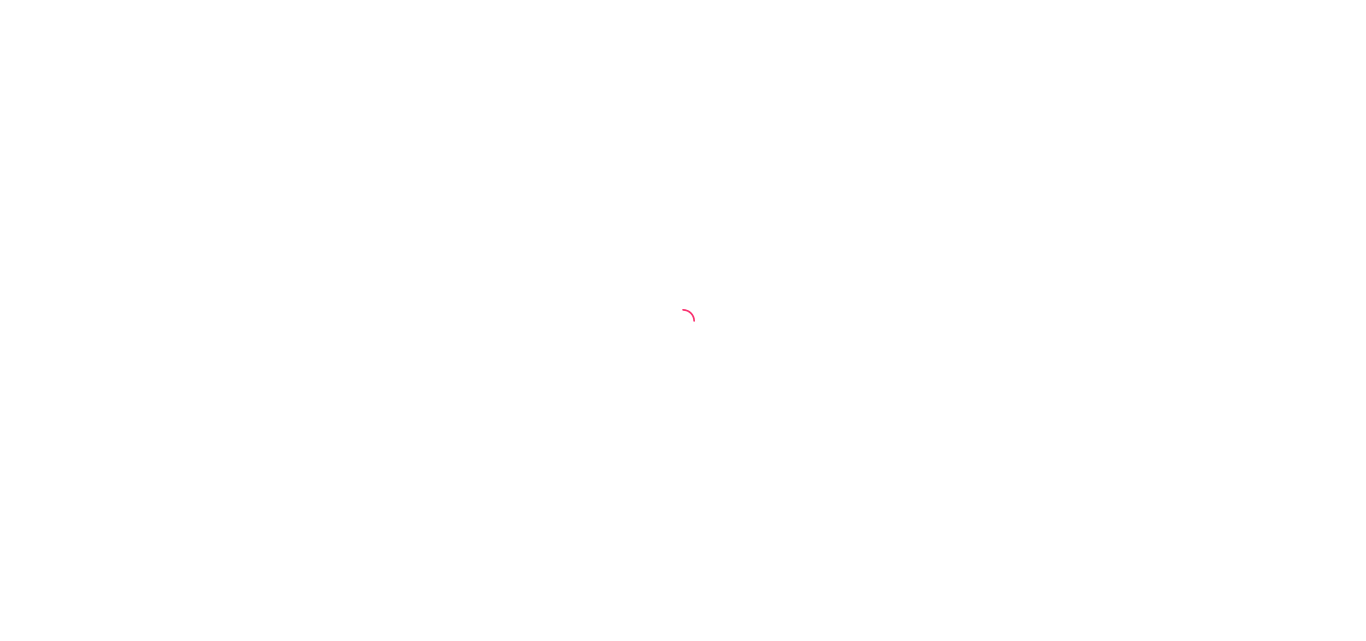 scroll, scrollTop: 0, scrollLeft: 0, axis: both 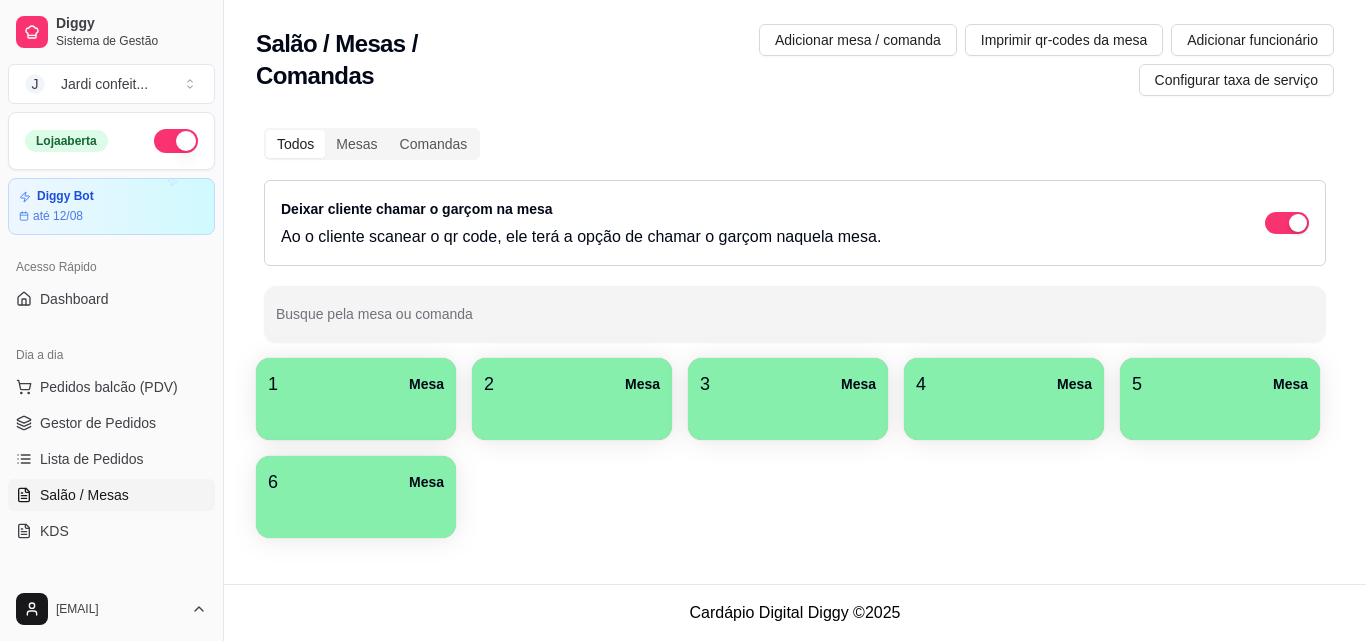 click at bounding box center [356, 413] 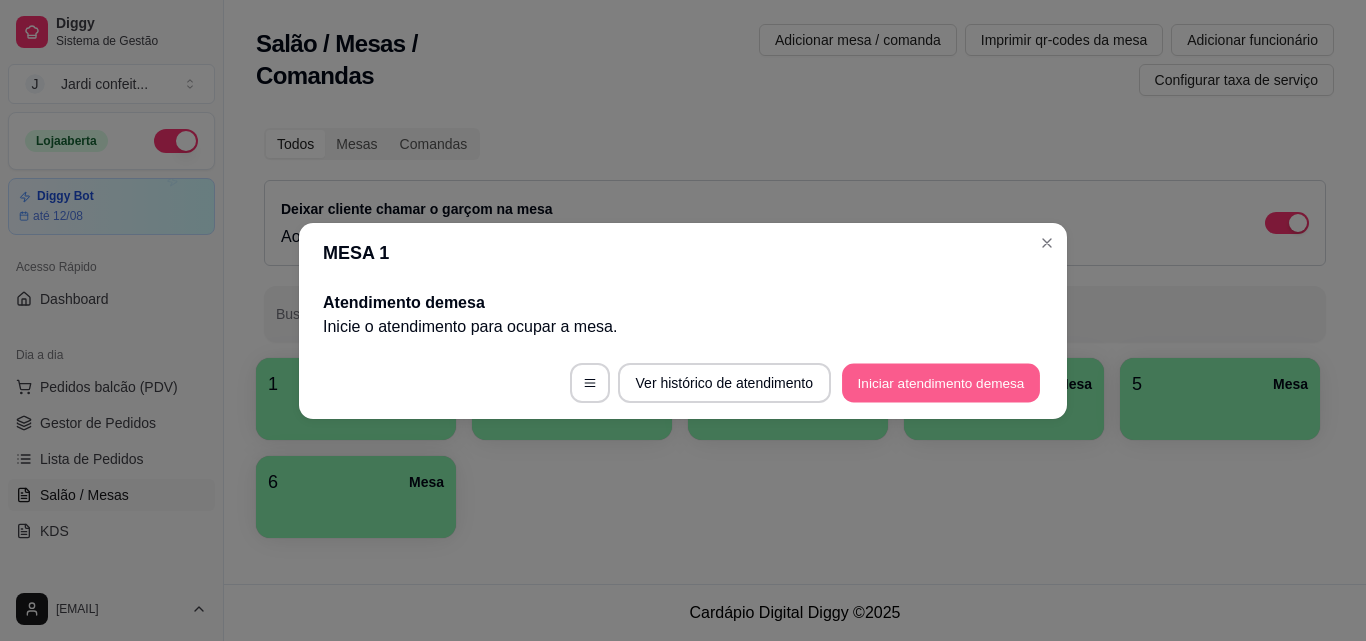 click on "Iniciar atendimento de  mesa" at bounding box center [941, 382] 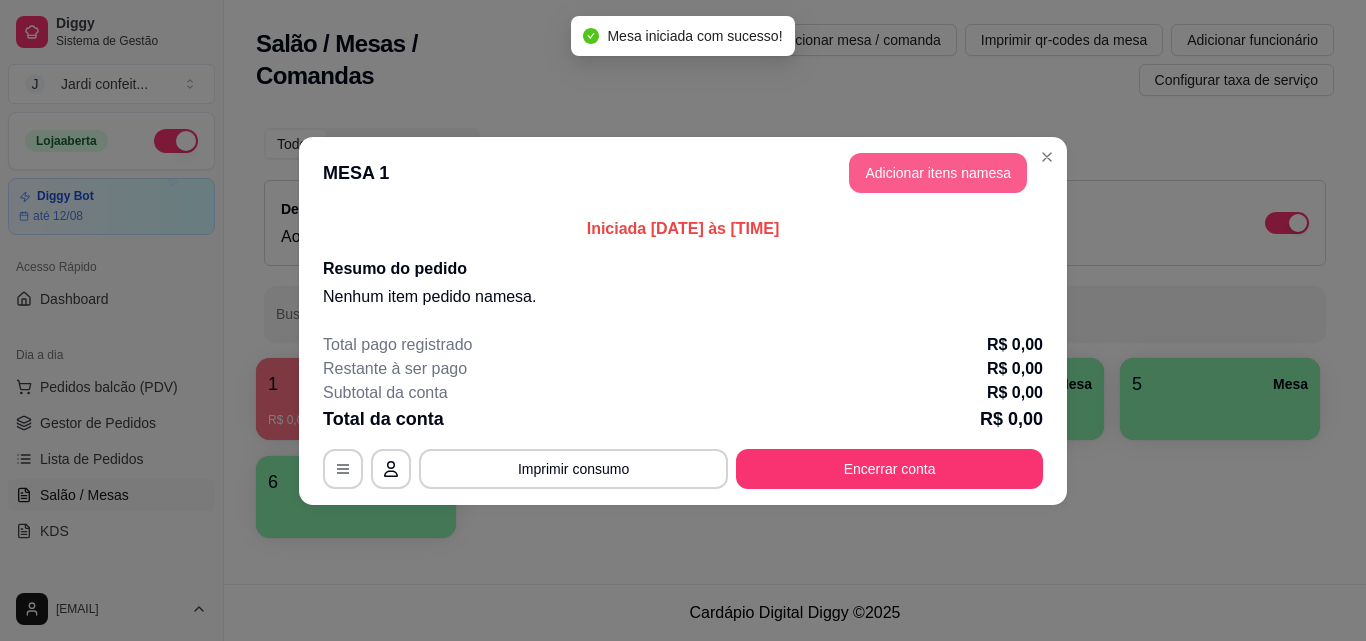 click on "Adicionar itens na  mesa" at bounding box center (938, 173) 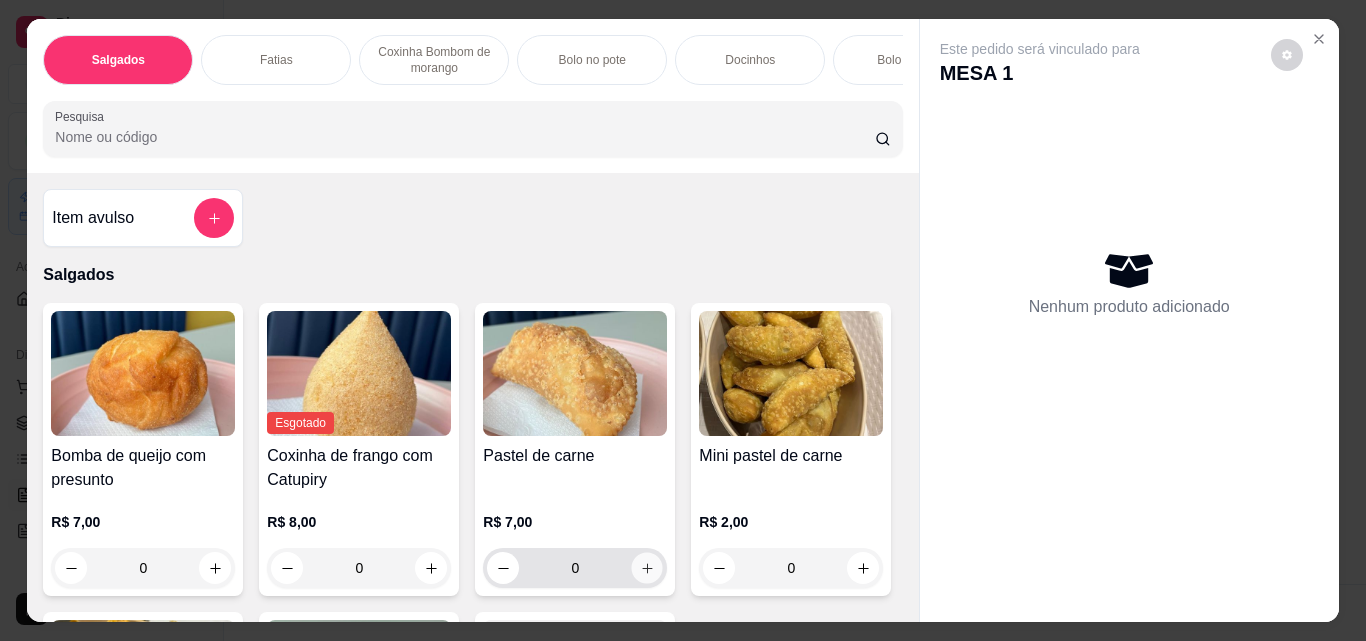 click at bounding box center (647, 568) 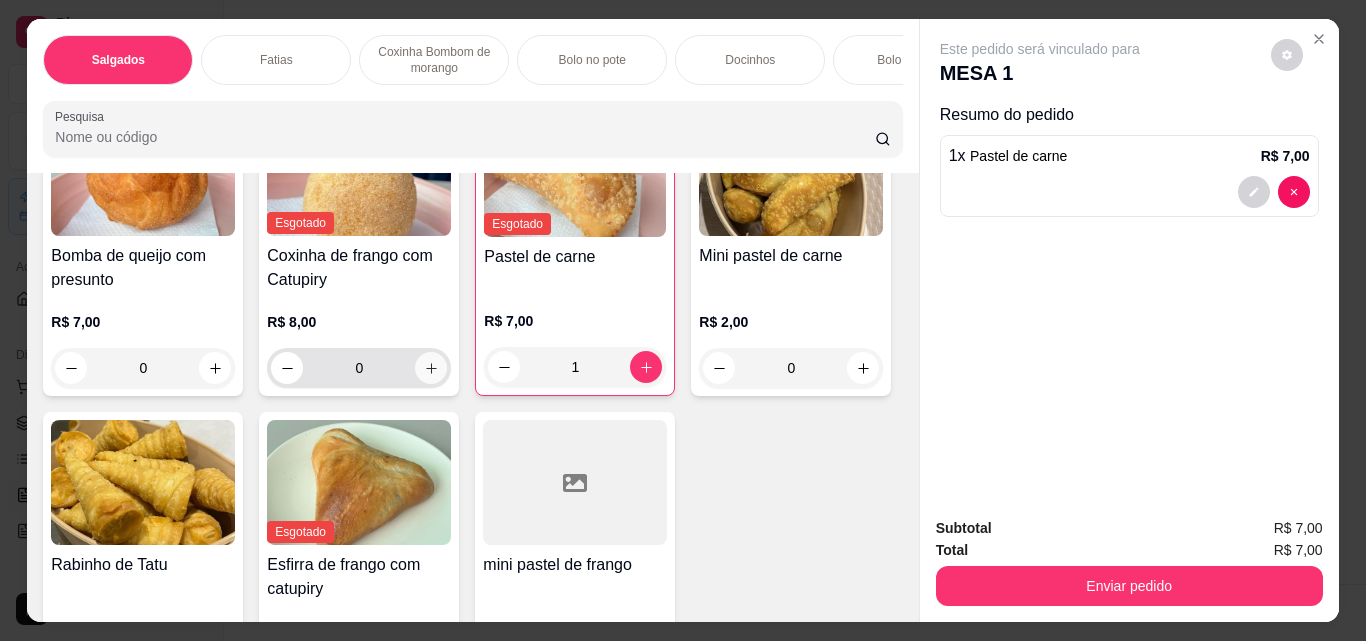 scroll, scrollTop: 300, scrollLeft: 0, axis: vertical 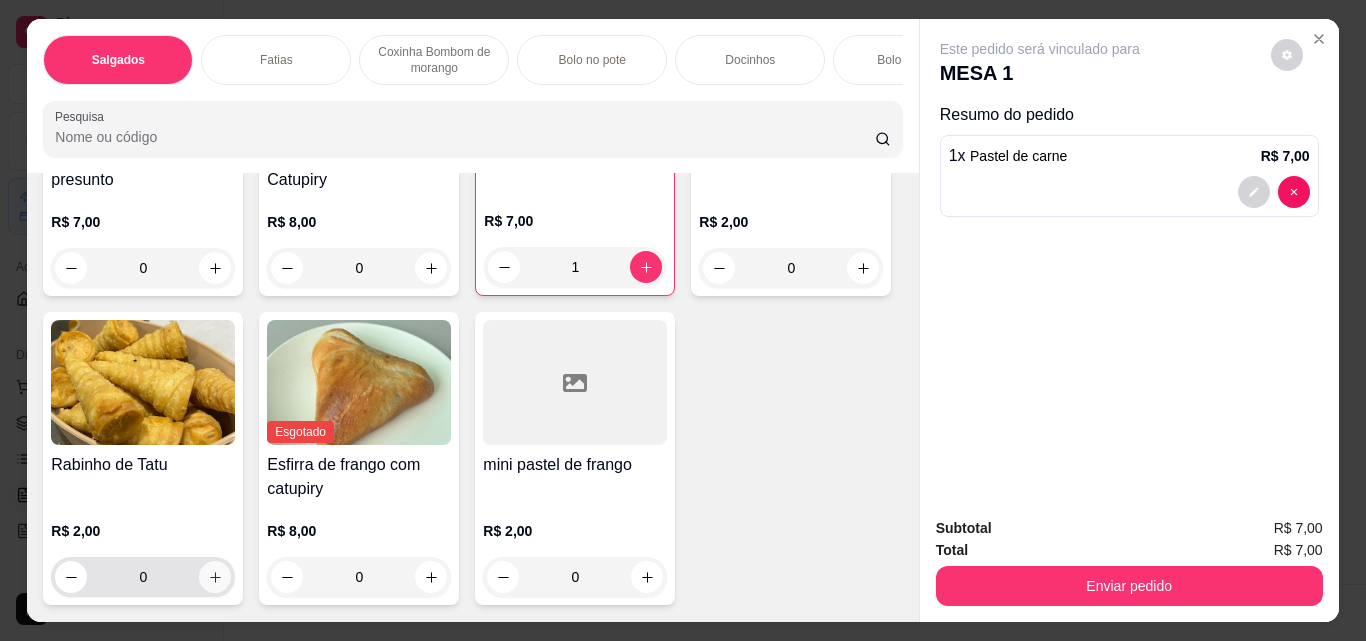 click at bounding box center (215, 577) 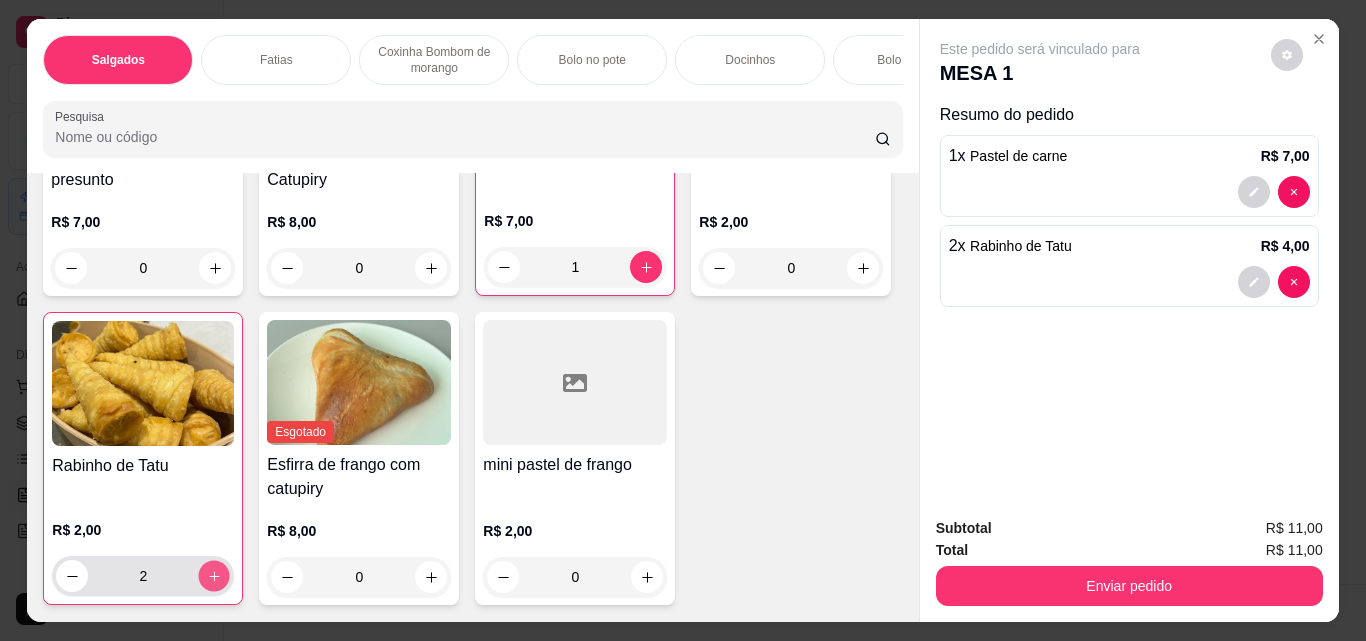 click at bounding box center (214, 576) 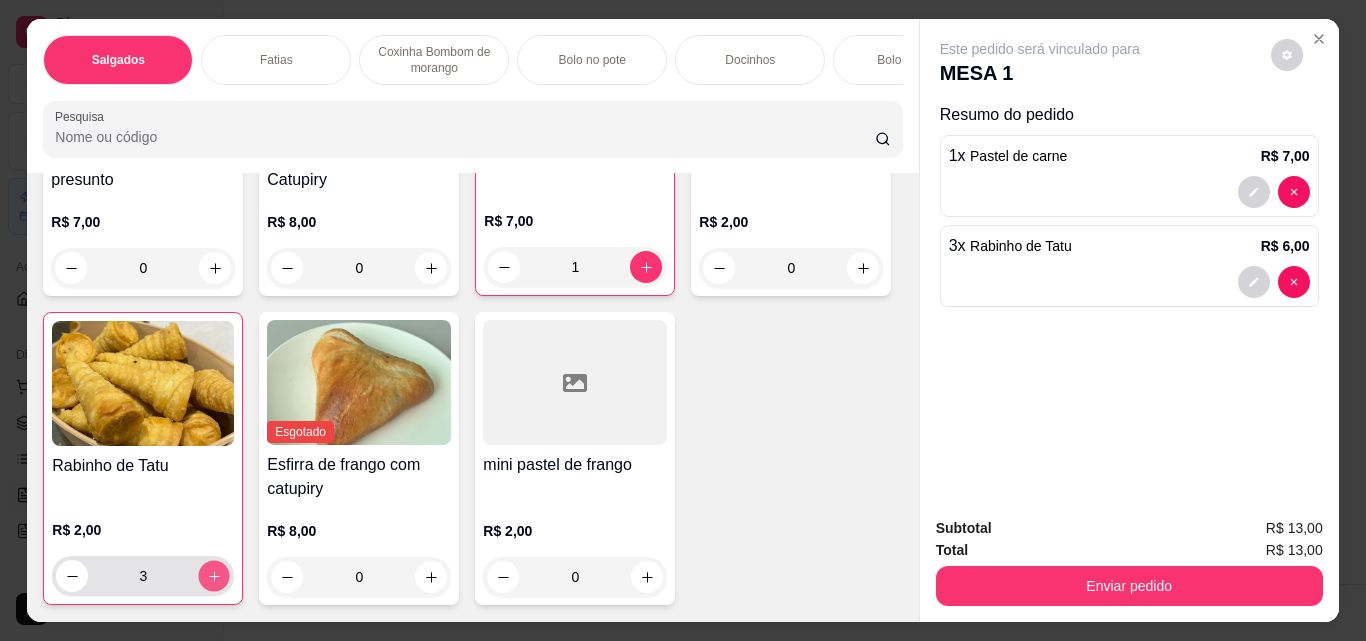 click at bounding box center (214, 576) 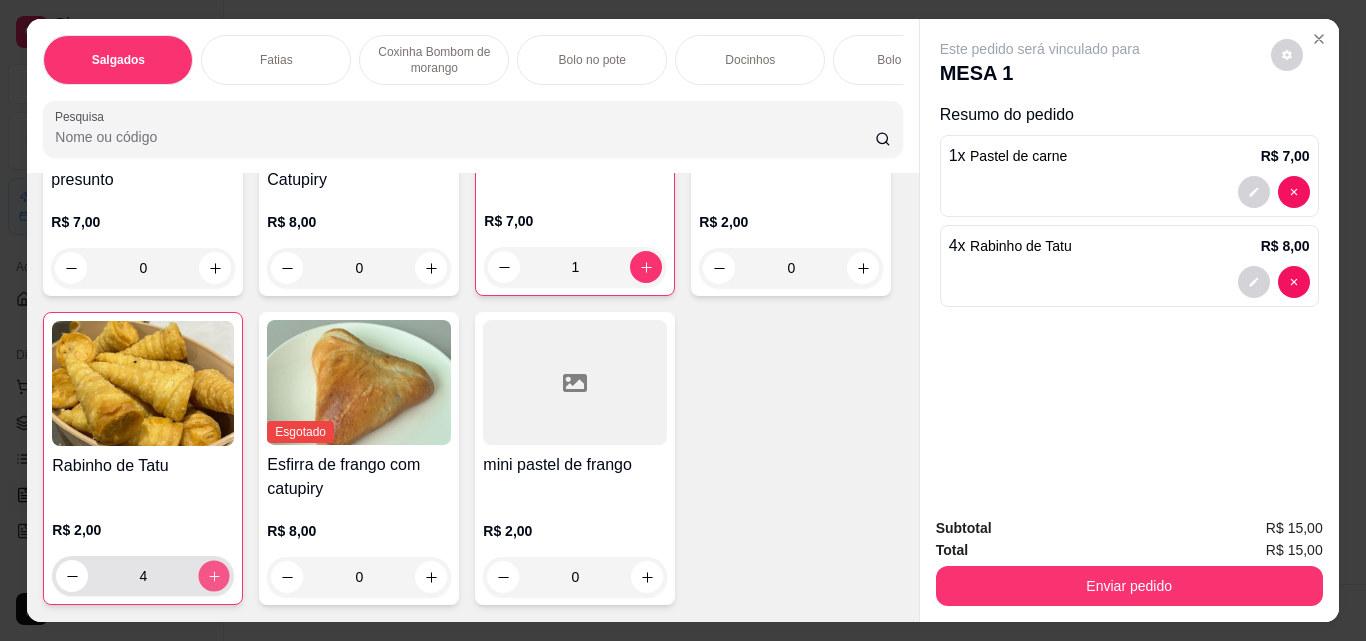 click at bounding box center [214, 576] 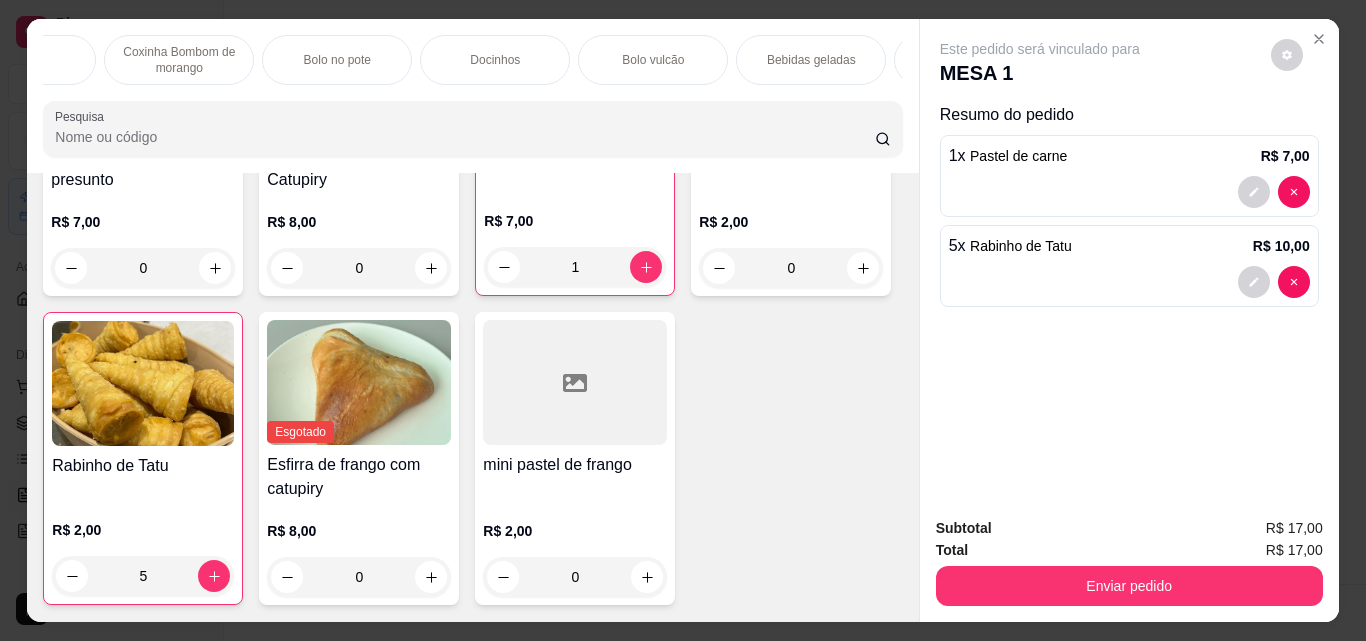 scroll, scrollTop: 0, scrollLeft: 280, axis: horizontal 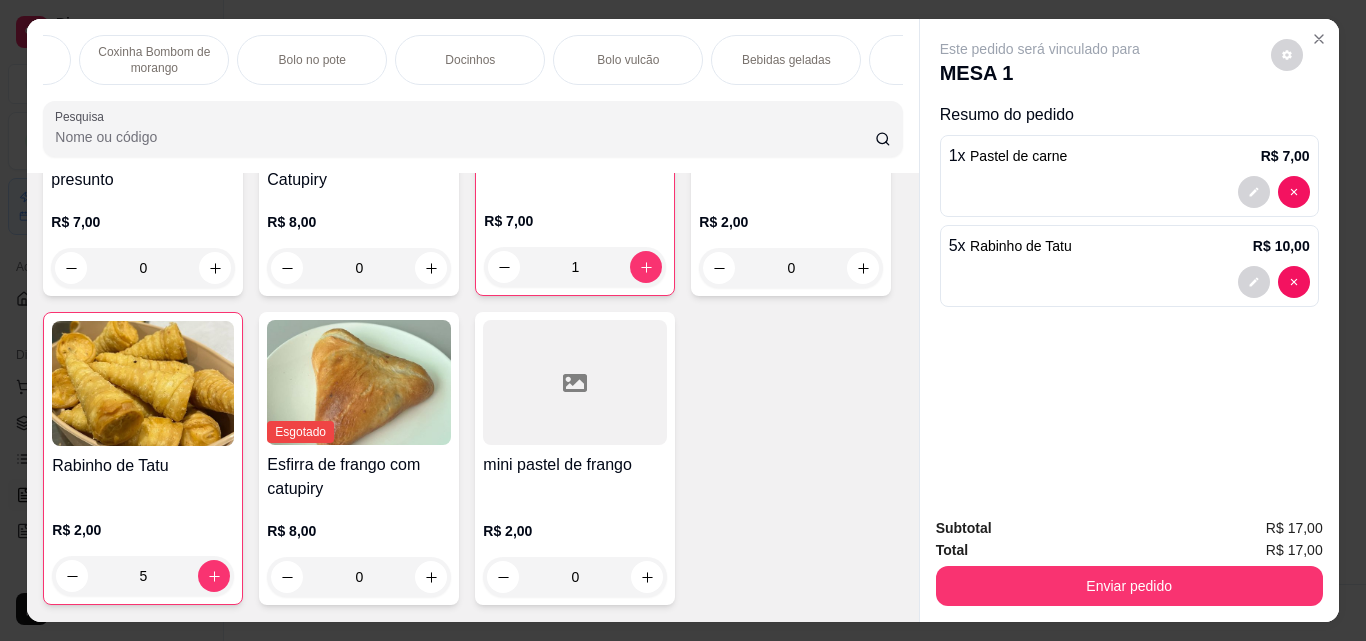 click on "Bebidas geladas" at bounding box center [786, 60] 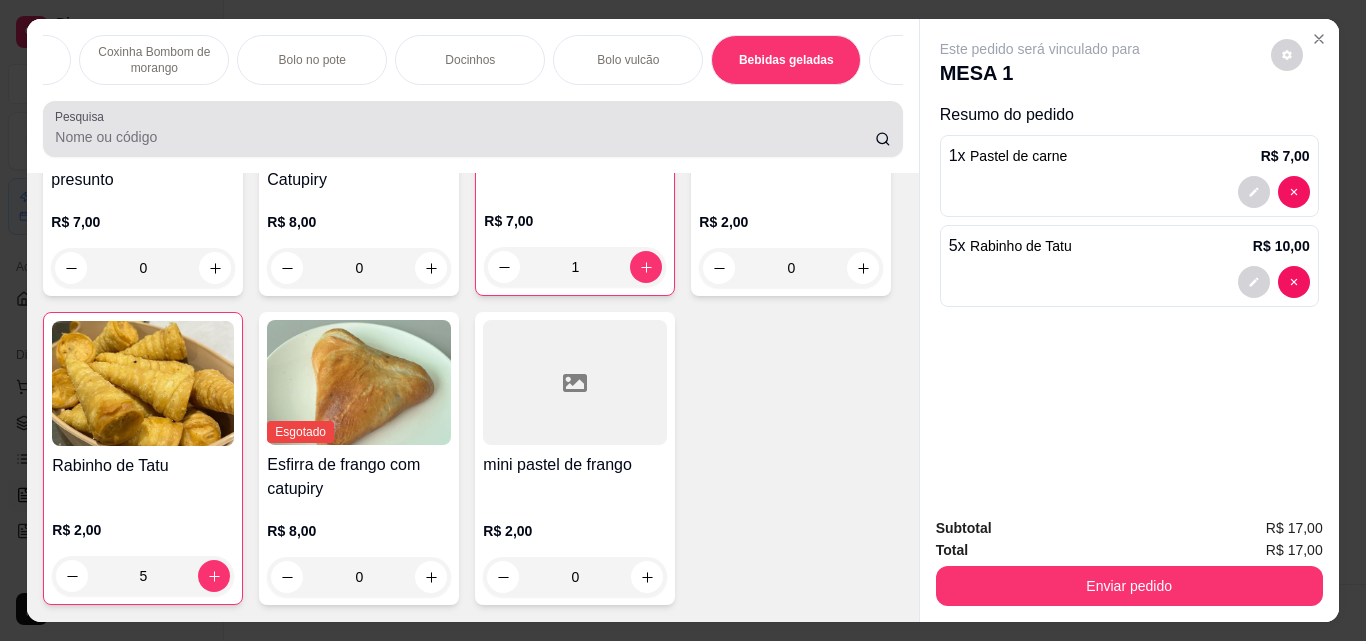 scroll, scrollTop: 3404, scrollLeft: 0, axis: vertical 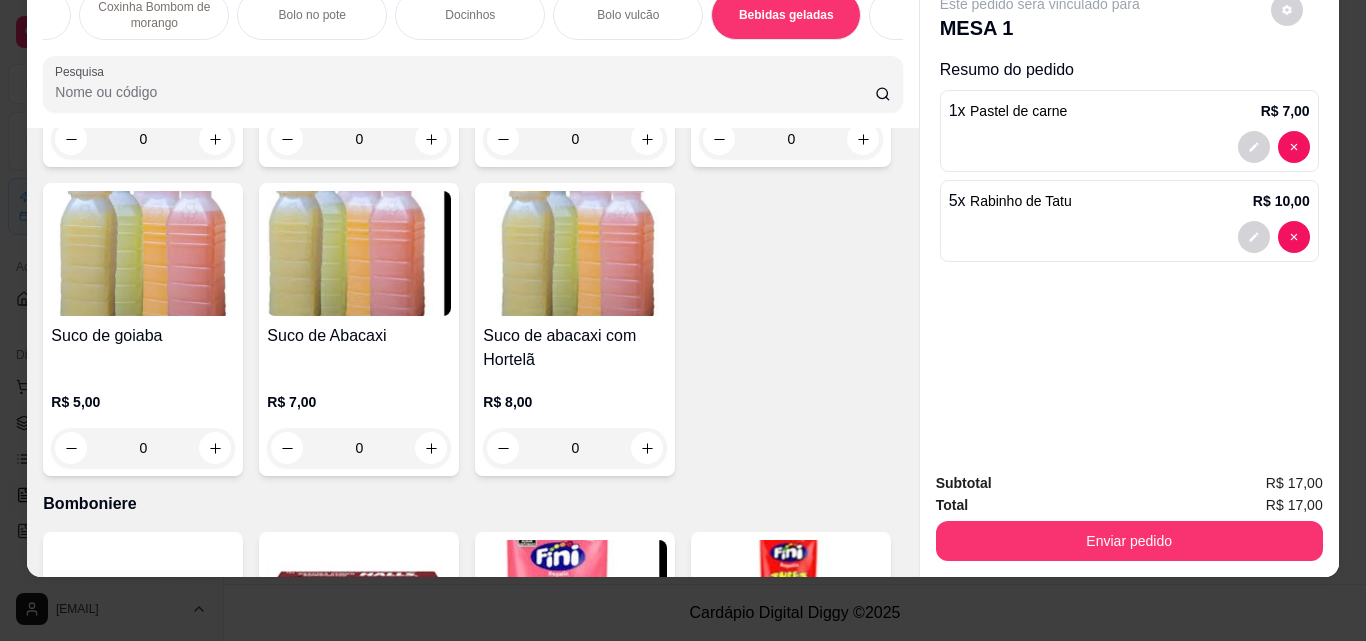click at bounding box center (431, -146) 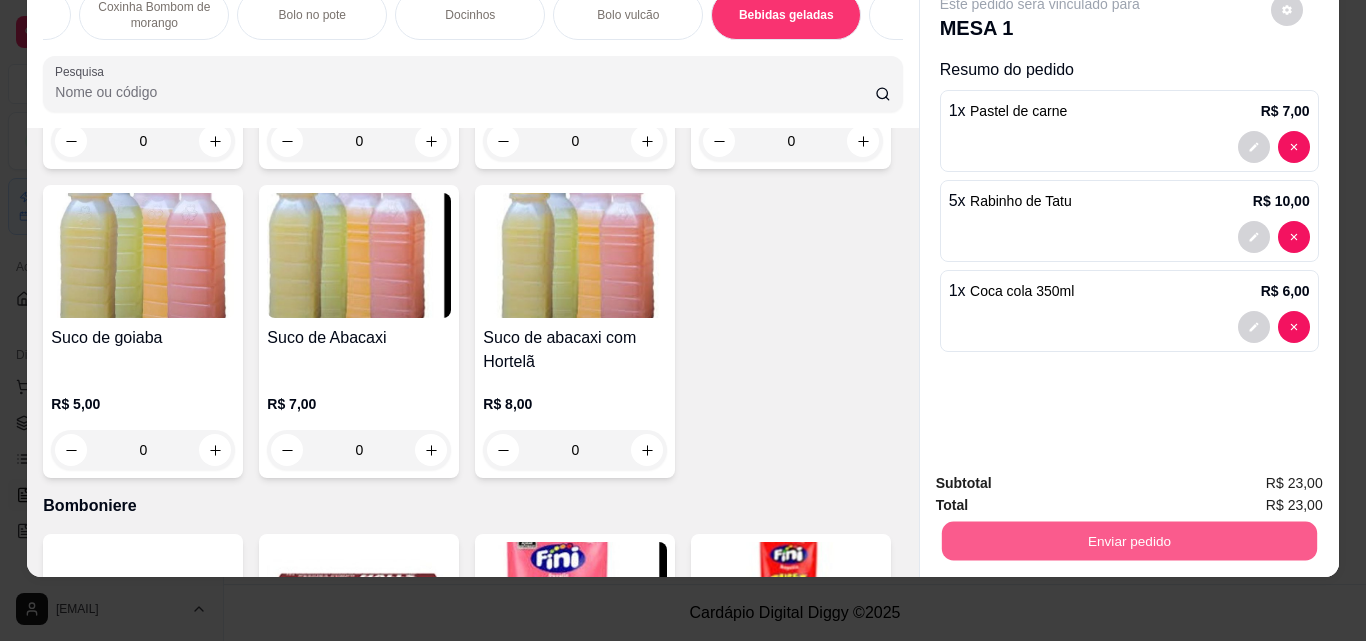 click on "Enviar pedido" at bounding box center [1128, 540] 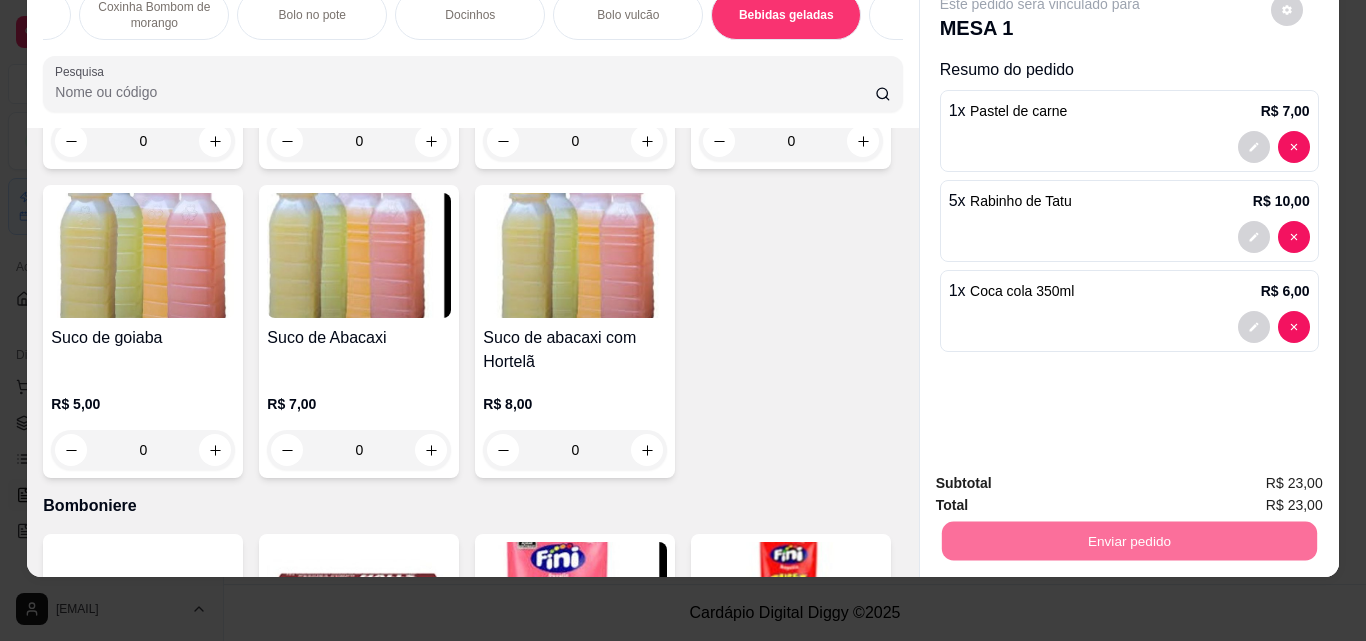 click on "Não registrar e enviar pedido" at bounding box center (1063, 476) 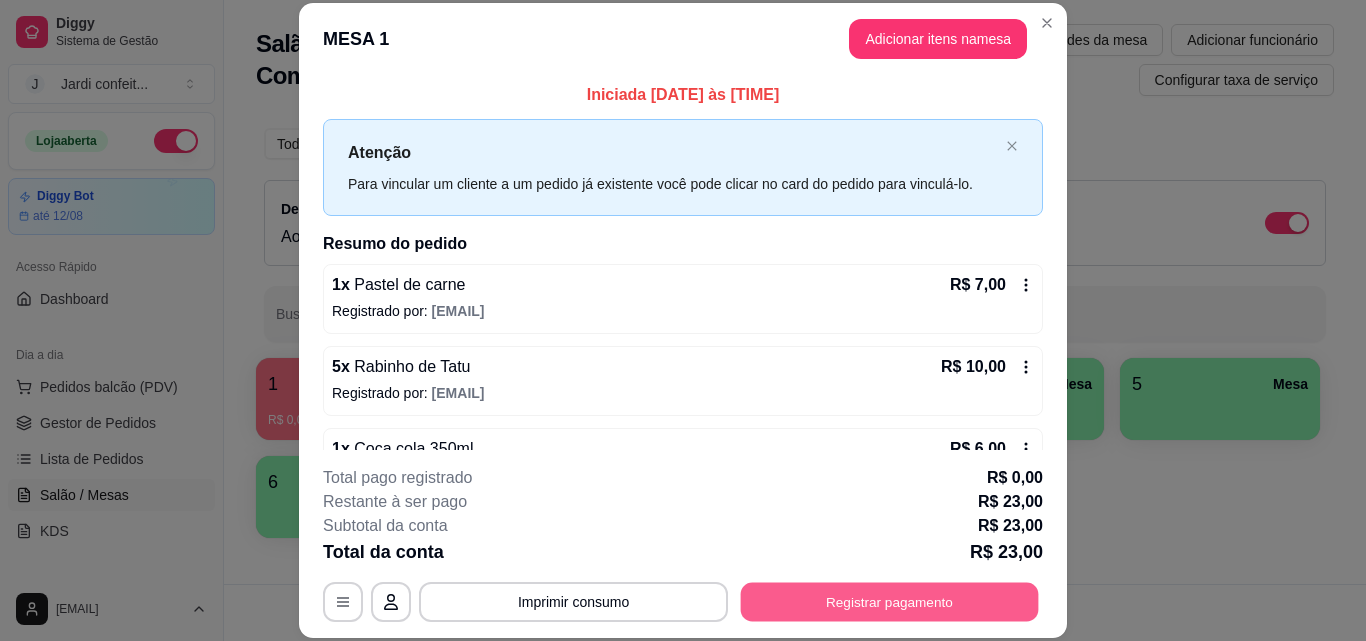 click on "Registrar pagamento" at bounding box center (890, 601) 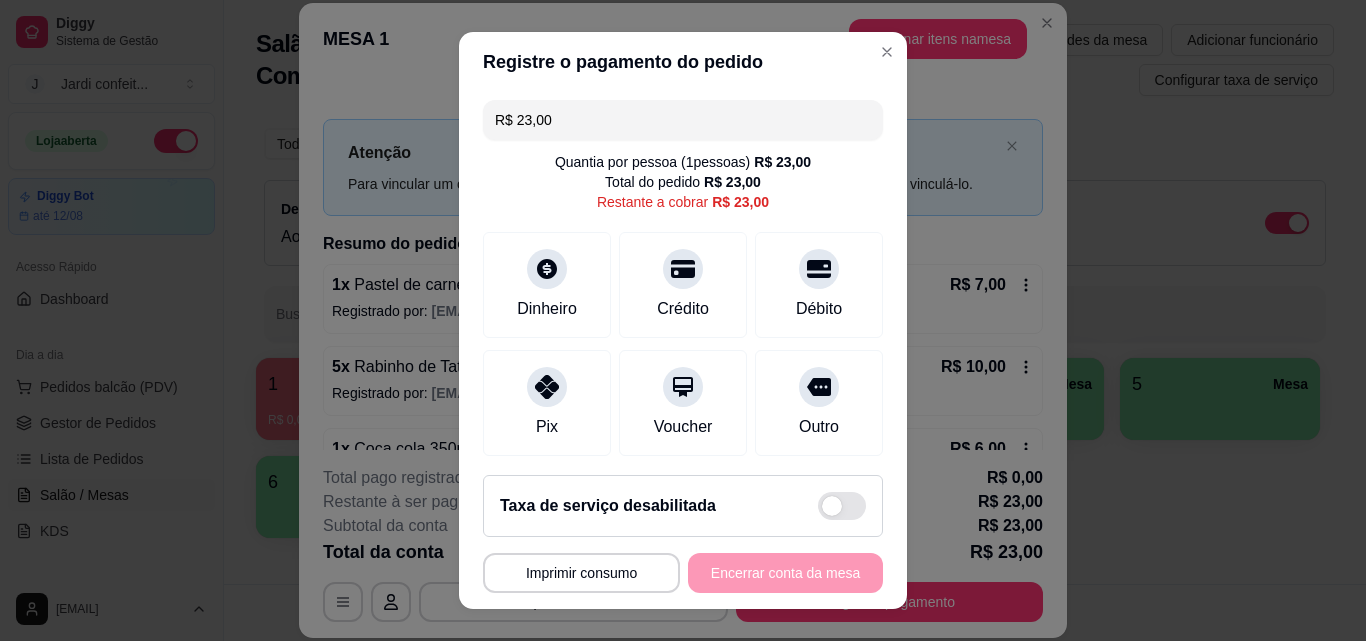click on "R$ 23,00" at bounding box center [683, 120] 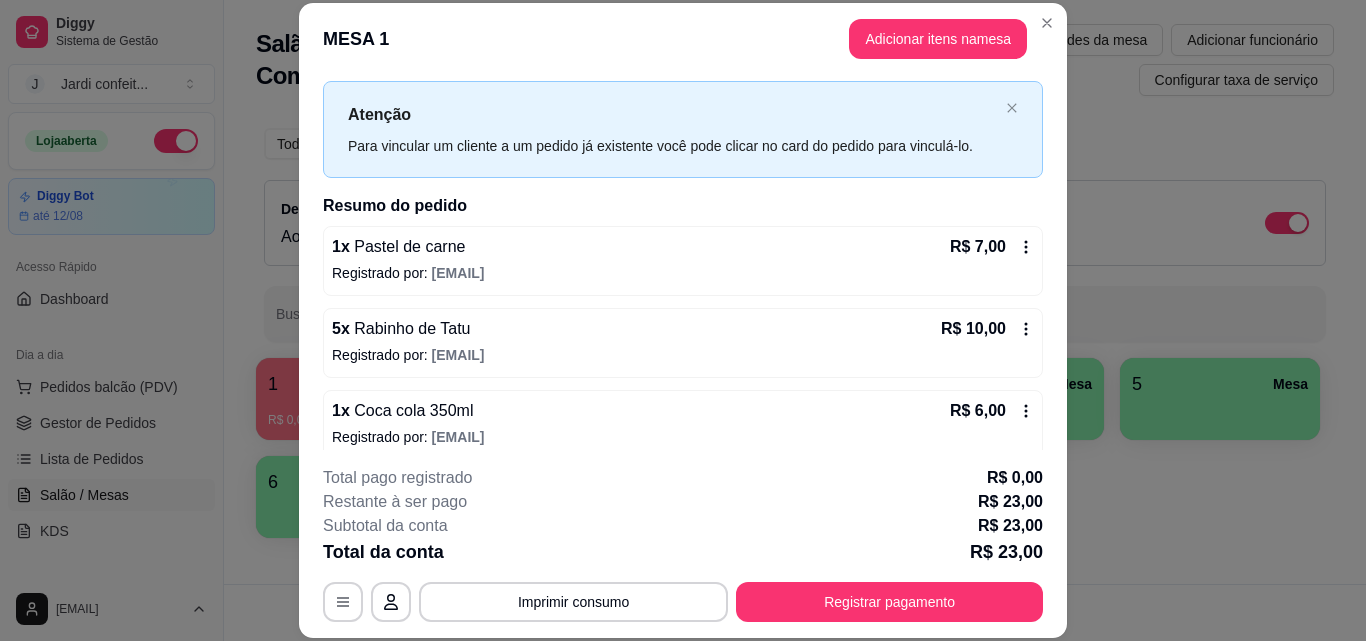 scroll, scrollTop: 56, scrollLeft: 0, axis: vertical 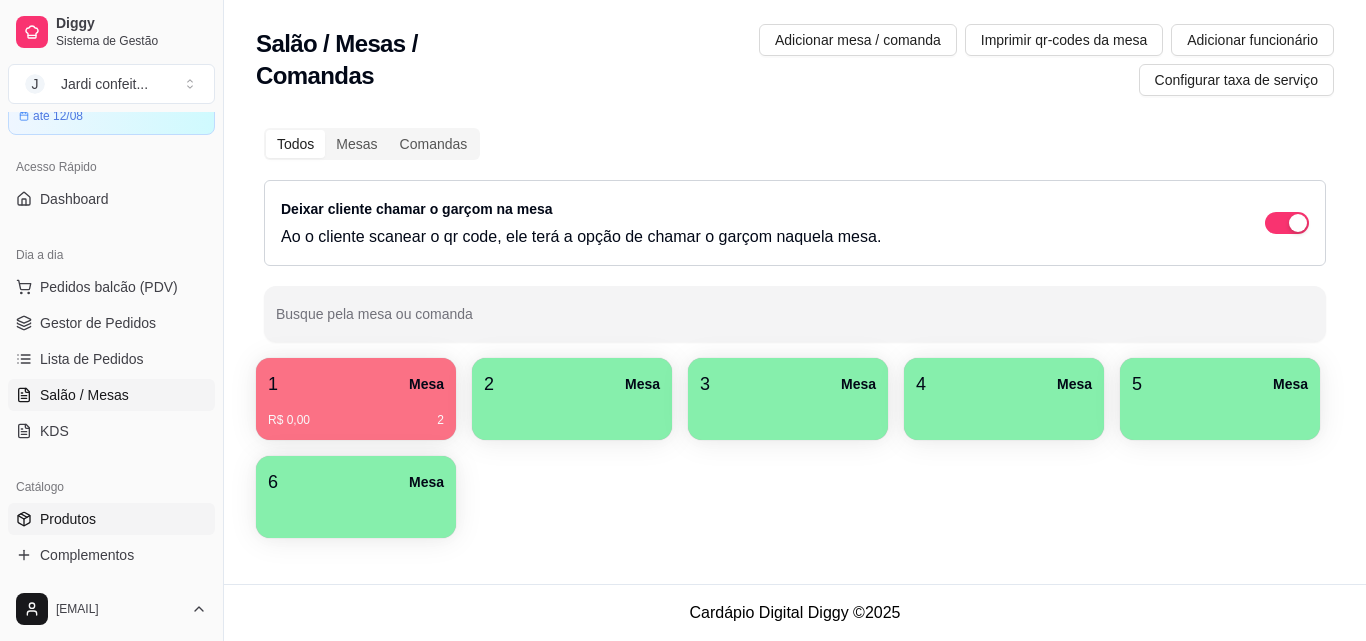 click on "Produtos" at bounding box center (111, 519) 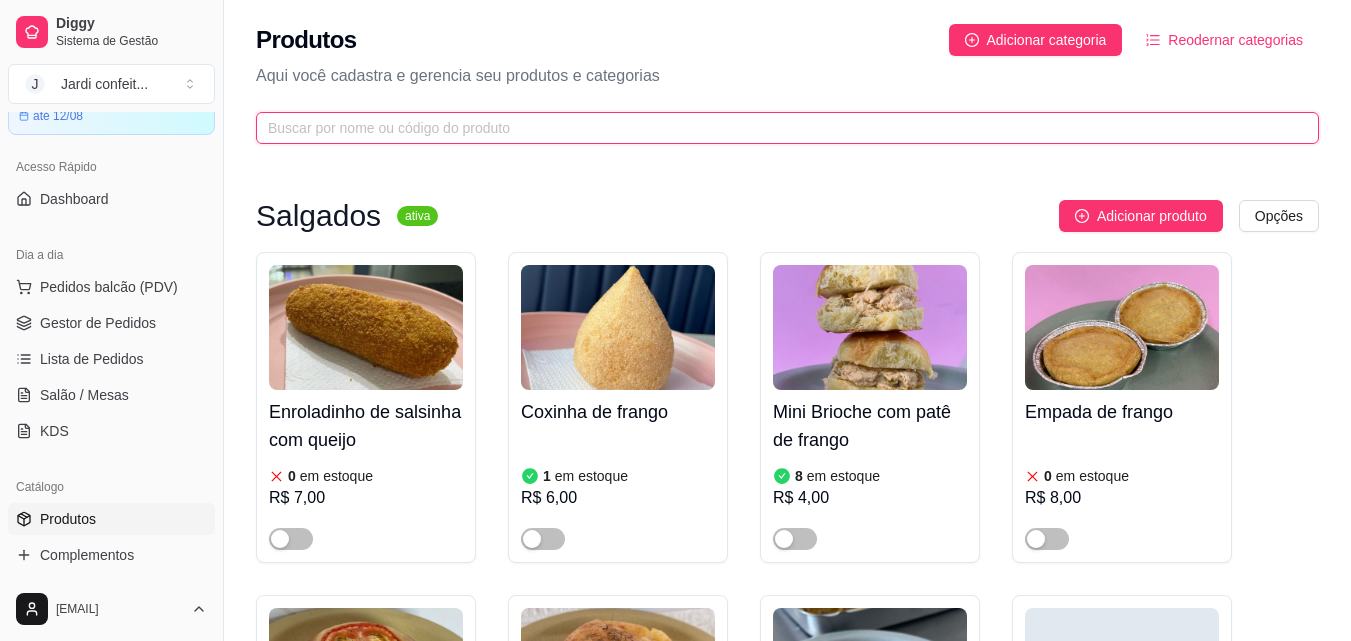 click at bounding box center (779, 128) 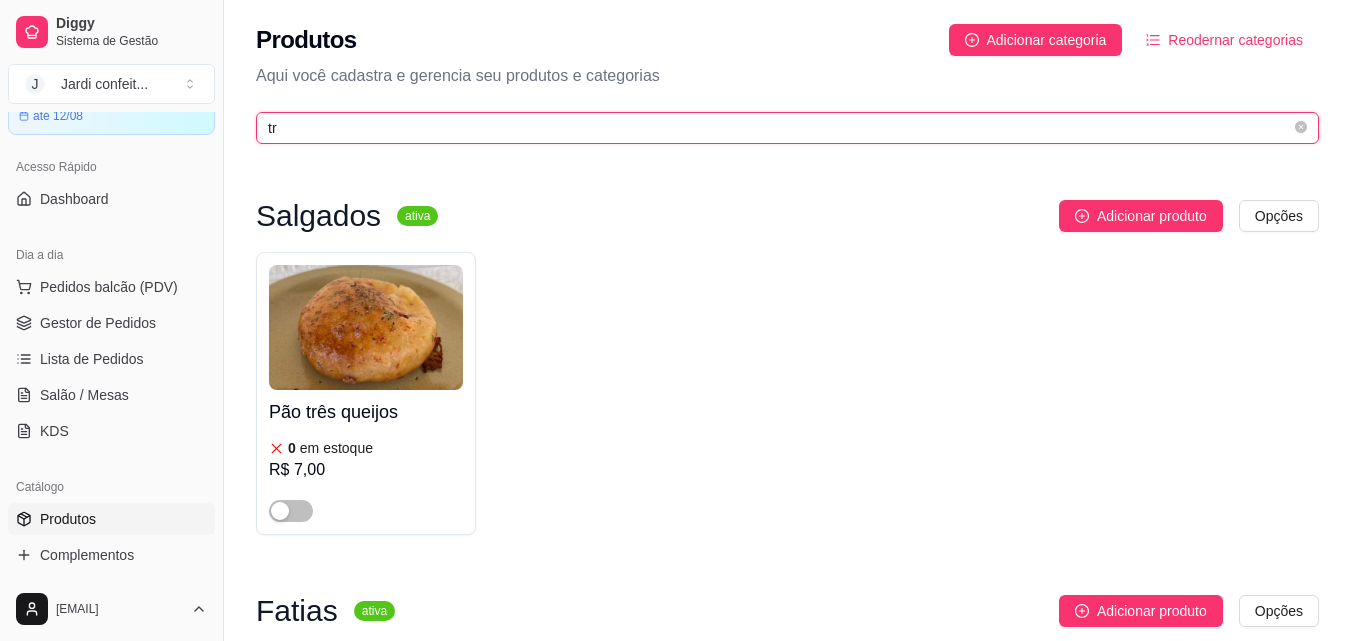 type on "tri" 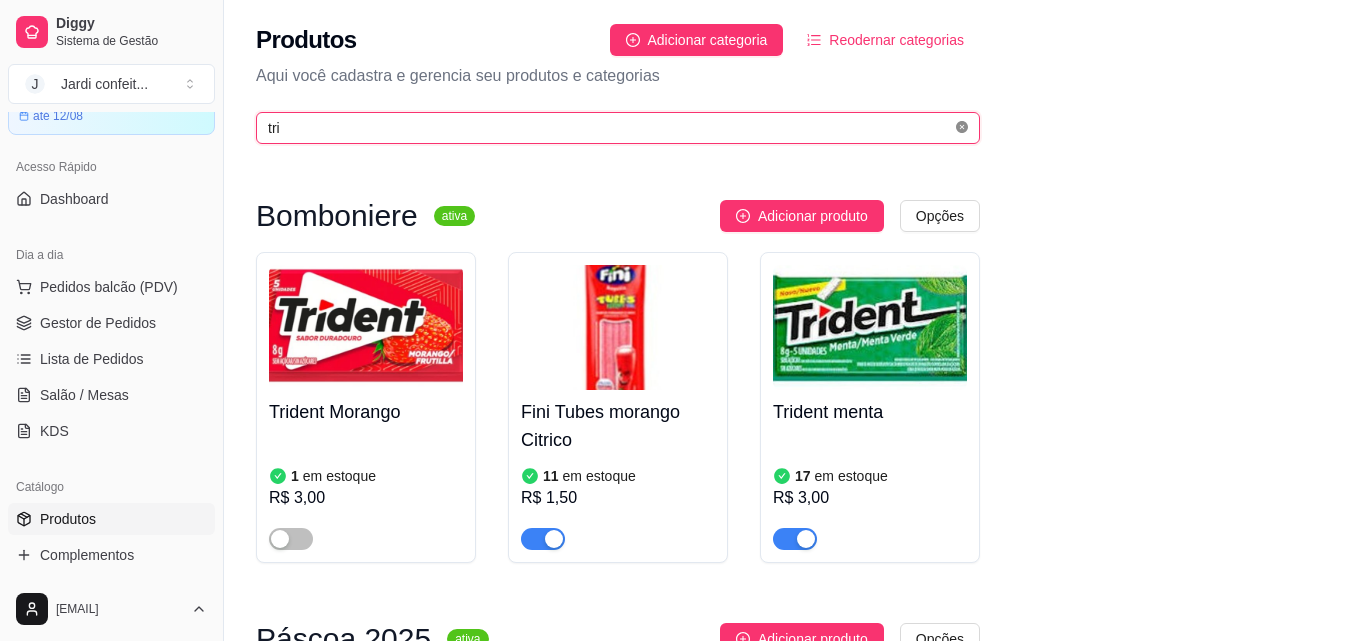 click 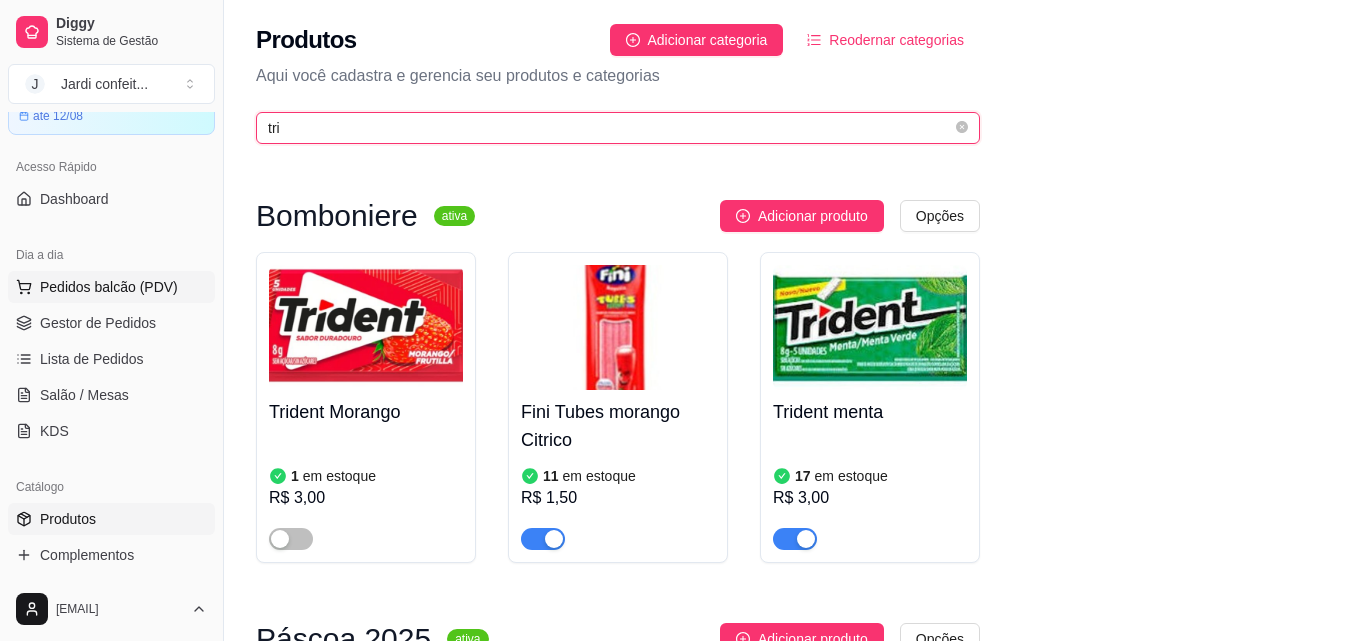type 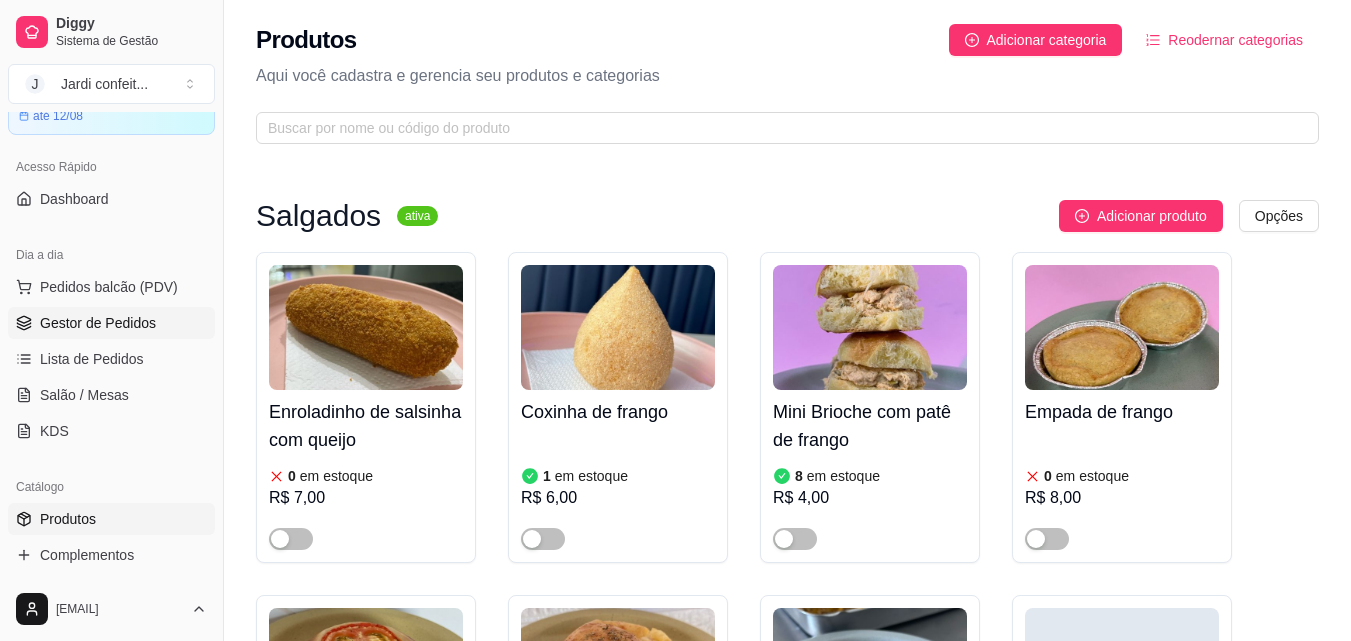 click on "Gestor de Pedidos" at bounding box center [98, 323] 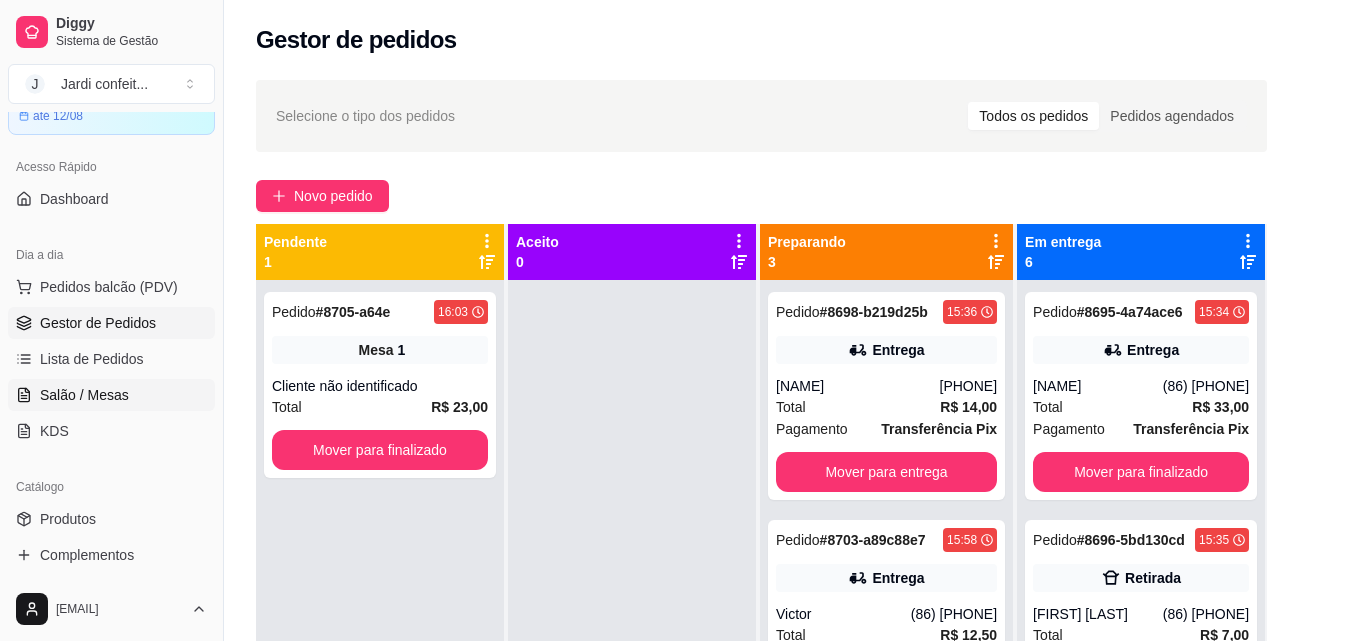 click on "Salão / Mesas" at bounding box center [84, 395] 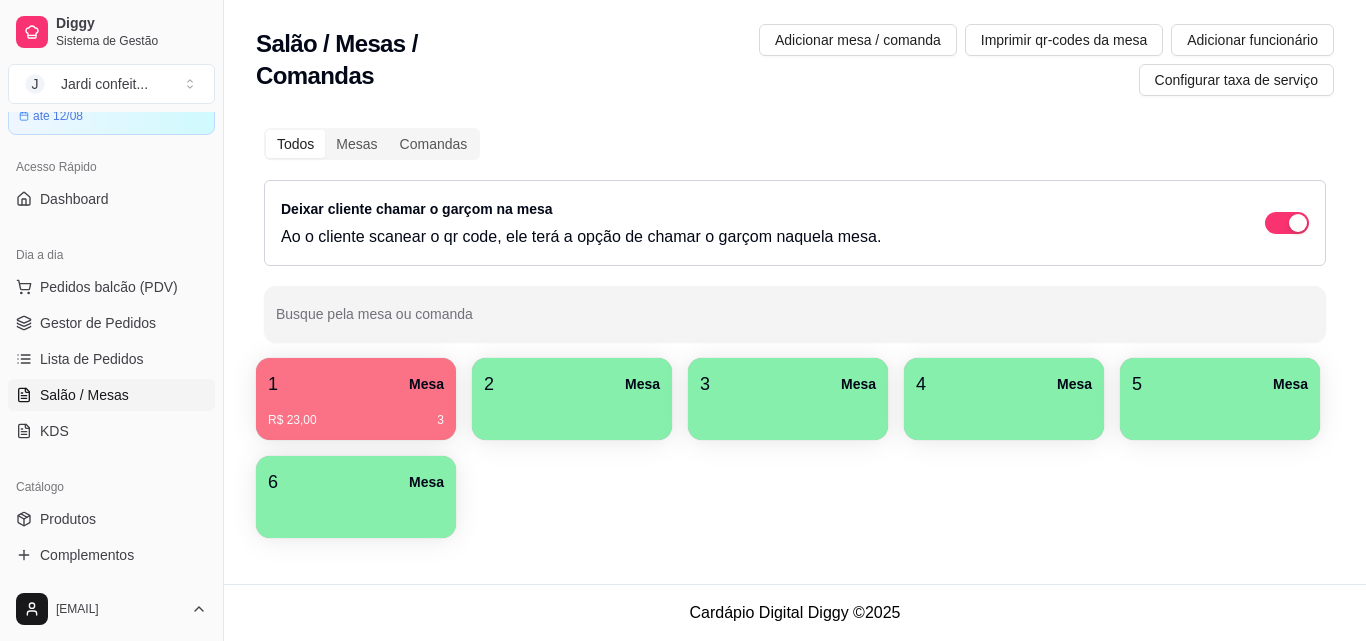 click on "1 Mesa" at bounding box center [356, 384] 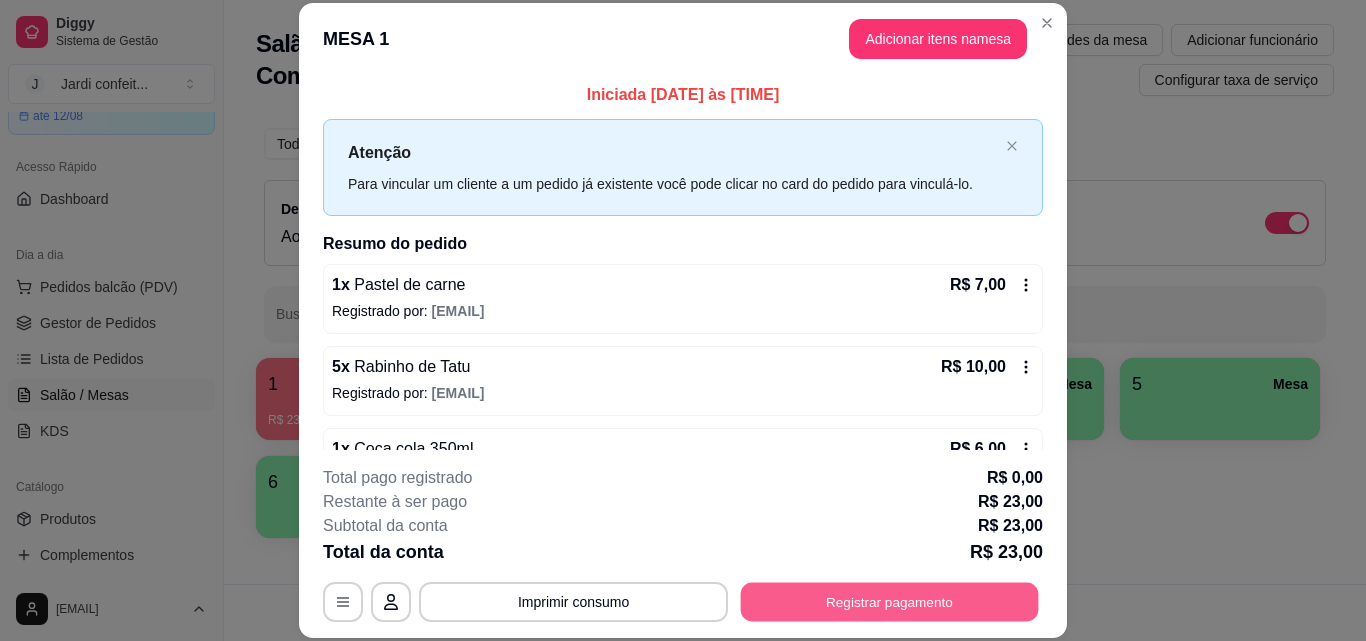 click on "Registrar pagamento" at bounding box center [890, 601] 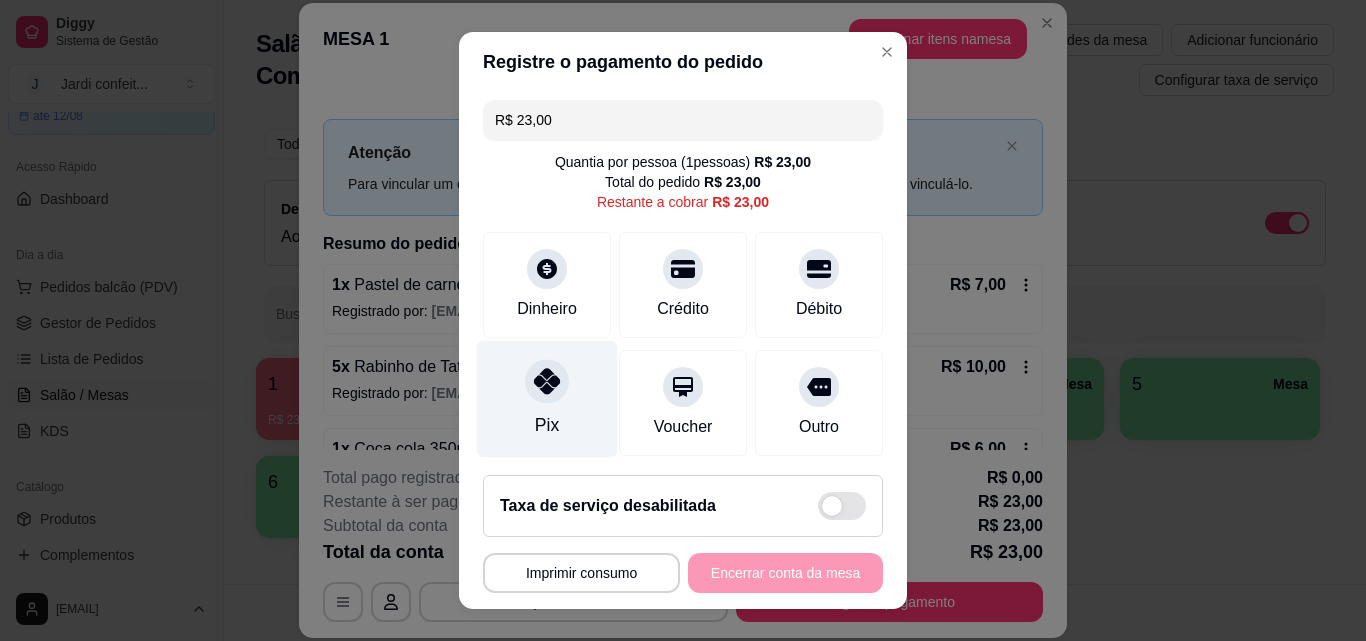 click at bounding box center (547, 381) 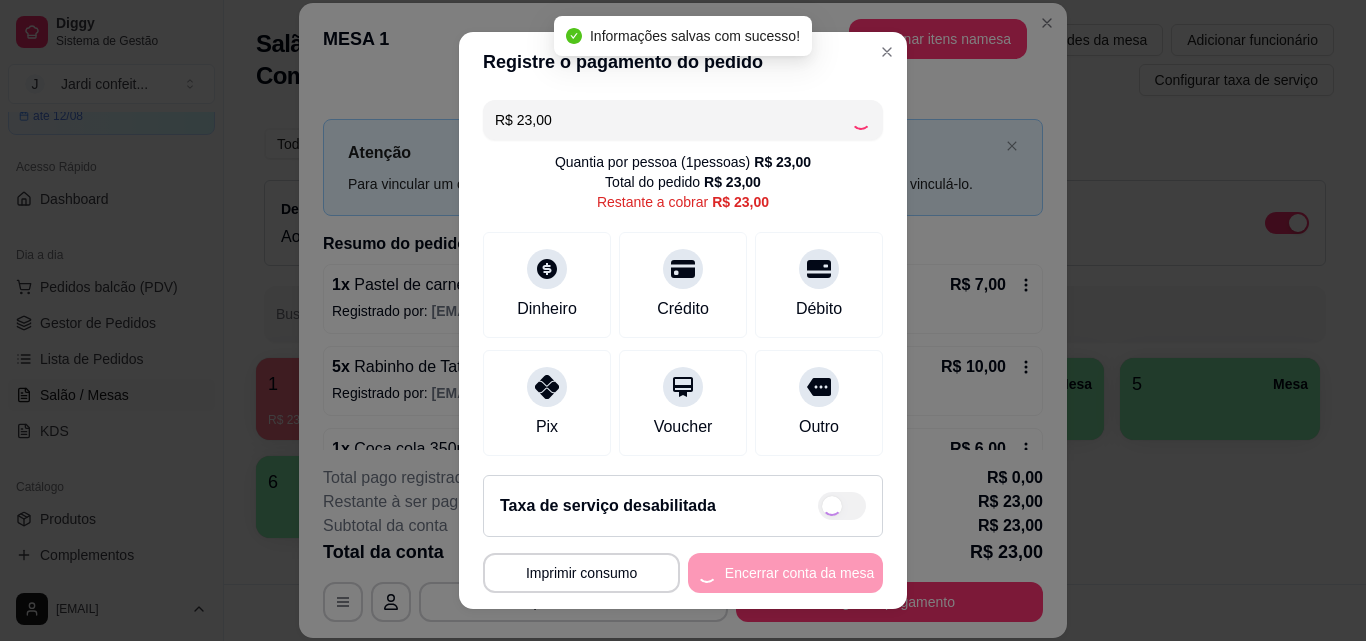type on "R$ 0,00" 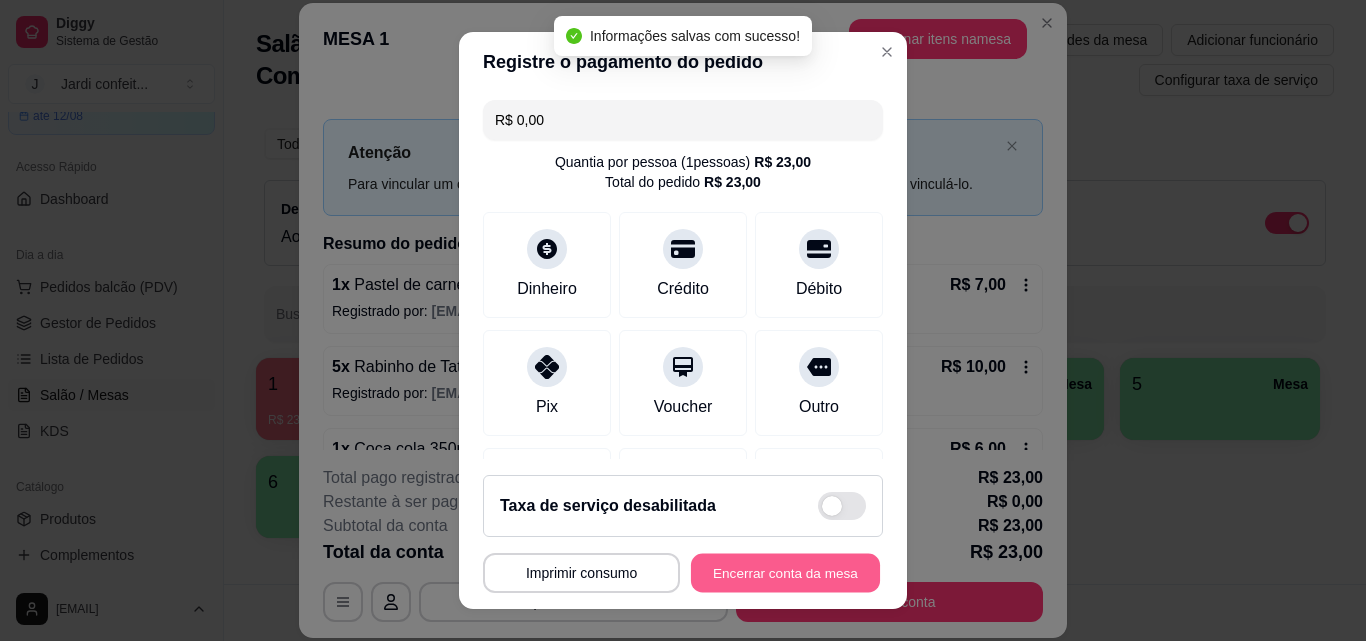 click on "Encerrar conta da mesa" at bounding box center (785, 573) 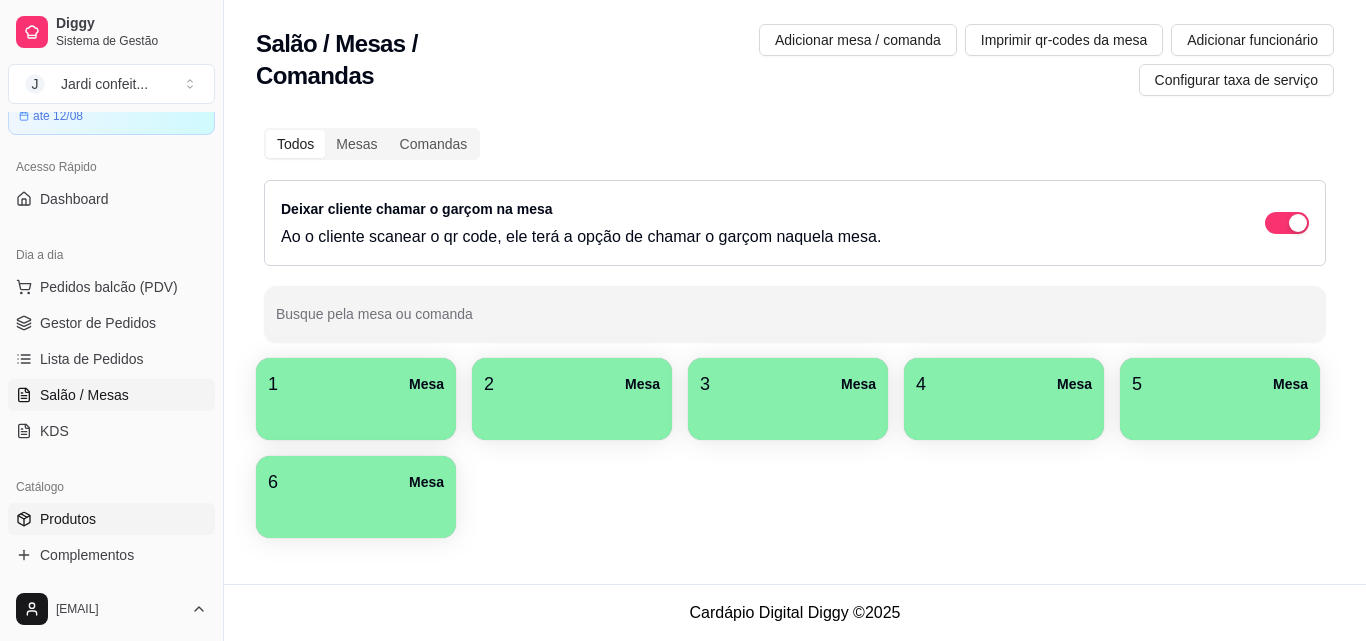 click on "Produtos" at bounding box center [68, 519] 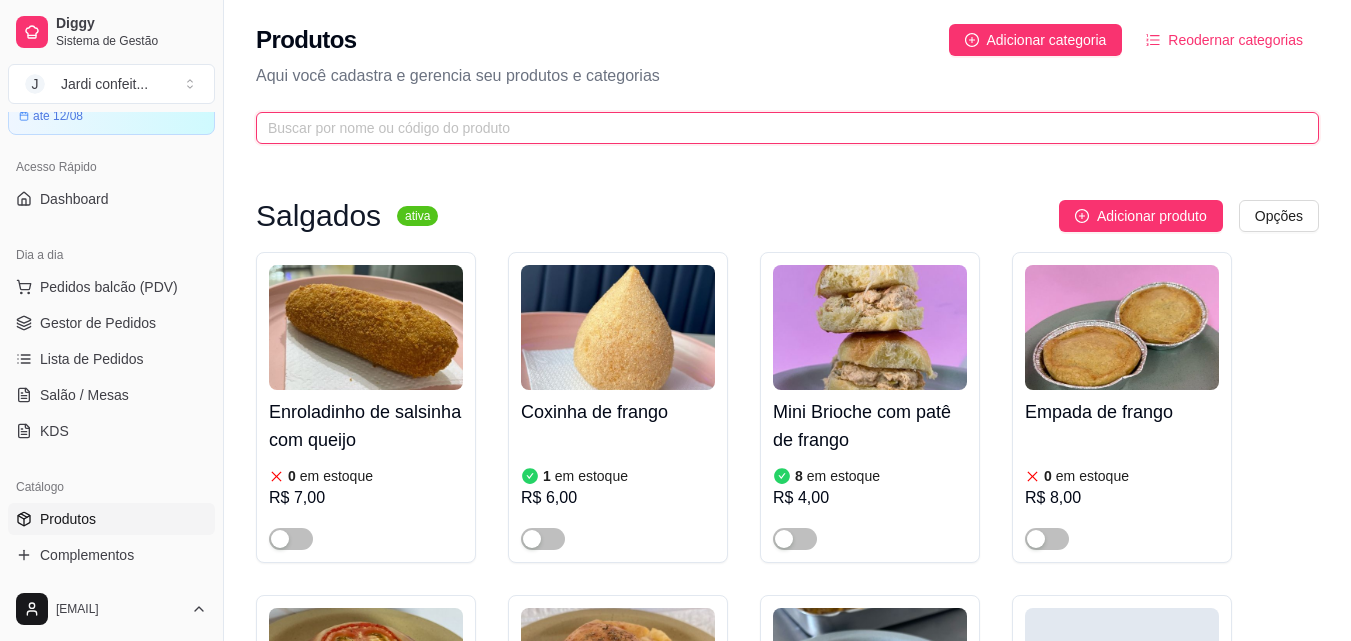 click at bounding box center [779, 128] 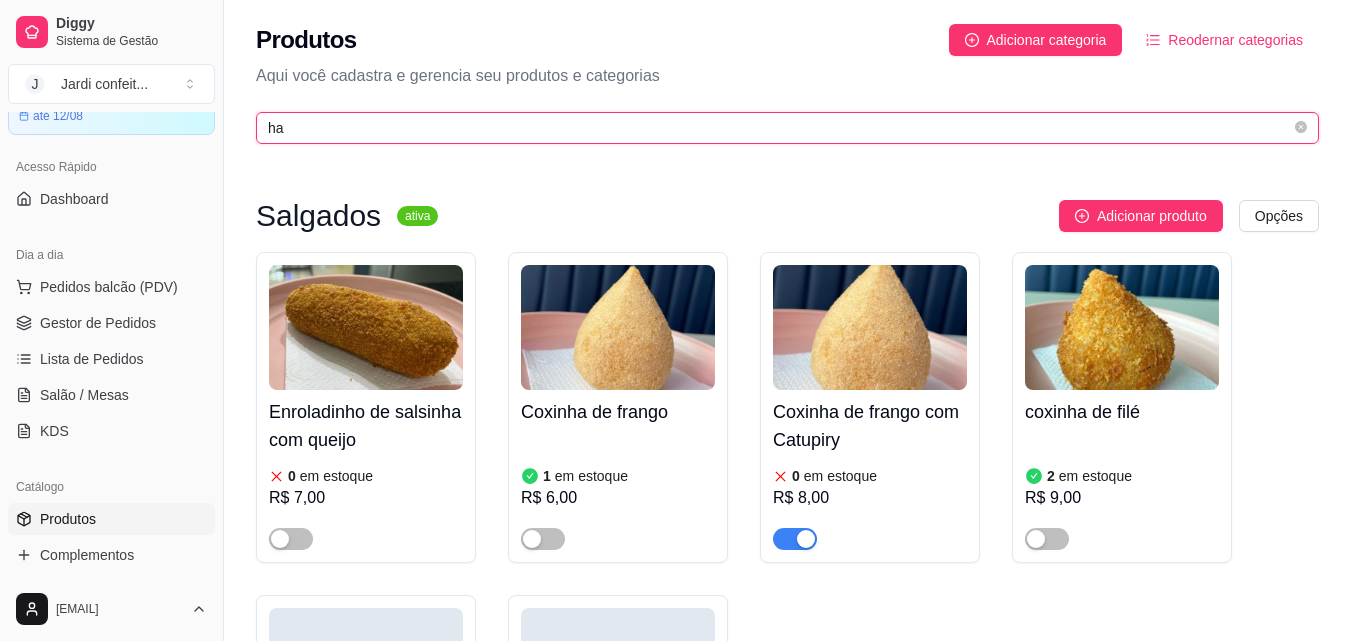 type on "h" 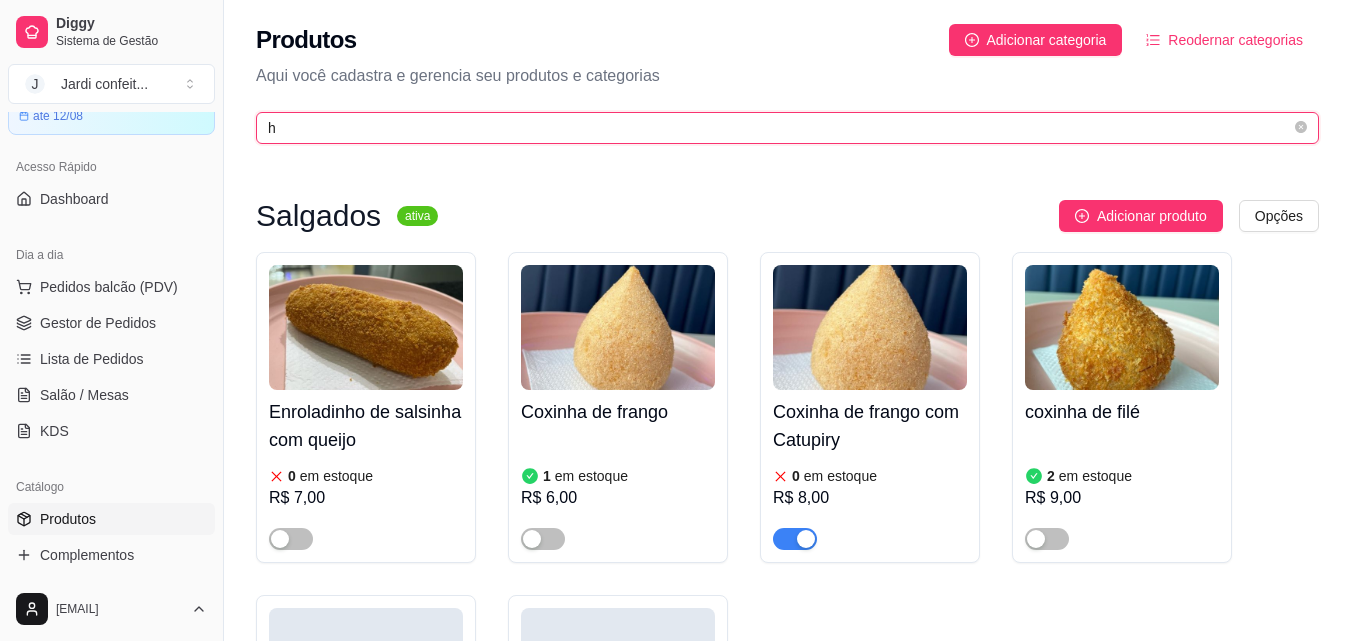 type 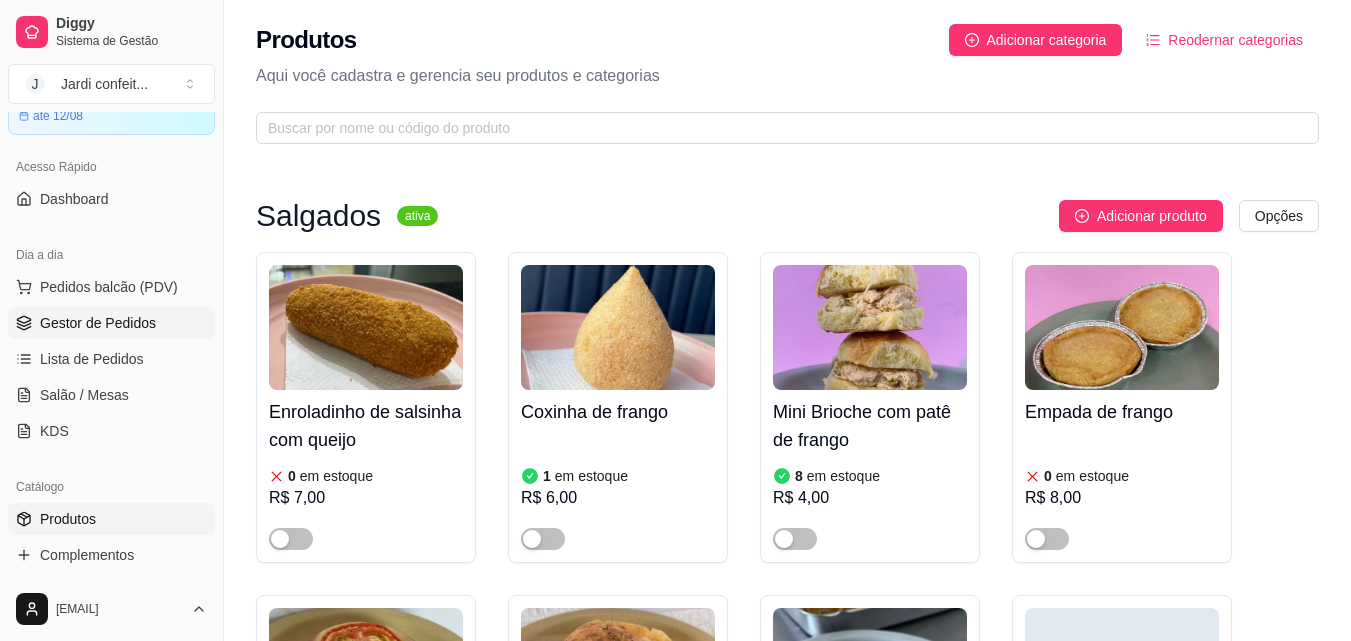 click on "Gestor de Pedidos" at bounding box center [111, 323] 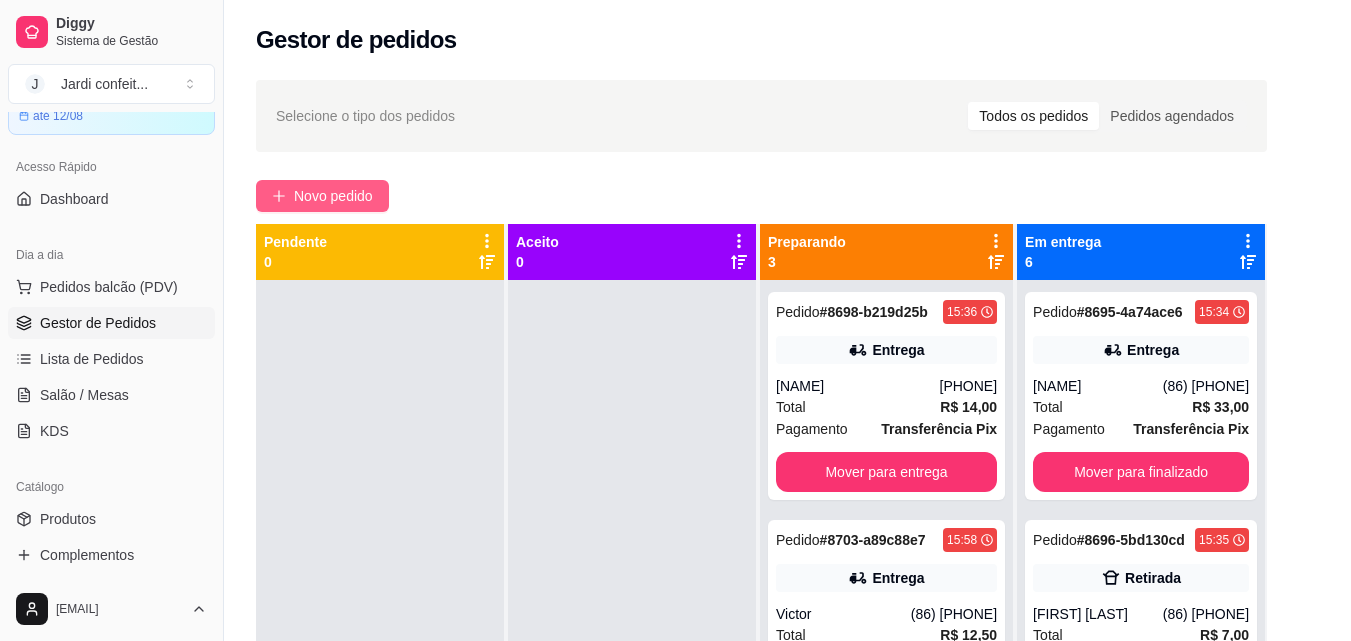 click on "Novo pedido" at bounding box center (333, 196) 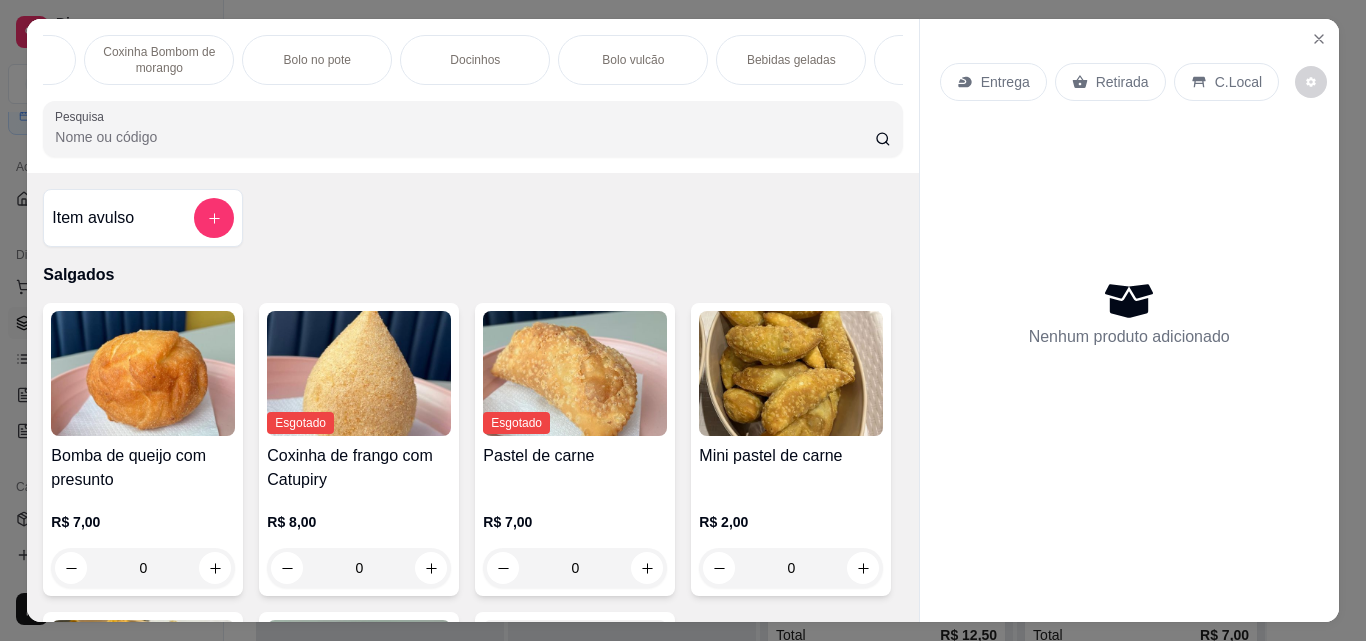 scroll, scrollTop: 0, scrollLeft: 280, axis: horizontal 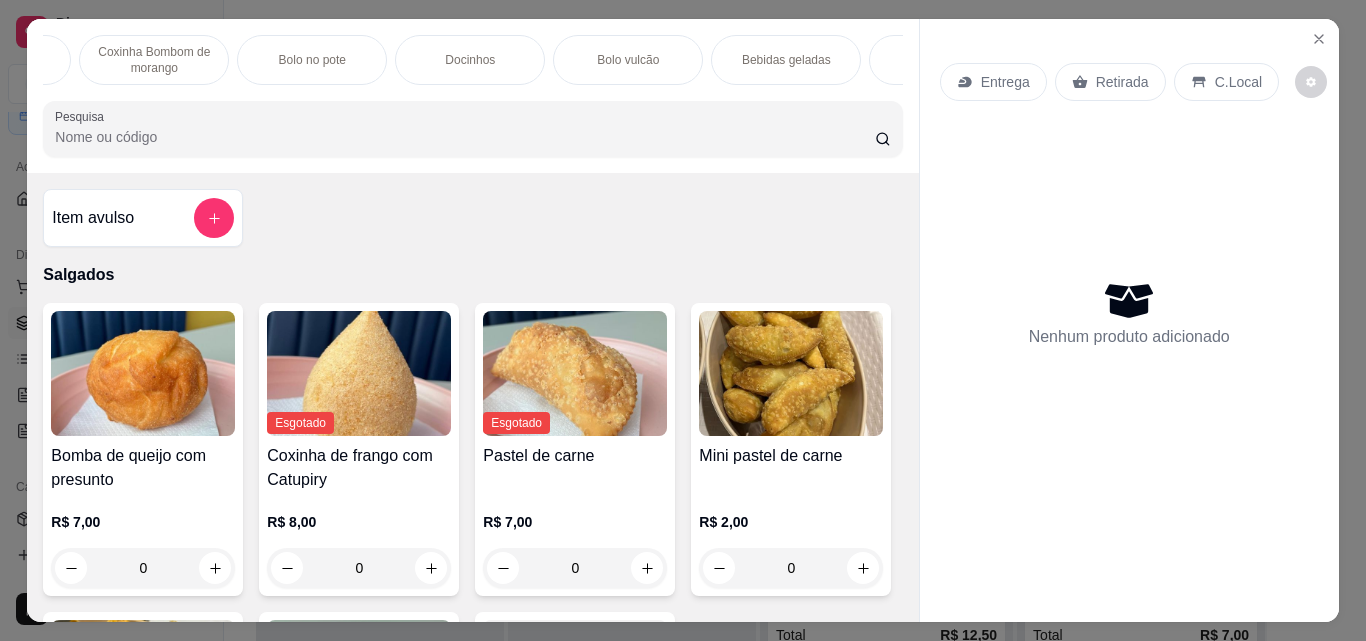 click on "Bebidas geladas" at bounding box center [786, 60] 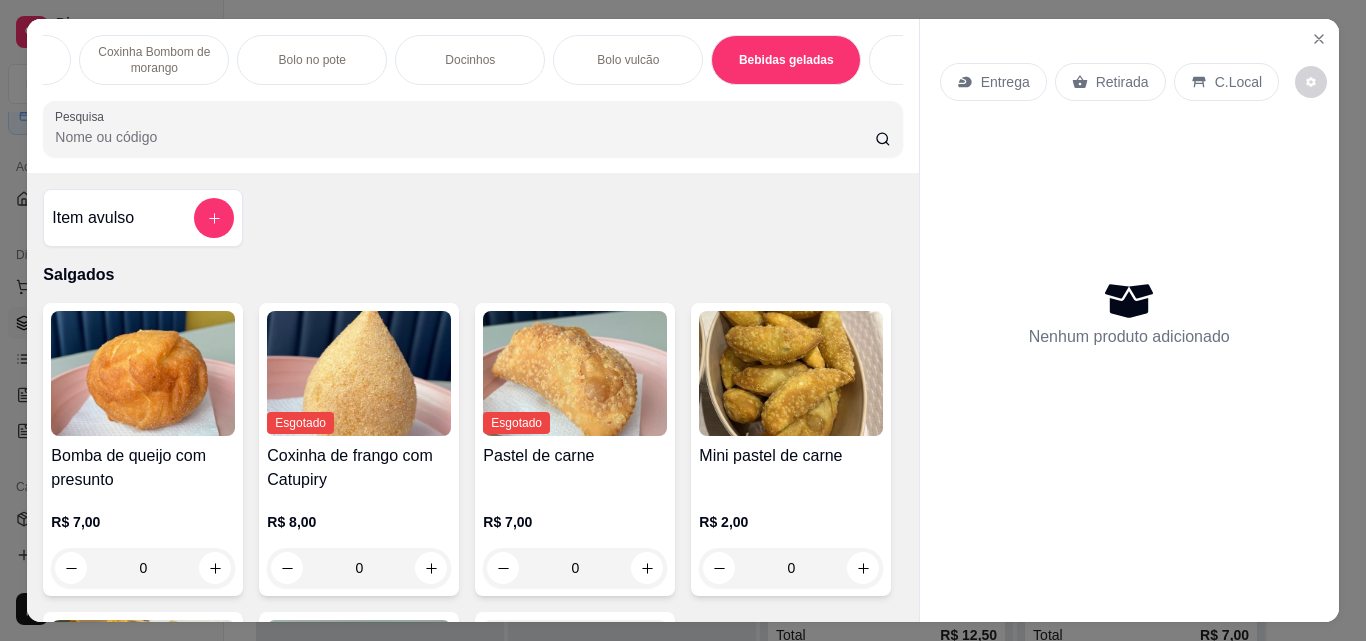 scroll, scrollTop: 3404, scrollLeft: 0, axis: vertical 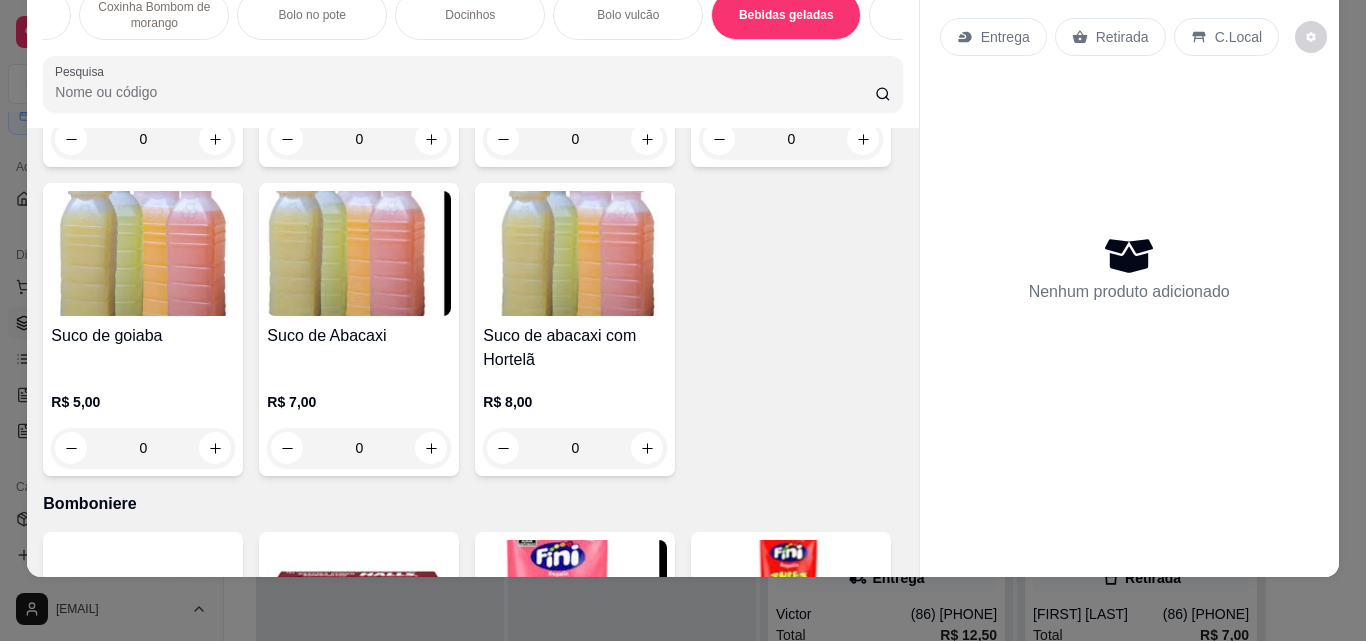 click at bounding box center [431, -146] 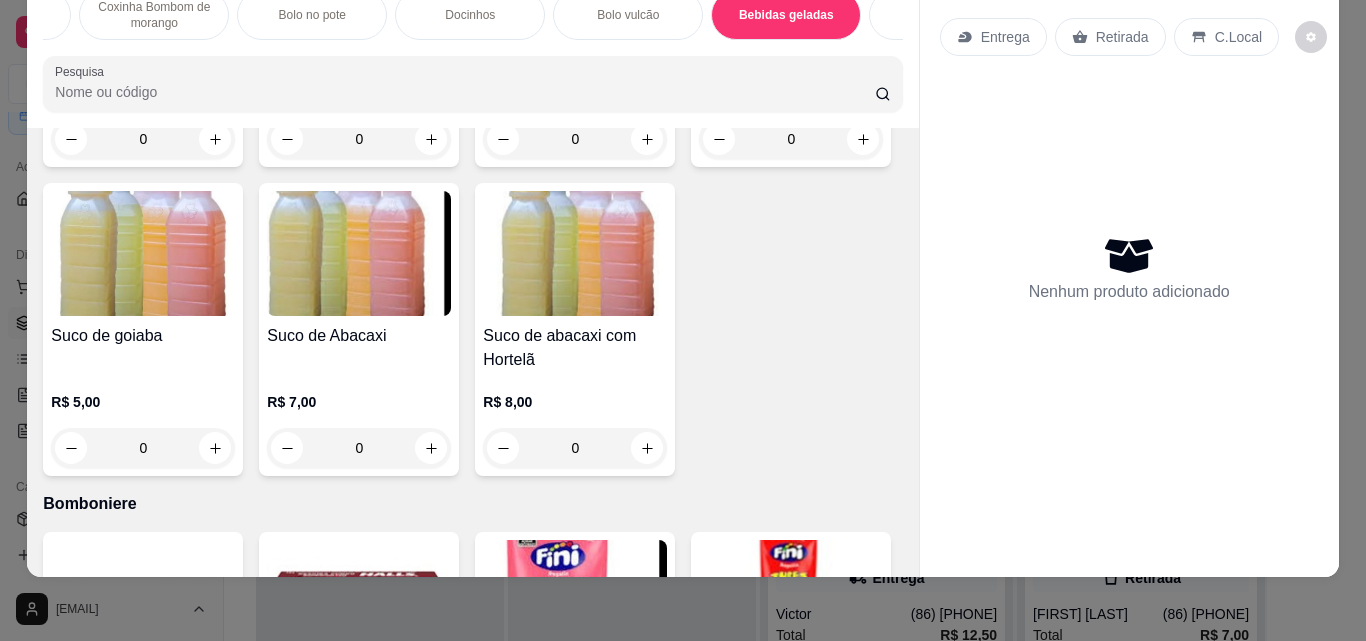 type on "1" 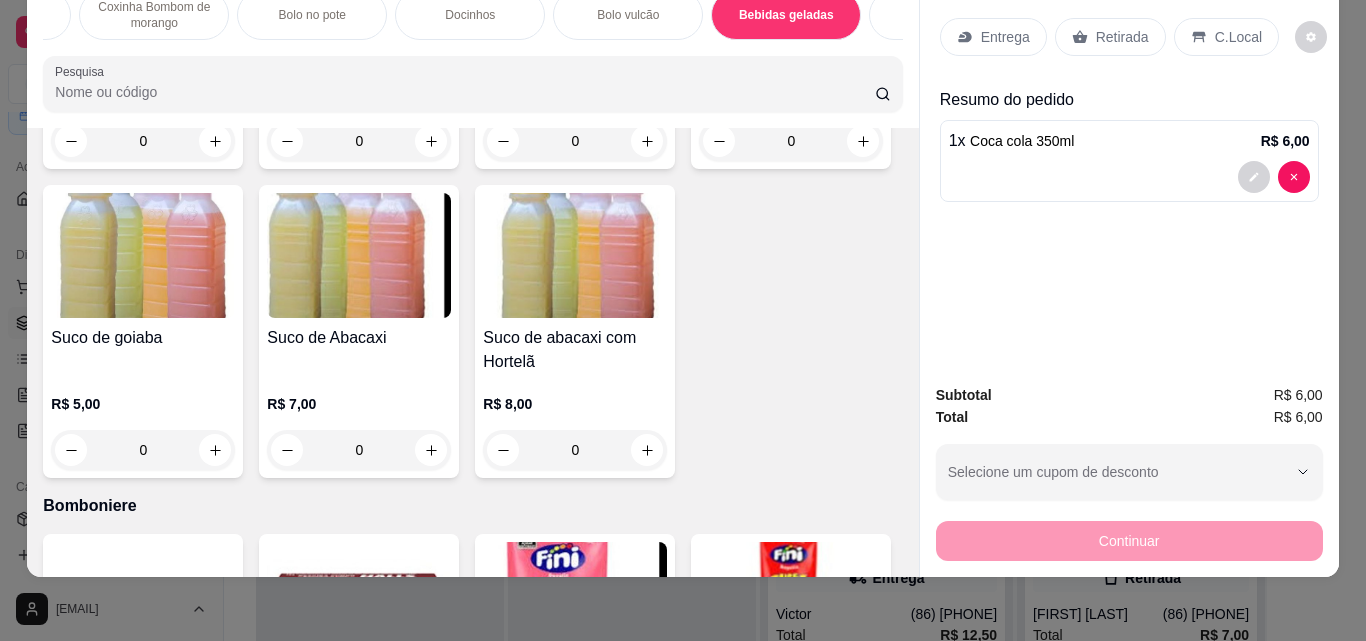 click 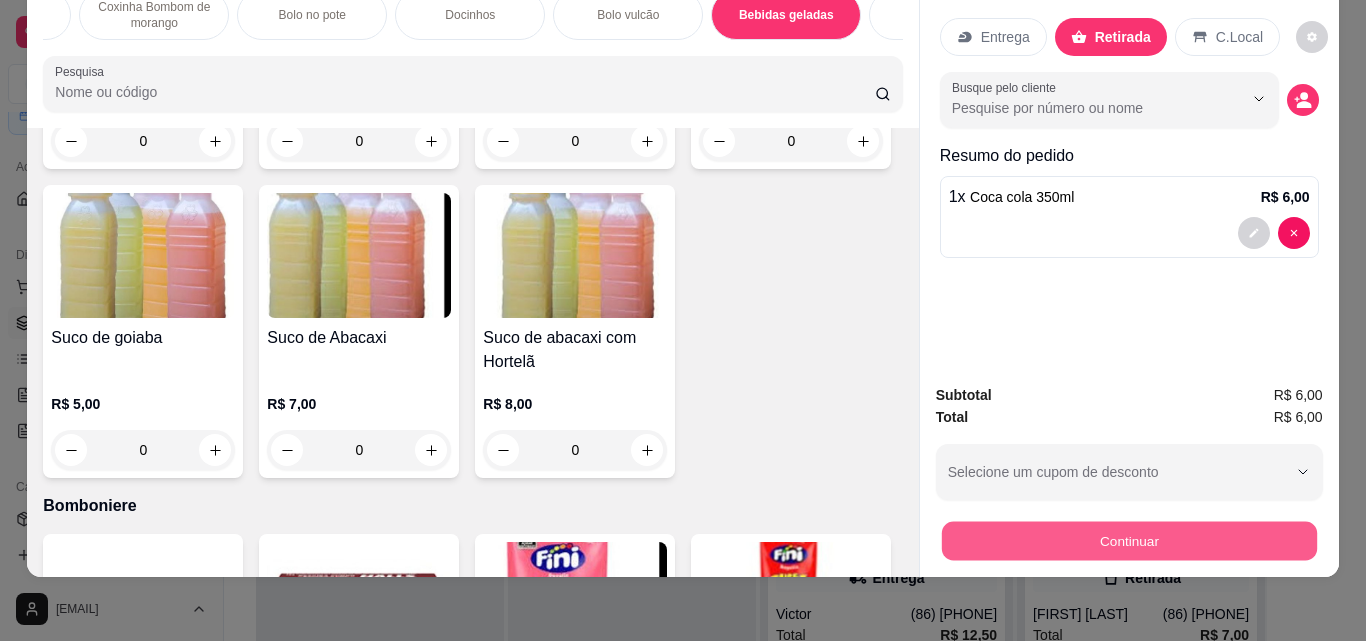 click on "Continuar" at bounding box center [1128, 540] 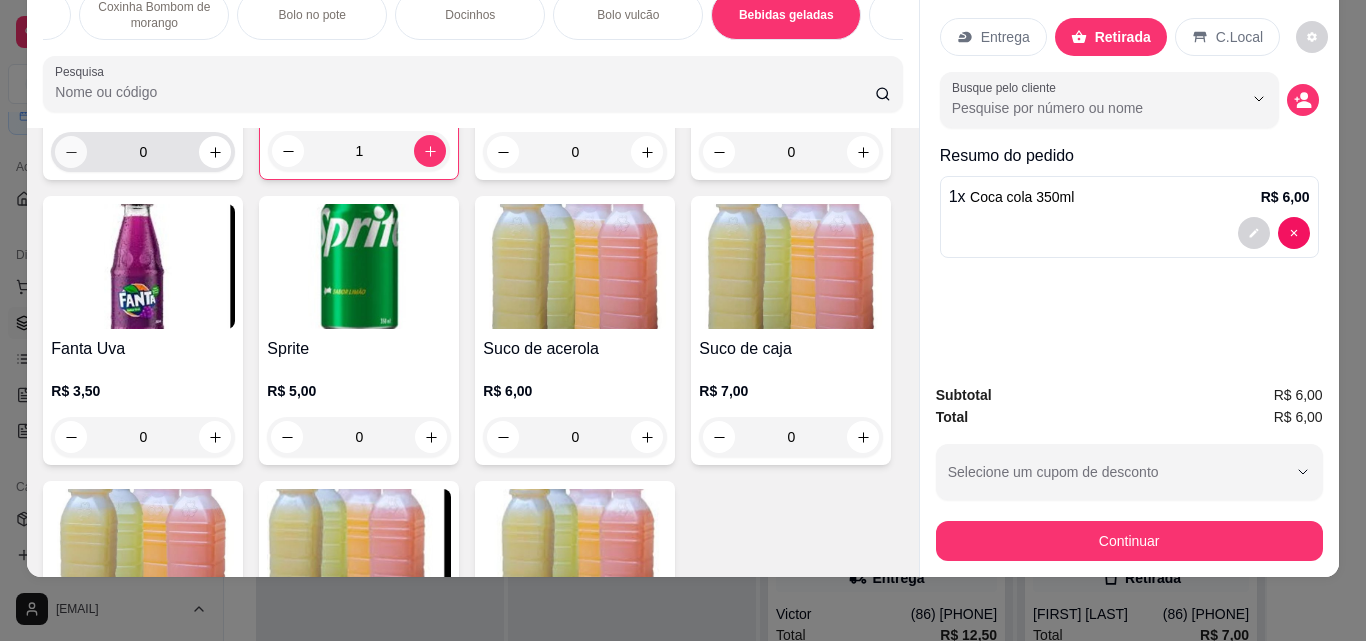 scroll, scrollTop: 3904, scrollLeft: 0, axis: vertical 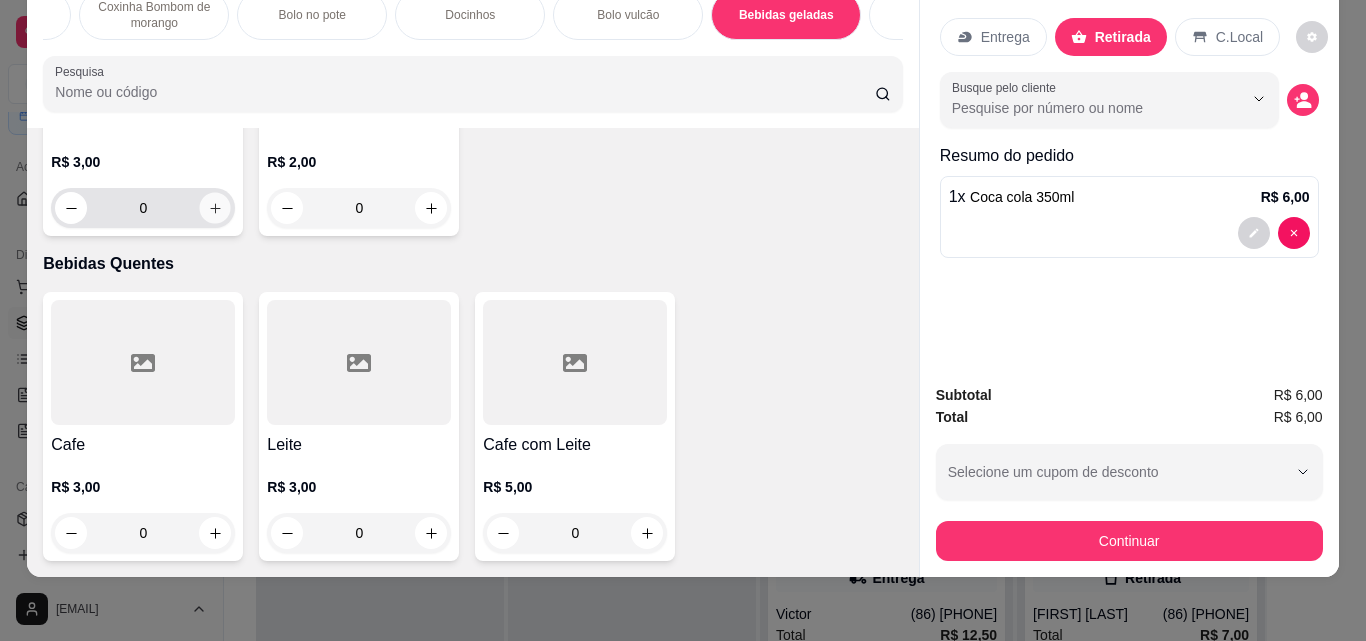 click 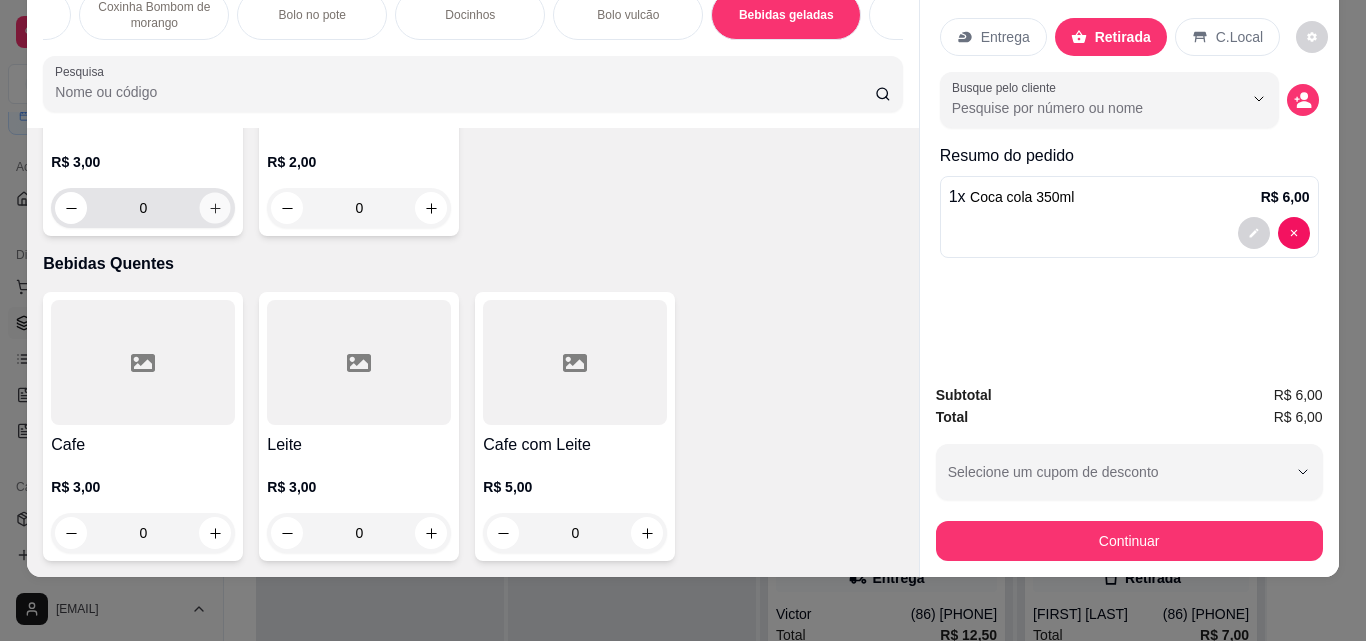 type on "1" 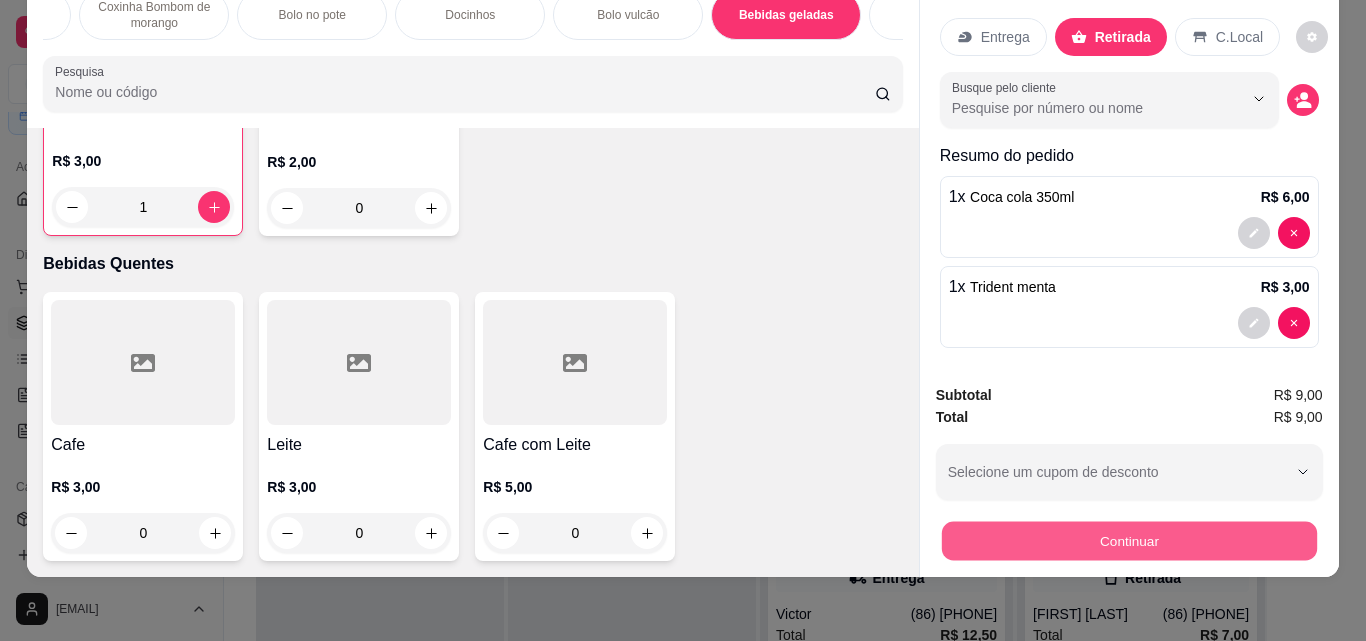 click on "Continuar" at bounding box center [1128, 540] 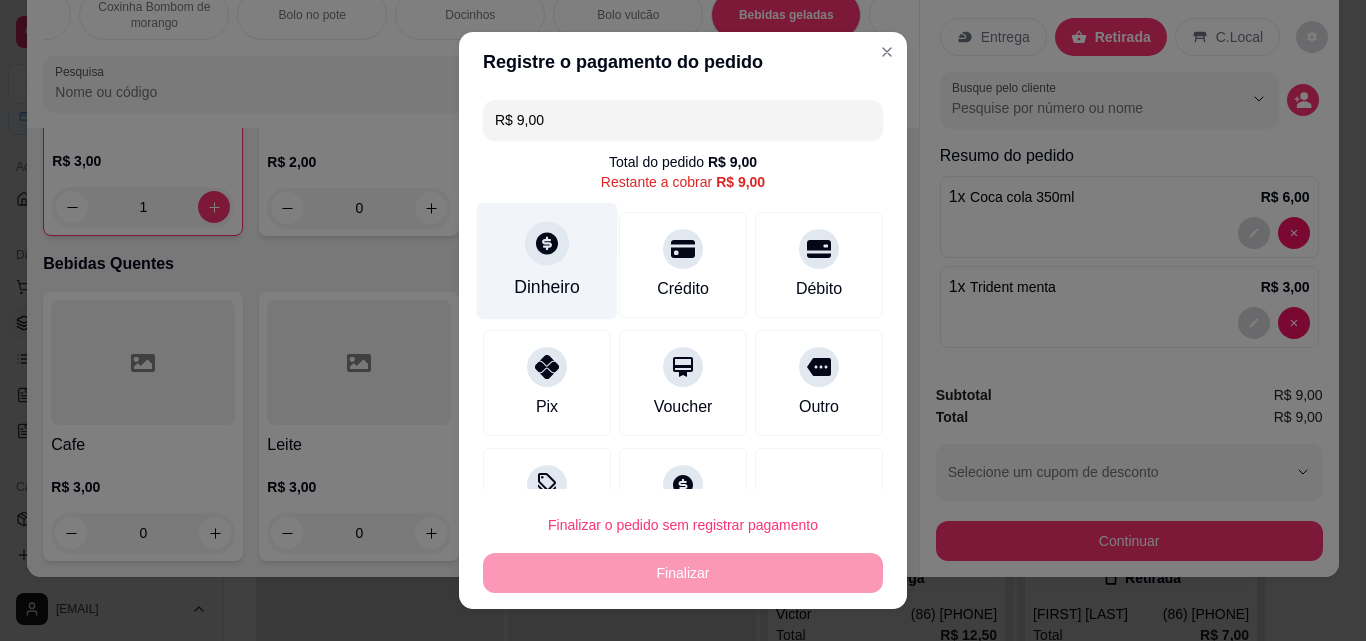 click on "Dinheiro" at bounding box center [547, 261] 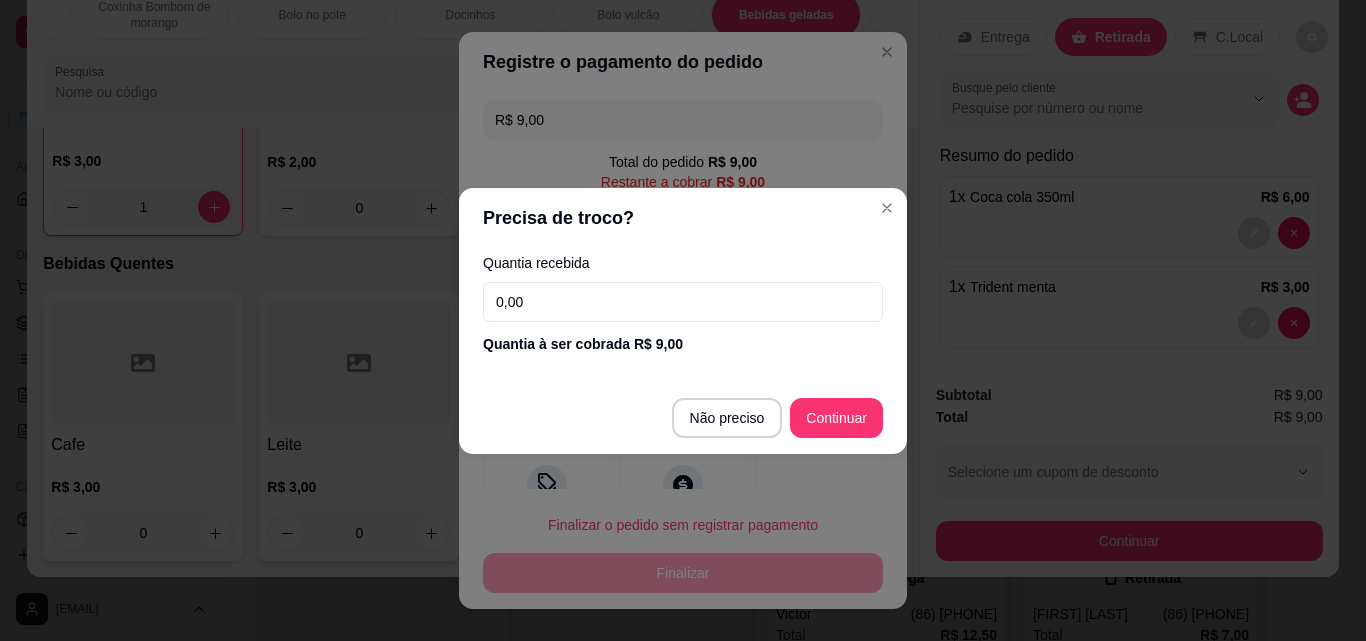 click on "0,00" at bounding box center (683, 302) 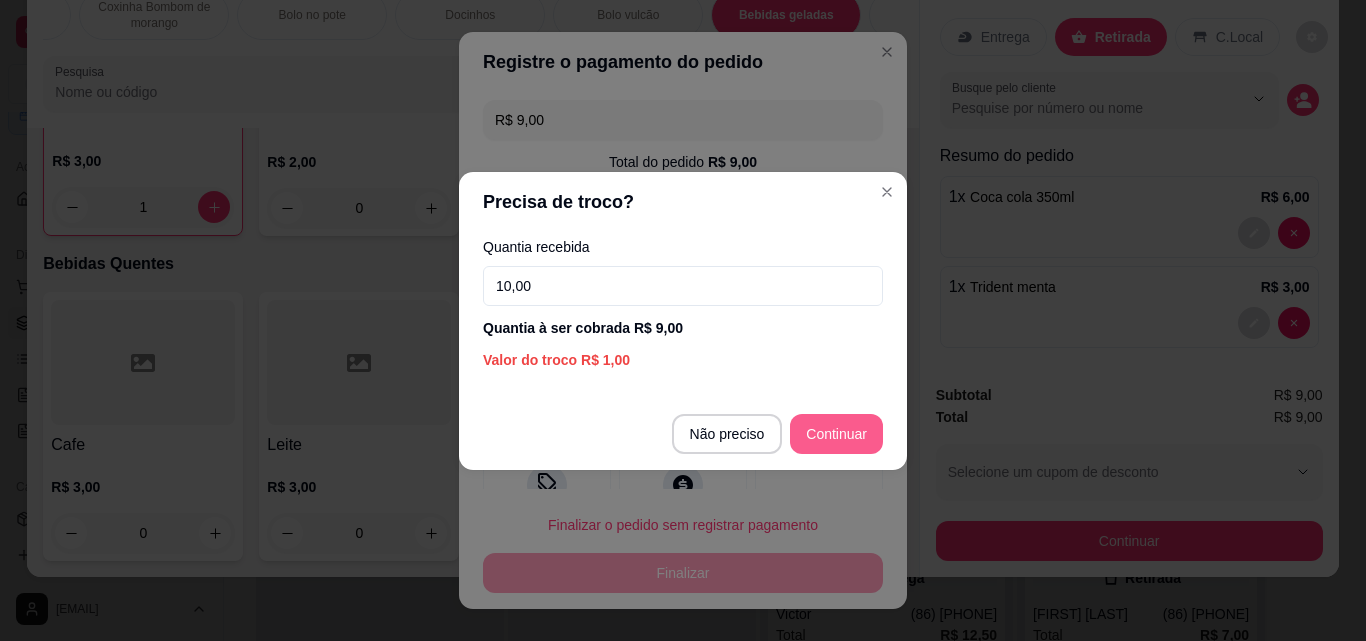 type on "10,00" 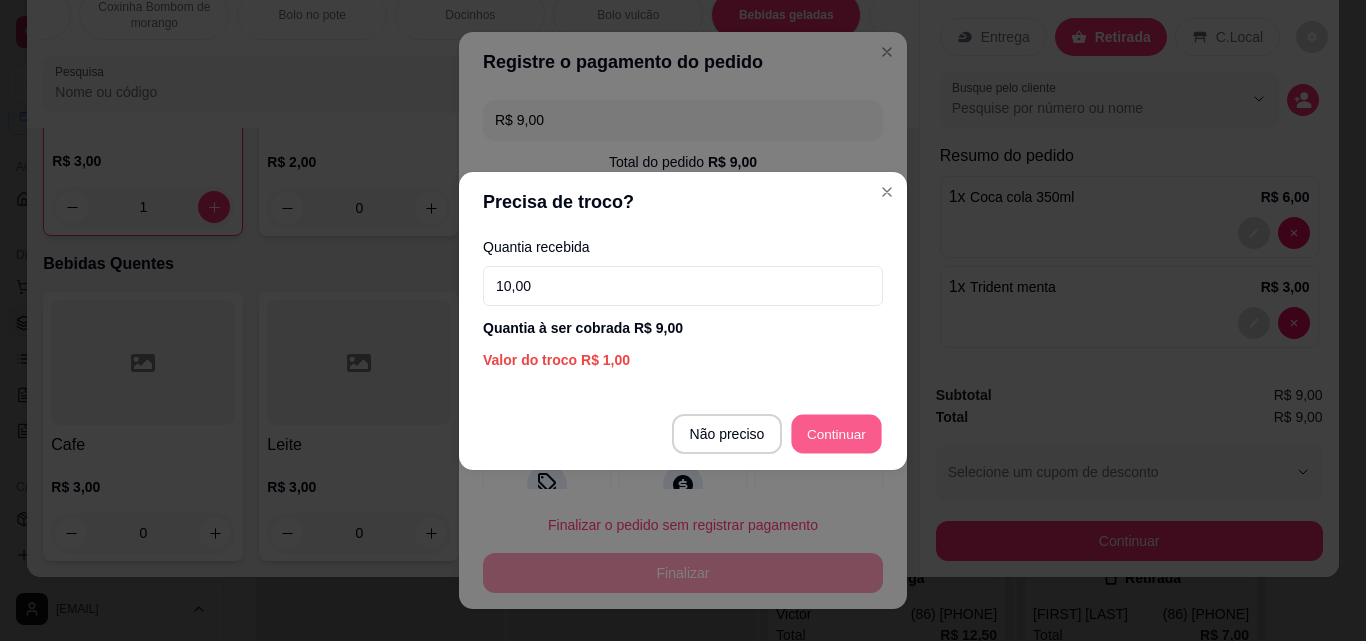 type on "R$ 0,00" 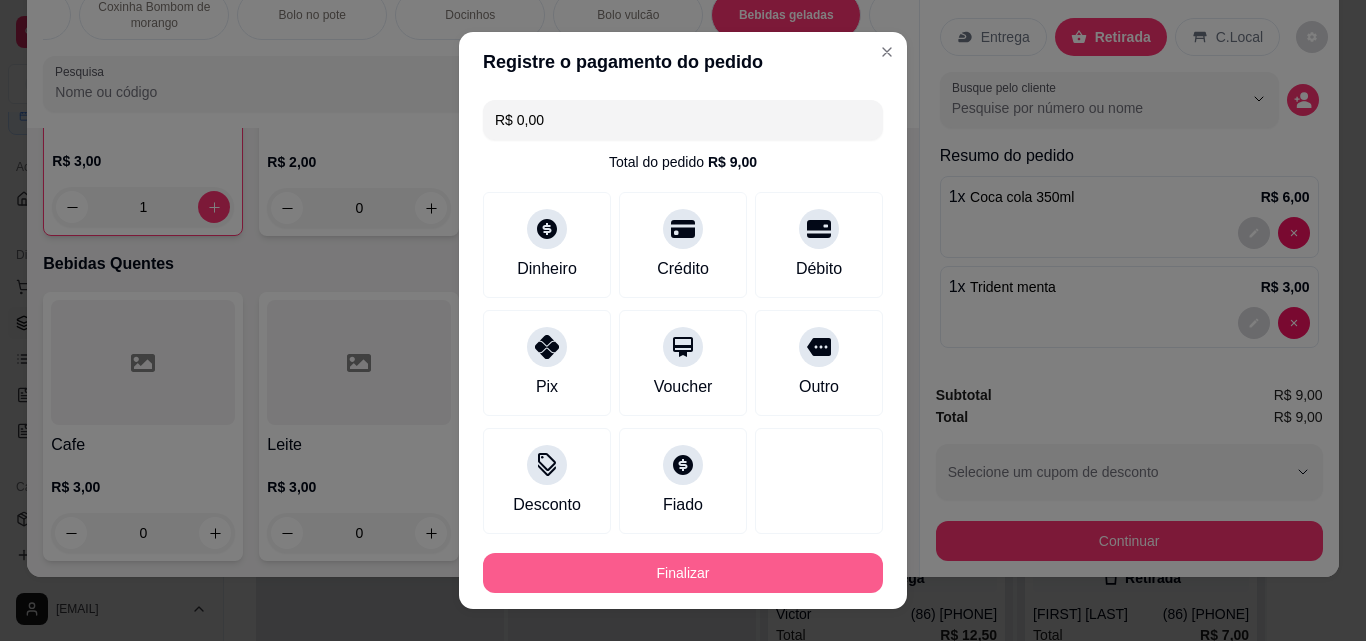 click on "Finalizar" at bounding box center [683, 573] 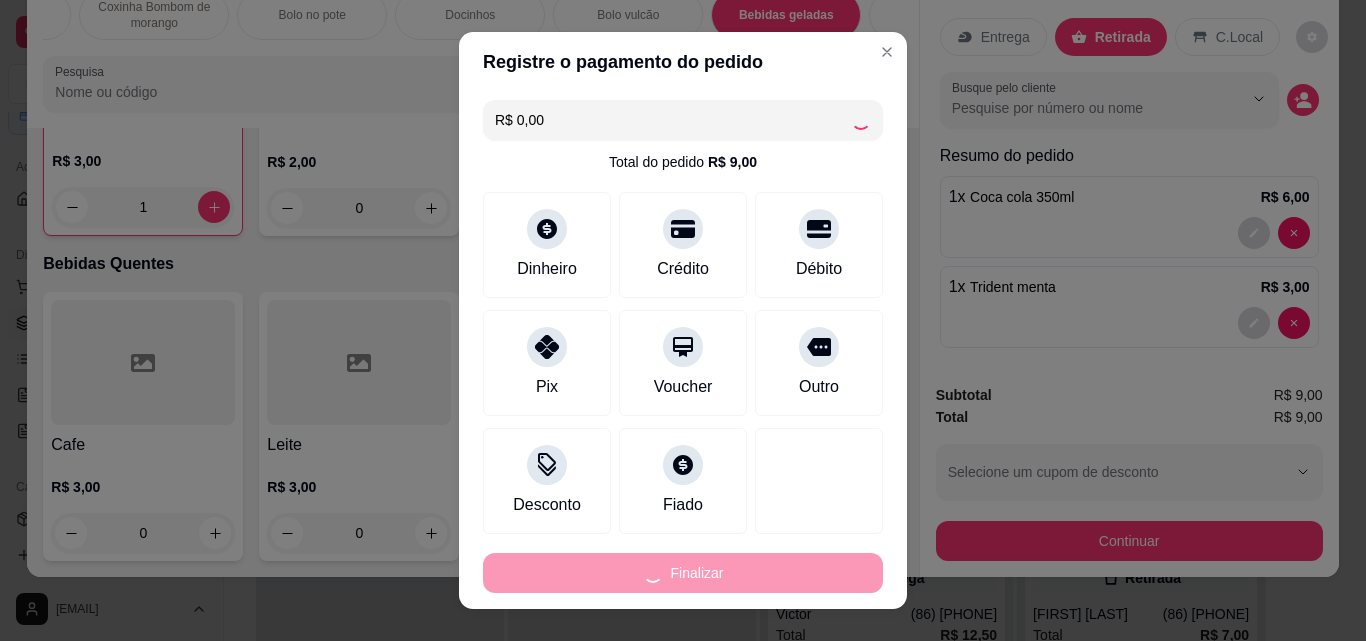 type on "0" 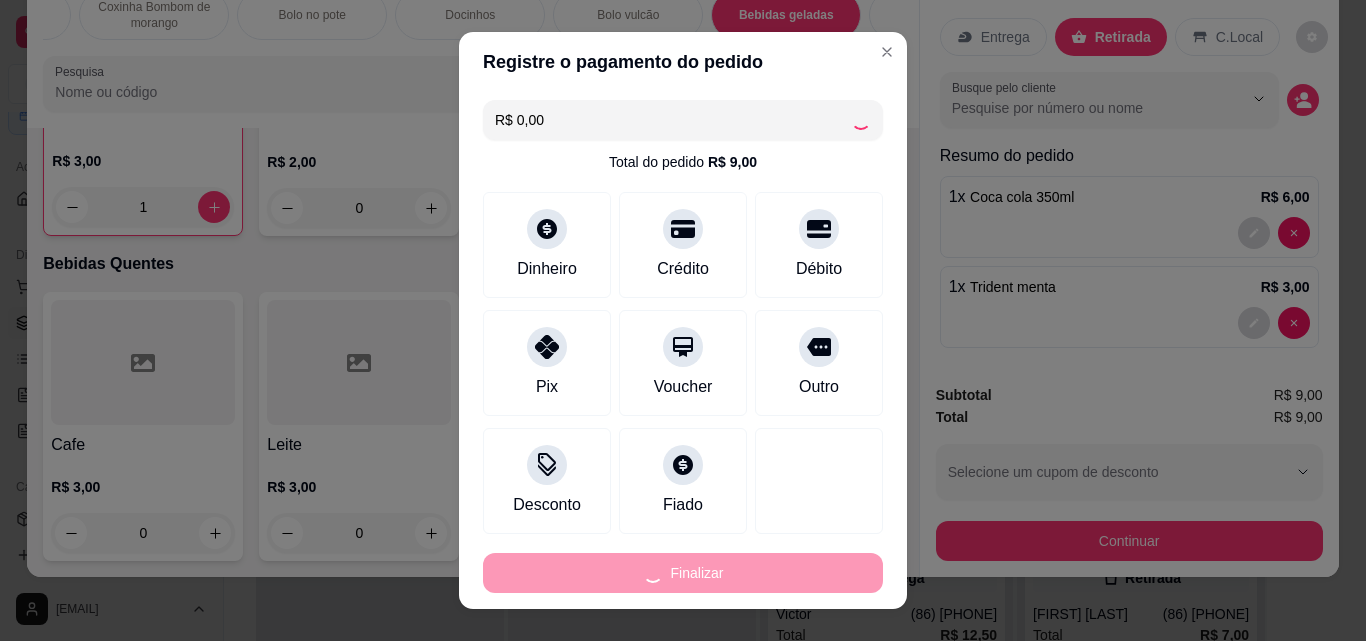 type on "0" 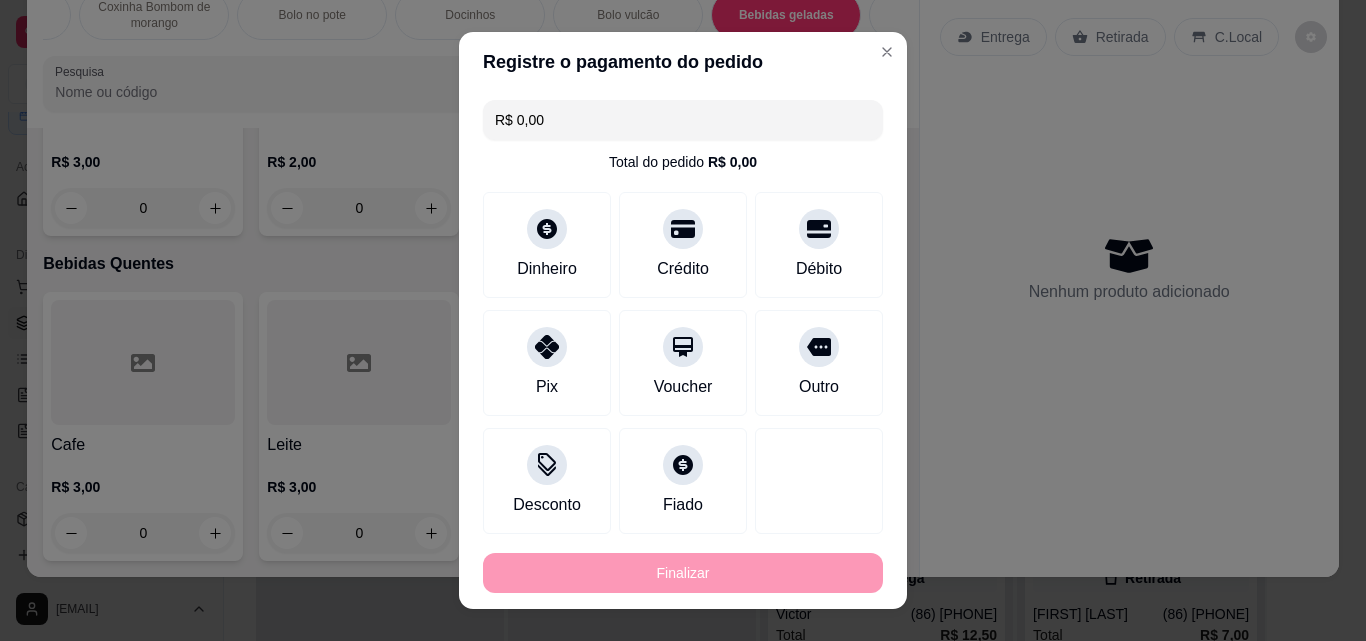 type on "-R$ 9,00" 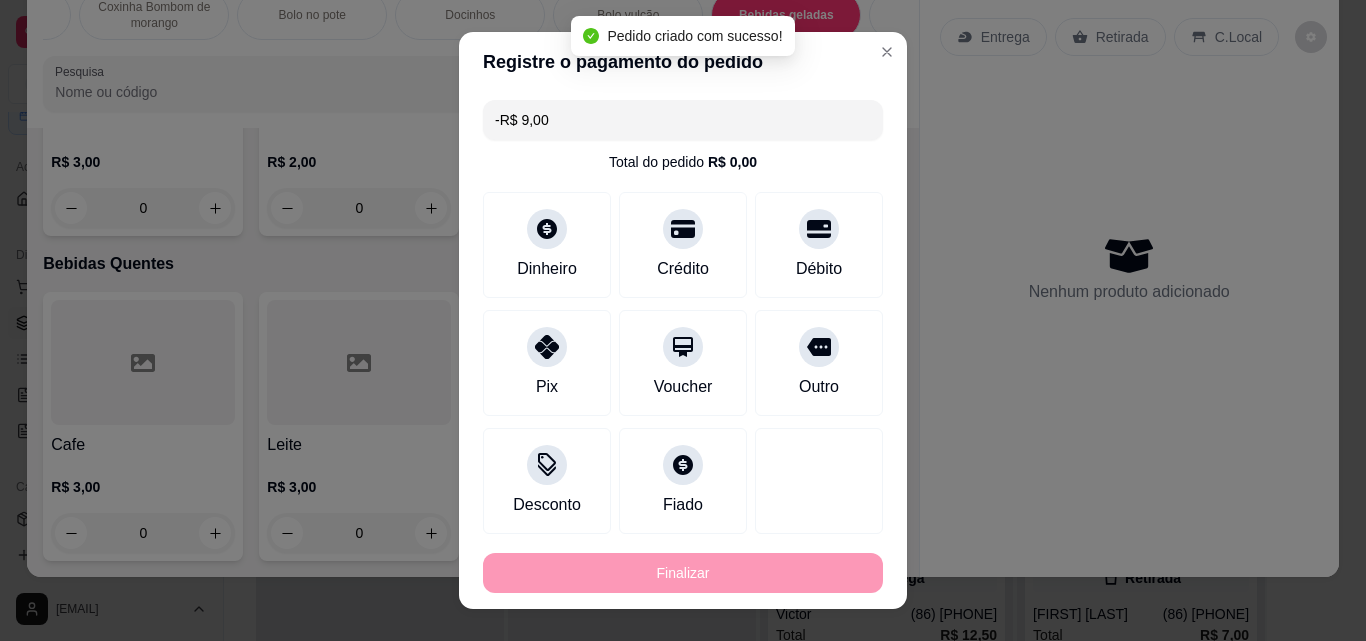 scroll, scrollTop: 5802, scrollLeft: 0, axis: vertical 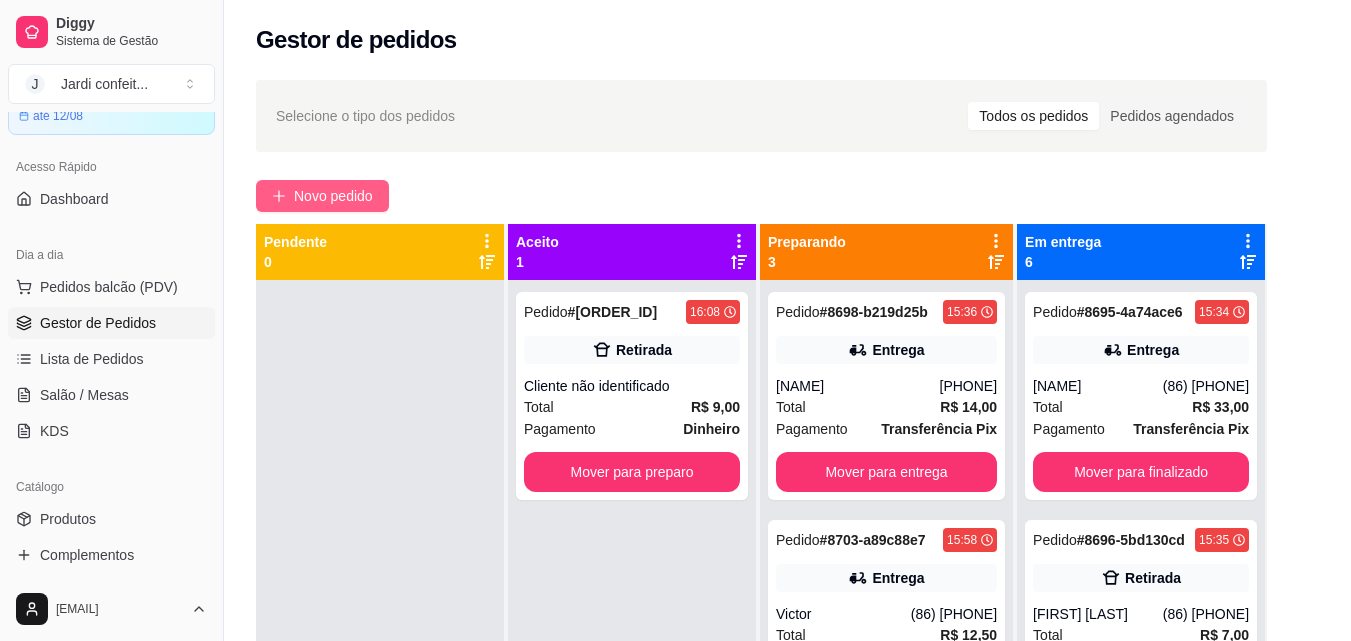 click 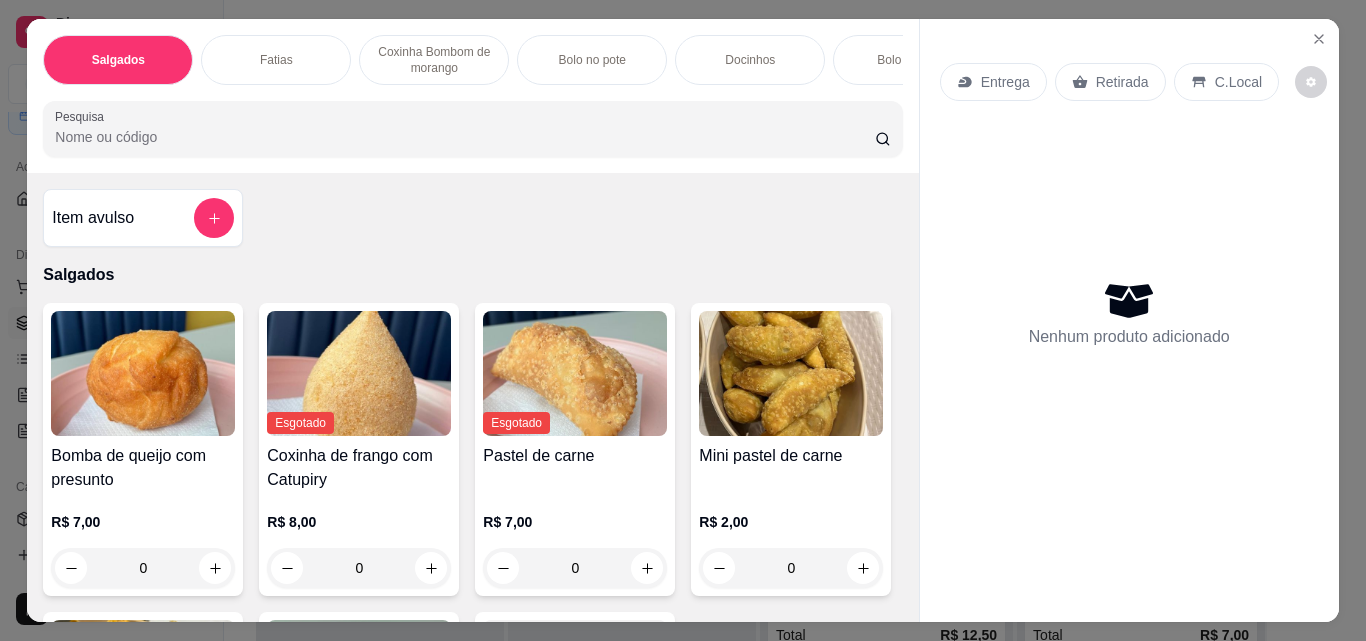 click on "Bolo vulcão" at bounding box center (908, 60) 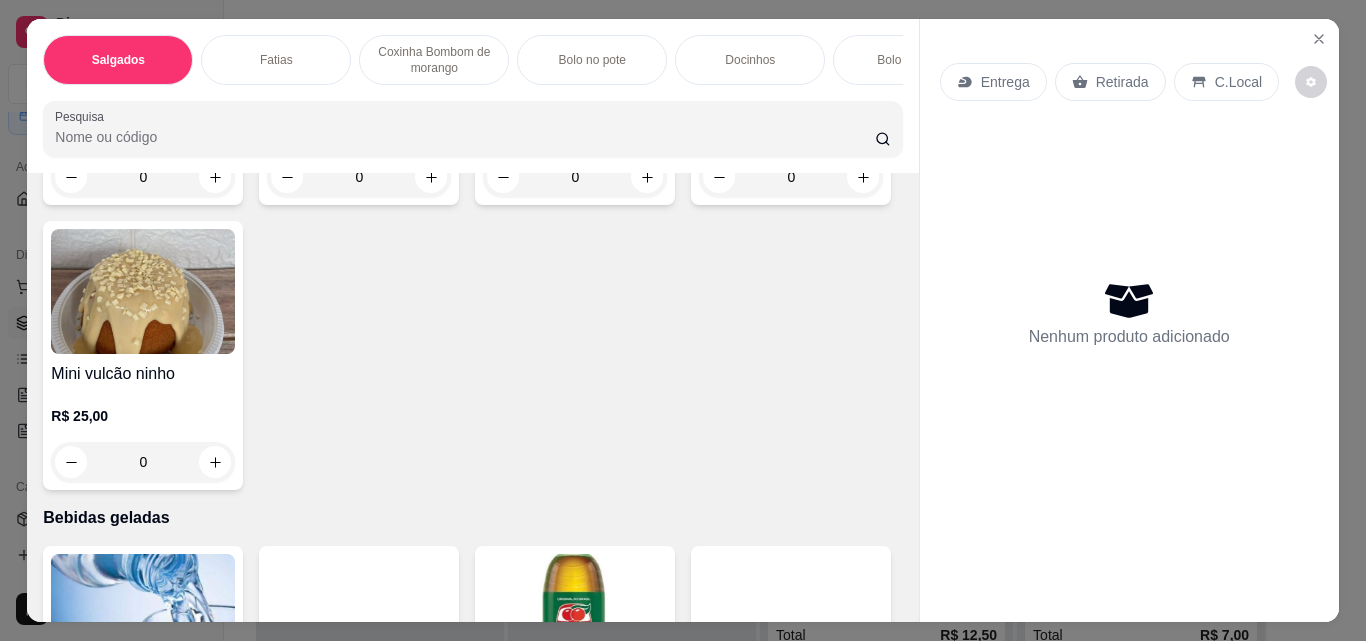 scroll, scrollTop: 52, scrollLeft: 0, axis: vertical 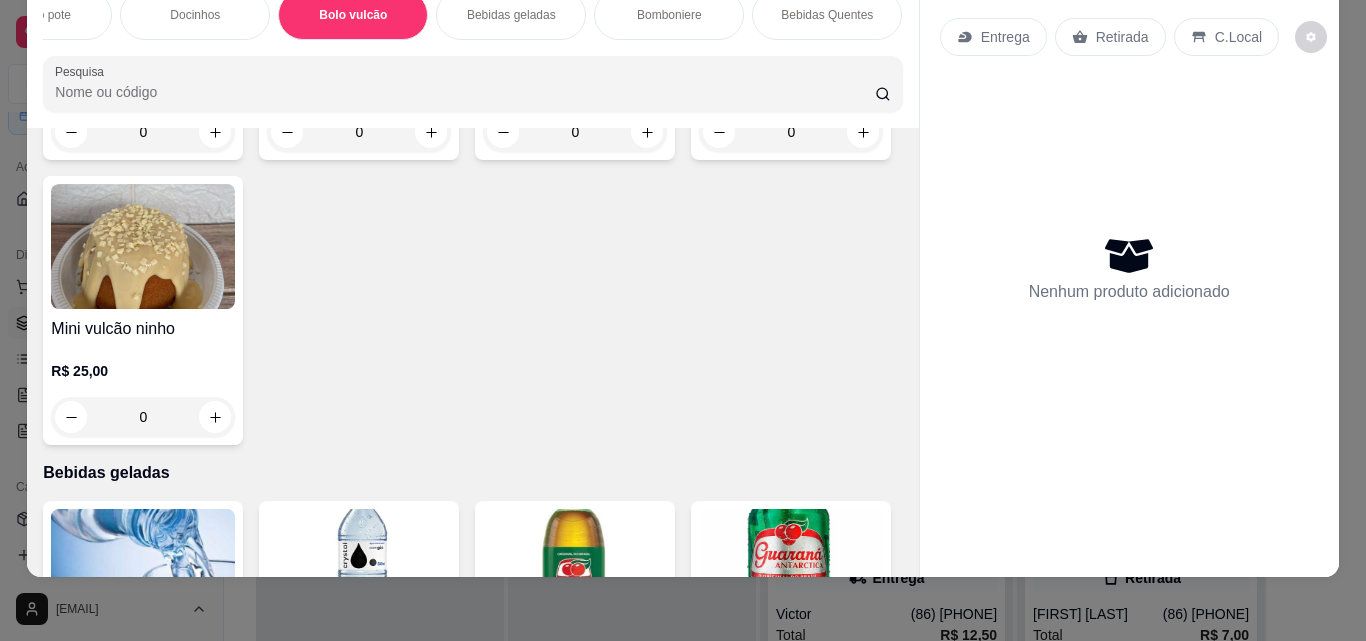 click on "Bomboniere" at bounding box center (669, 15) 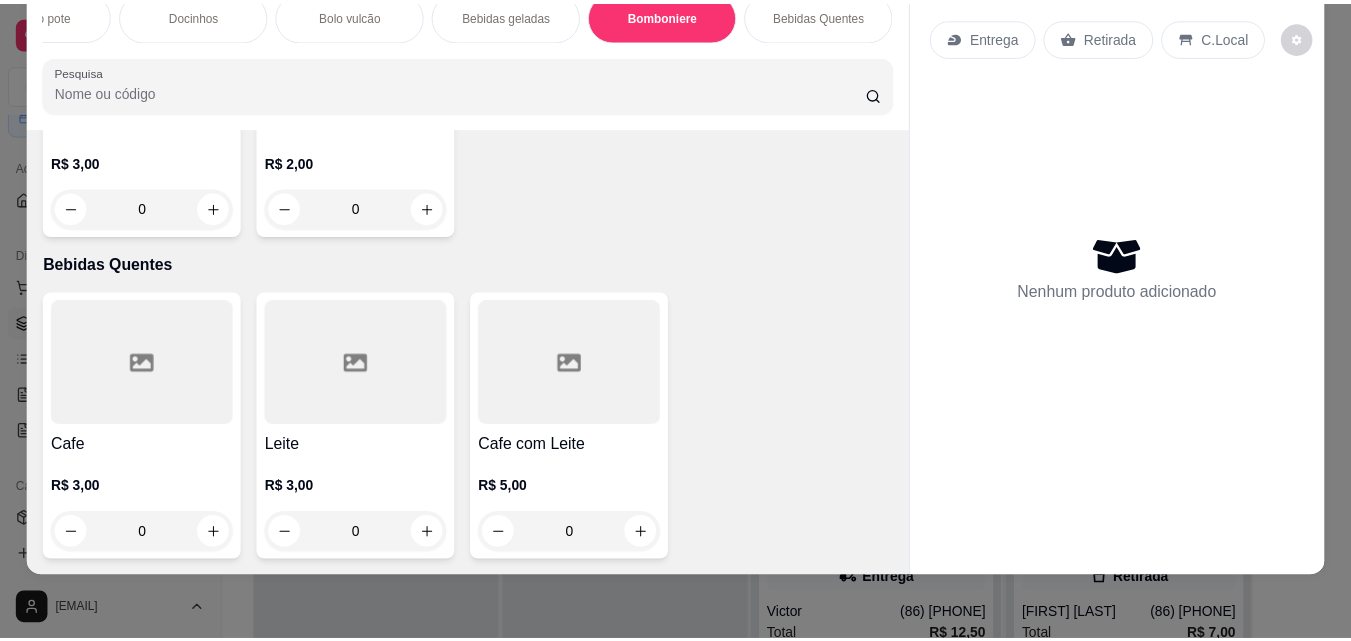 scroll, scrollTop: 5663, scrollLeft: 0, axis: vertical 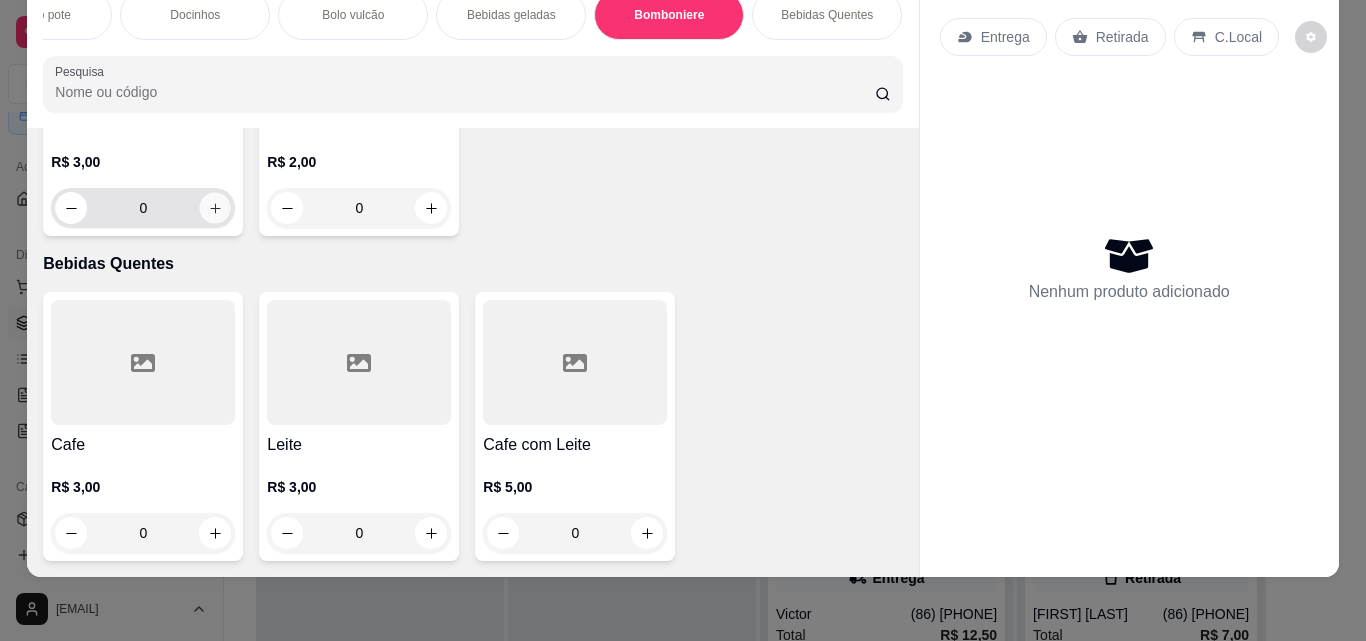click 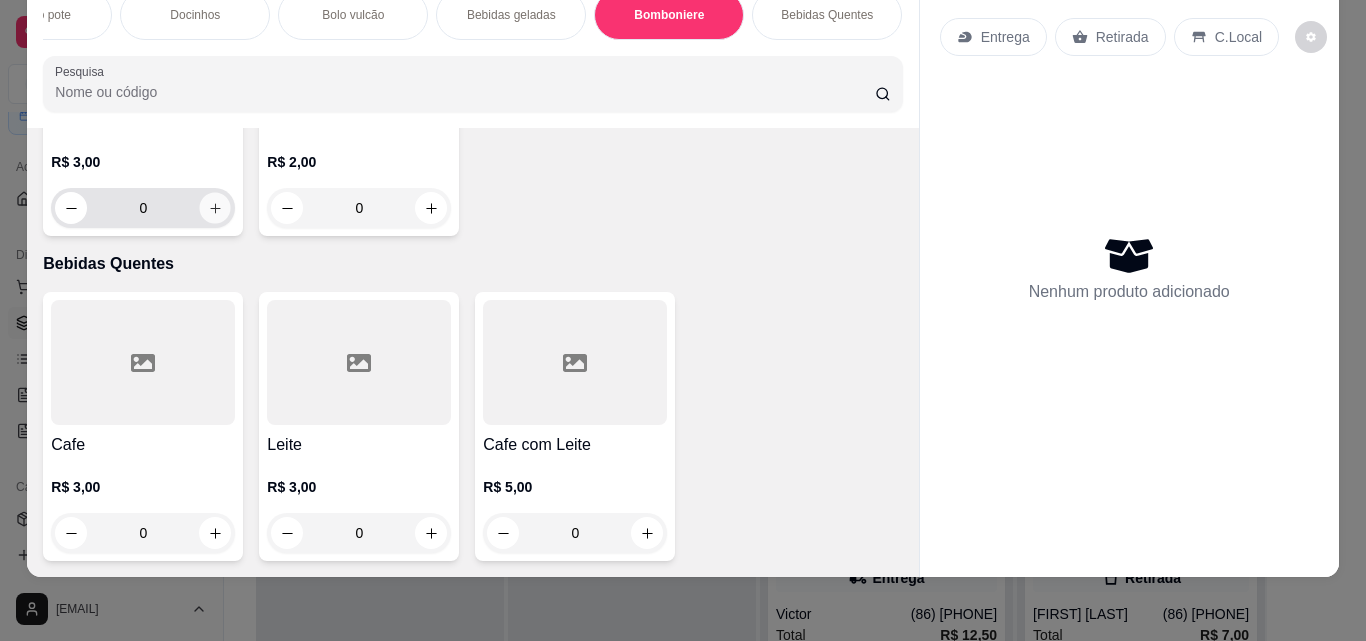 type on "1" 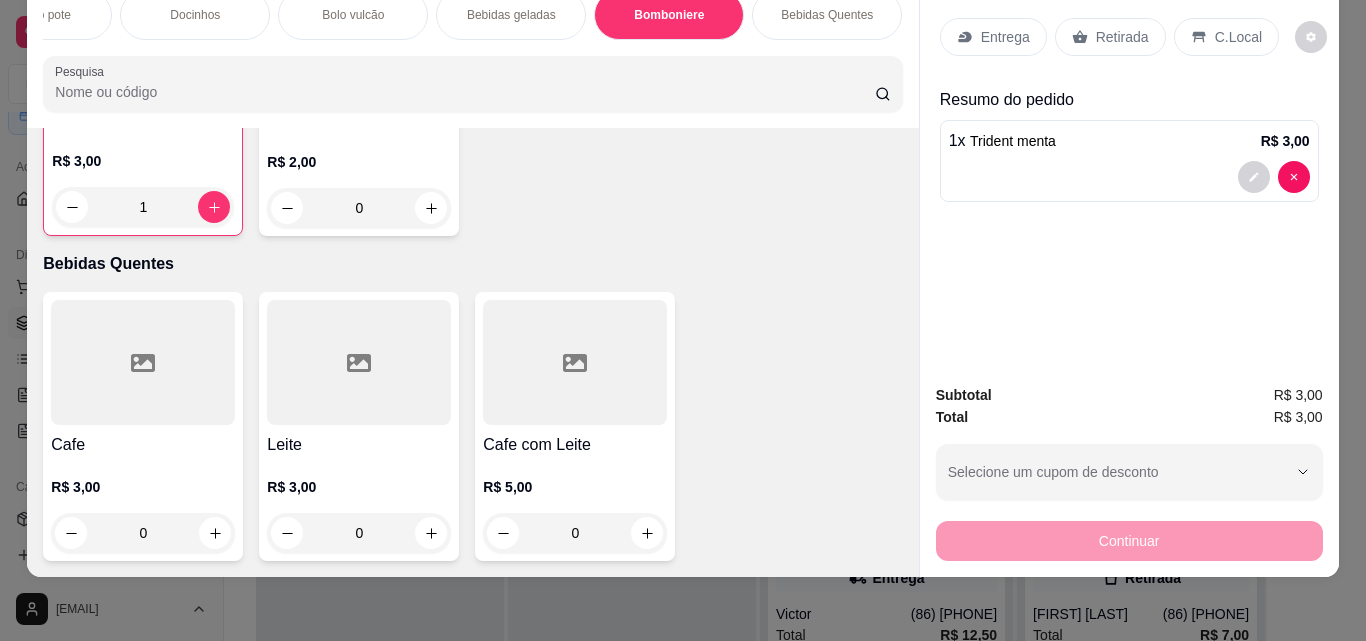 click on "Retirada" at bounding box center [1122, 37] 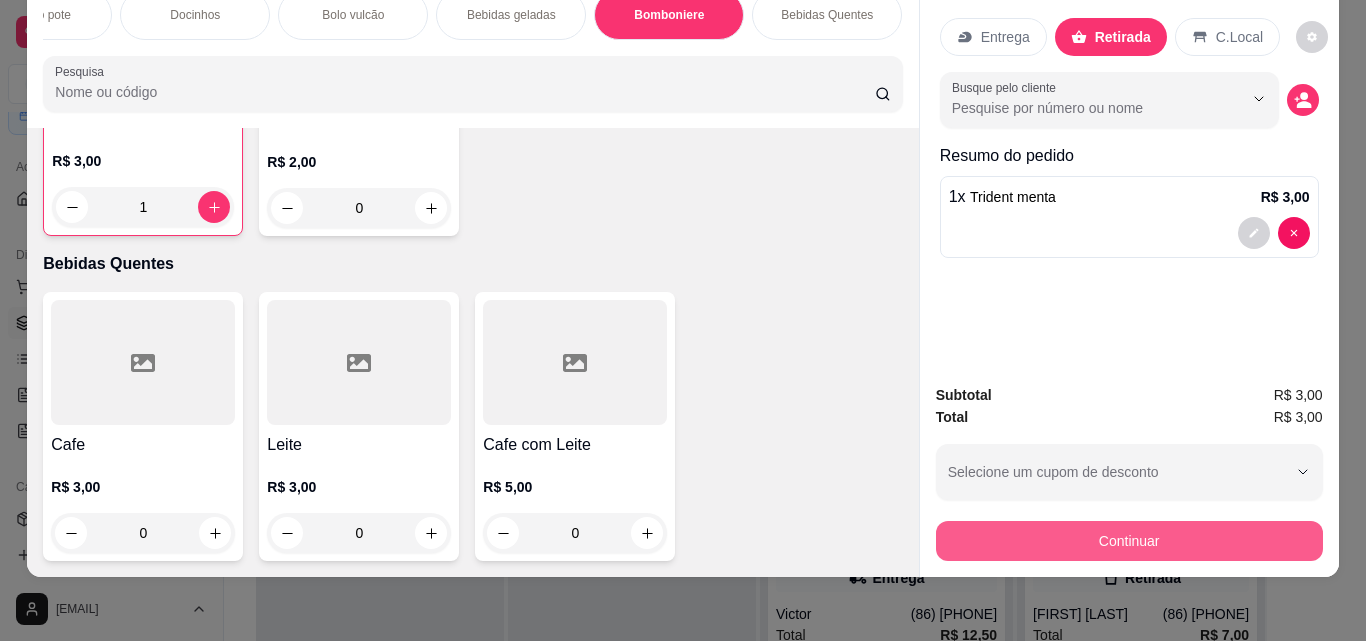 click on "Continuar" at bounding box center (1129, 541) 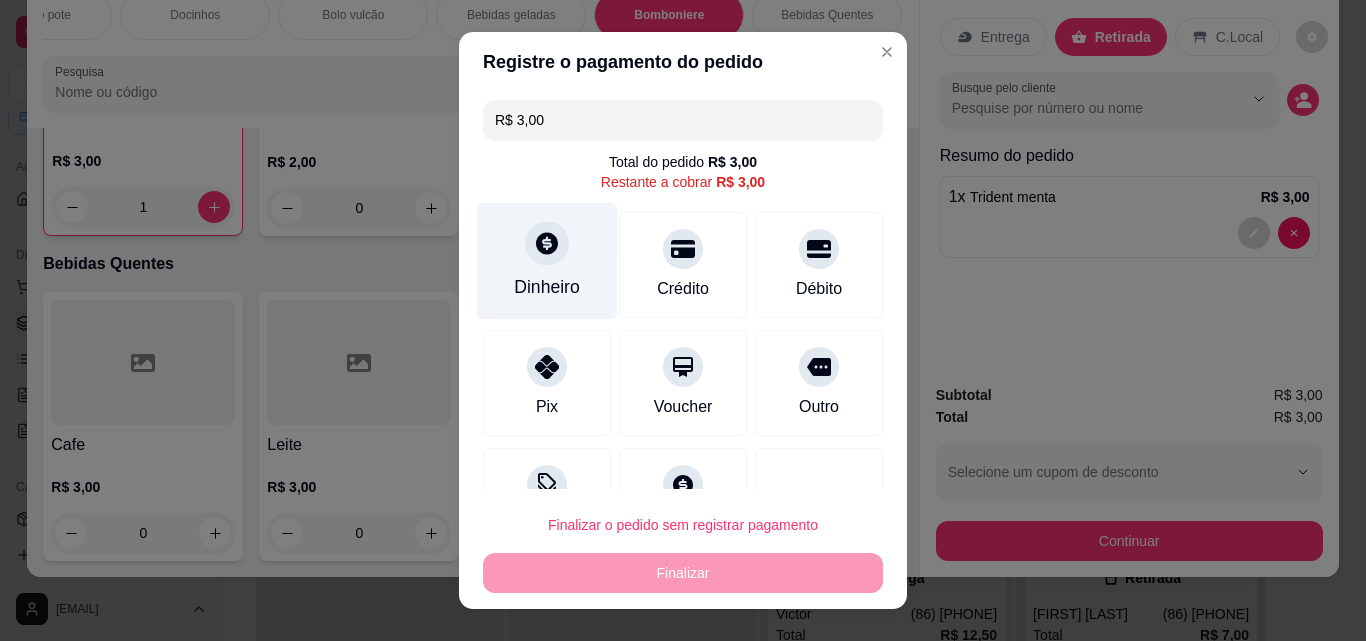 click on "Dinheiro" at bounding box center (547, 261) 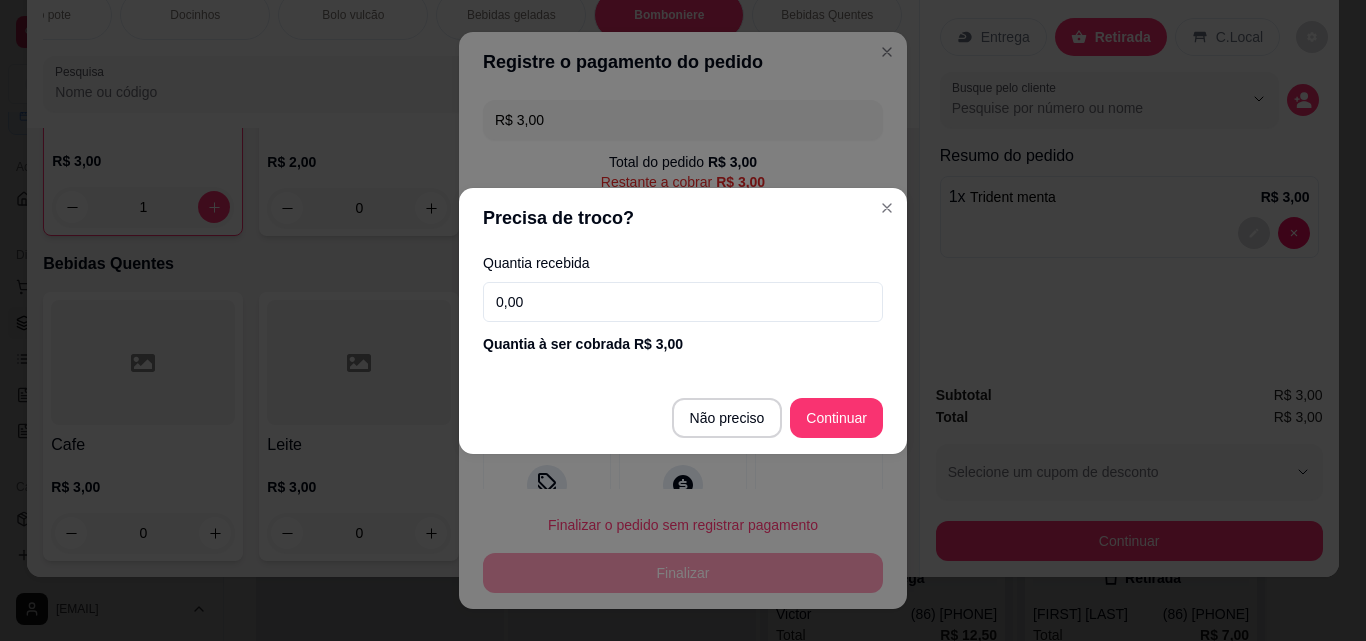 click on "0,00" at bounding box center [683, 302] 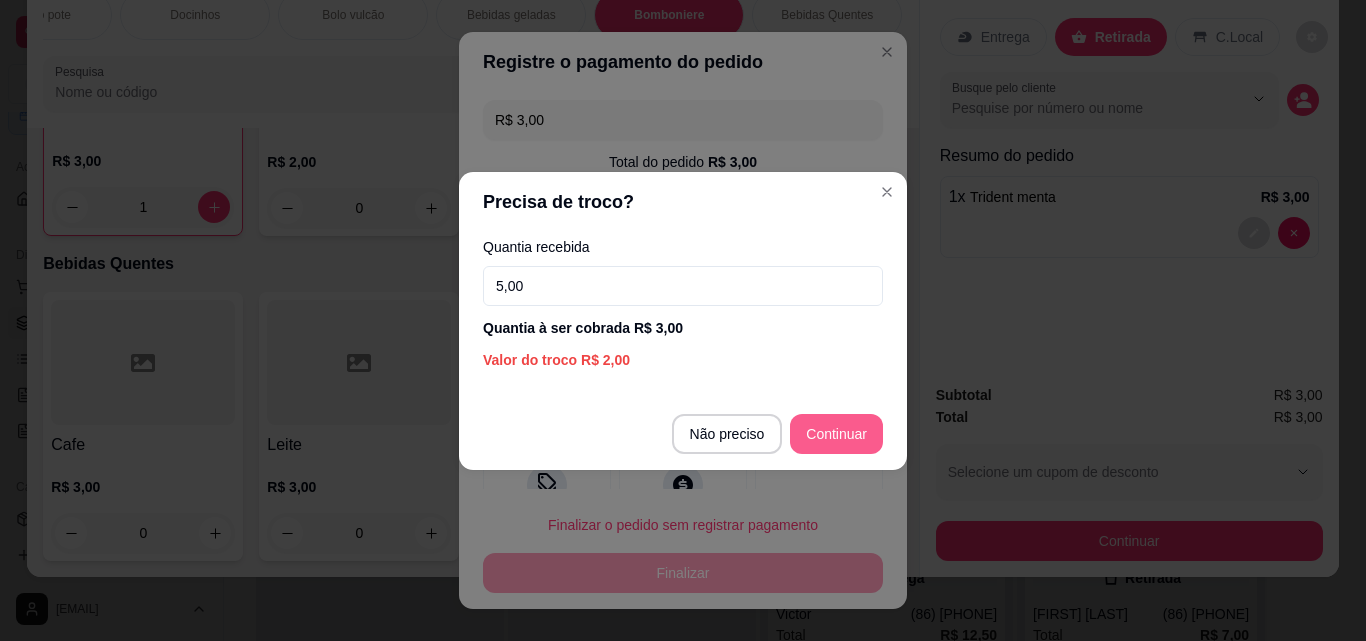 type on "5,00" 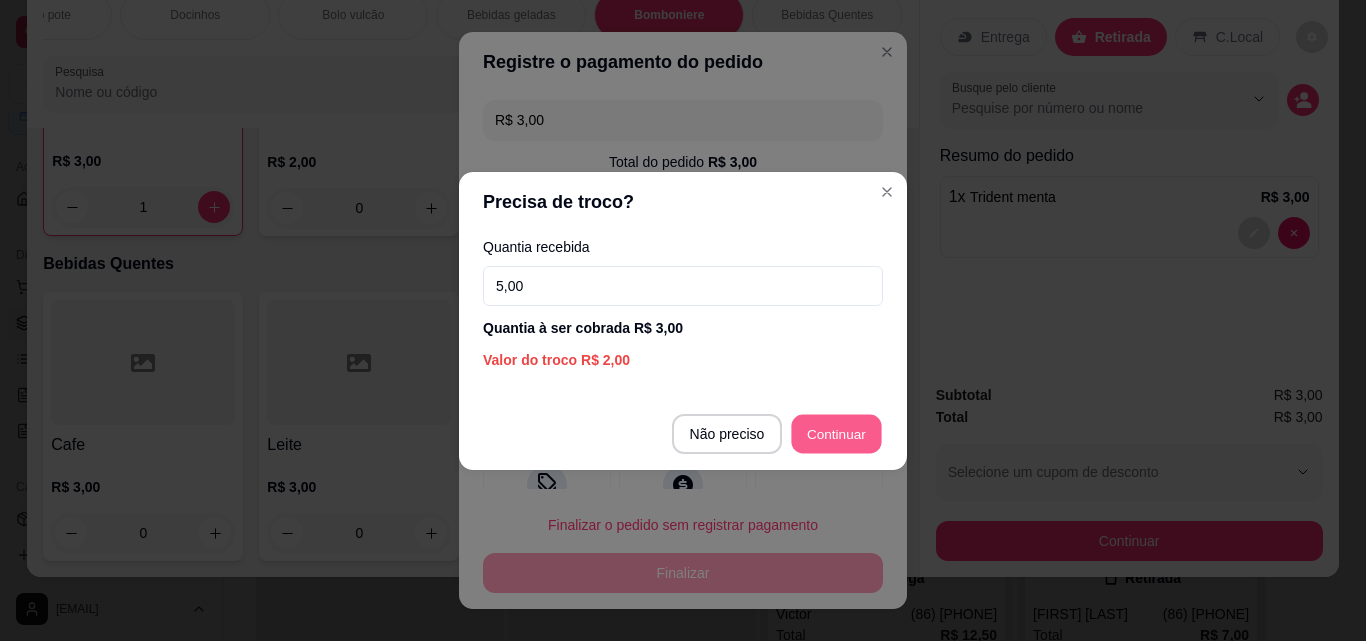 type on "R$ 0,00" 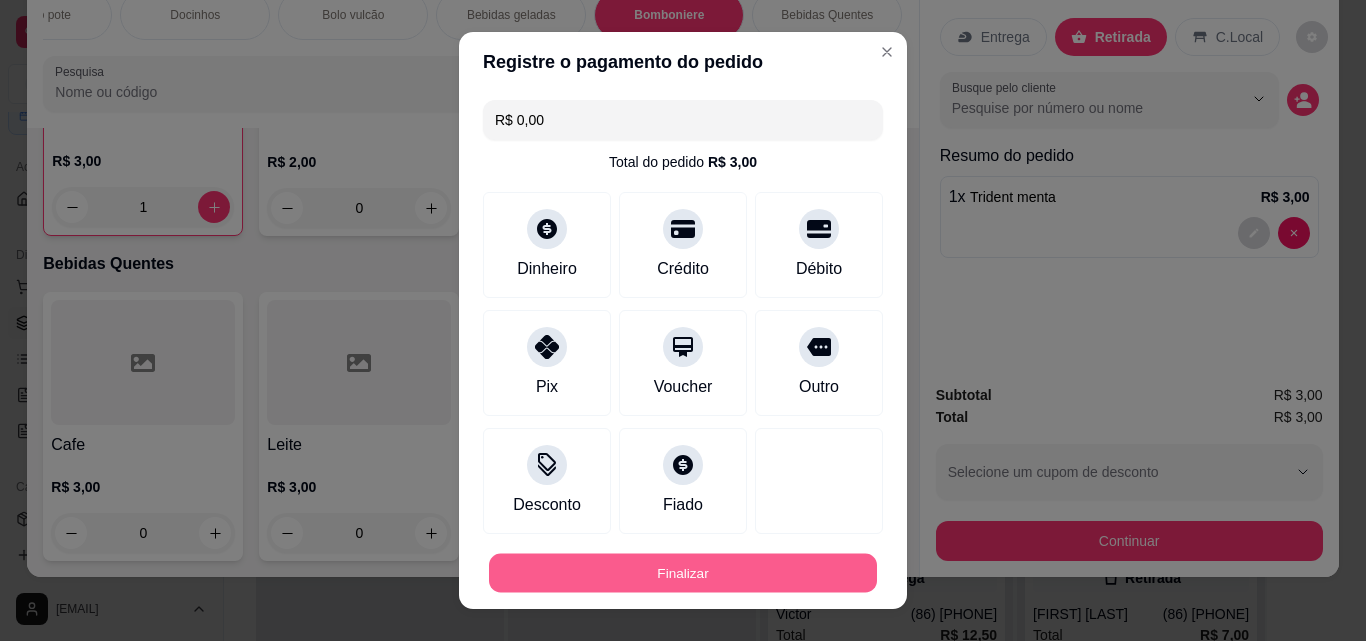 click on "Finalizar" at bounding box center (683, 573) 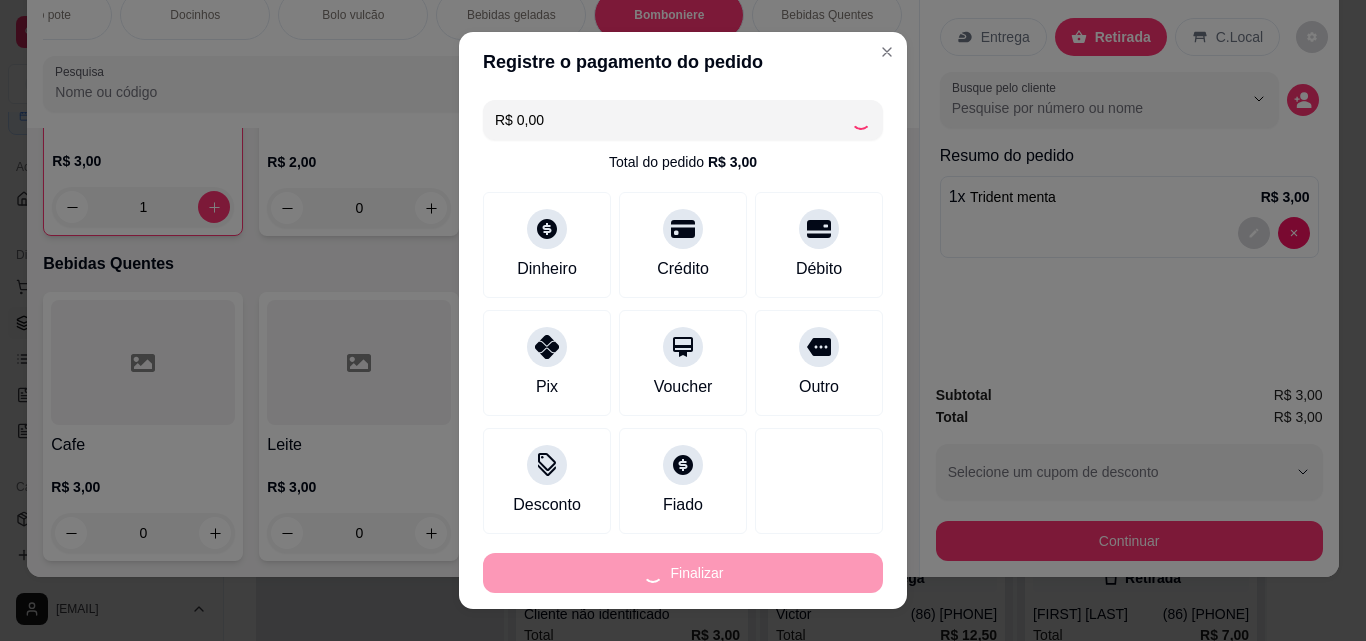 type on "0" 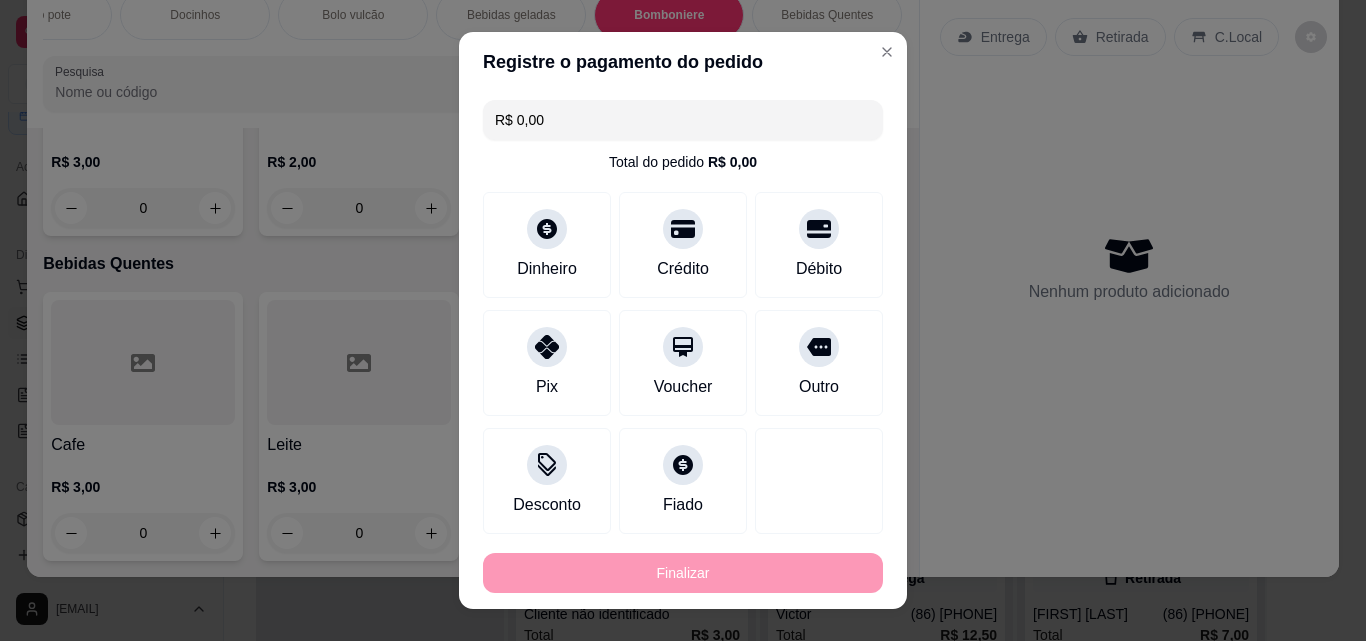 type on "-R$ 3,00" 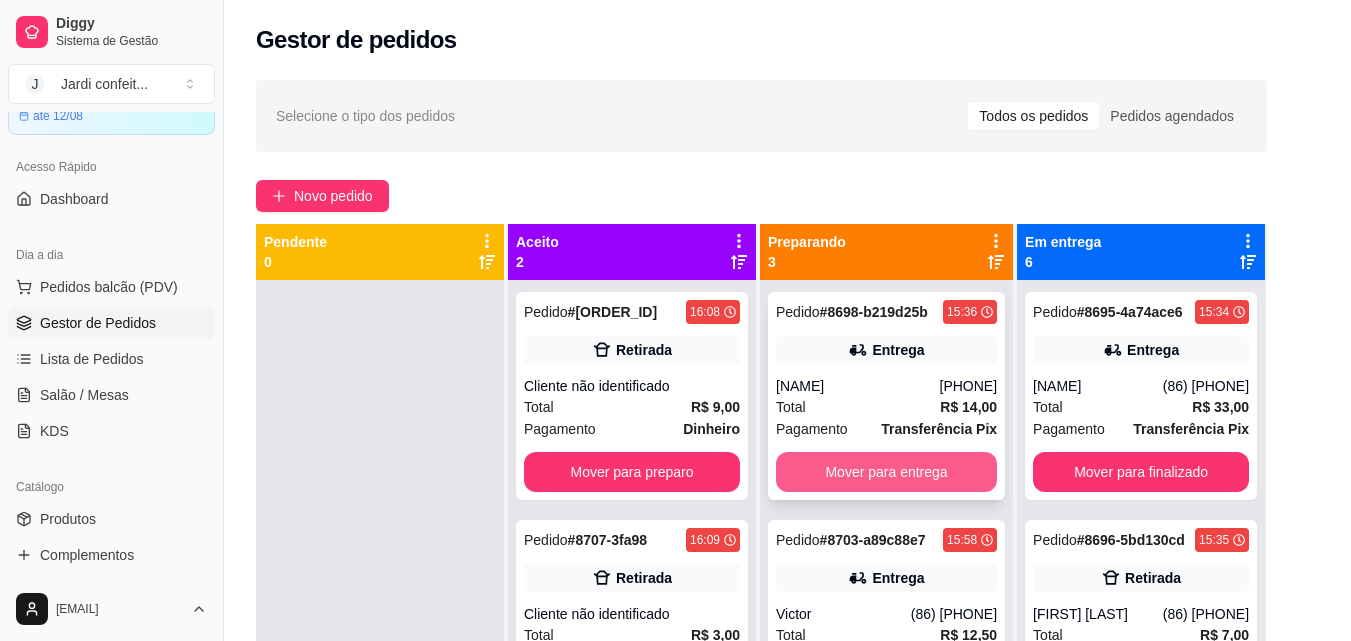 click on "Mover para entrega" at bounding box center (886, 472) 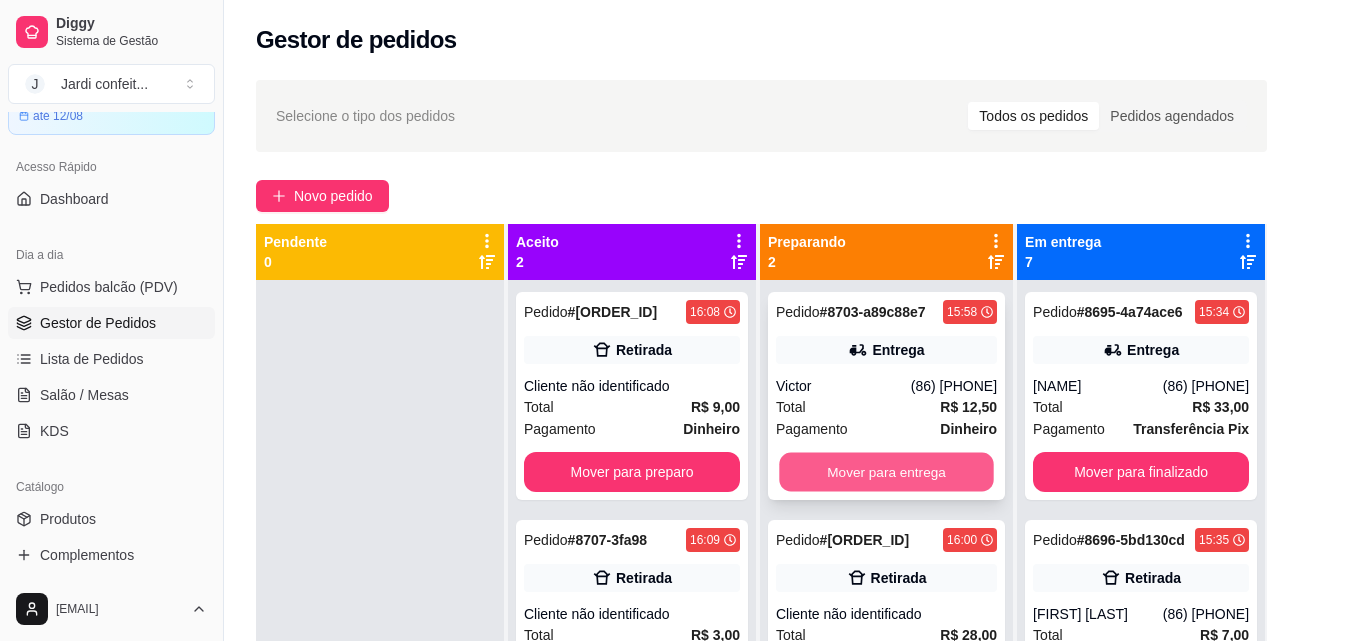 click on "Mover para entrega" at bounding box center (886, 472) 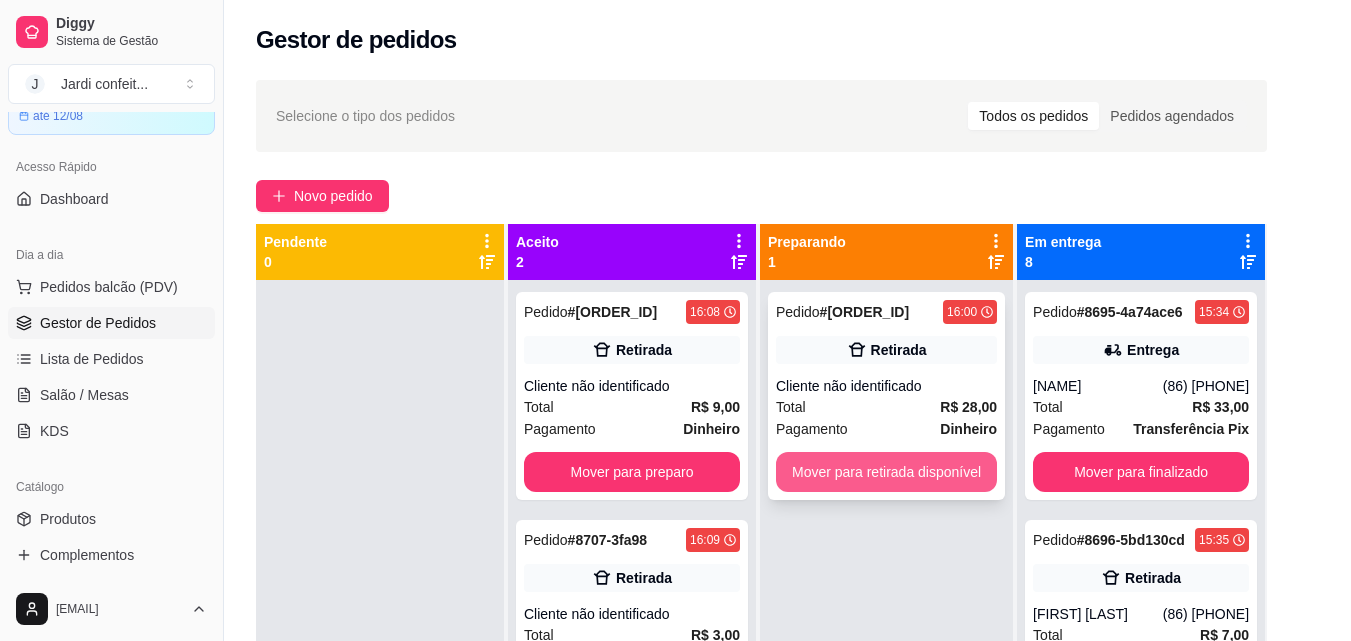 click on "Mover para retirada disponível" at bounding box center [886, 472] 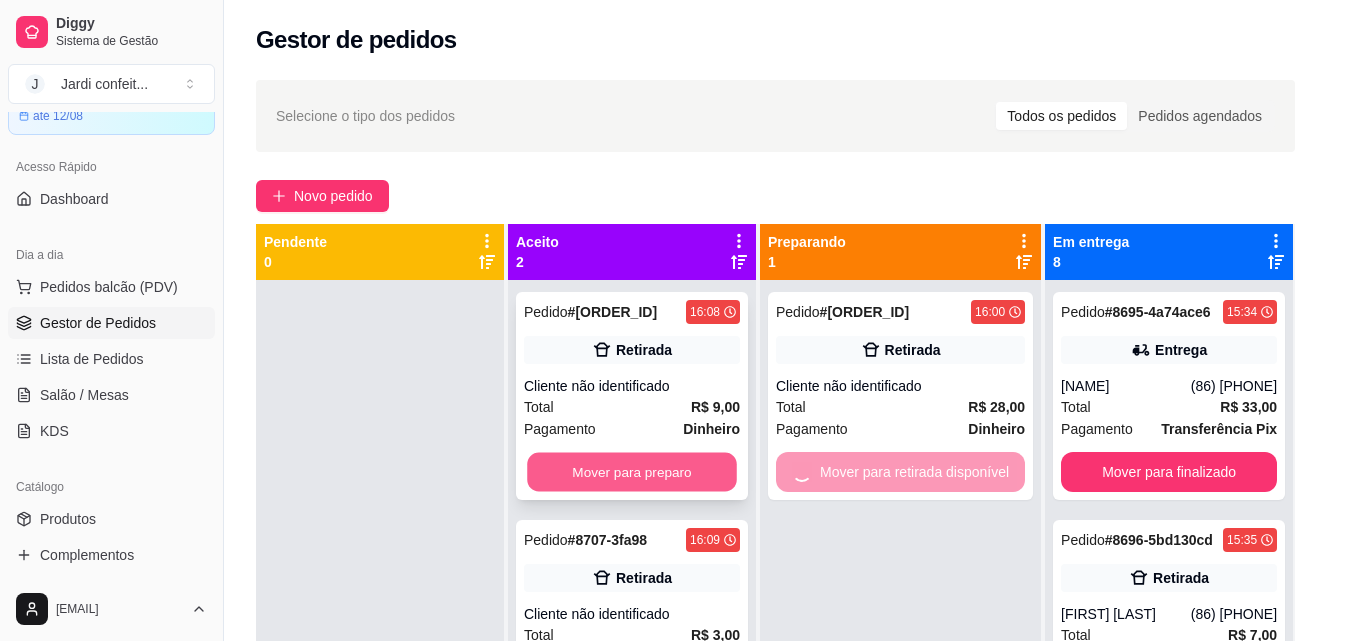 click on "Mover para preparo" at bounding box center (632, 472) 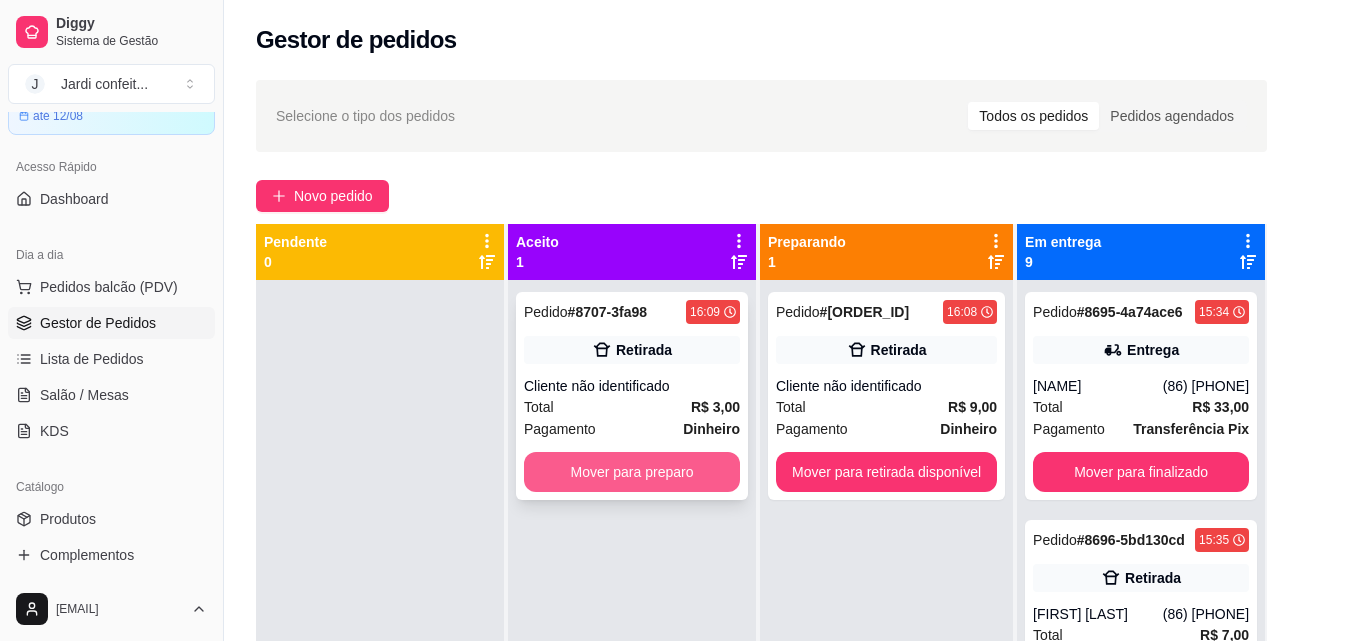 click on "Mover para preparo" at bounding box center [632, 472] 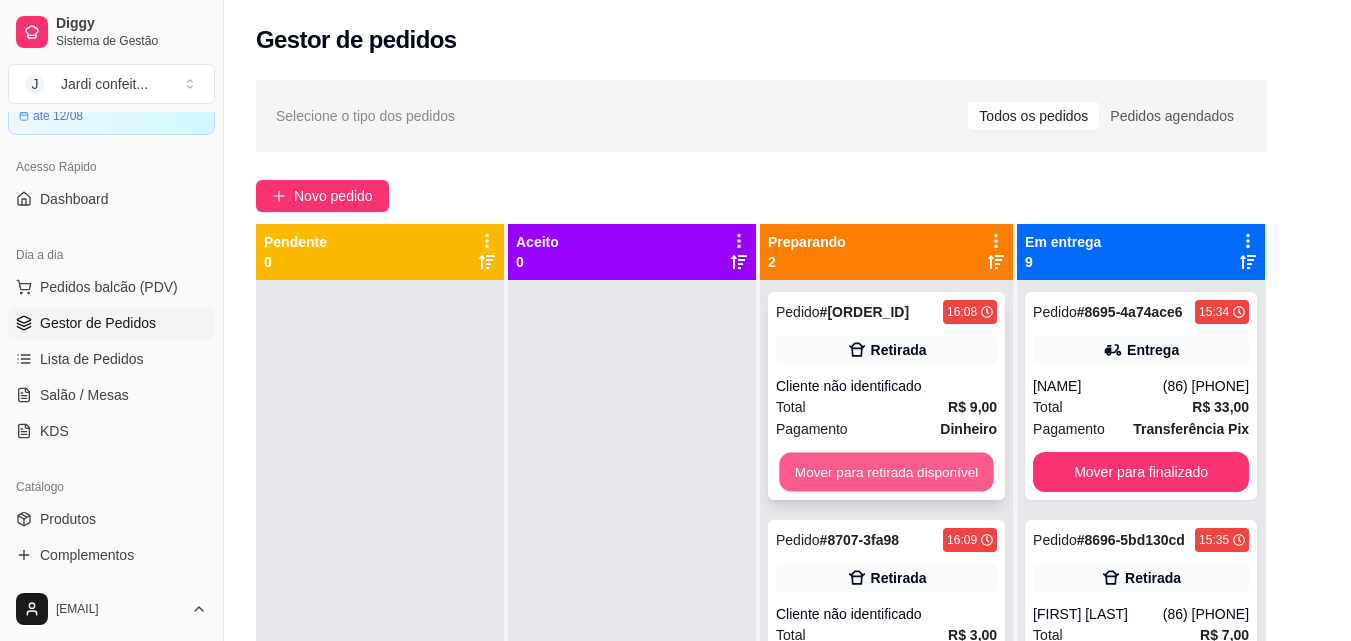 click on "Mover para retirada disponível" at bounding box center (886, 472) 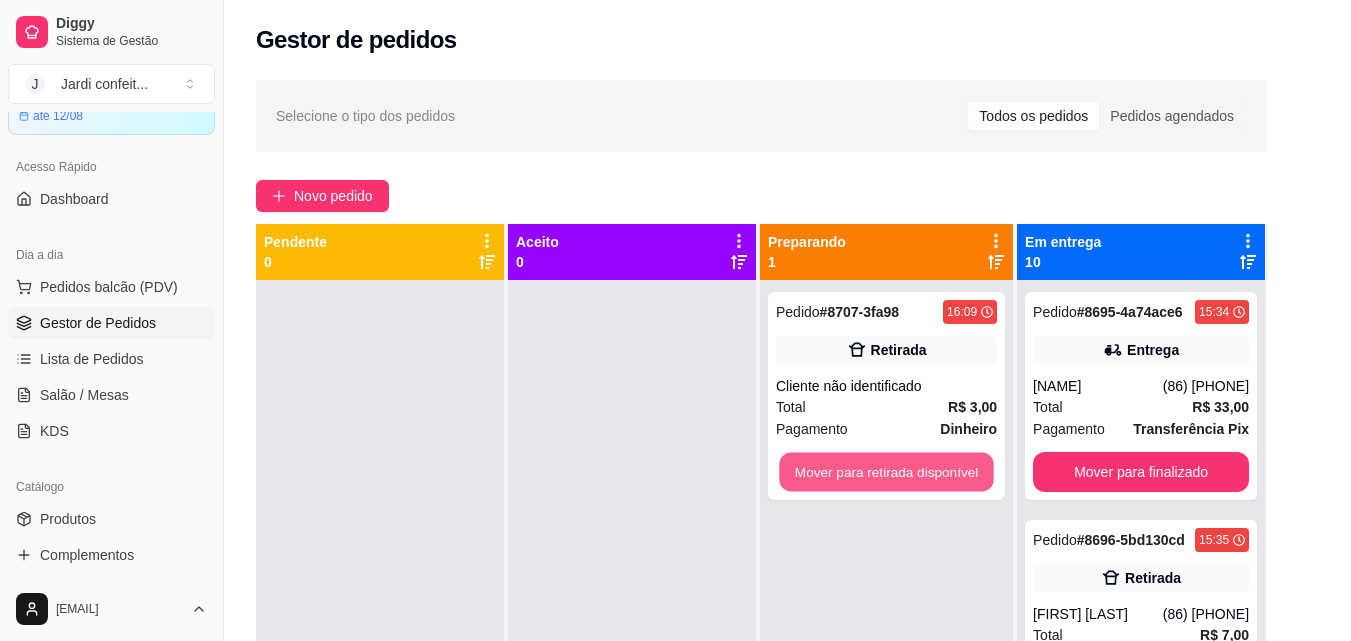 click on "Mover para retirada disponível" at bounding box center [886, 472] 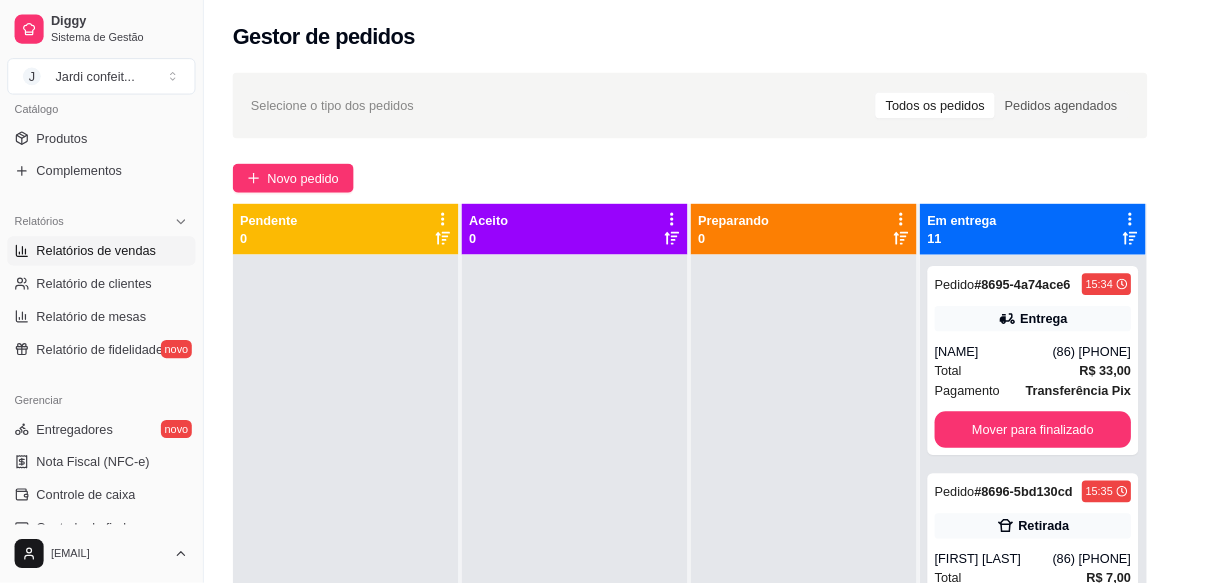 scroll, scrollTop: 600, scrollLeft: 0, axis: vertical 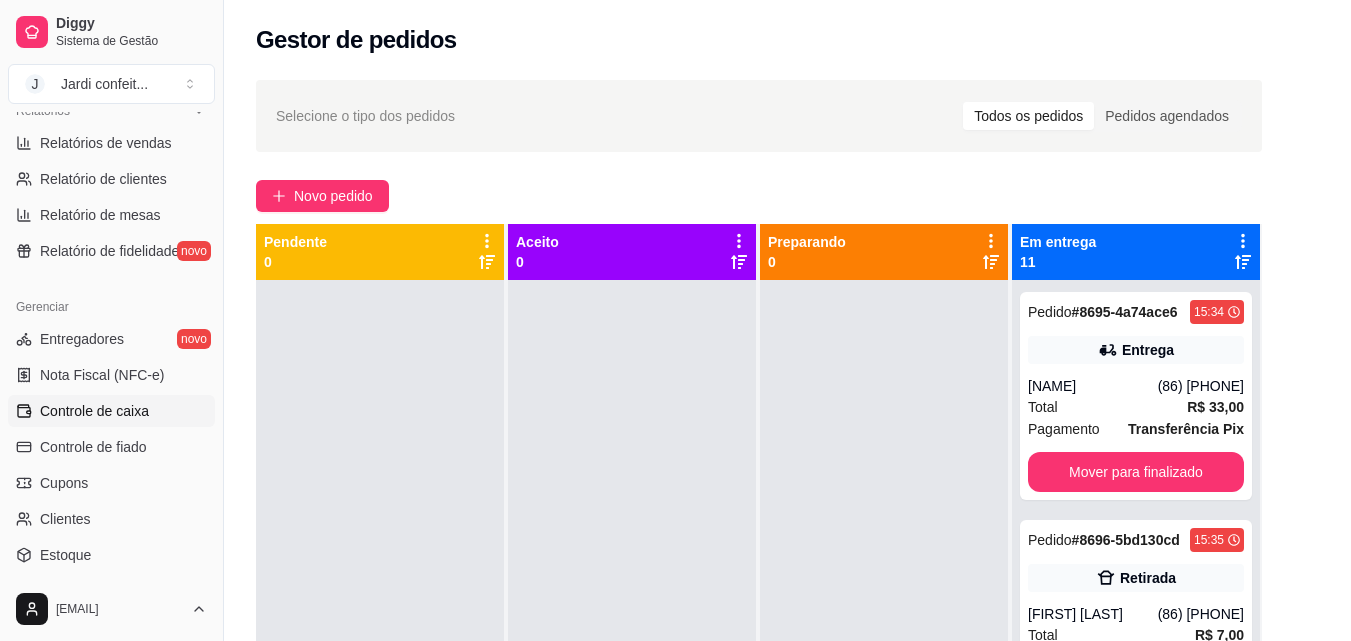 click on "Controle de caixa" at bounding box center (94, 411) 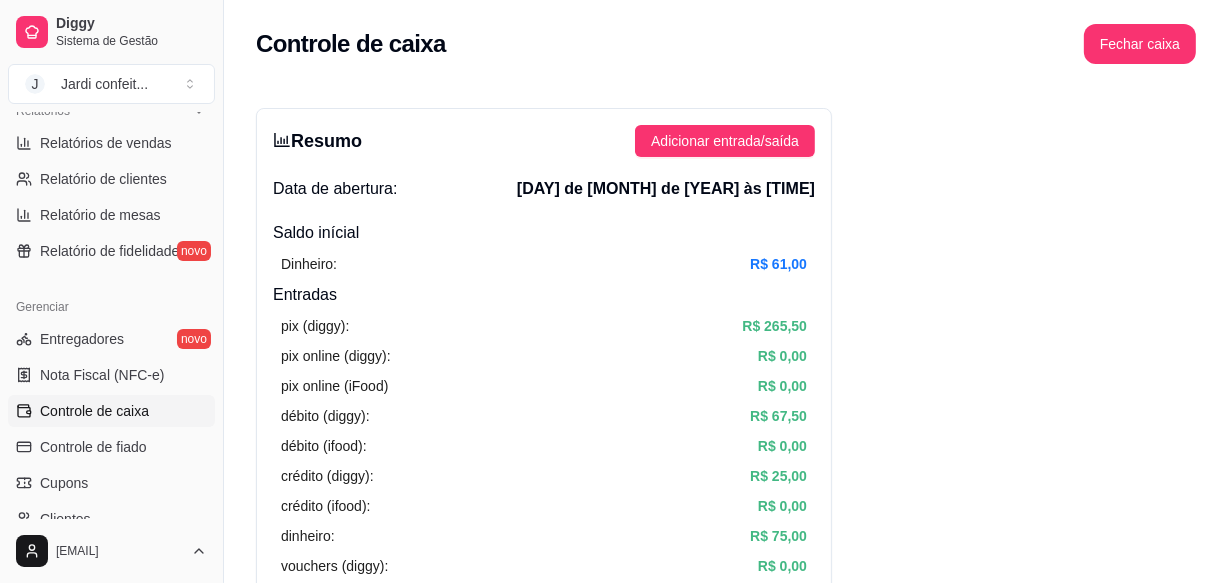 scroll, scrollTop: 600, scrollLeft: 0, axis: vertical 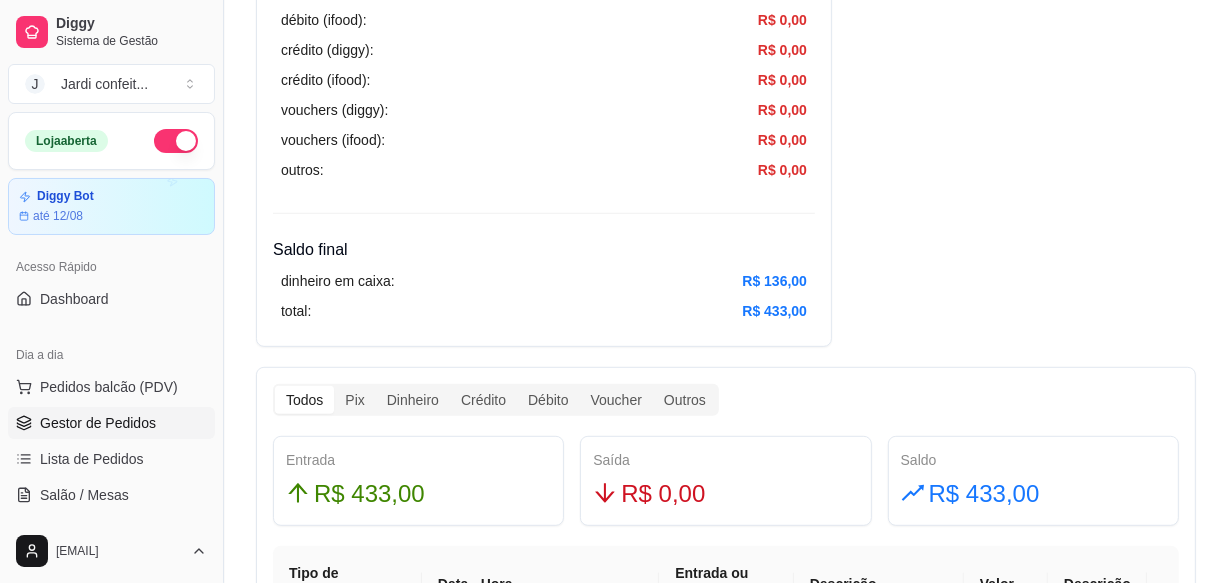 click on "Gestor de Pedidos" at bounding box center (98, 423) 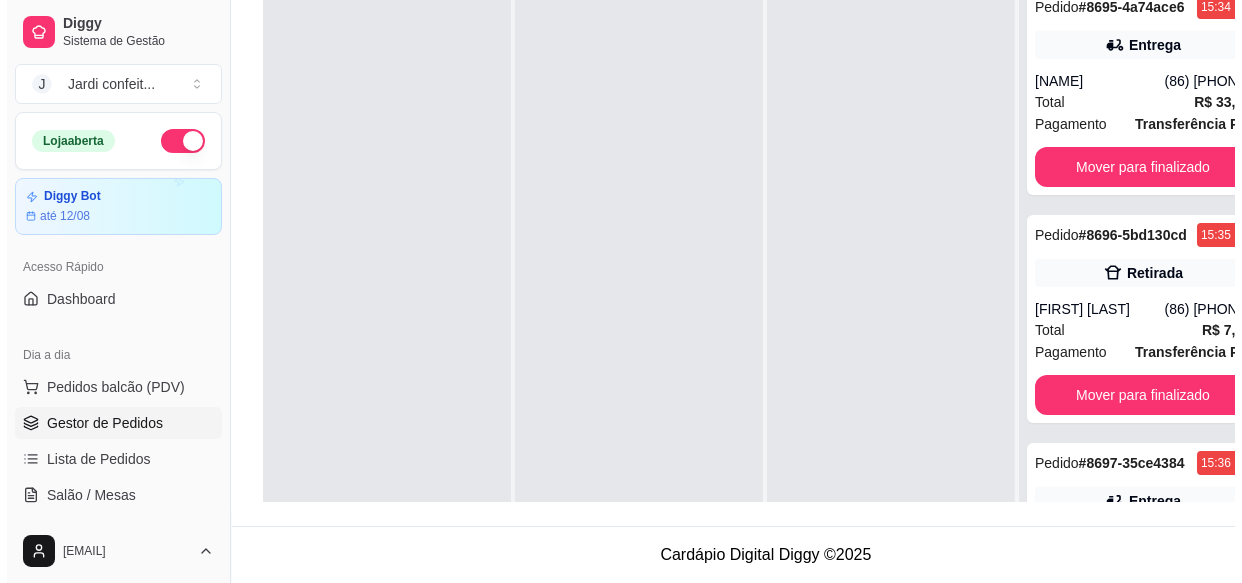scroll, scrollTop: 0, scrollLeft: 0, axis: both 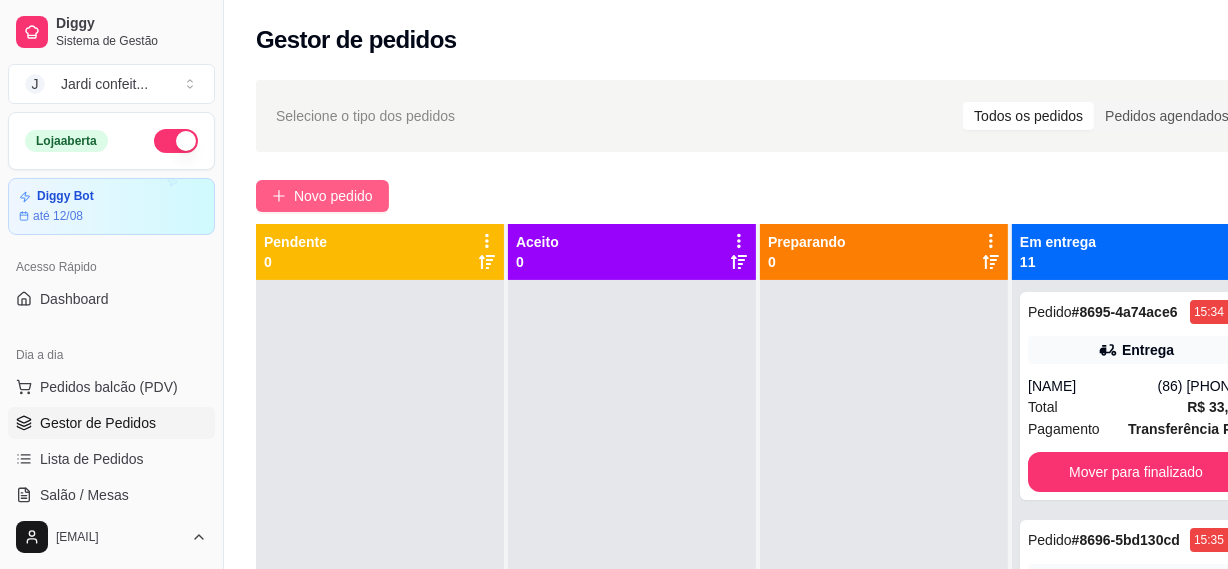 click on "Novo pedido" at bounding box center (322, 196) 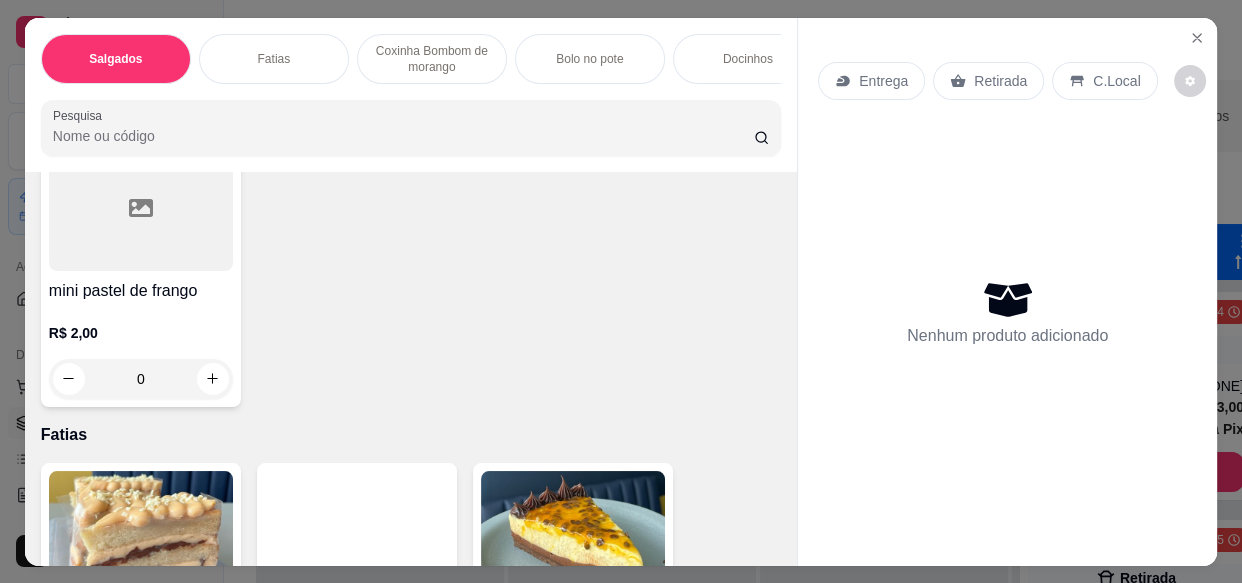 scroll, scrollTop: 818, scrollLeft: 0, axis: vertical 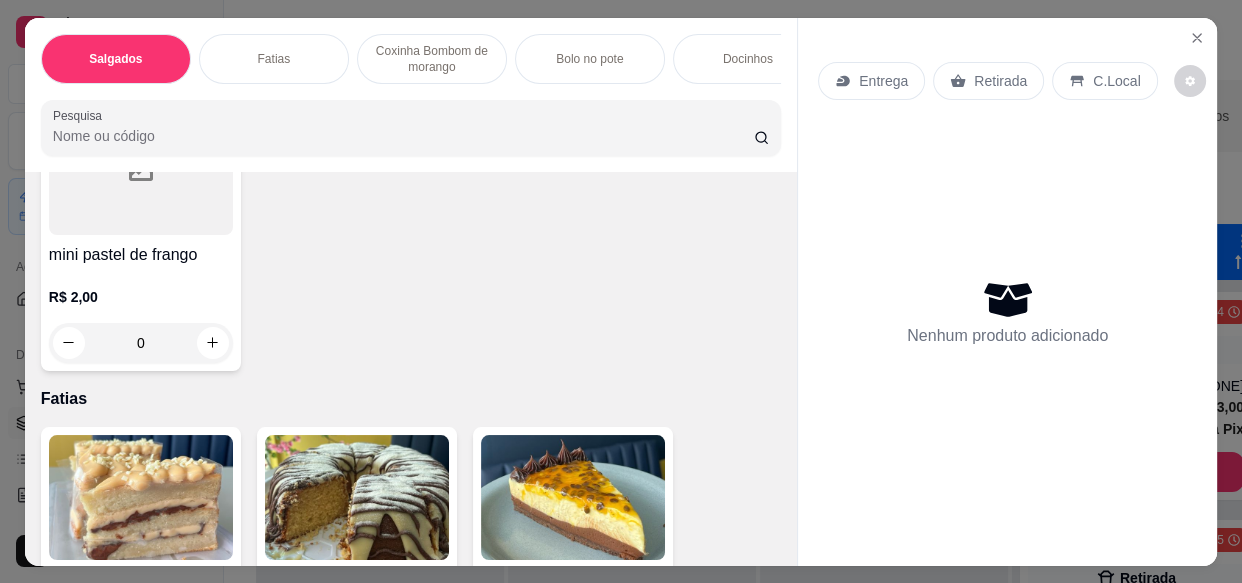 click on "0" at bounding box center [141, 343] 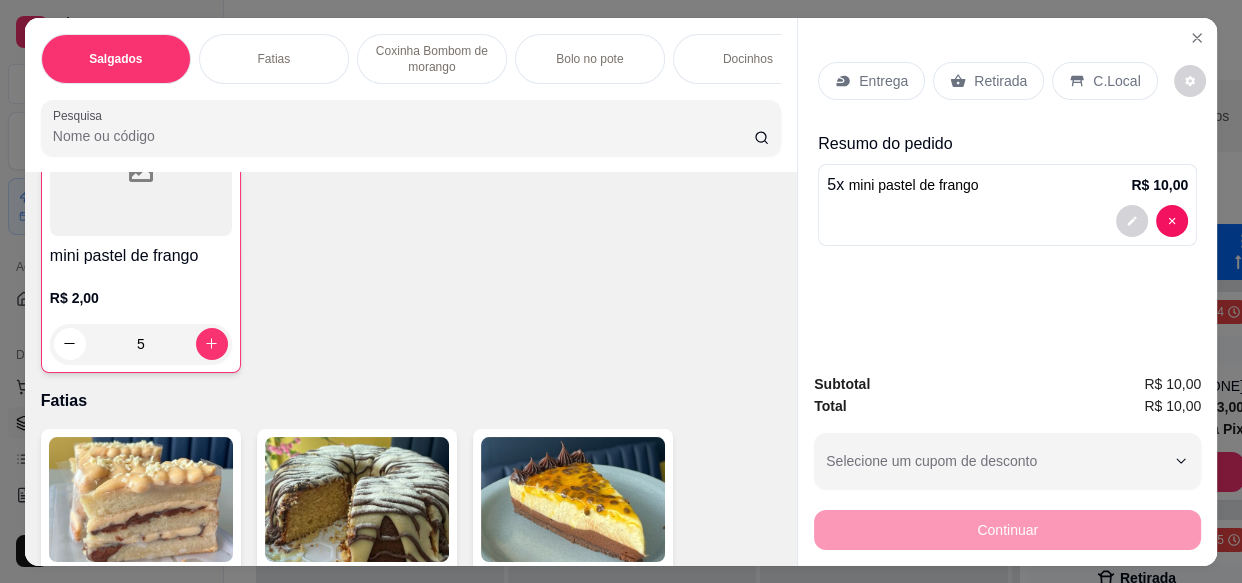 scroll, scrollTop: 819, scrollLeft: 0, axis: vertical 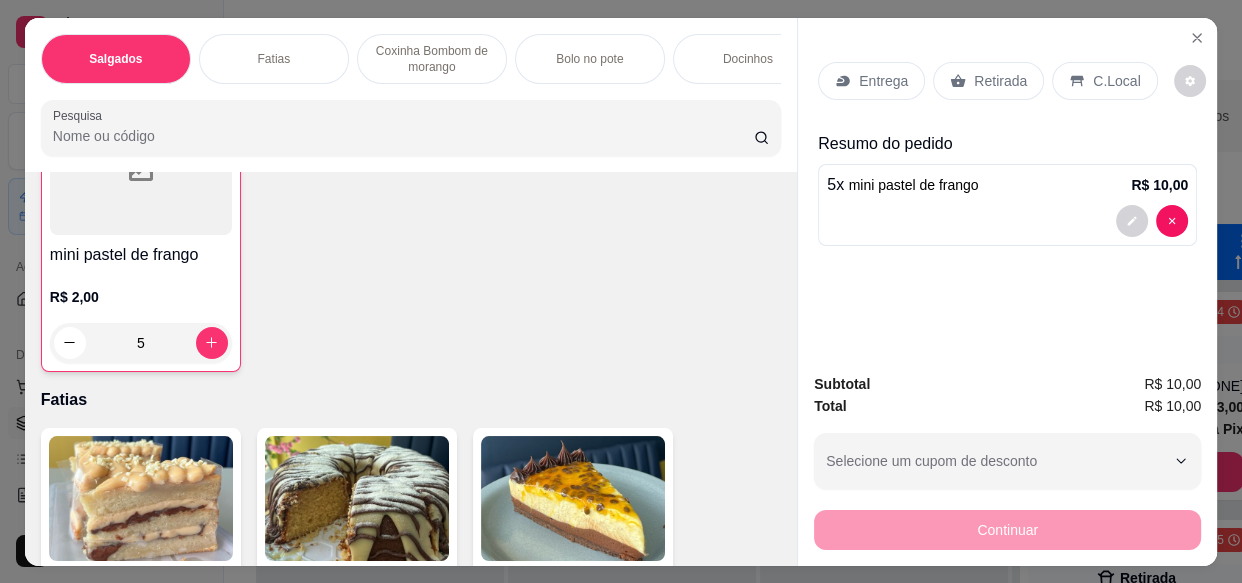 type on "5" 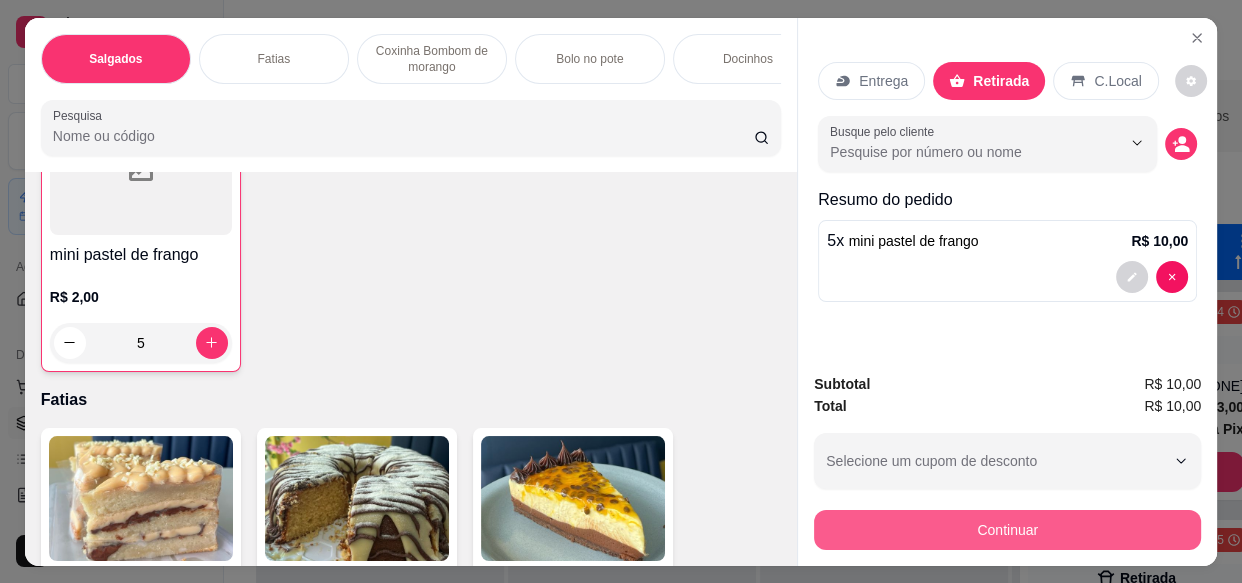 click on "Continuar" at bounding box center (1007, 530) 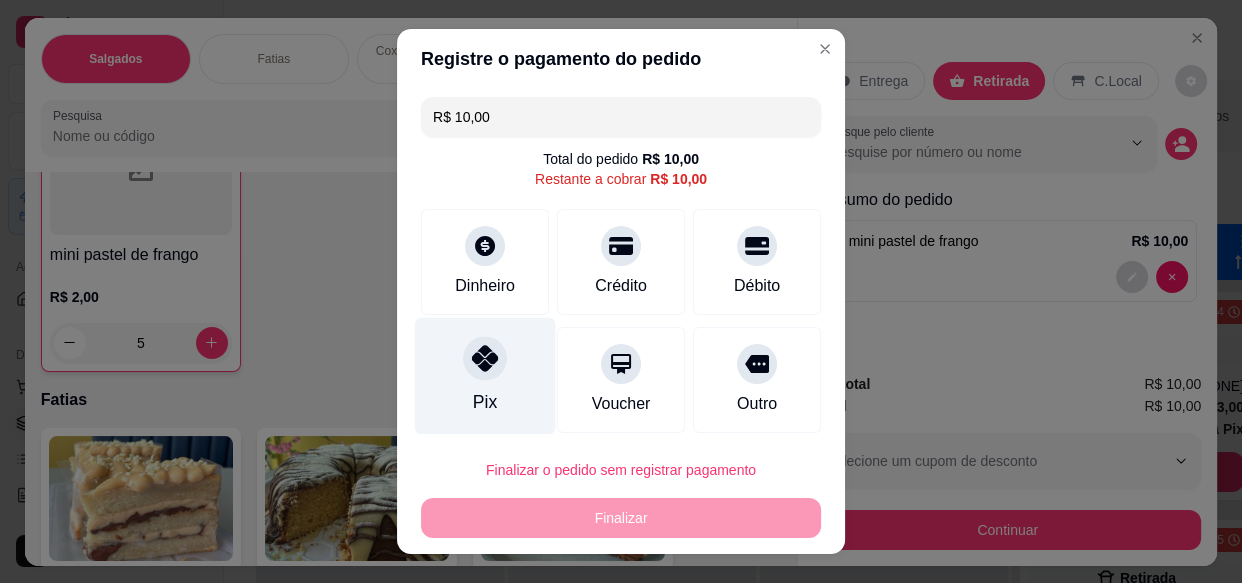 click on "Pix" at bounding box center [485, 376] 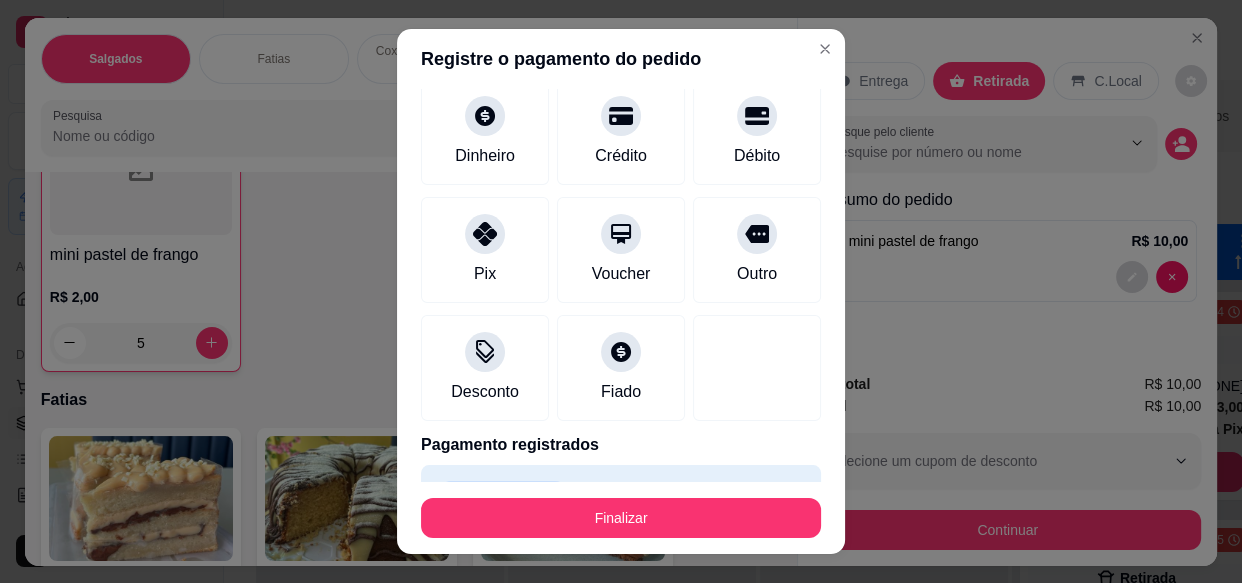 scroll, scrollTop: 160, scrollLeft: 0, axis: vertical 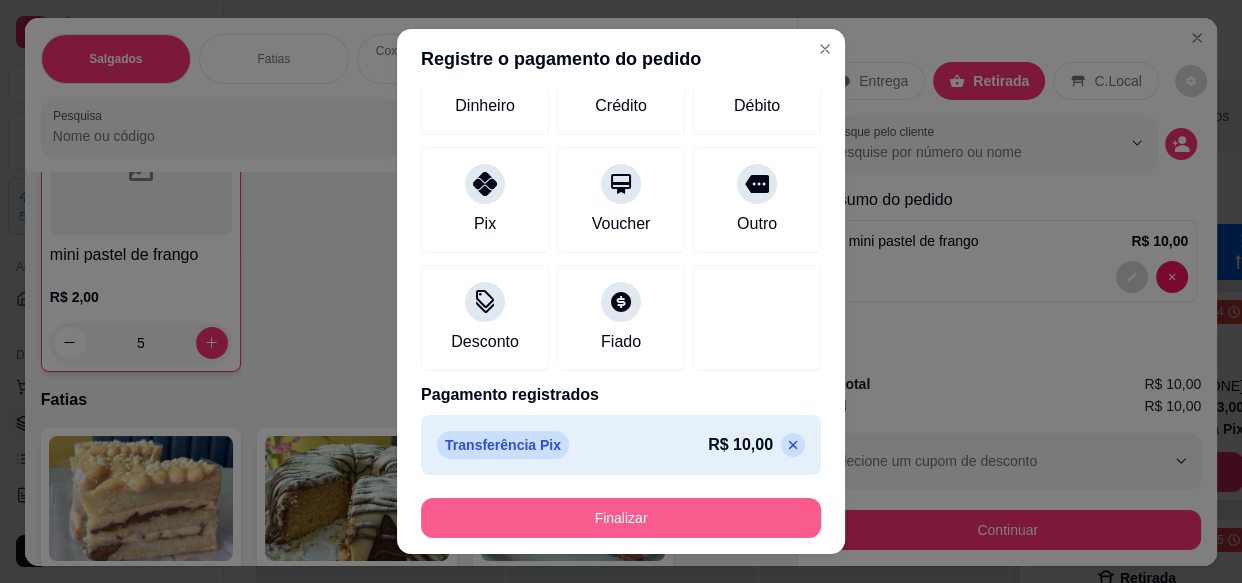 click on "Finalizar" at bounding box center [621, 518] 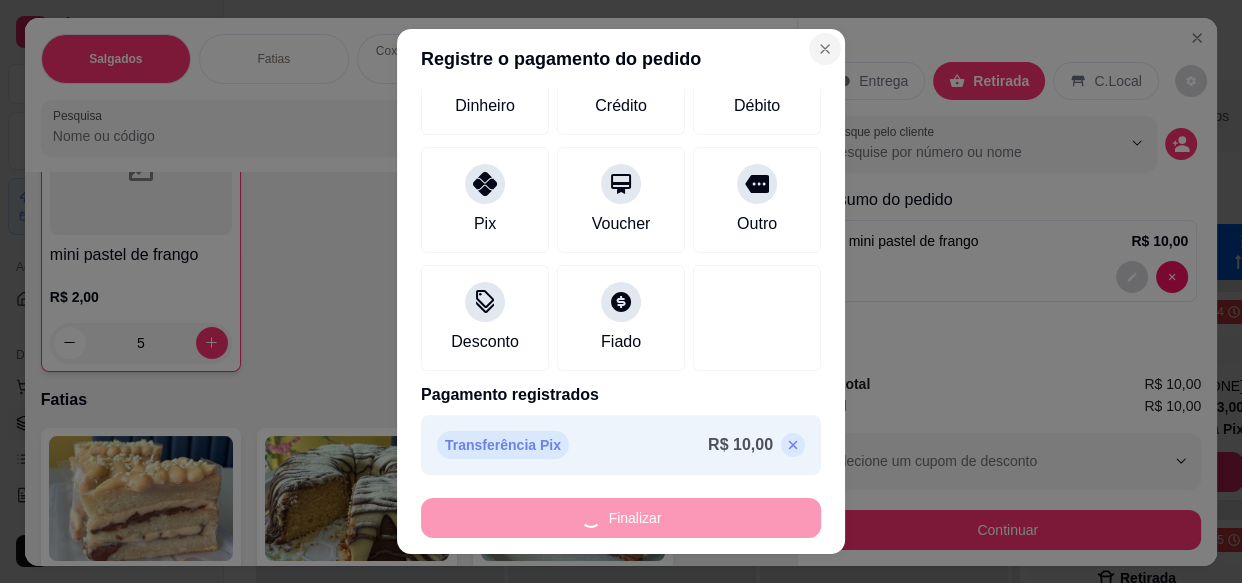 type on "0" 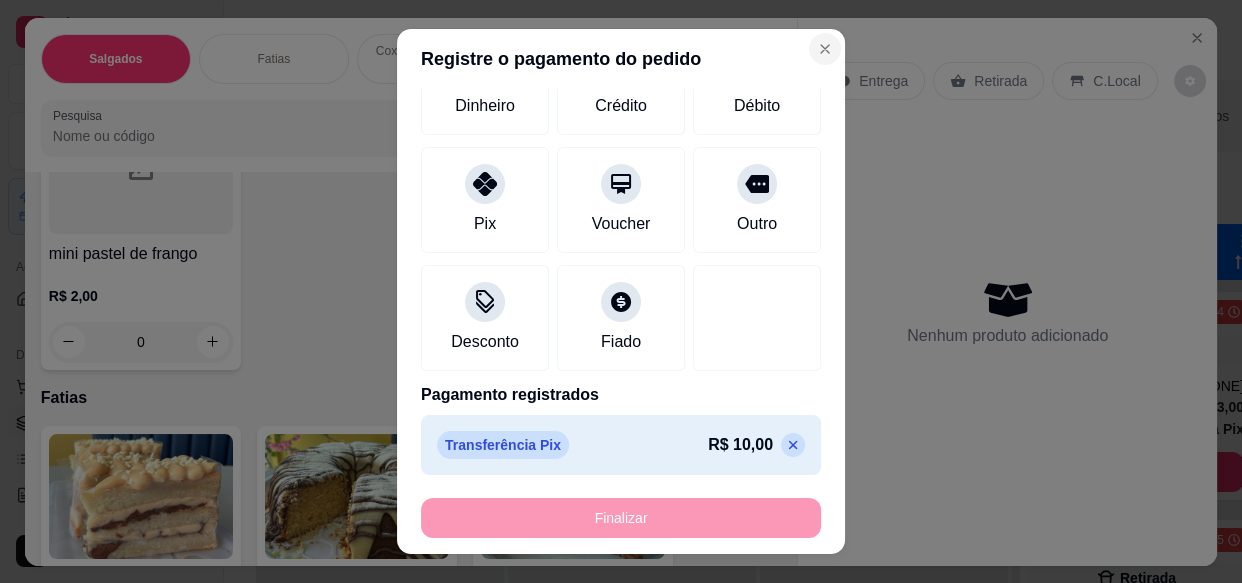 type on "-R$ 10,00" 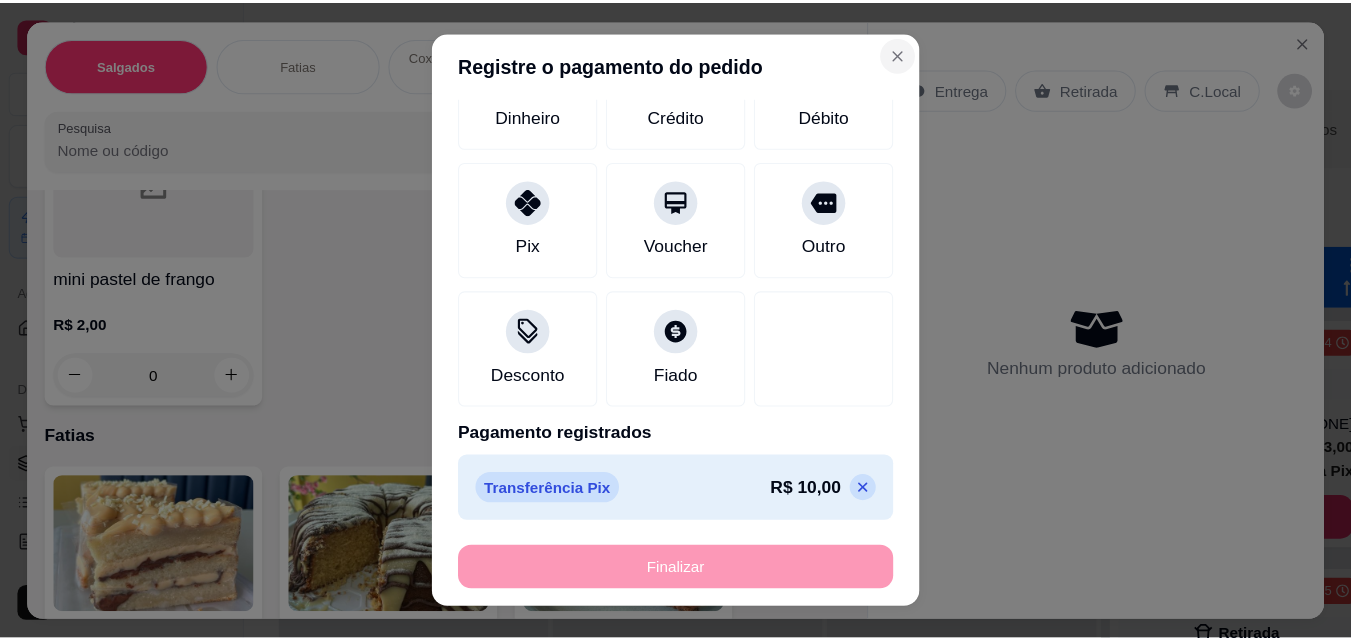 scroll, scrollTop: 818, scrollLeft: 0, axis: vertical 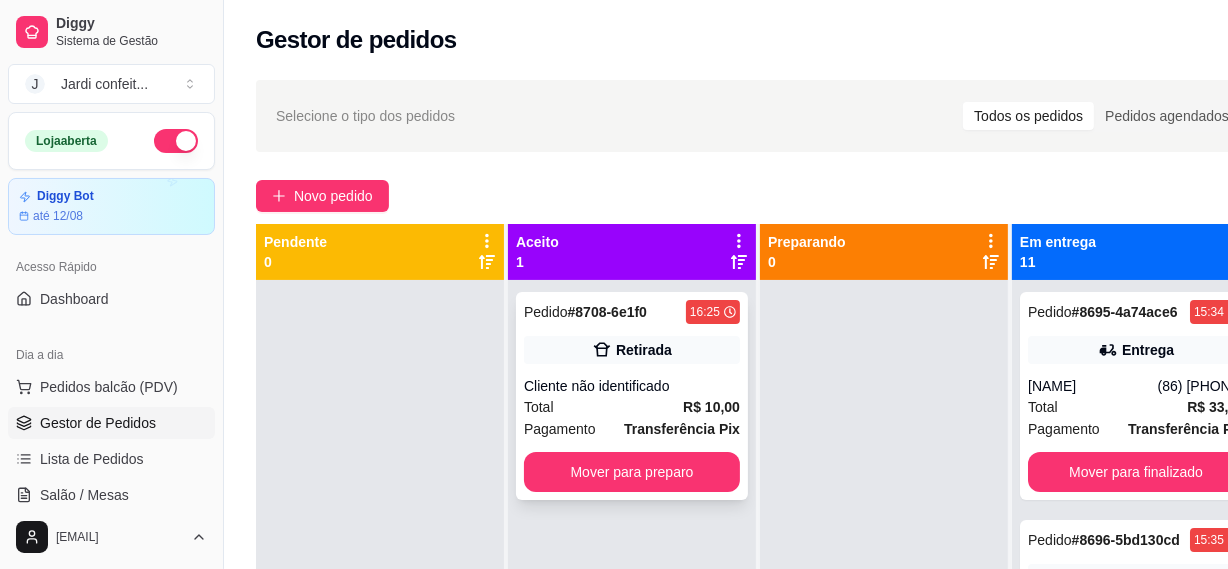 click on "Pedido  # 8708-6e1f0 16:25 Retirada Cliente não identificado Total R$ 10,00 Pagamento Transferência Pix Mover para preparo" at bounding box center (632, 396) 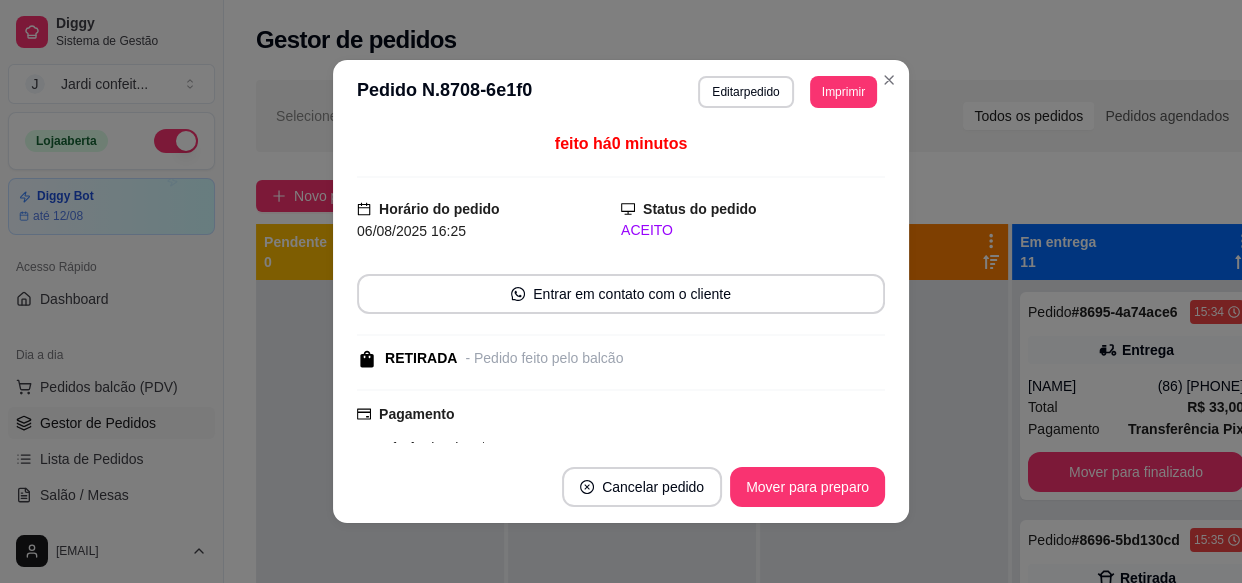 click on "Mover para preparo" at bounding box center [807, 487] 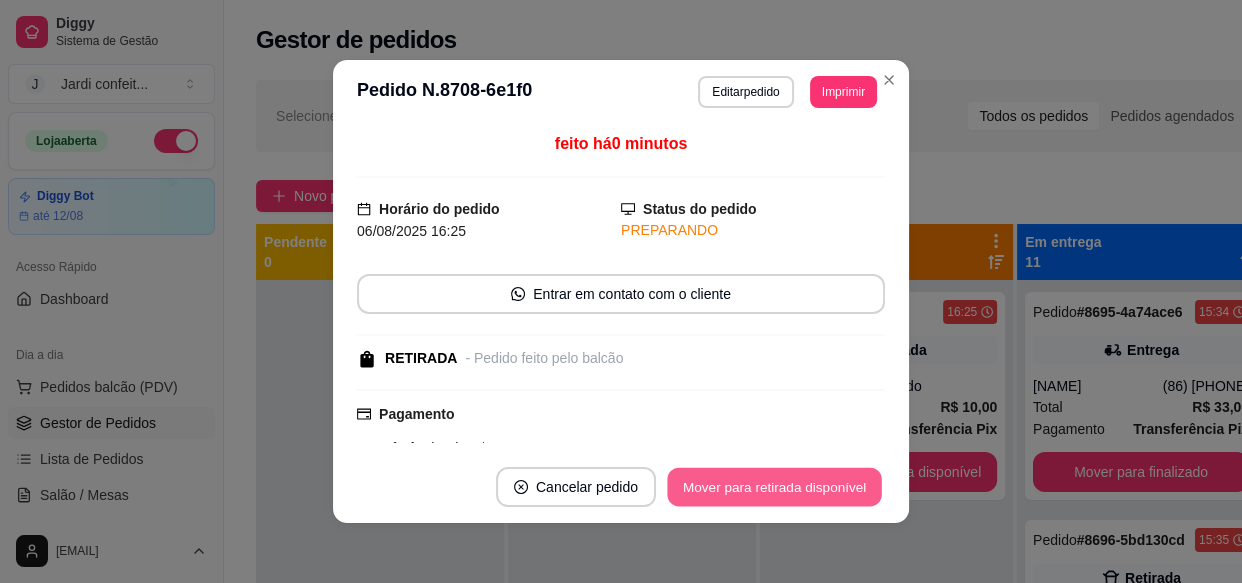 click on "Mover para retirada disponível" at bounding box center (774, 487) 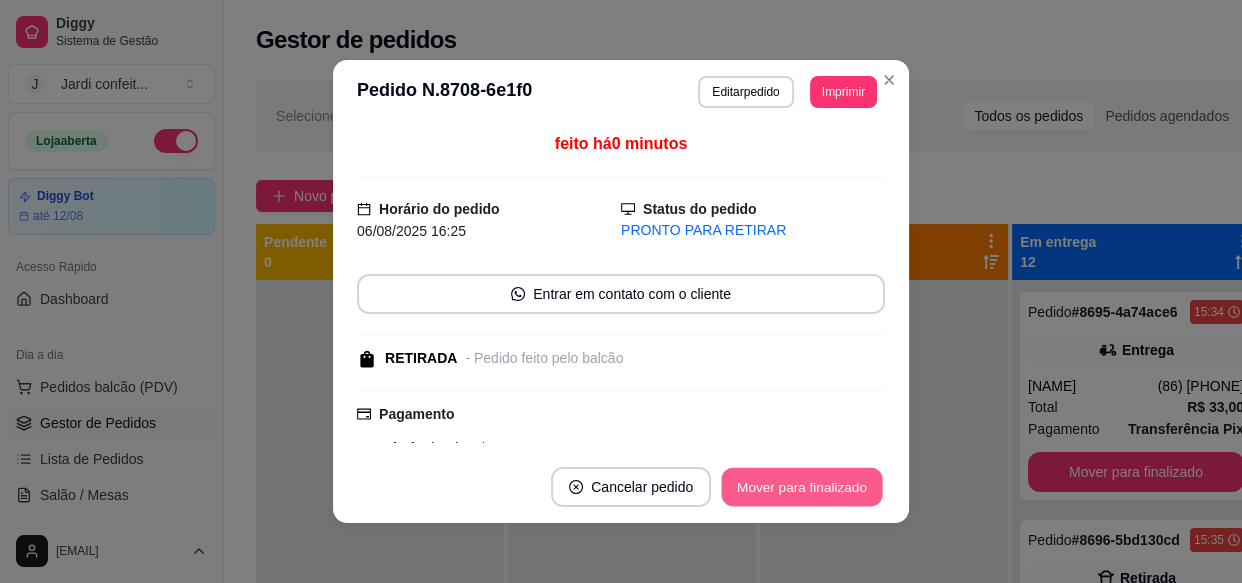 click on "Mover para finalizado" at bounding box center (802, 487) 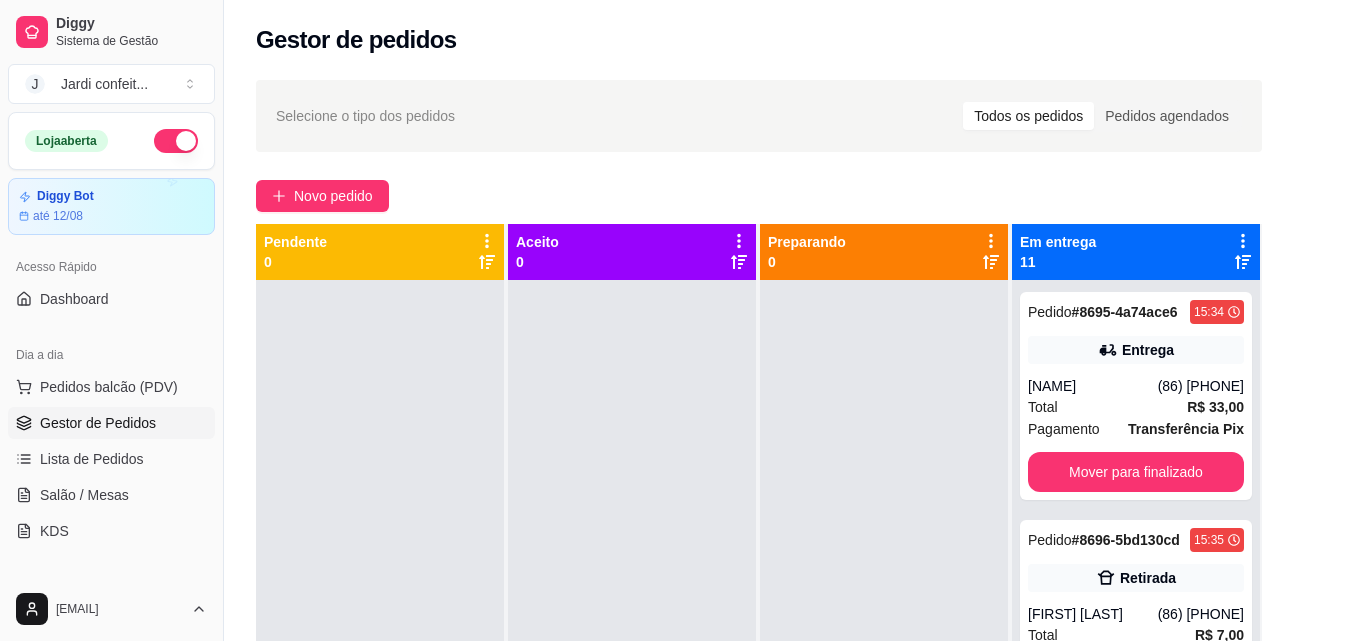 drag, startPoint x: 1046, startPoint y: 0, endPoint x: 876, endPoint y: 92, distance: 193.2977 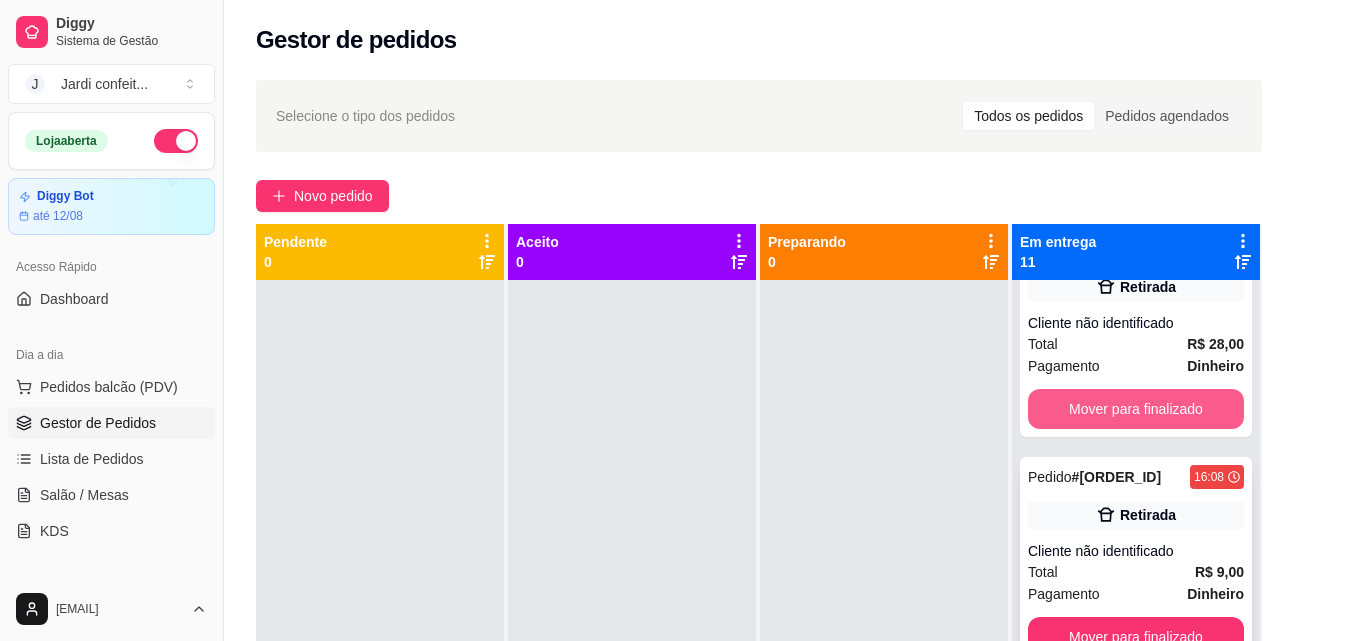 scroll, scrollTop: 1927, scrollLeft: 0, axis: vertical 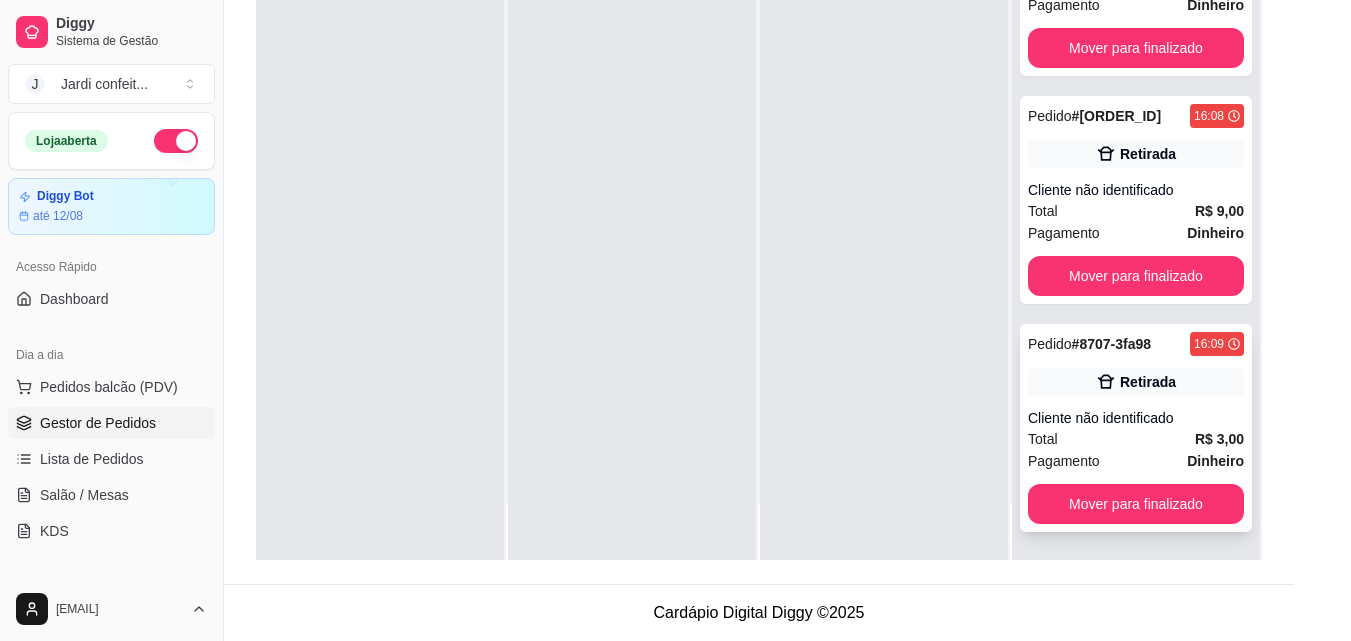 click on "Mover para finalizado" at bounding box center (1136, 504) 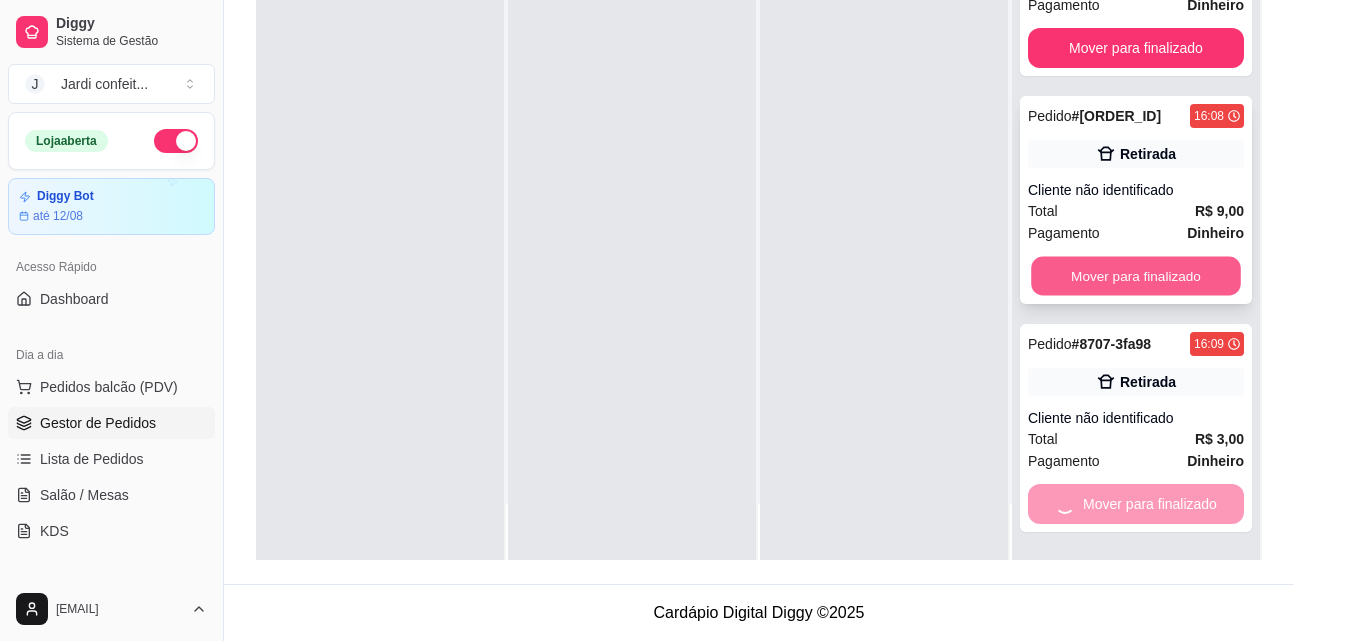 click on "Pedido  # 8695-4a74ace6 15:34 Entrega Desterro moreno  (86) 98186-0399 Total R$ 33,00 Pagamento Transferência Pix Mover para finalizado Pedido  # 8696-5bd130cd 15:35 Retirada Larissa Ketlym  (86) 98174-4434 Total R$ 7,00 Pagamento Transferência Pix Mover para finalizado Pedido  # 8697-35ce4384 15:36 Entrega Simone de Sousa Rufino  (86) 98106-0587 Total R$ 13,00 Pagamento Transferência Pix Mover para finalizado Pedido  # 8698-b219d25b 15:36 Entrega Gabriella (86) 99858-6635 Total R$ 14,00 Pagamento Transferência Pix Mover para finalizado Pedido  # 8699-5d83b9d8 15:36 Entrega Nayane  (86) 98182-7040 Total R$ 22,00 Pagamento Transferência Pix Mover para finalizado Pedido  # 8700-ede22a9d 15:39 Entrega Simone de Sousa Rufino  (86) 98106-0587 Total R$ 24,00 Pagamento Transferência Pix Mover para finalizado Pedido  # 8702-ea387 15:52 Retirada Cliente não identificado Total R$ 21,00 Pagamento Transferência Pix Mover para finalizado Pedido  # 8703-a89c88e7 15:58 Entrega Victor (86) 98137-0495 Total # #" at bounding box center (1136, 239) 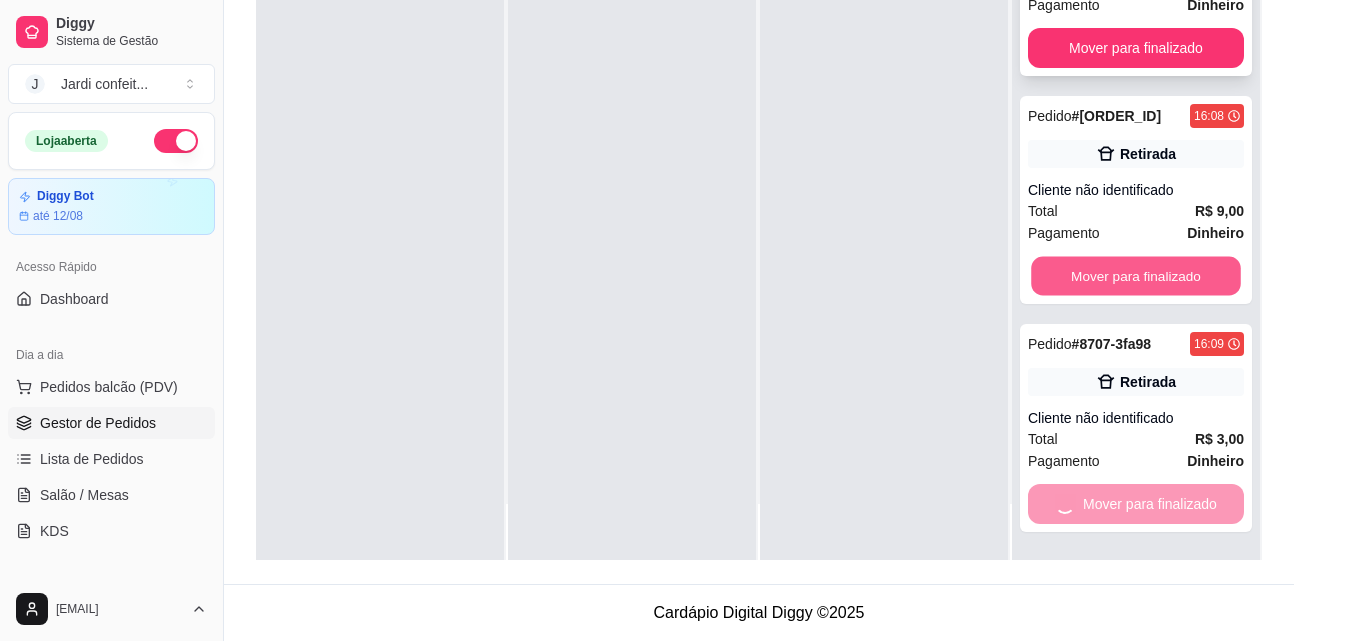 scroll, scrollTop: 1699, scrollLeft: 0, axis: vertical 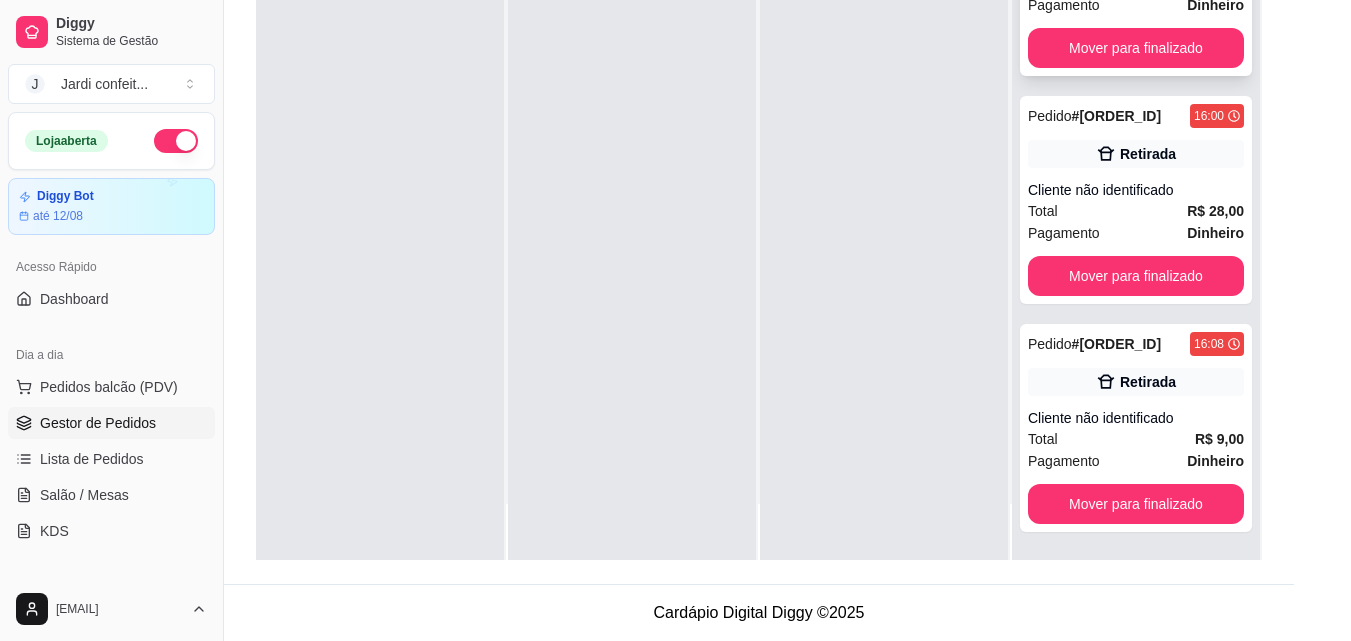 click on "Pedido  # 8703-a89c88e7 15:58 Entrega Victor (86) 98137-0495 Total R$ 12,50 Pagamento Dinheiro Mover para finalizado" at bounding box center [1136, -28] 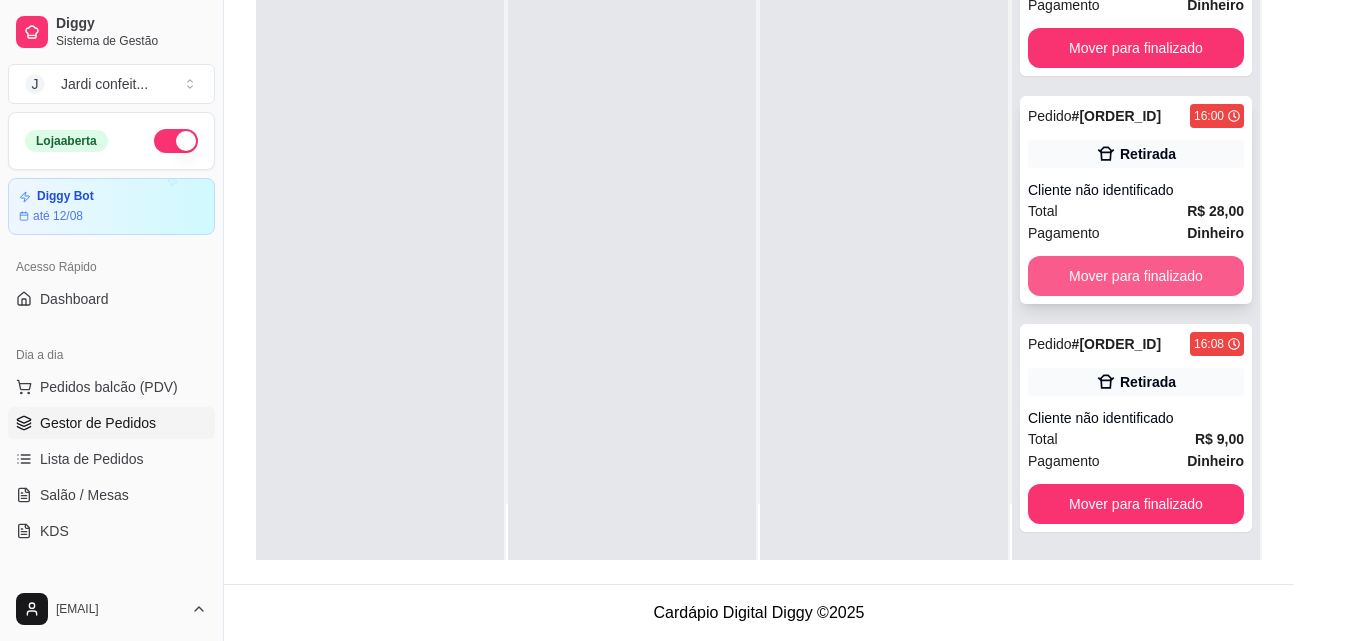 click on "Mover para finalizado" at bounding box center (1136, 276) 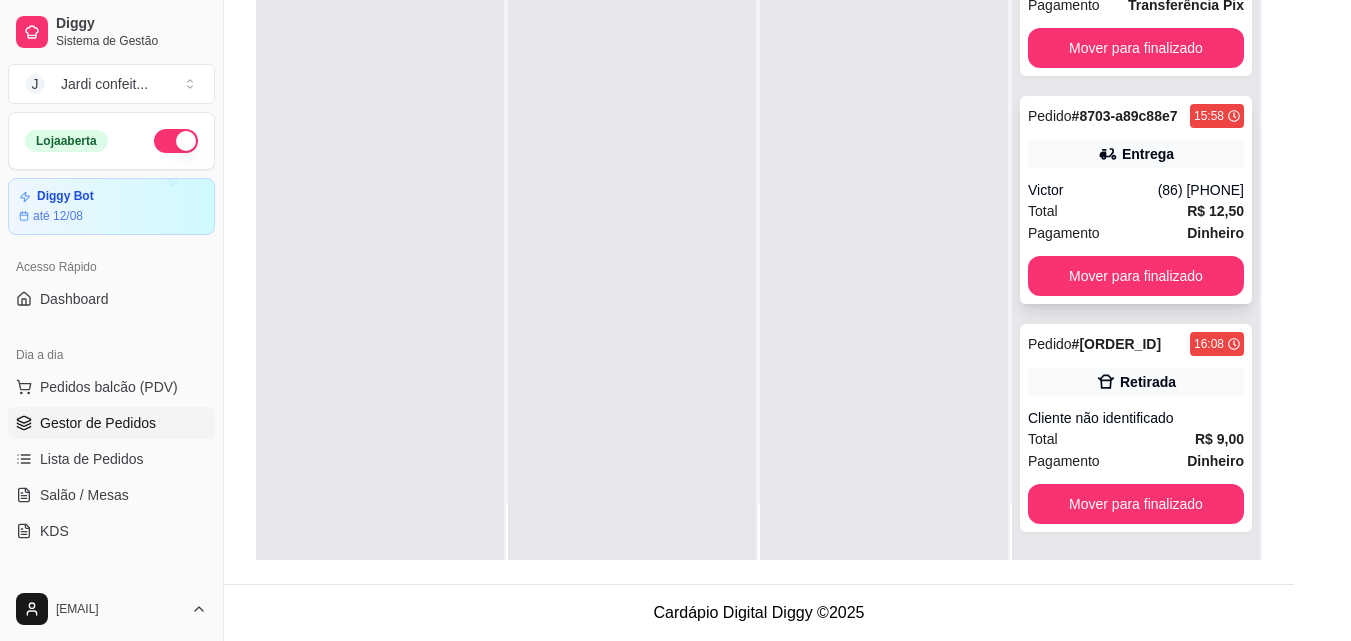 scroll, scrollTop: 1471, scrollLeft: 0, axis: vertical 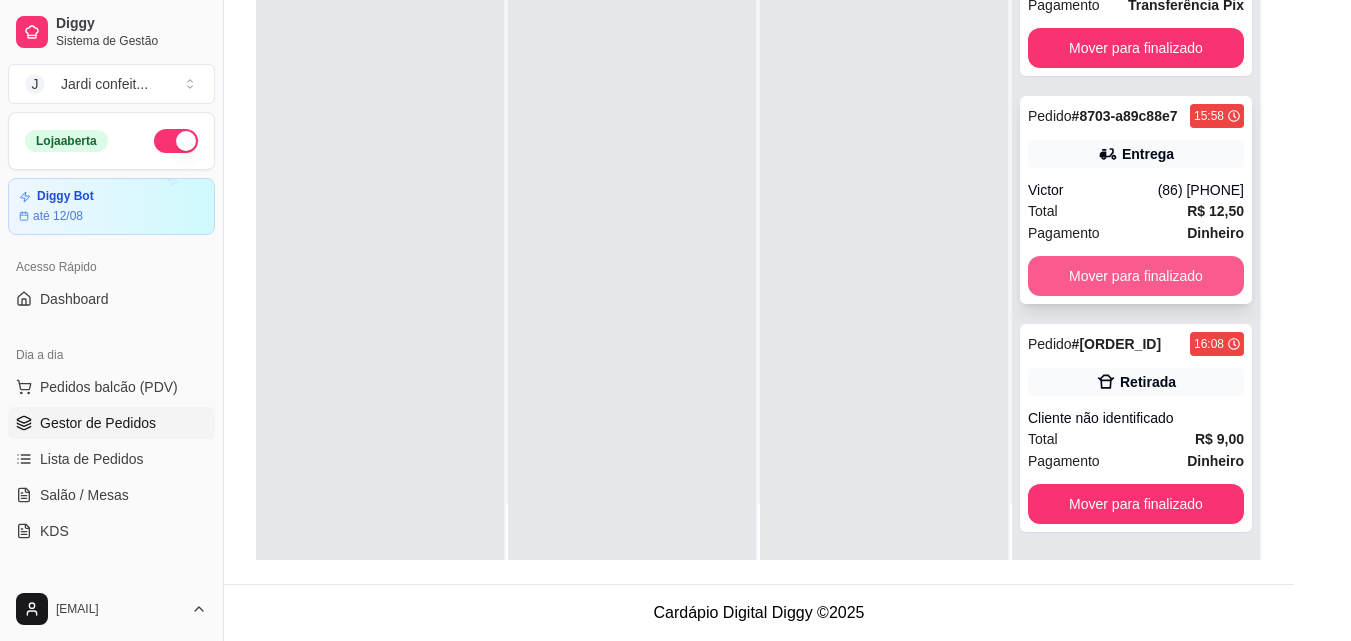 click on "Mover para finalizado" at bounding box center [1136, 276] 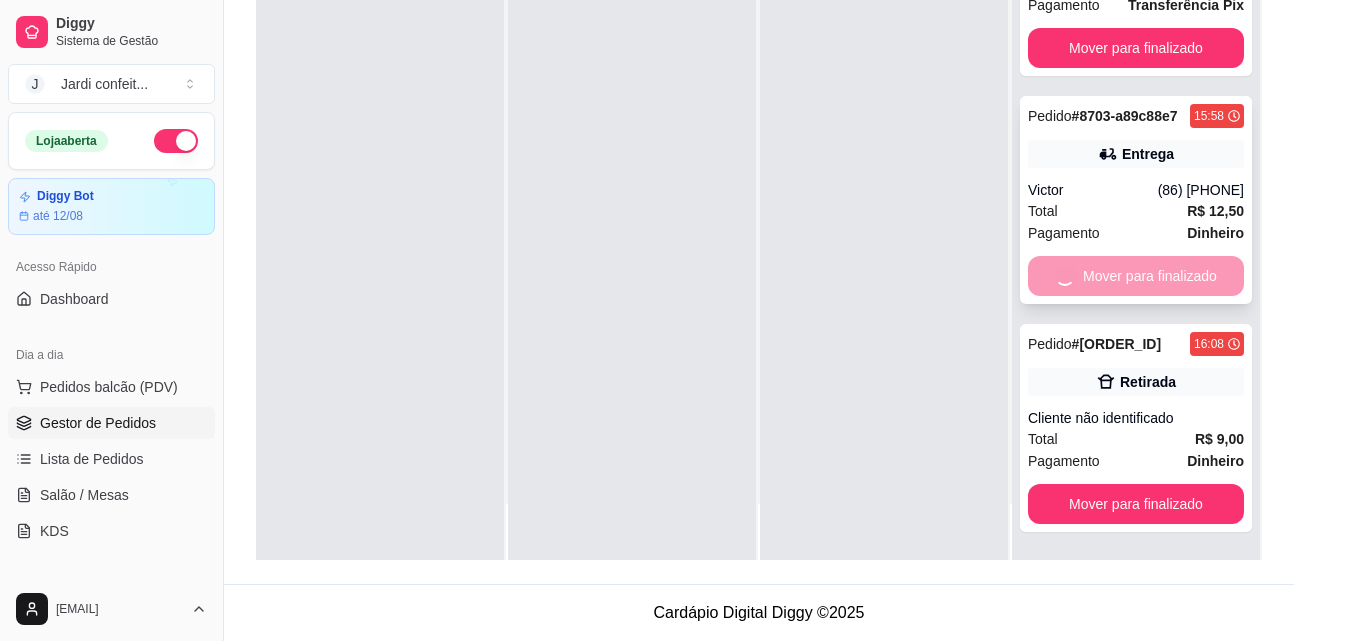 scroll, scrollTop: 1243, scrollLeft: 0, axis: vertical 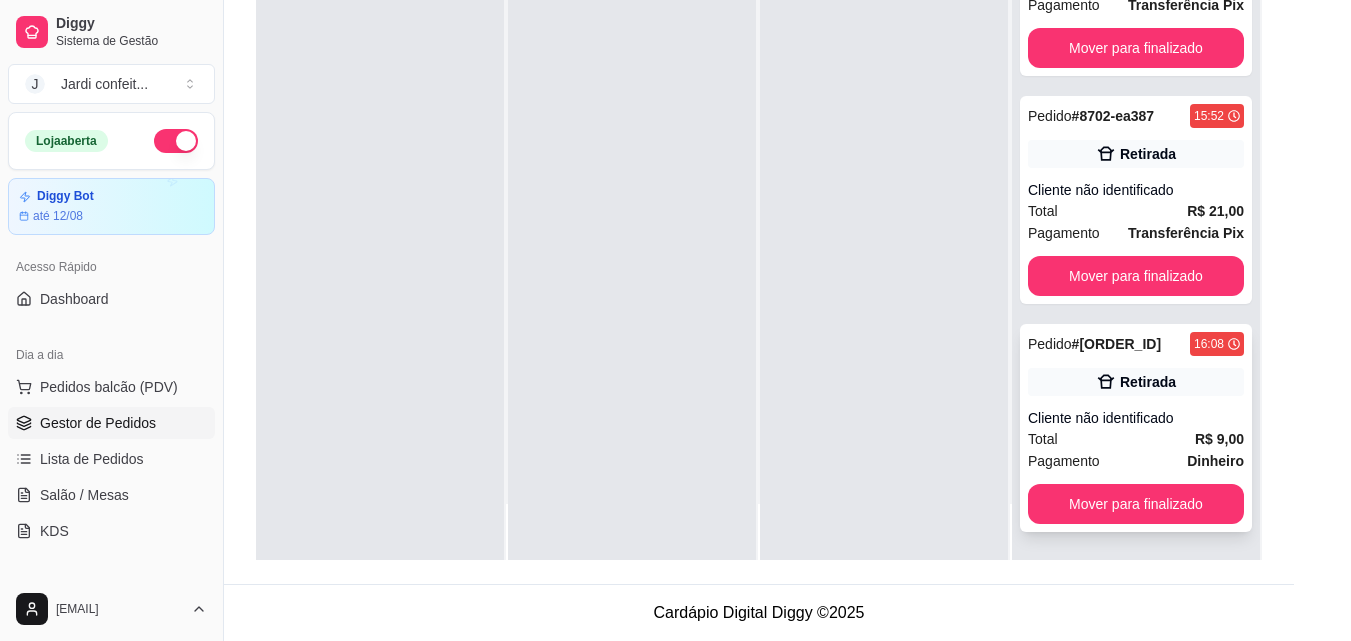 click on "Mover para finalizado" at bounding box center (1136, 504) 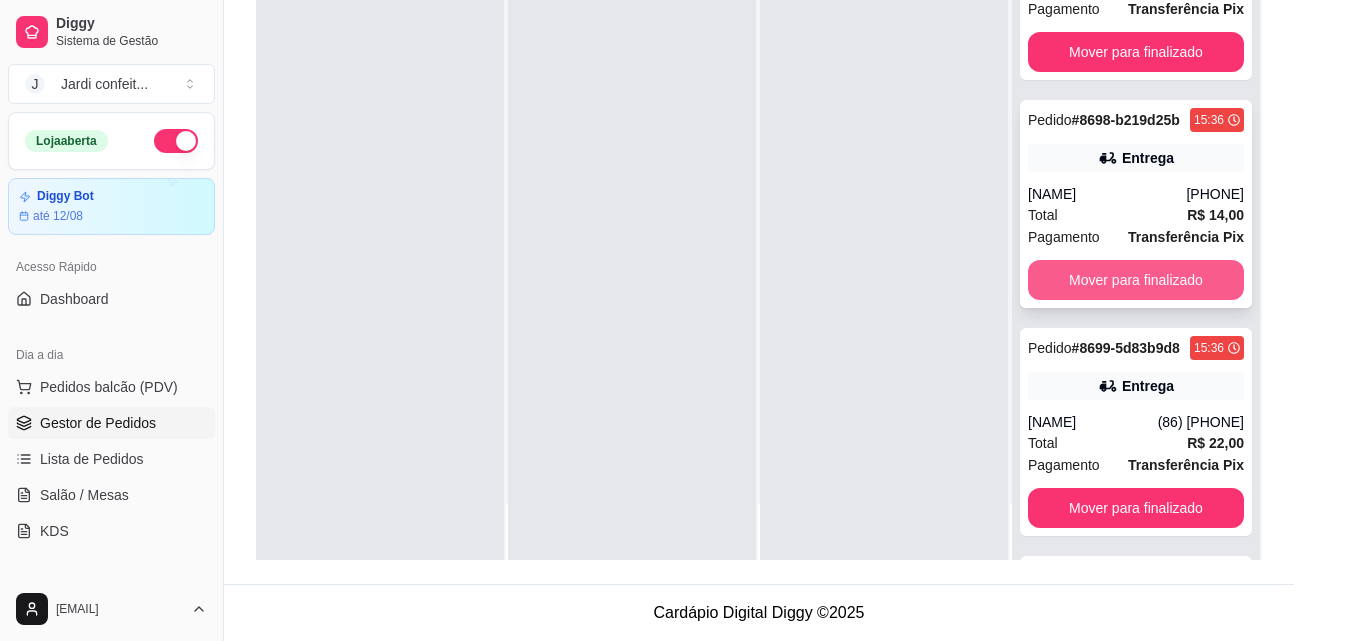 scroll, scrollTop: 0, scrollLeft: 0, axis: both 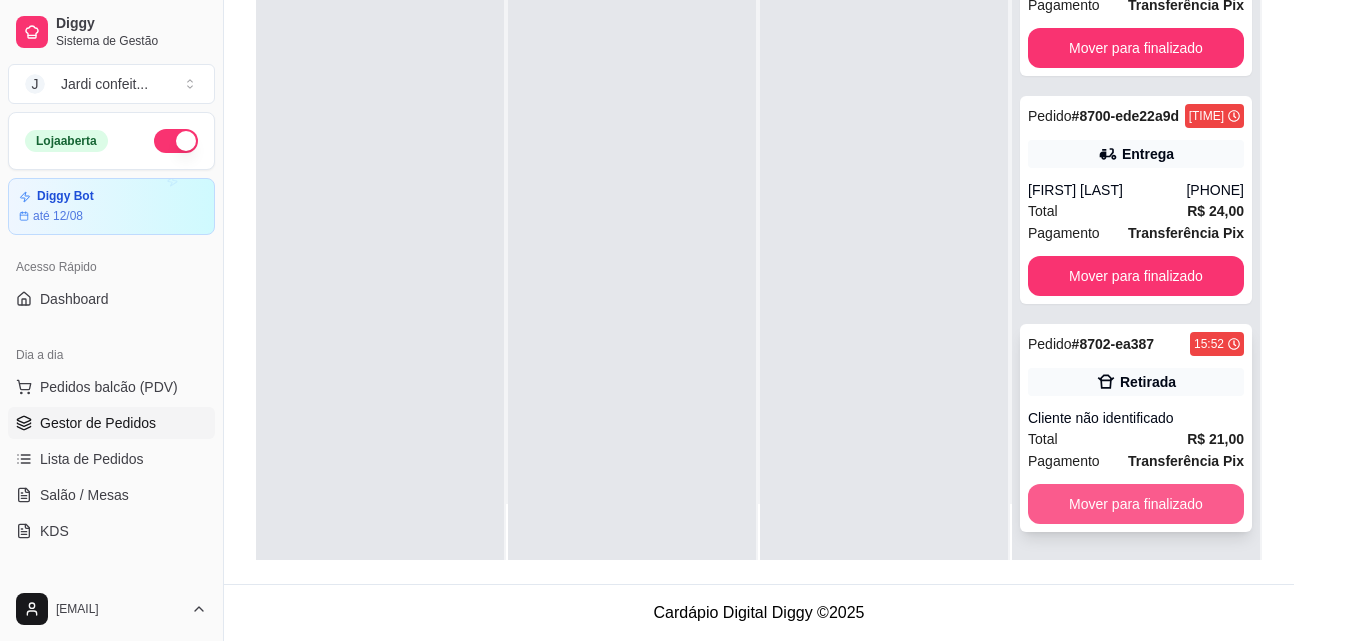 click on "Mover para finalizado" at bounding box center (1136, 504) 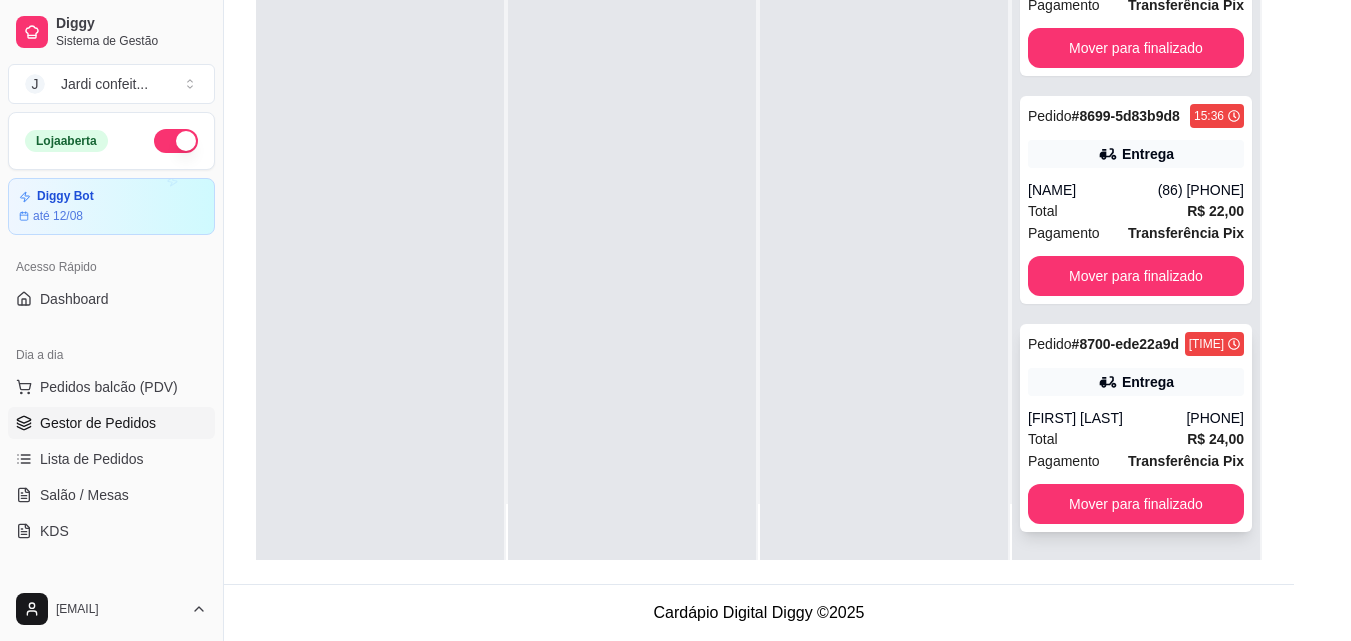 scroll, scrollTop: 587, scrollLeft: 0, axis: vertical 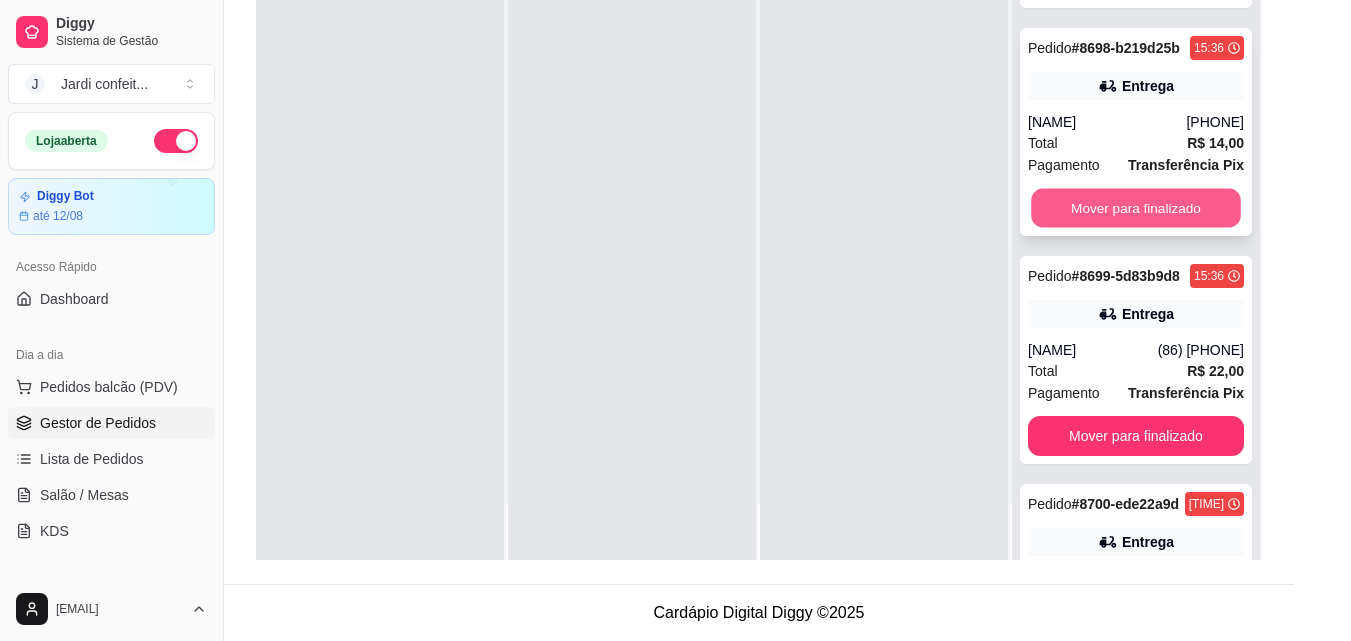 click on "Mover para finalizado" at bounding box center [1136, 208] 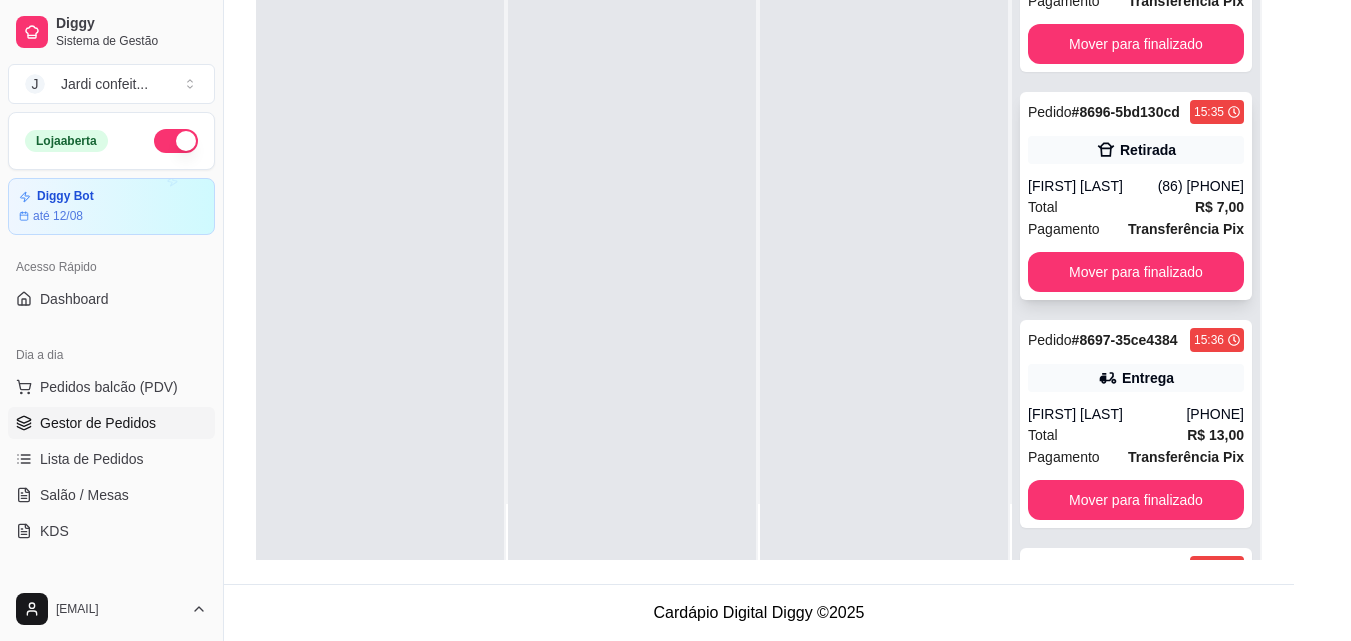scroll, scrollTop: 0, scrollLeft: 0, axis: both 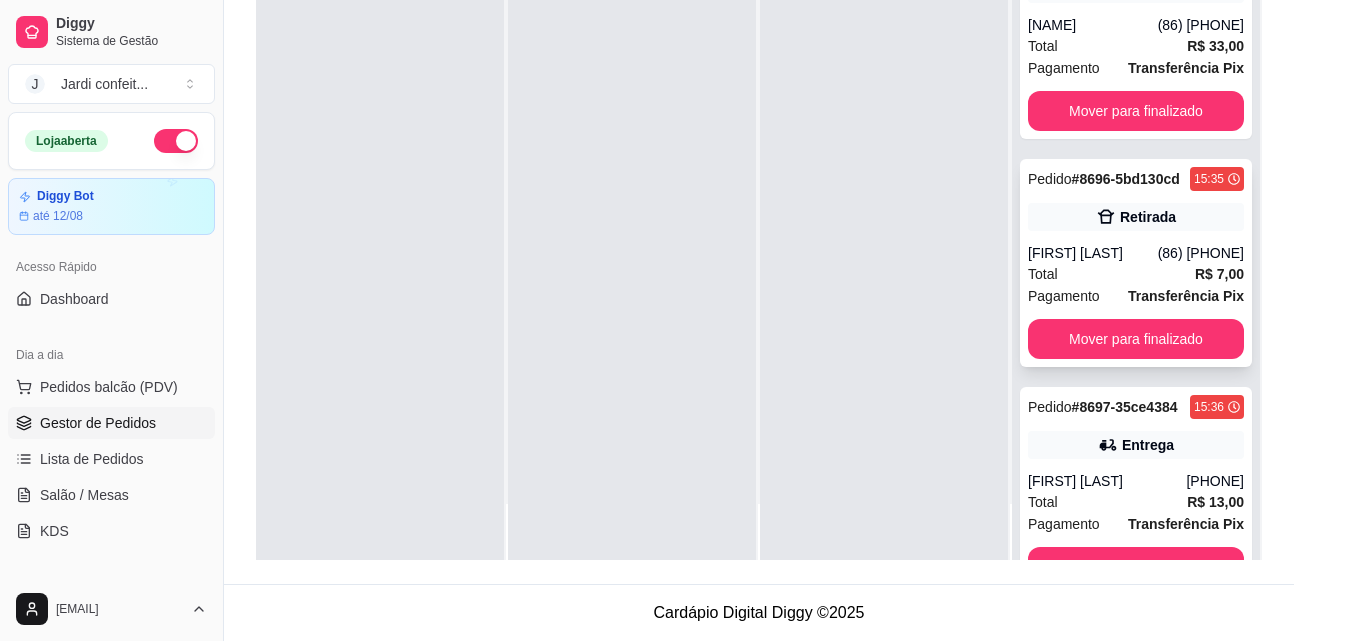 click on "Mover para finalizado" at bounding box center [1136, 339] 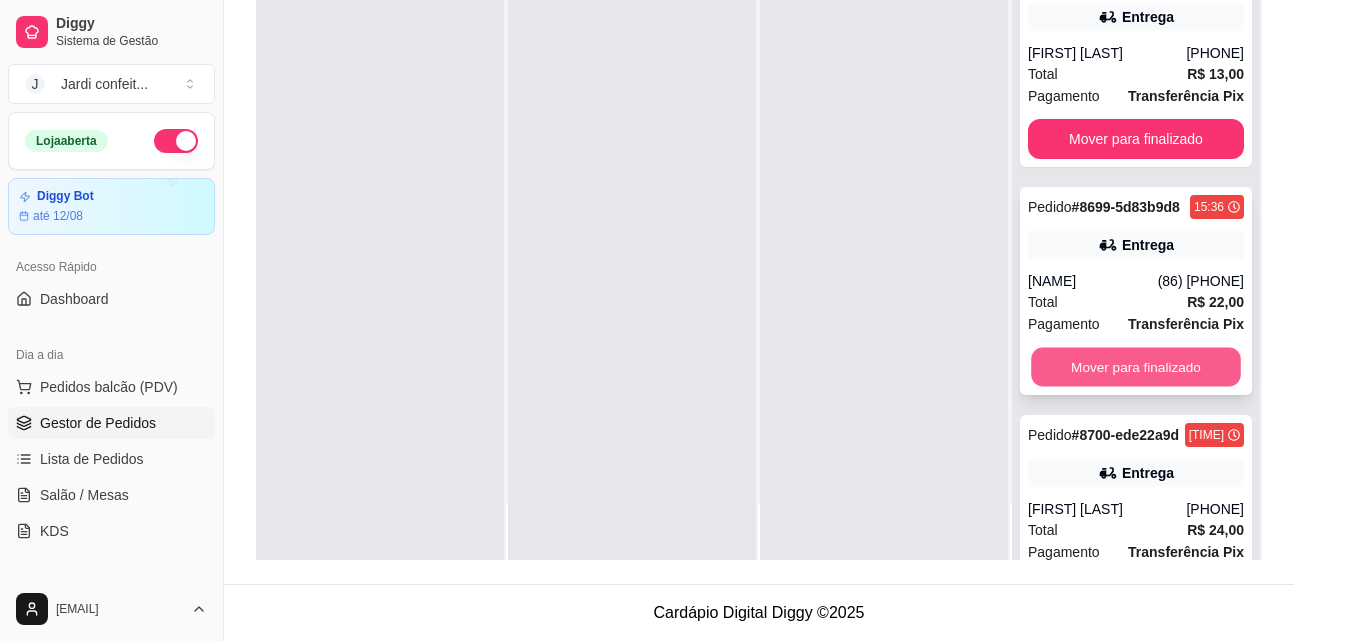 click on "Mover para finalizado" at bounding box center (1136, 367) 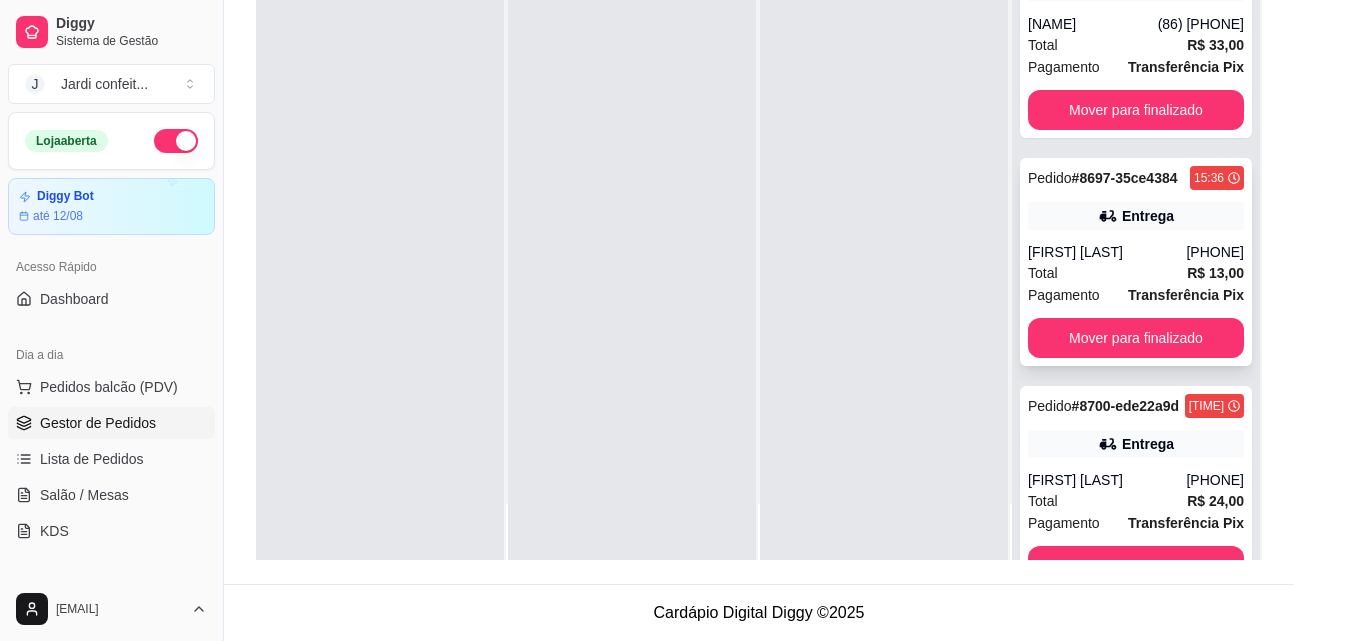 scroll, scrollTop: 0, scrollLeft: 0, axis: both 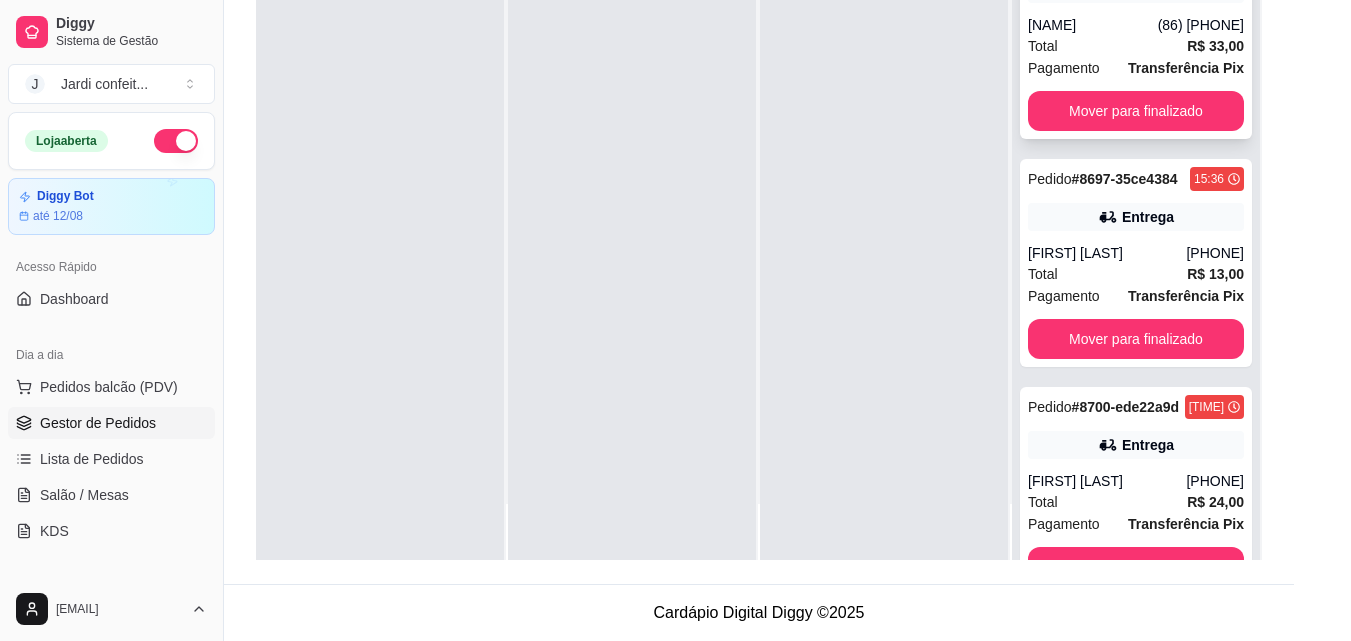 click on "Mover para finalizado" at bounding box center [1136, 111] 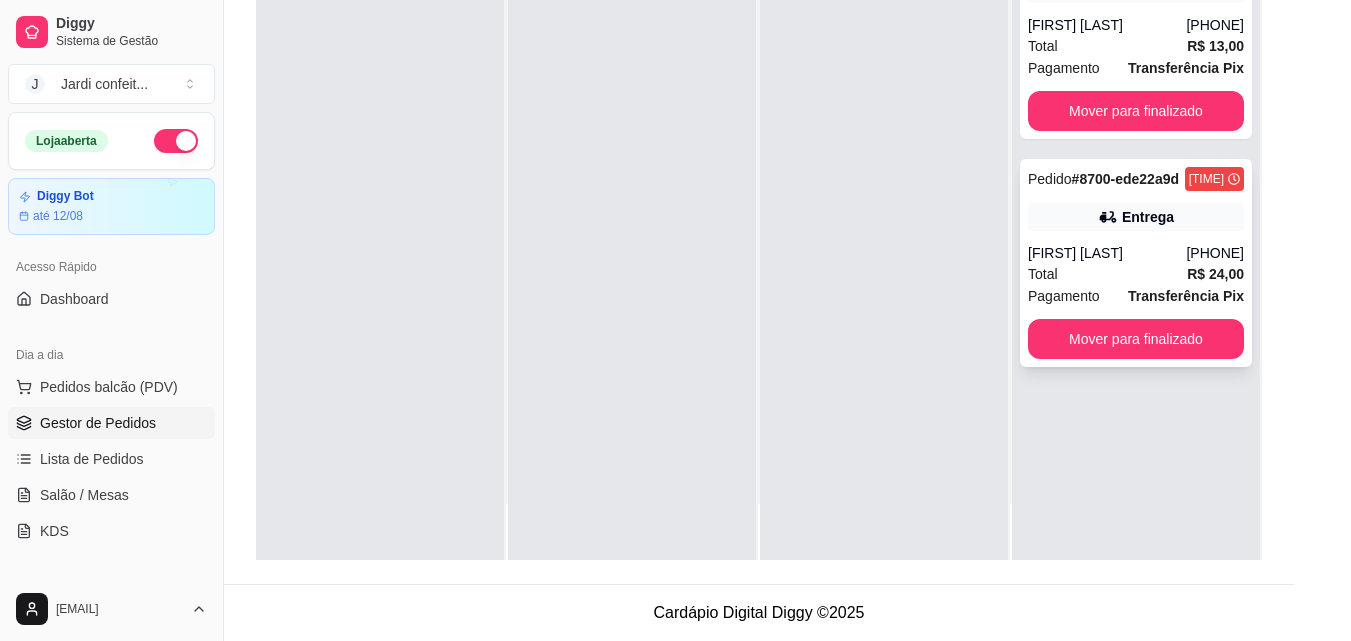 click on "Mover para finalizado" at bounding box center [1136, 339] 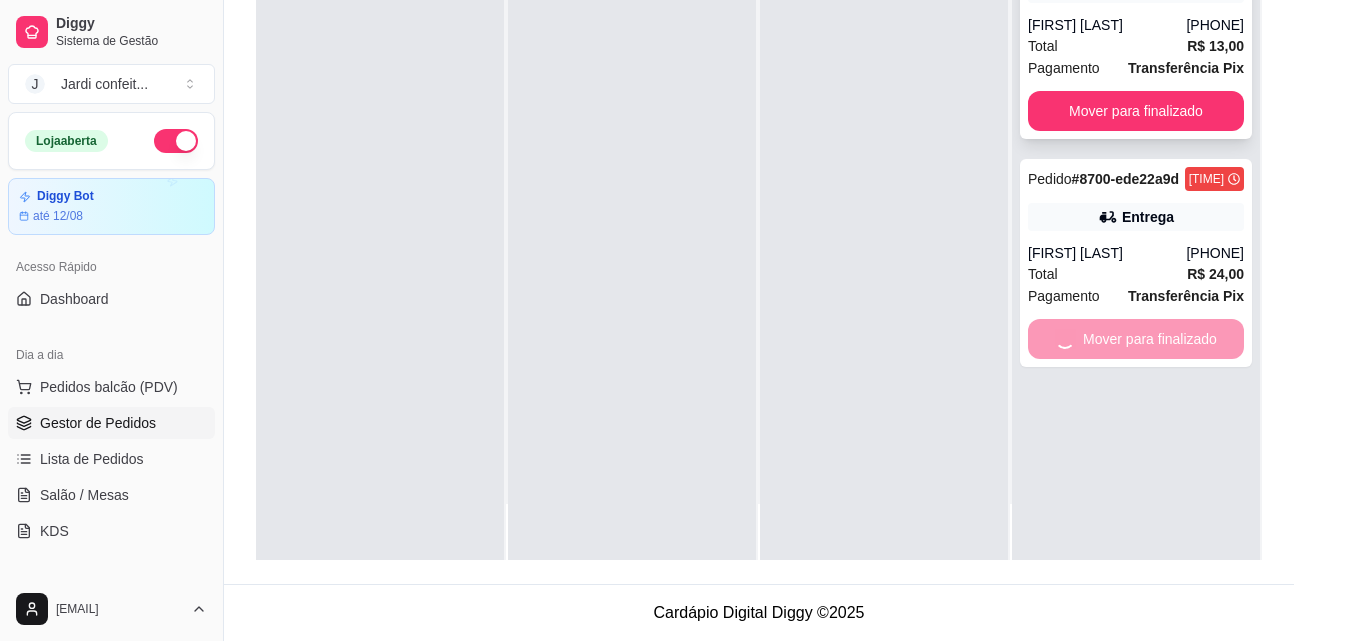 click on "Pedido  # 8697-35ce4384 15:36 Entrega Simone de Sousa Rufino  (86) 98106-0587 Total R$ 13,00 Pagamento Transferência Pix Mover para finalizado" at bounding box center [1136, 35] 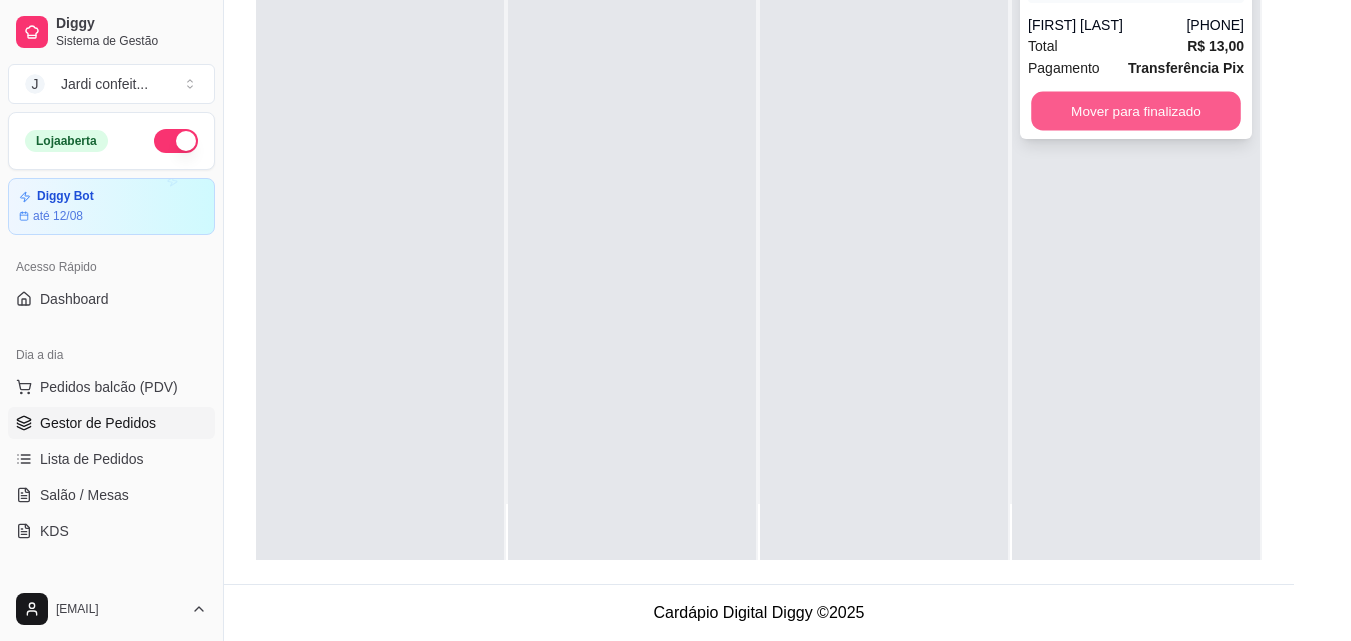 click on "Mover para finalizado" at bounding box center [1136, 111] 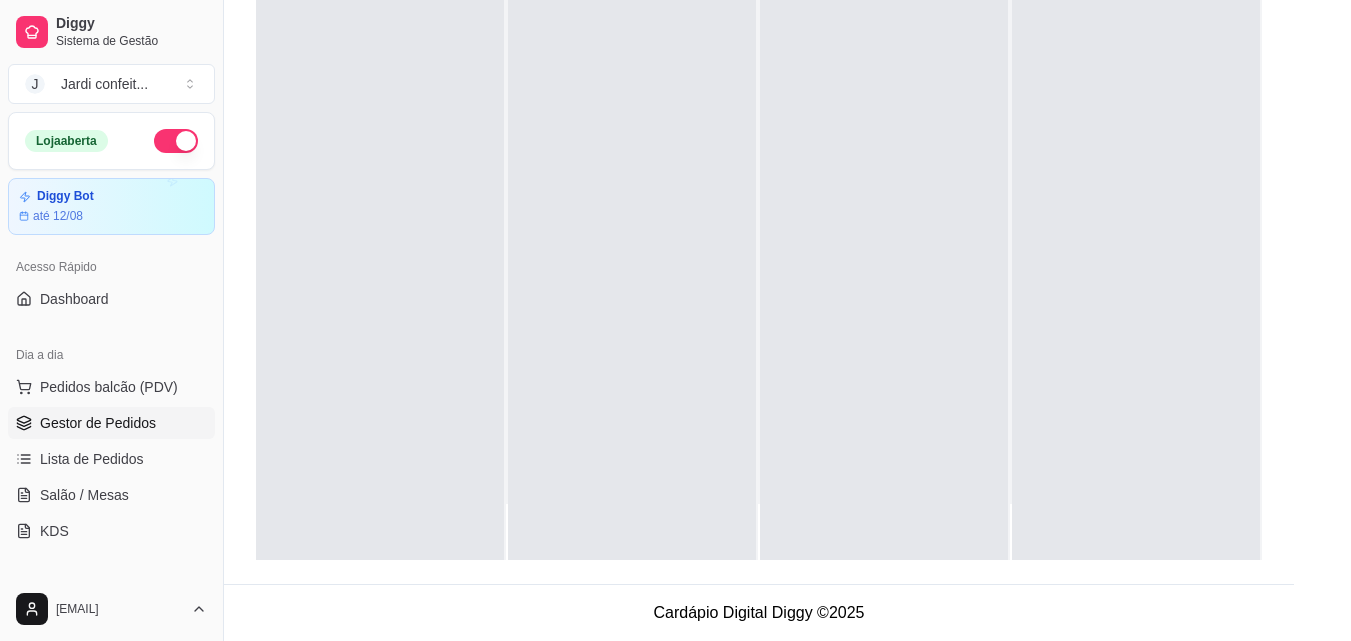 scroll, scrollTop: 600, scrollLeft: 0, axis: vertical 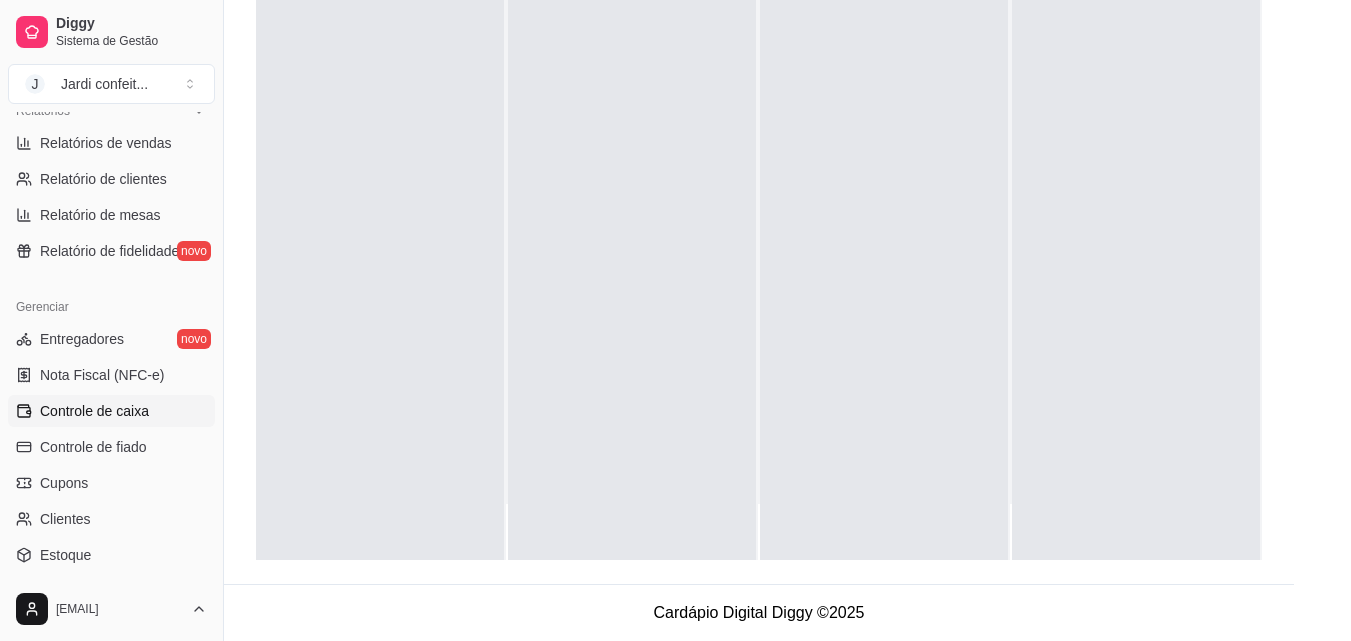 click on "Controle de caixa" at bounding box center [94, 411] 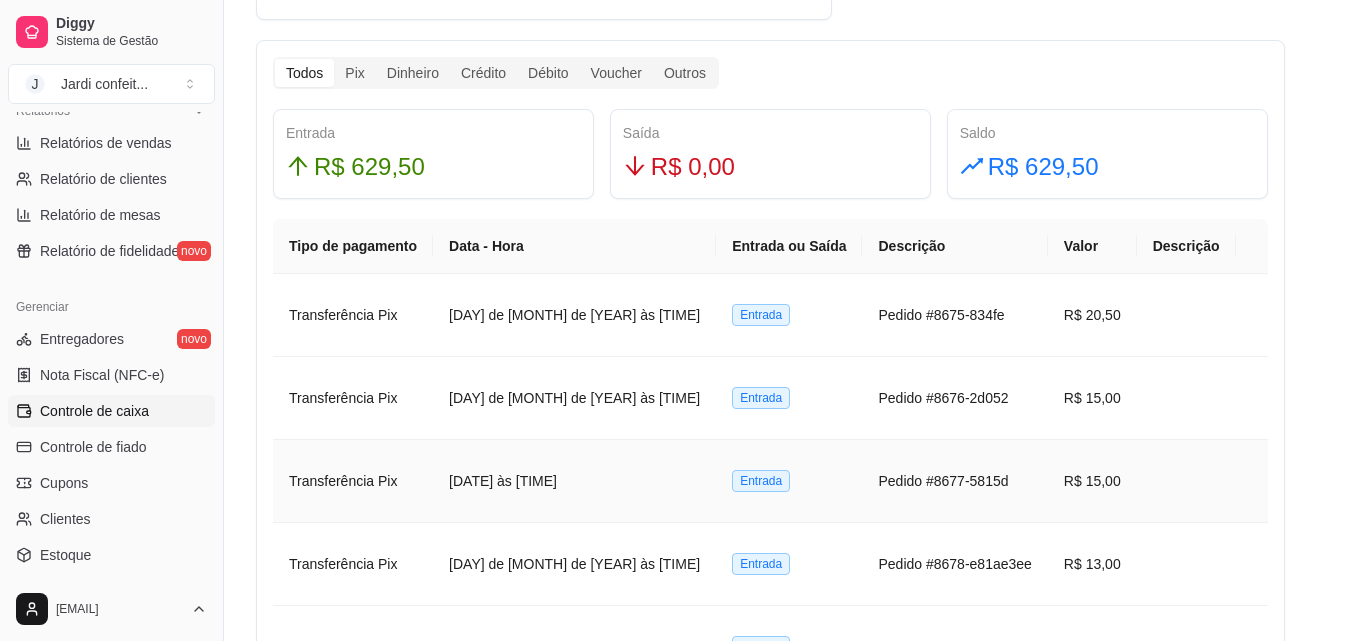 scroll, scrollTop: 1000, scrollLeft: 0, axis: vertical 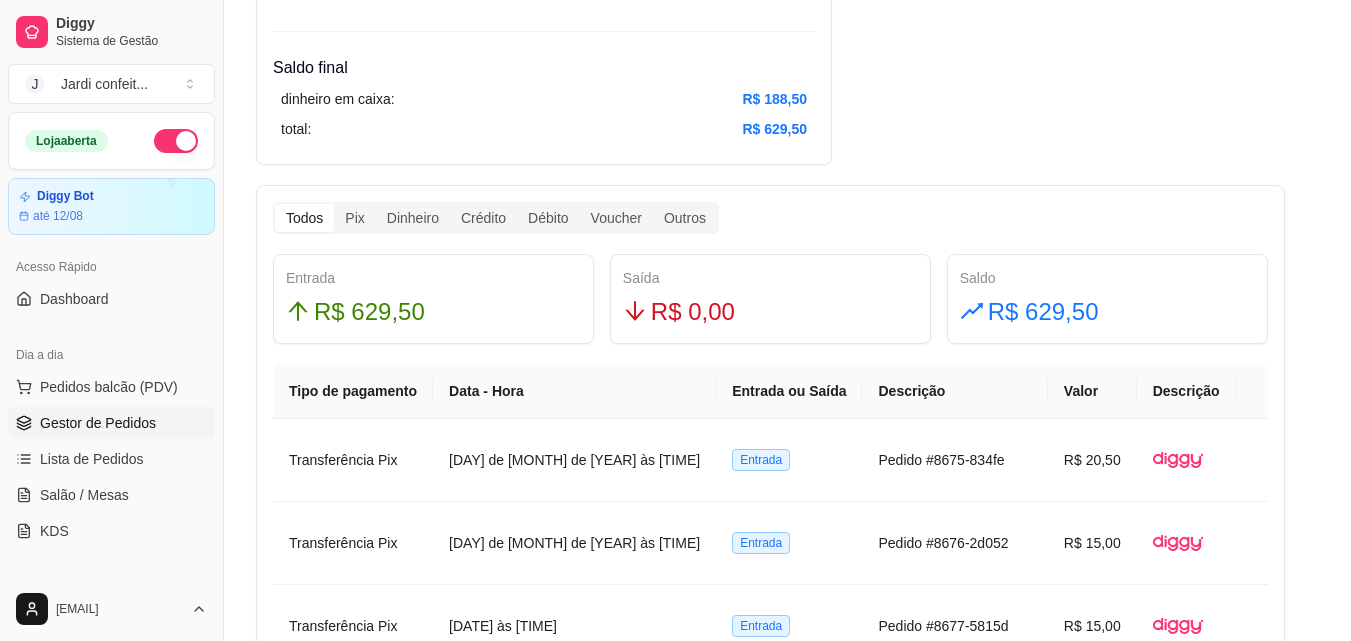 click on "Gestor de Pedidos" at bounding box center [111, 423] 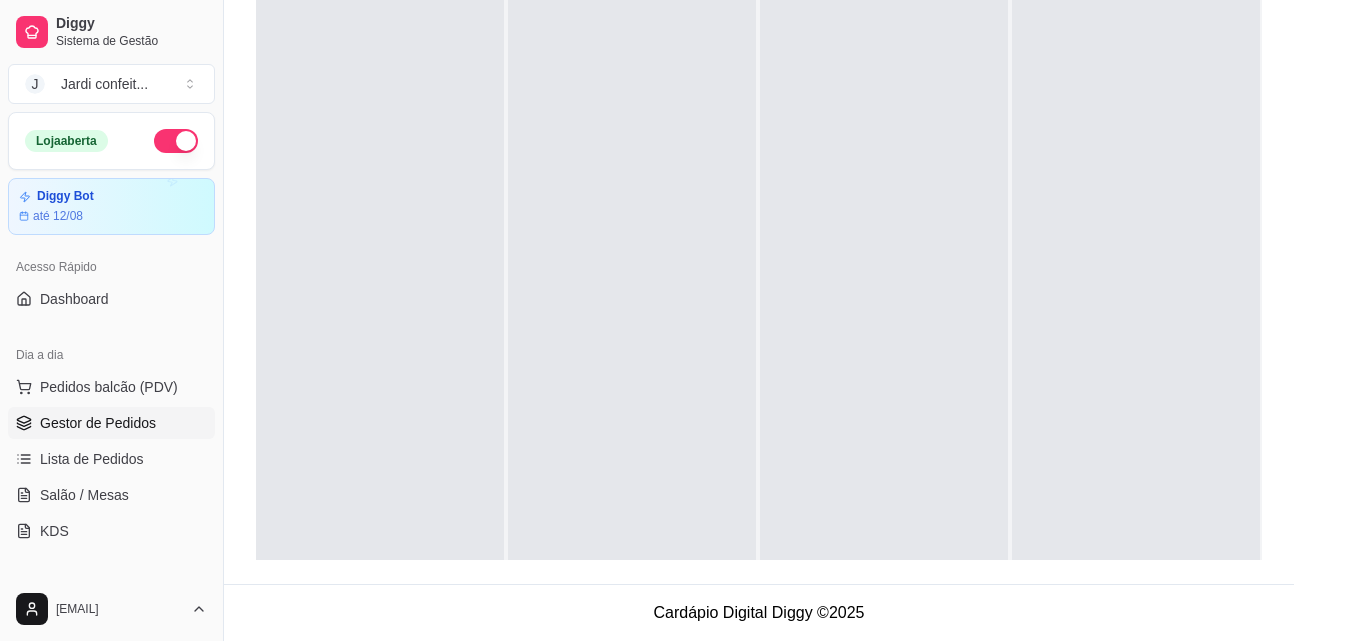scroll, scrollTop: 0, scrollLeft: 0, axis: both 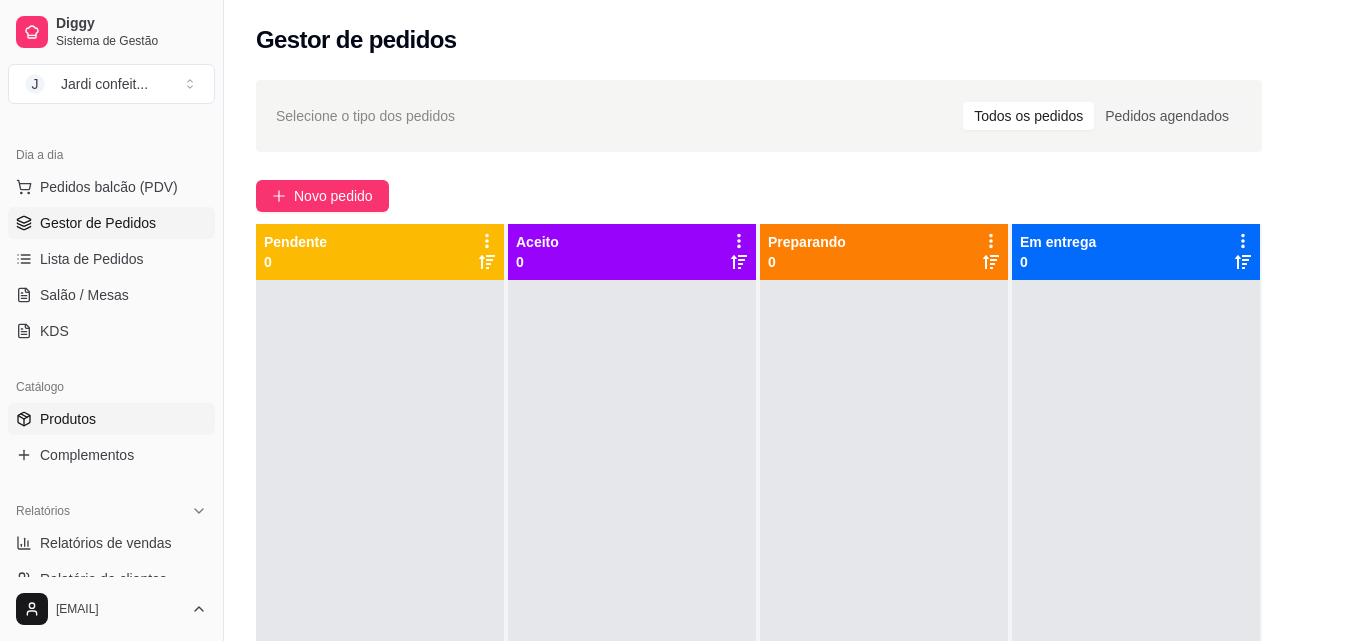 click on "Produtos" at bounding box center (111, 419) 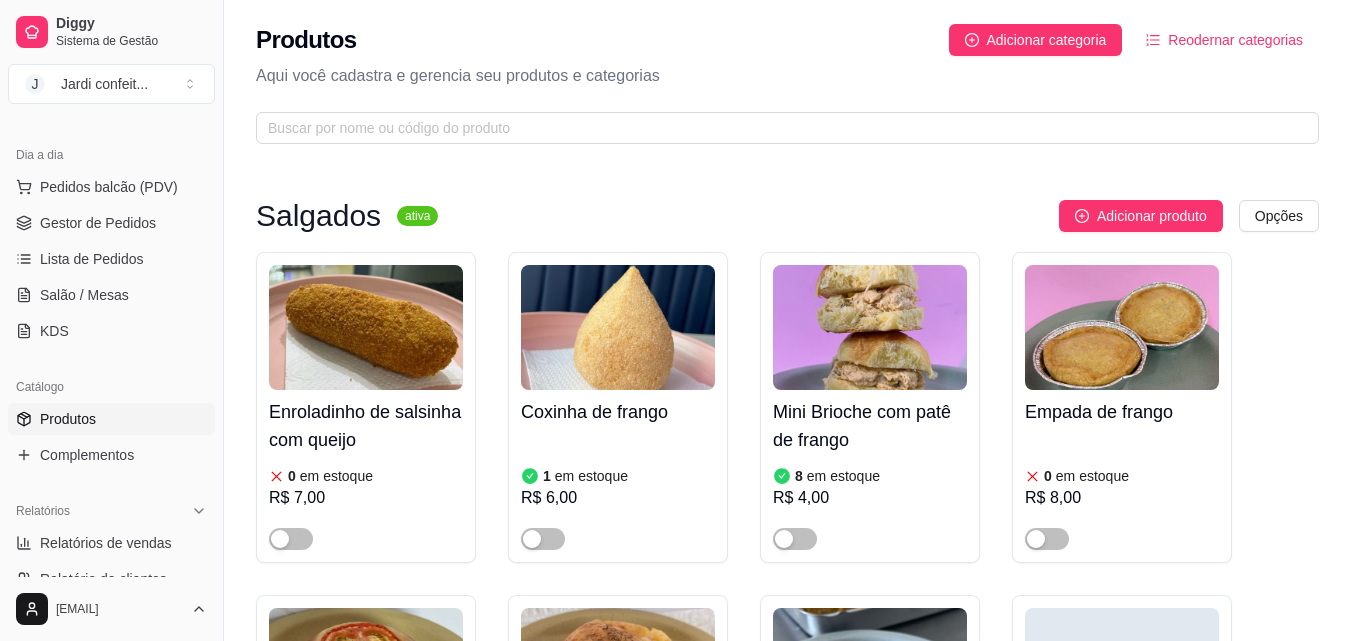 scroll, scrollTop: 1400, scrollLeft: 0, axis: vertical 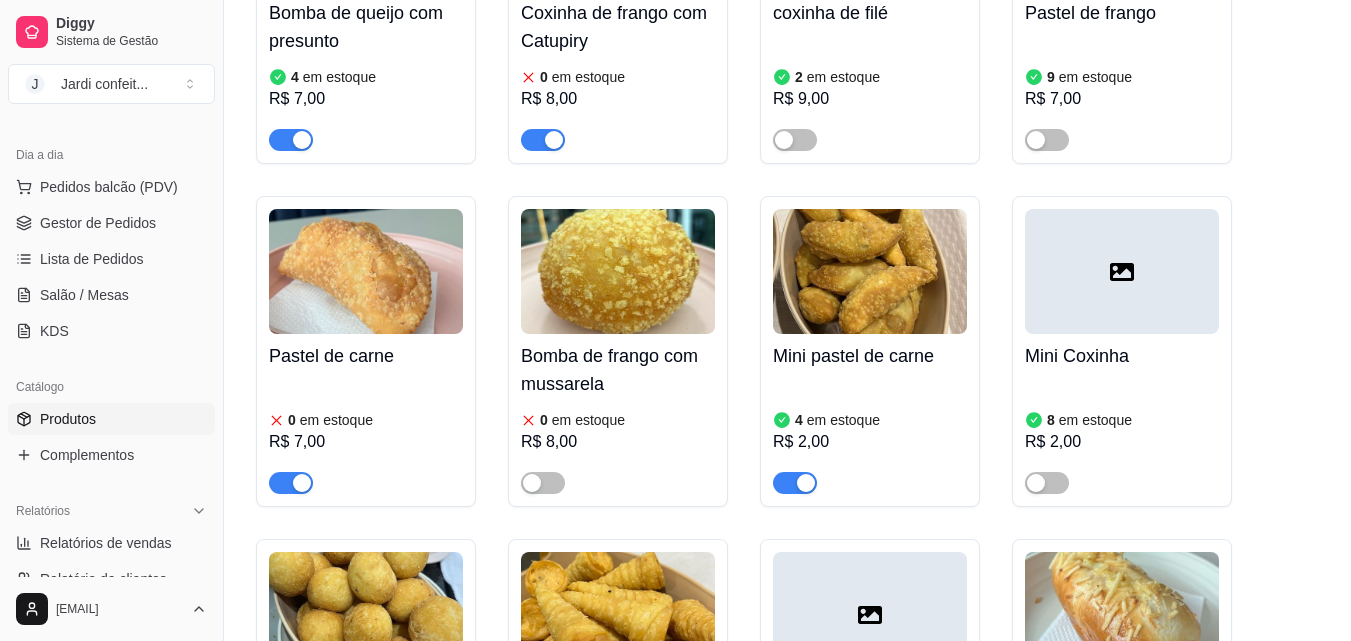 click at bounding box center [543, 140] 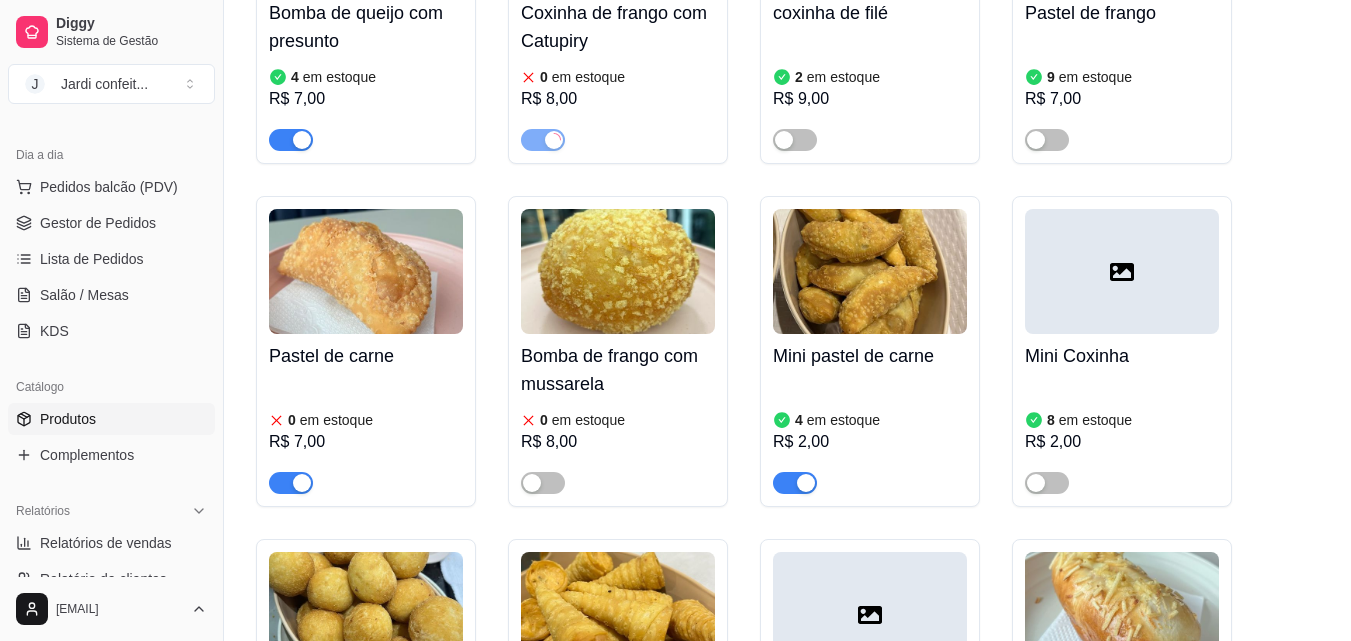 click at bounding box center (291, 483) 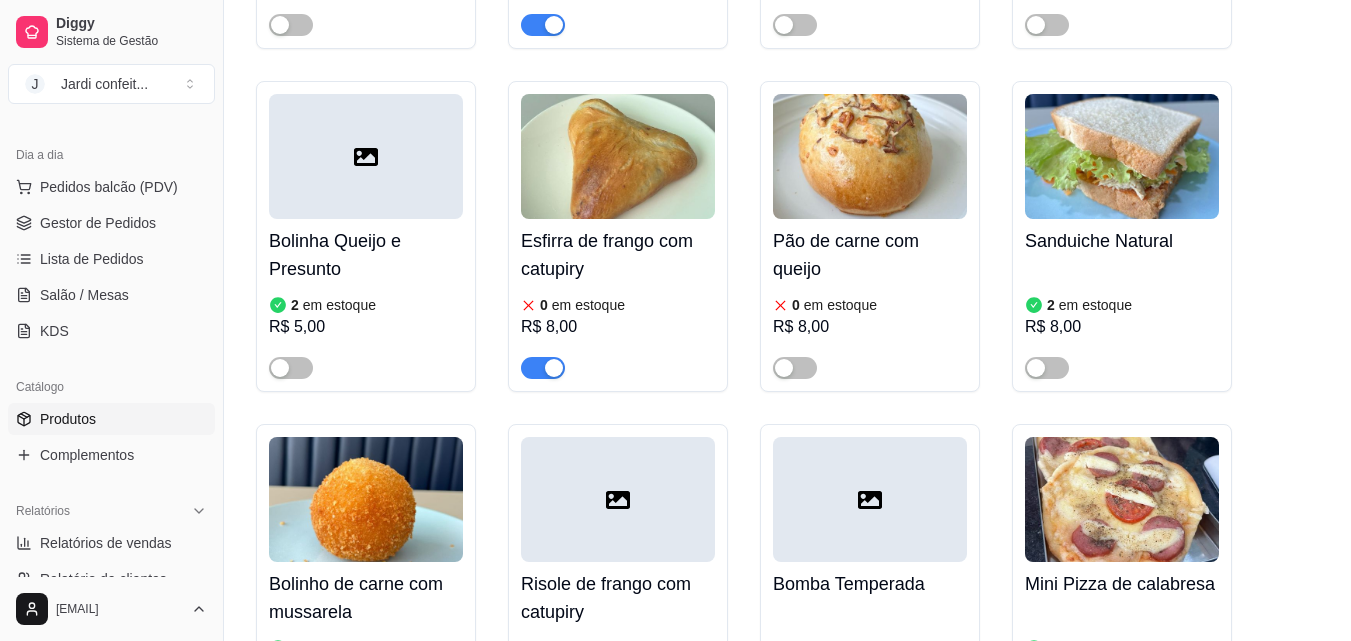 scroll, scrollTop: 2200, scrollLeft: 0, axis: vertical 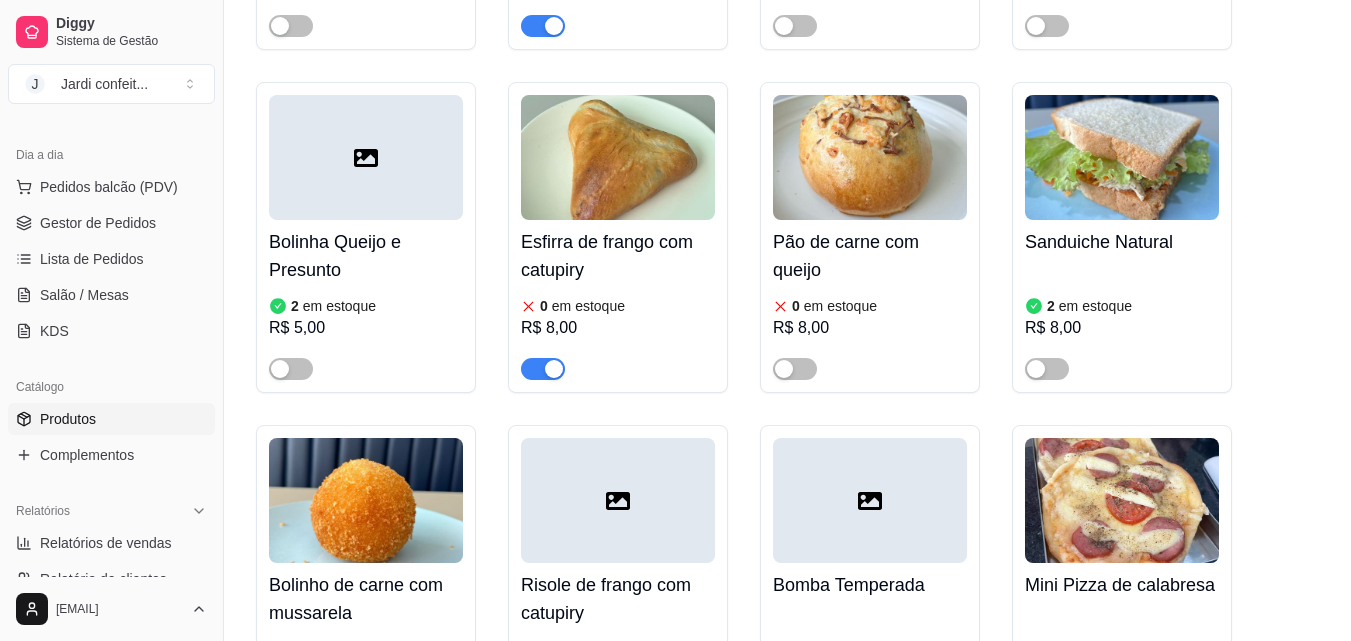 click at bounding box center [543, 369] 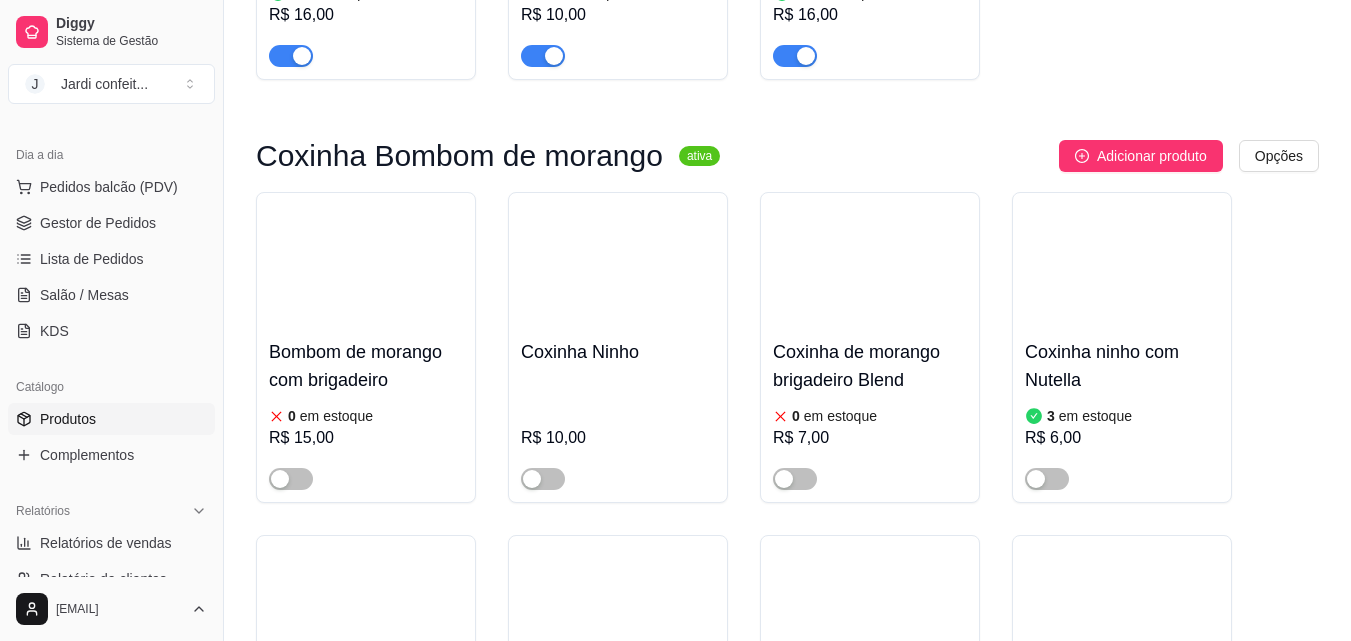 scroll, scrollTop: 11100, scrollLeft: 0, axis: vertical 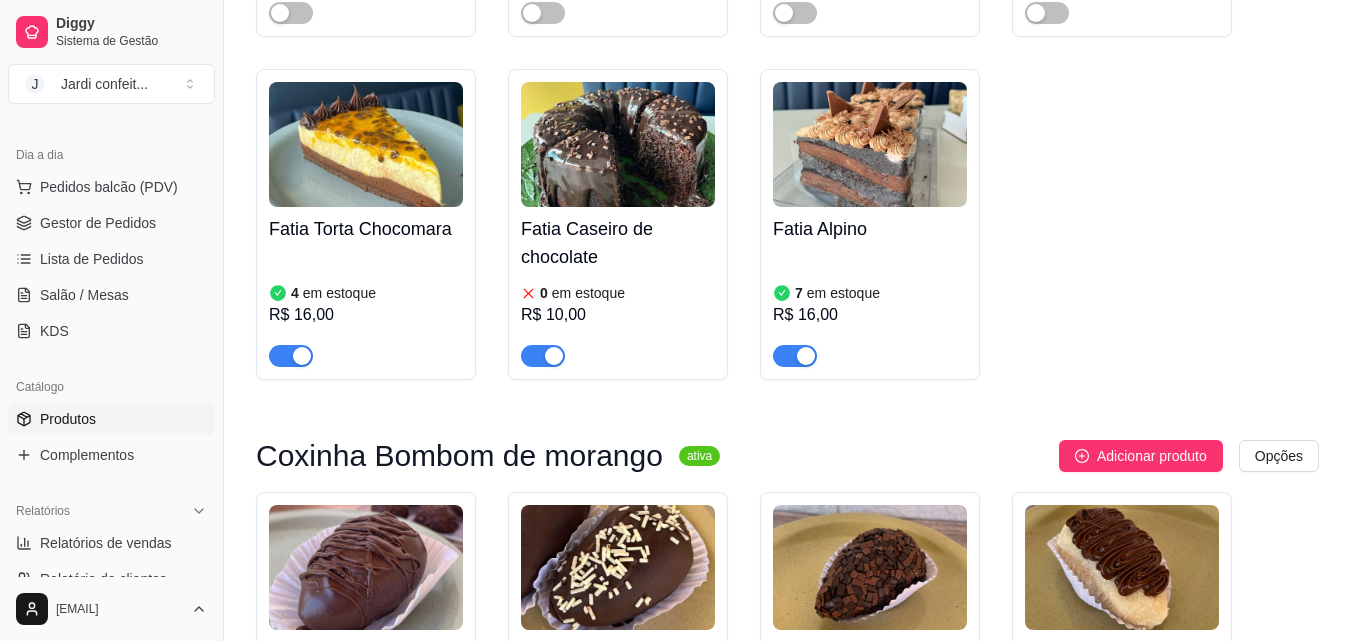 click at bounding box center [543, 356] 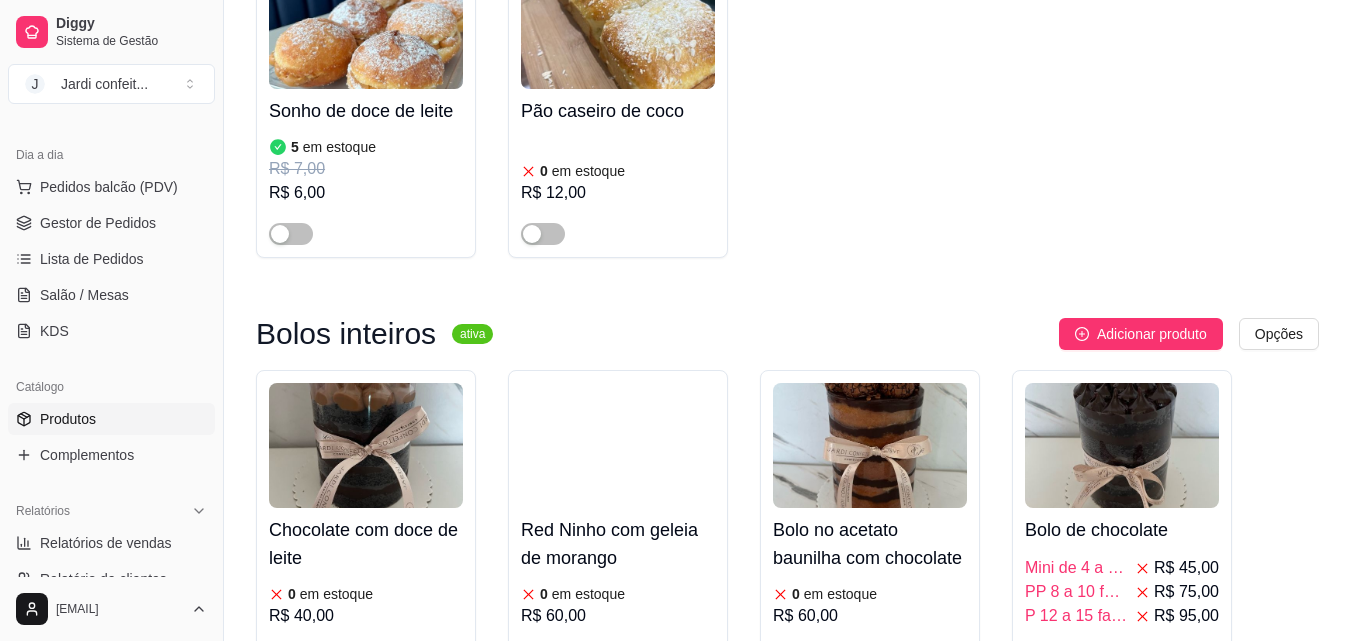 scroll, scrollTop: 19200, scrollLeft: 0, axis: vertical 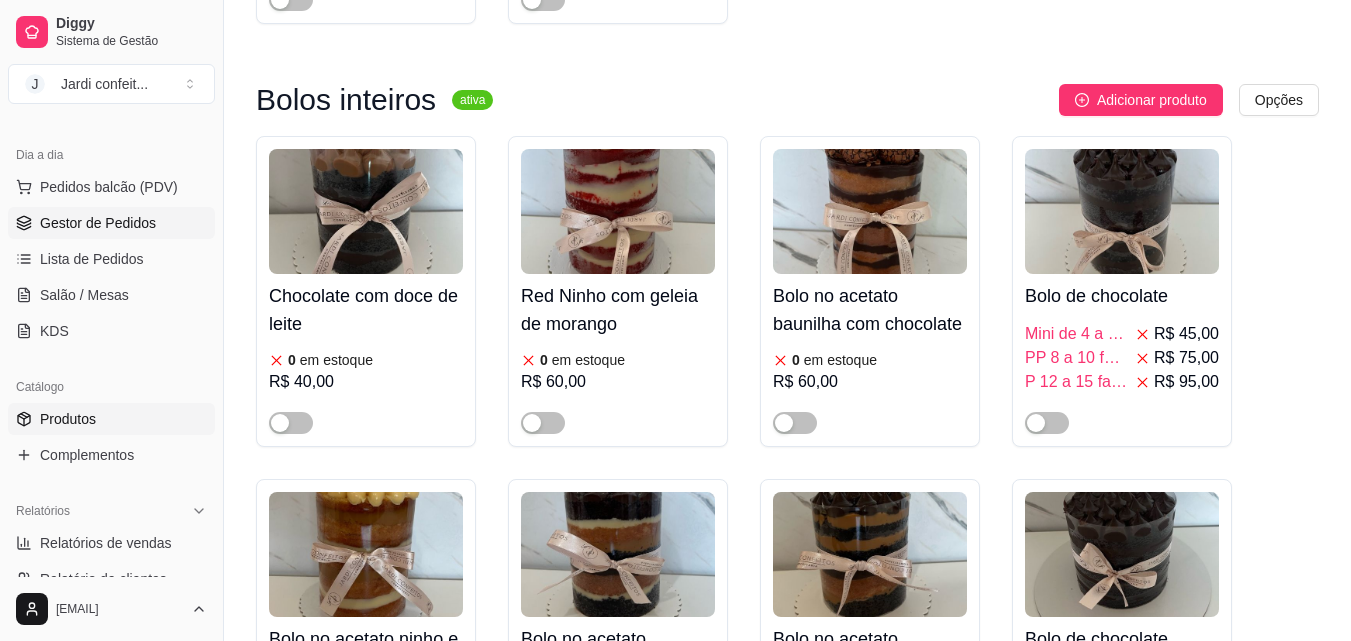 click on "Gestor de Pedidos" at bounding box center [98, 223] 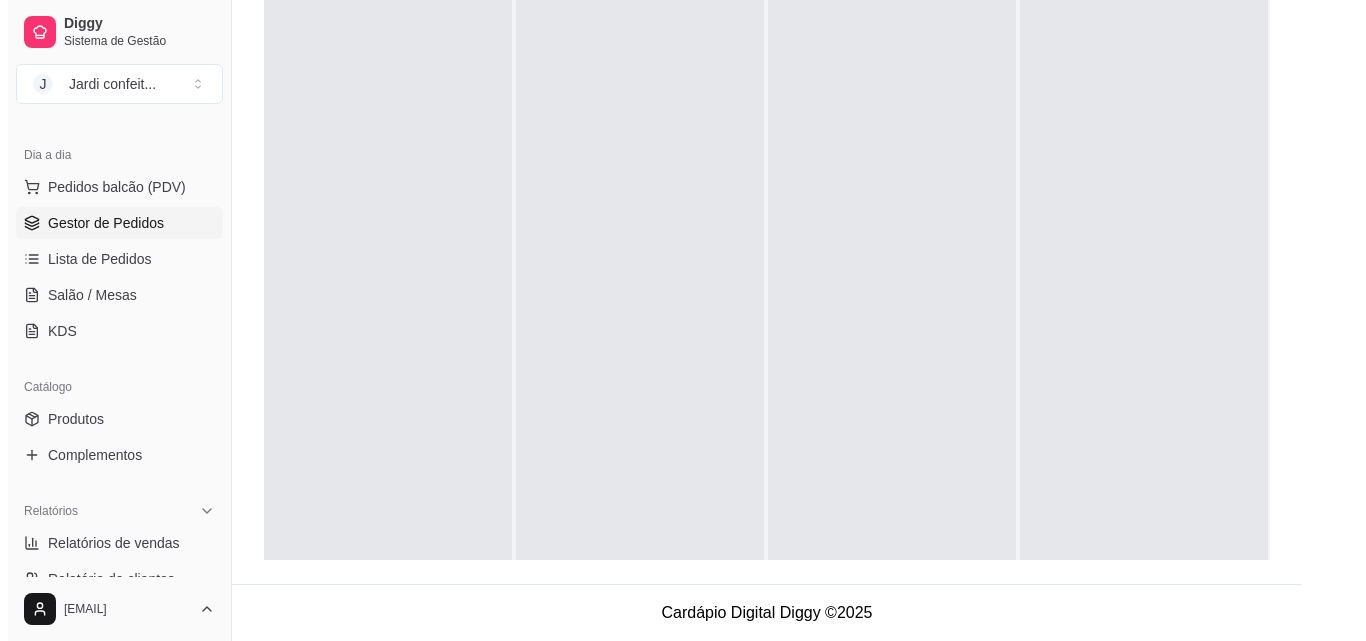 scroll, scrollTop: 0, scrollLeft: 0, axis: both 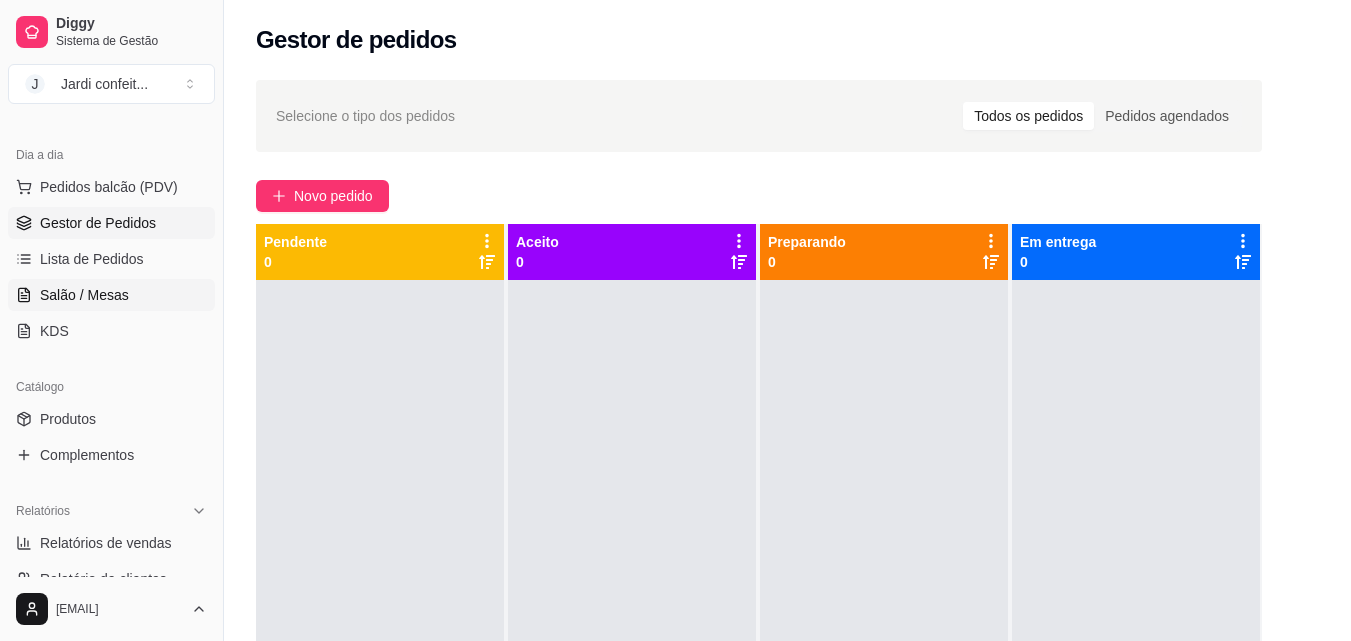 click on "Salão / Mesas" at bounding box center [84, 295] 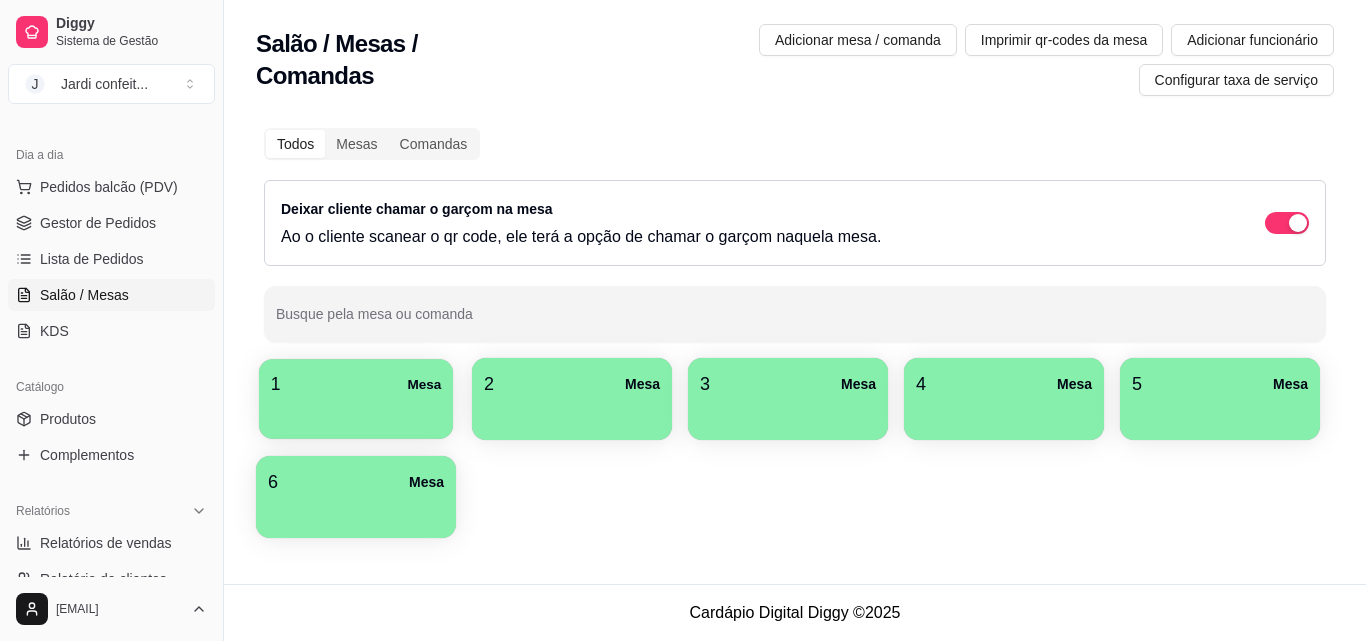 click at bounding box center [356, 412] 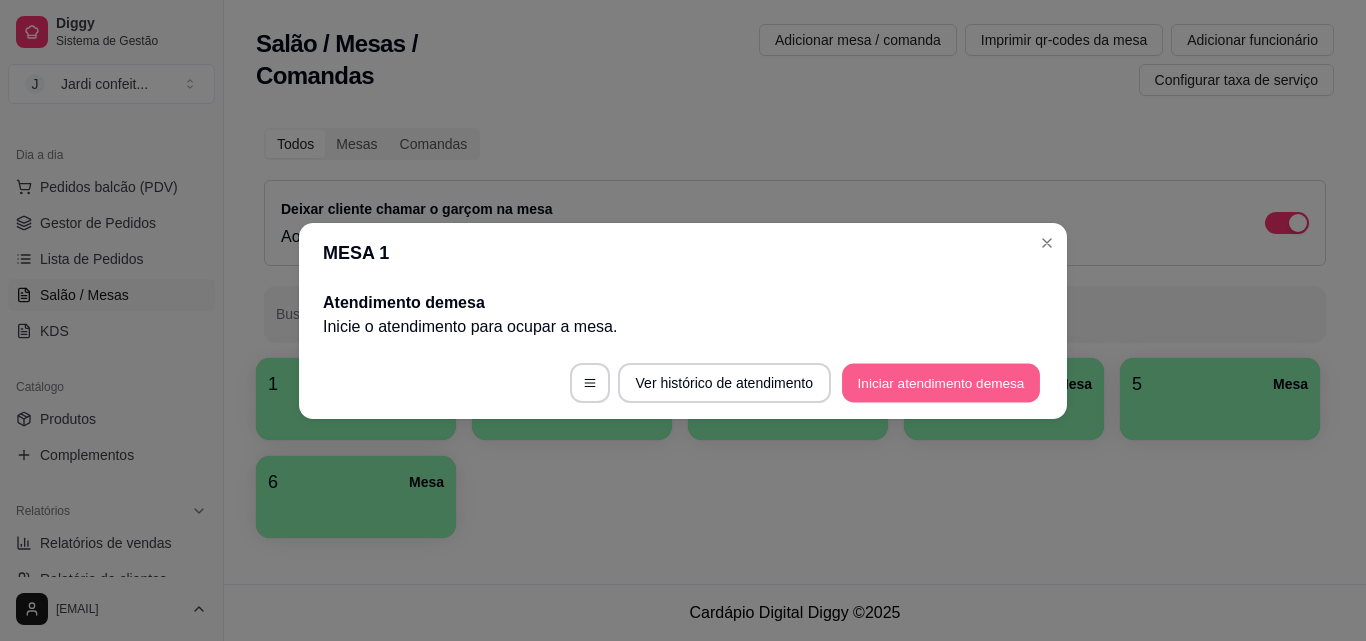 click on "Iniciar atendimento de  mesa" at bounding box center [941, 382] 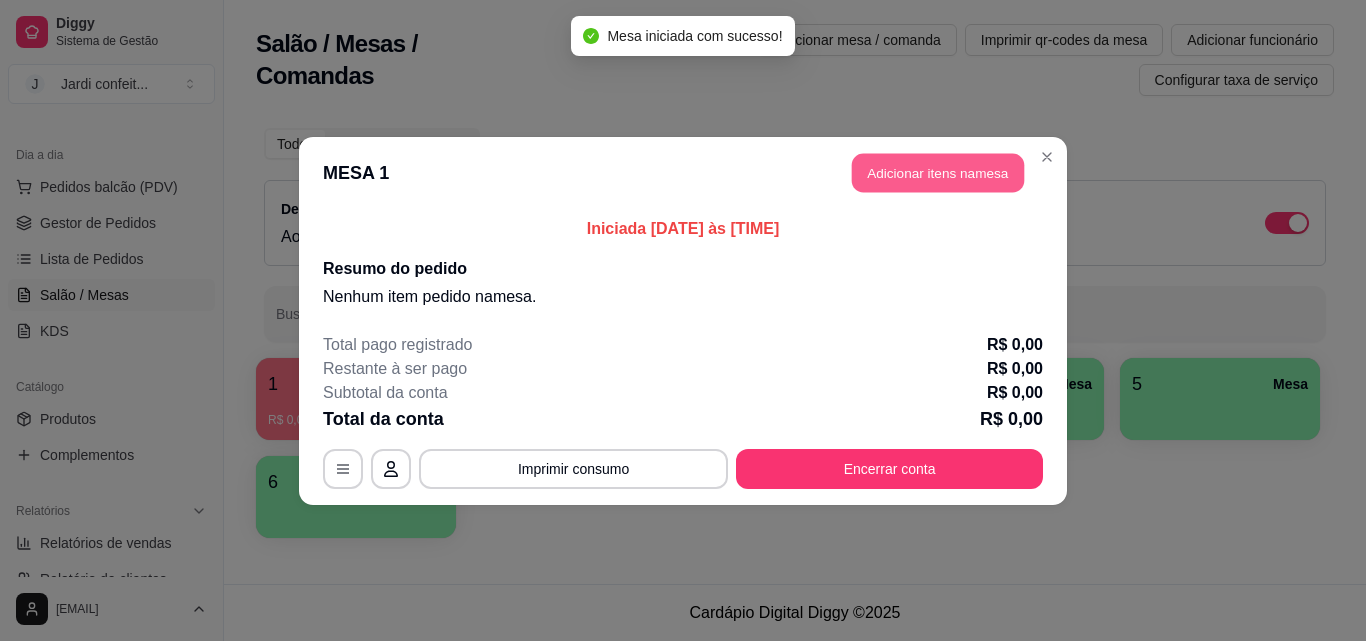 click on "Adicionar itens na  mesa" at bounding box center [938, 172] 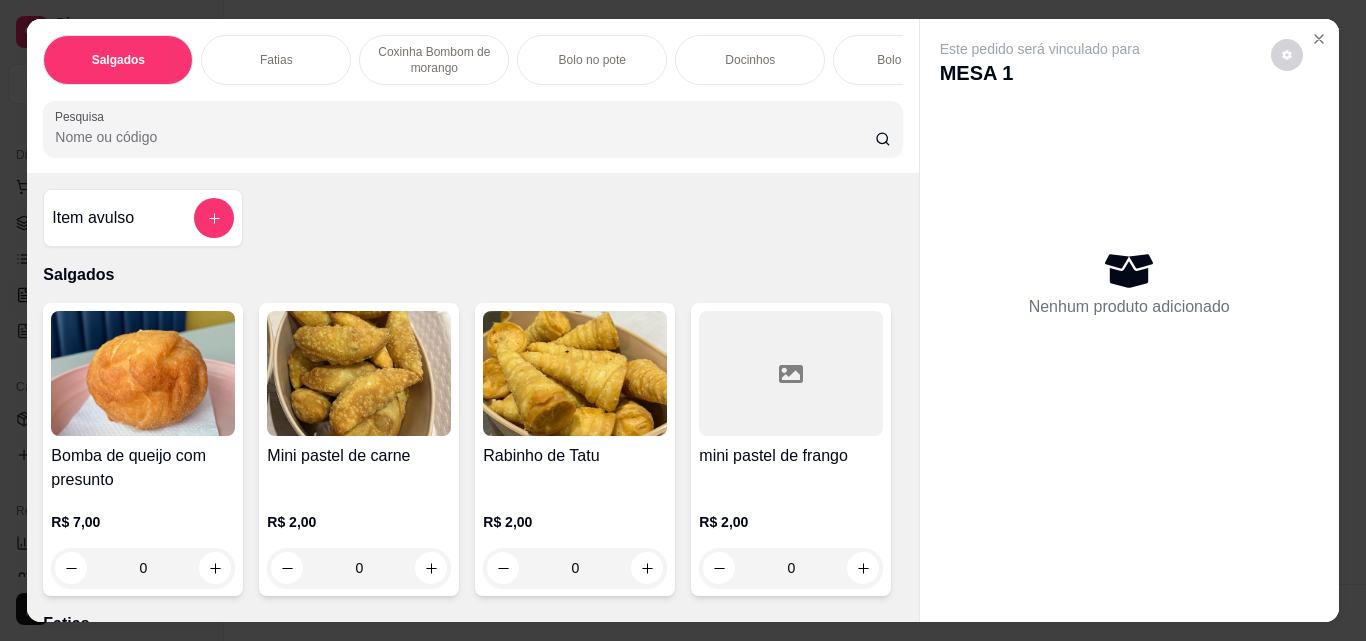 scroll, scrollTop: 100, scrollLeft: 0, axis: vertical 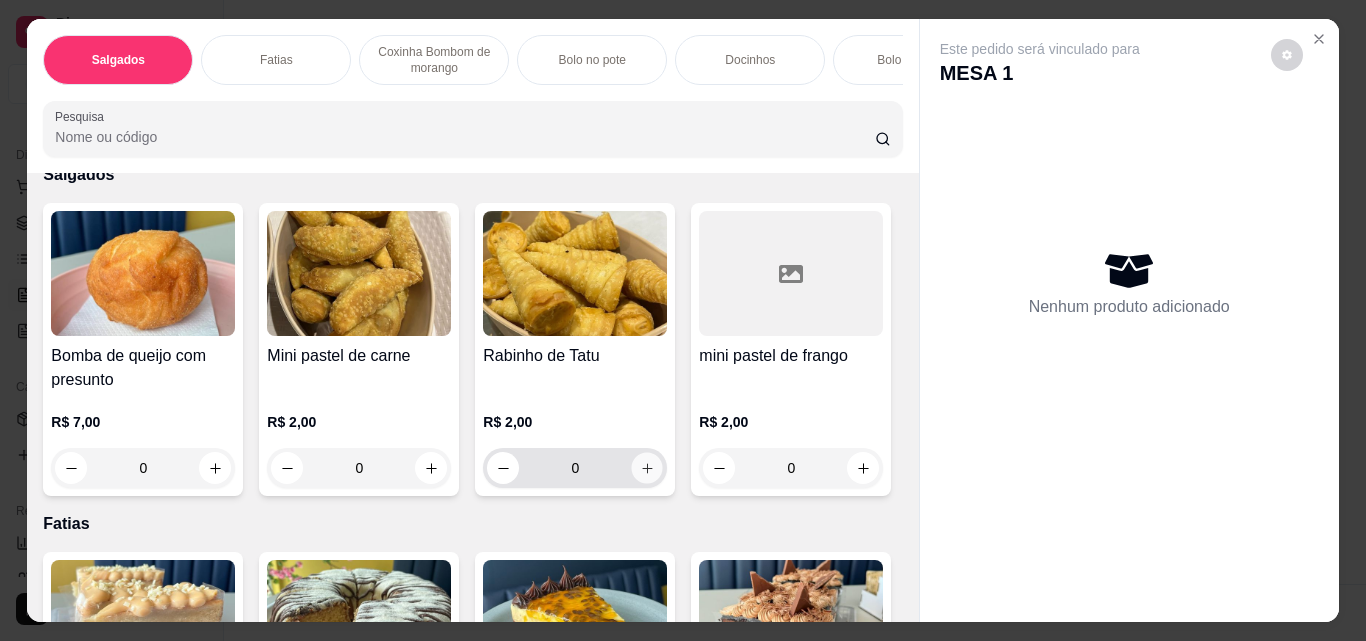 click at bounding box center [647, 468] 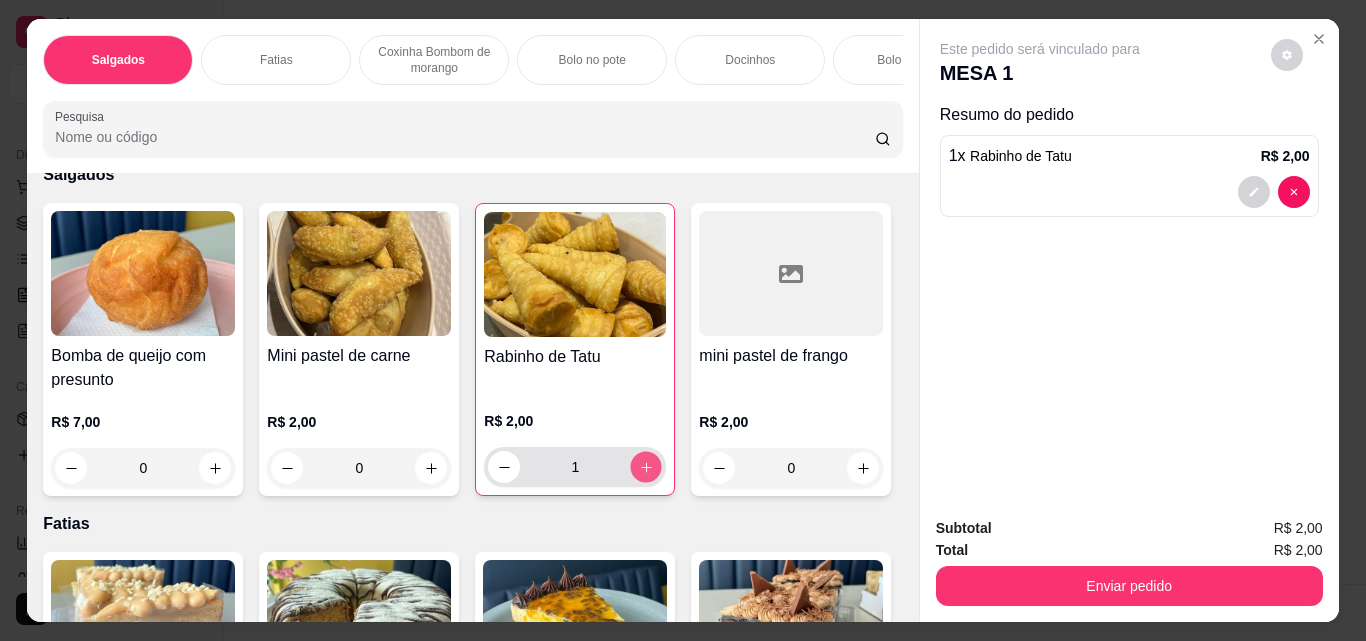 click at bounding box center [646, 467] 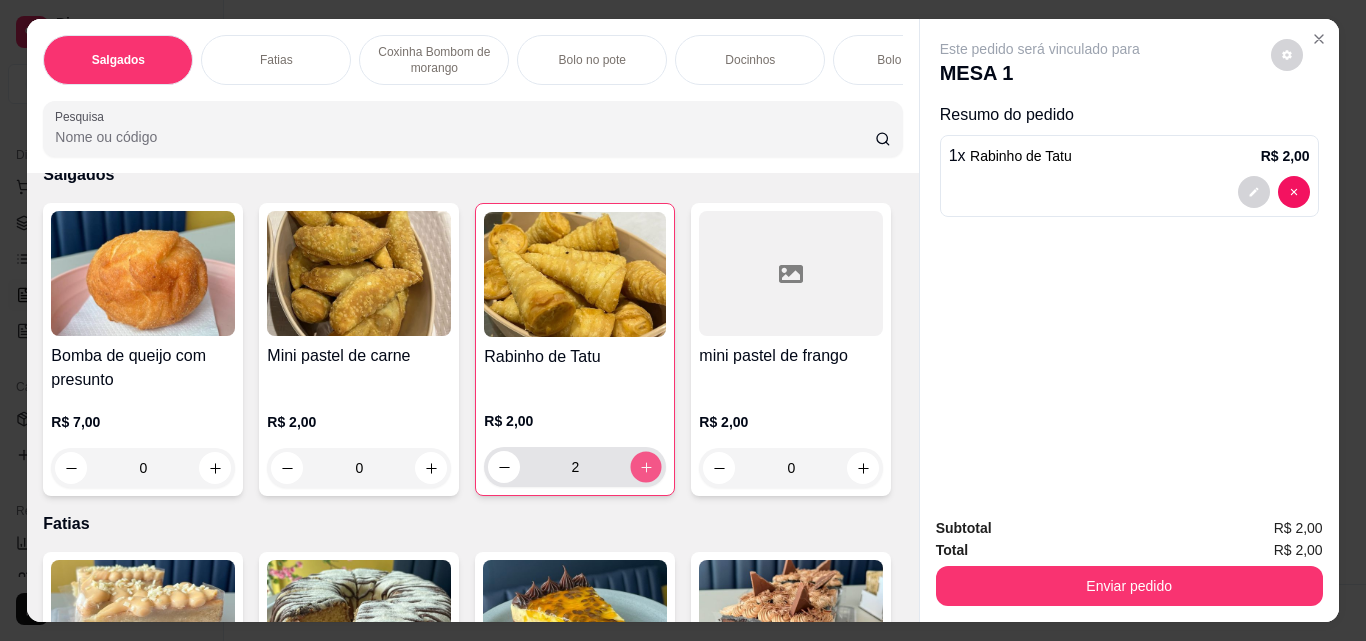 click at bounding box center (646, 467) 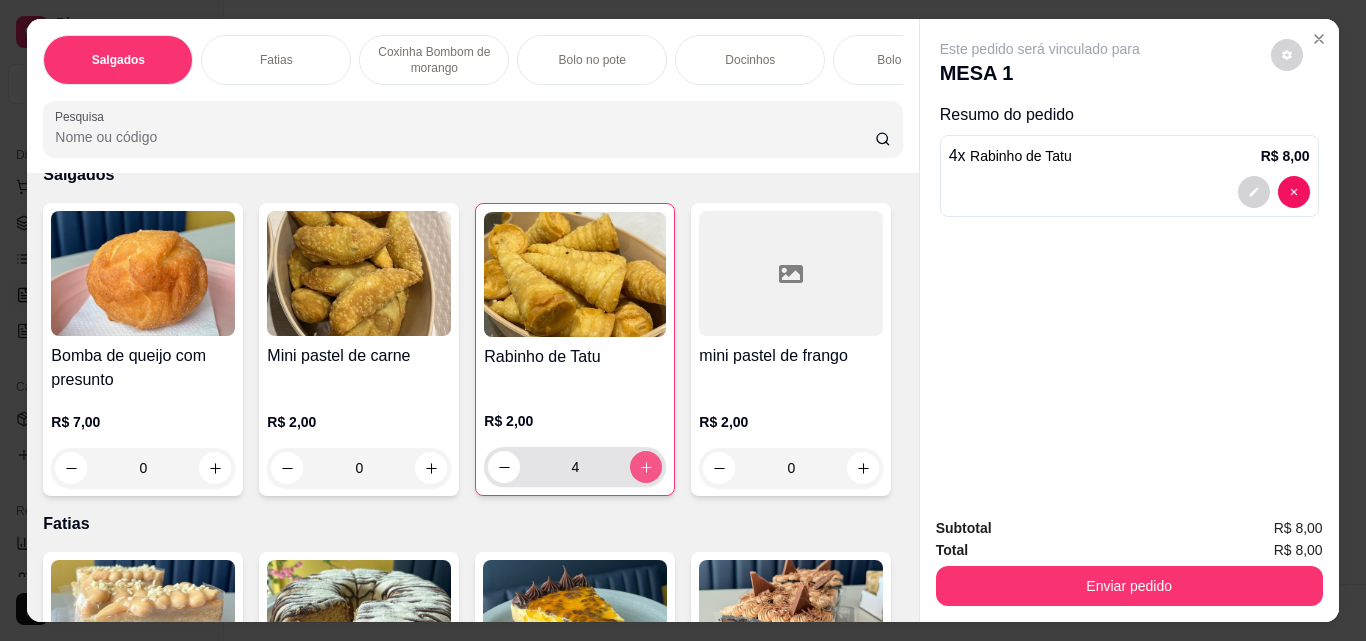 click at bounding box center [646, 467] 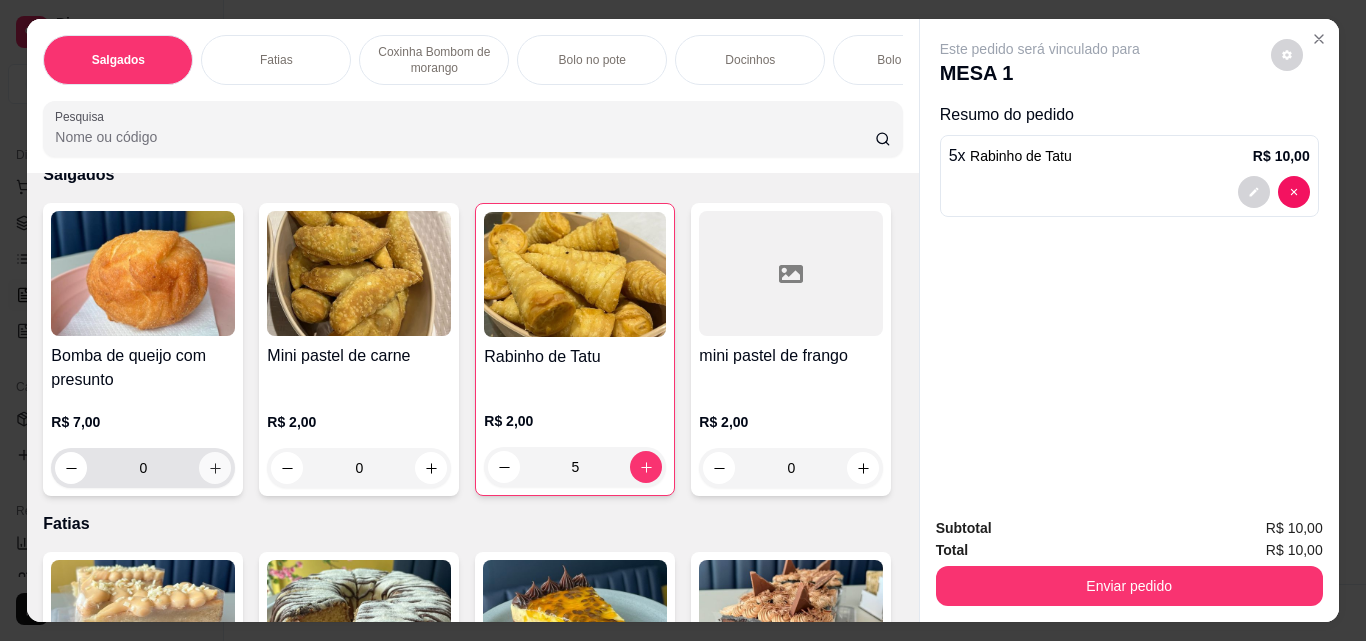 click at bounding box center [215, 468] 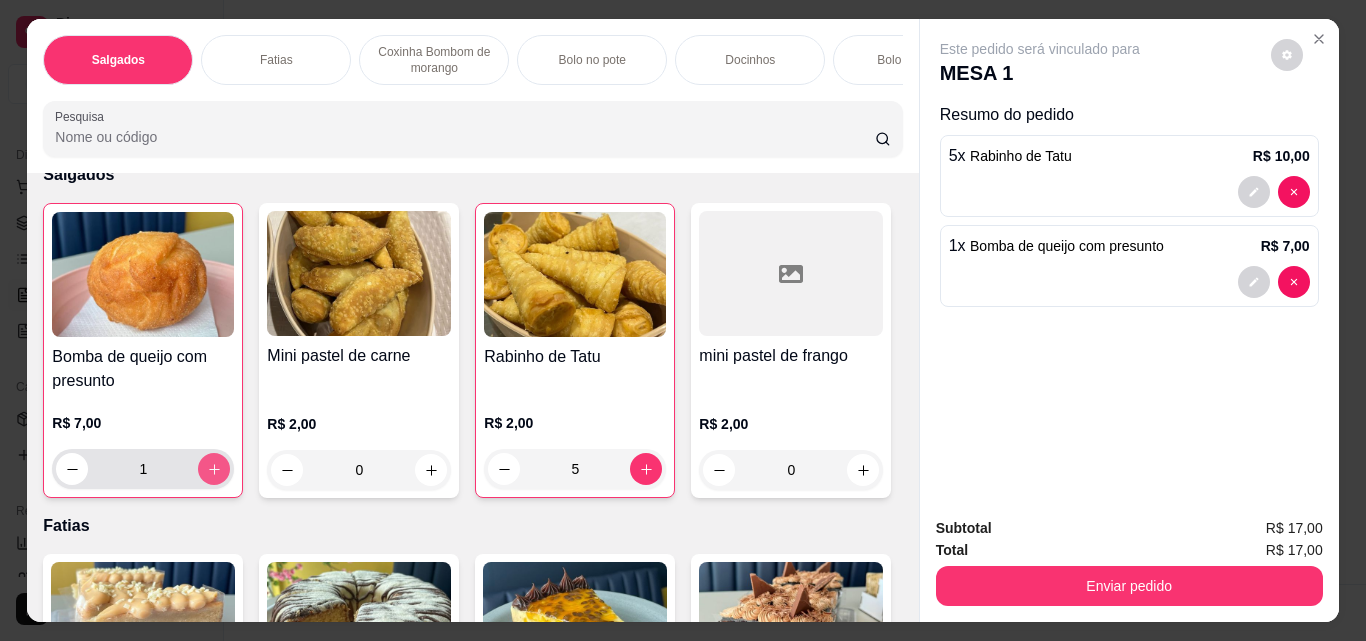 type on "1" 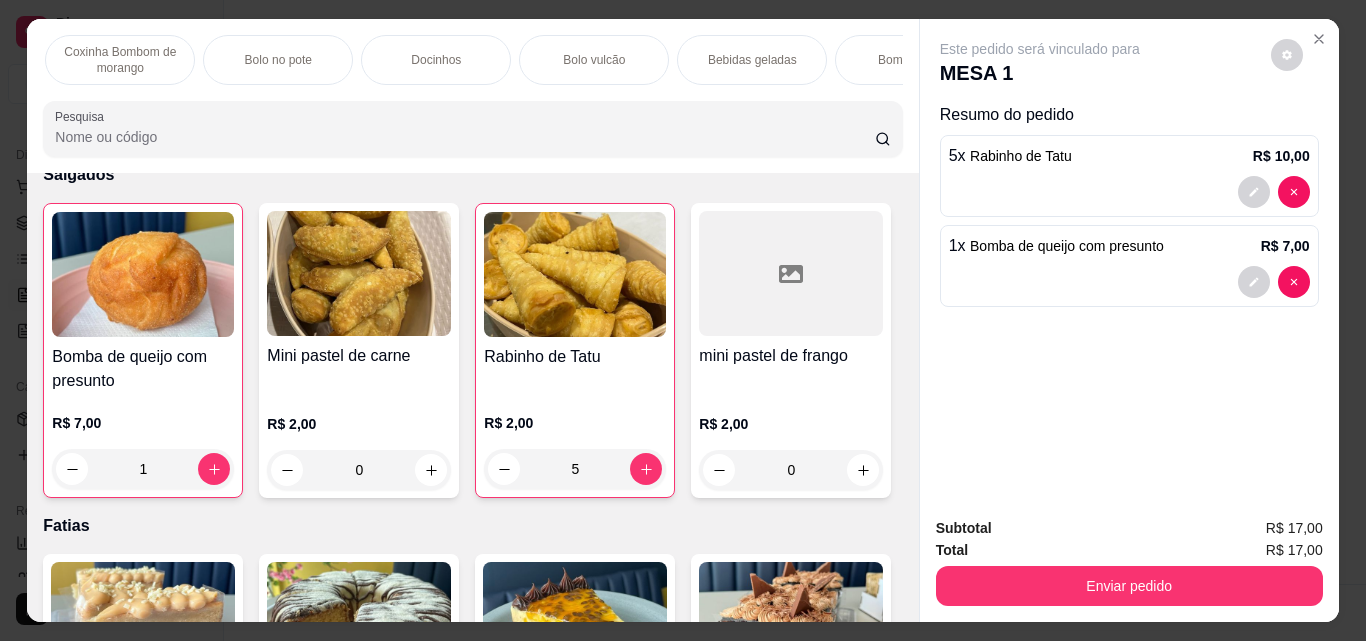 scroll, scrollTop: 0, scrollLeft: 440, axis: horizontal 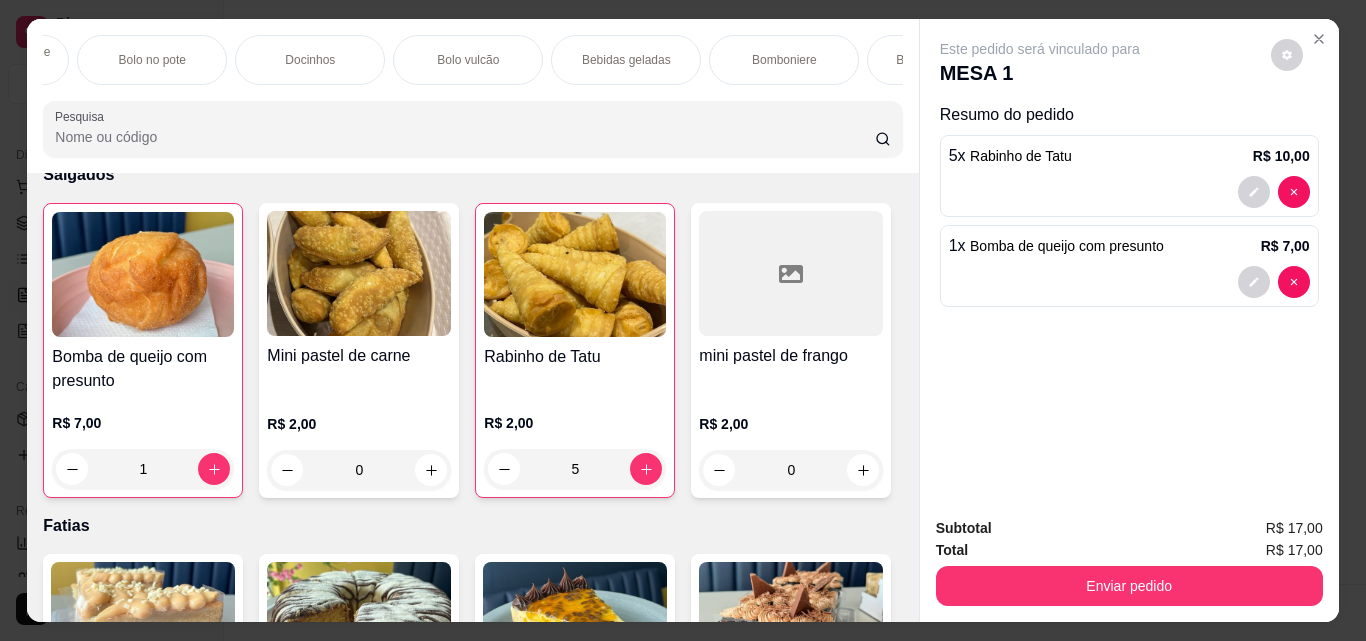 click on "Bebidas geladas" at bounding box center (626, 60) 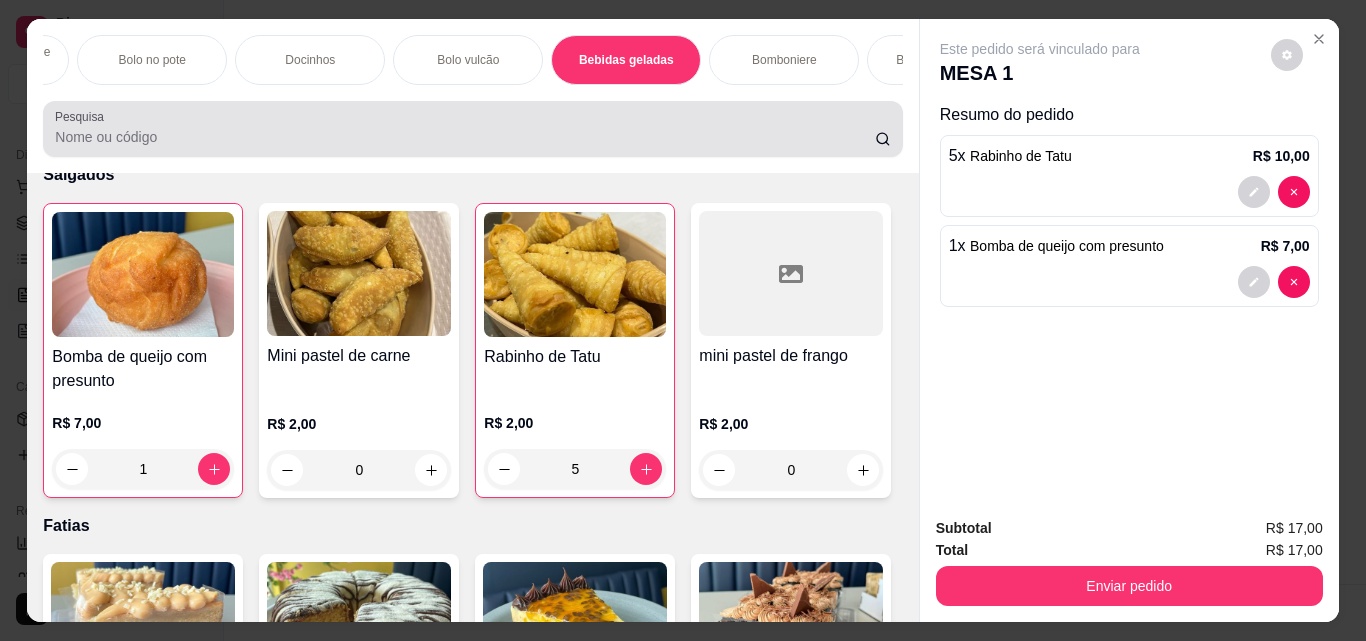 scroll, scrollTop: 3073, scrollLeft: 0, axis: vertical 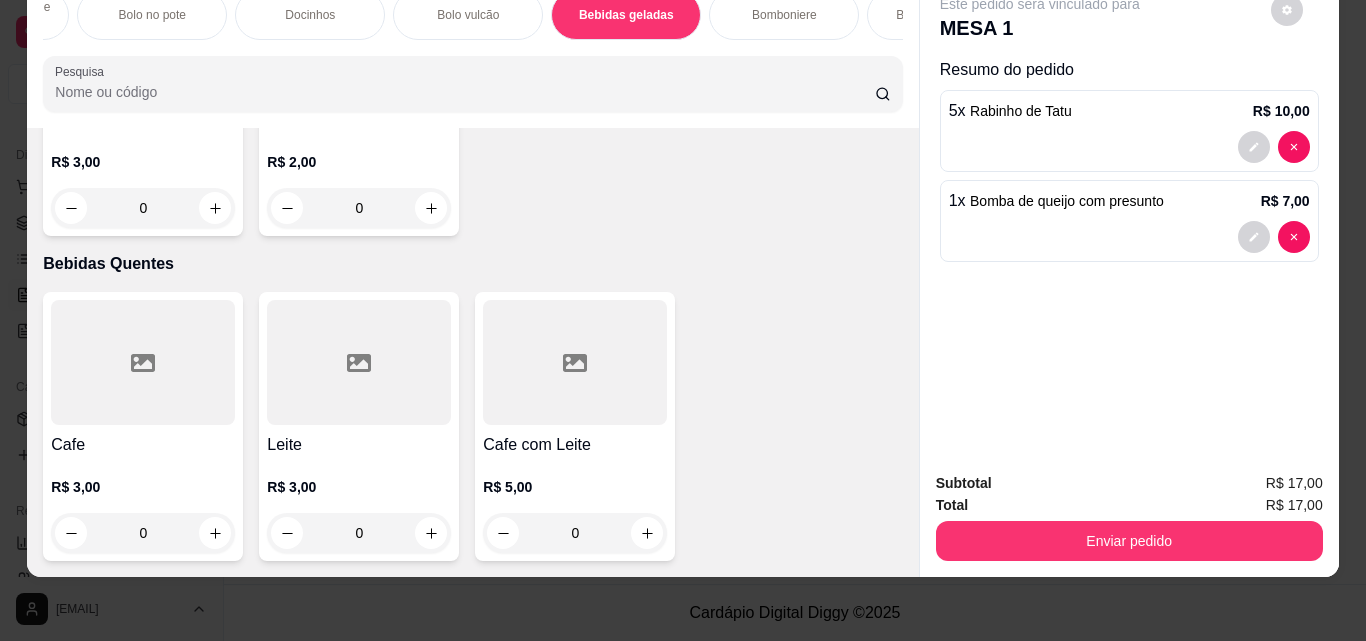 click at bounding box center (863, -735) 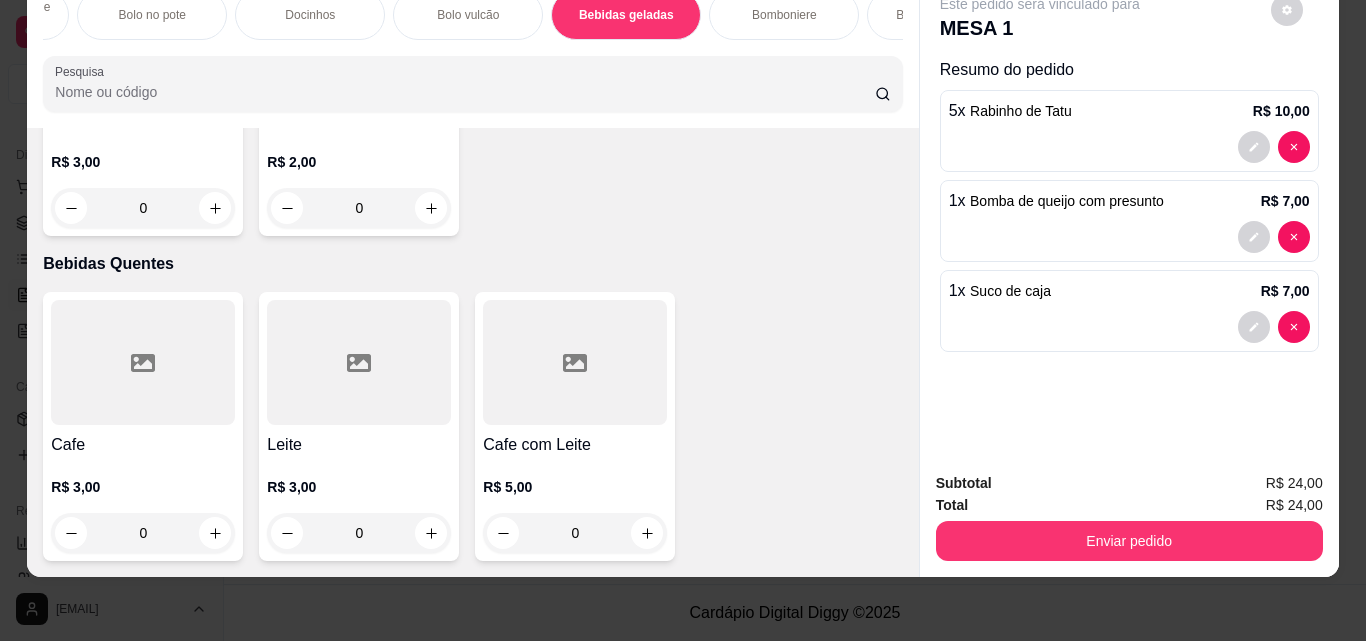 click at bounding box center (862, -736) 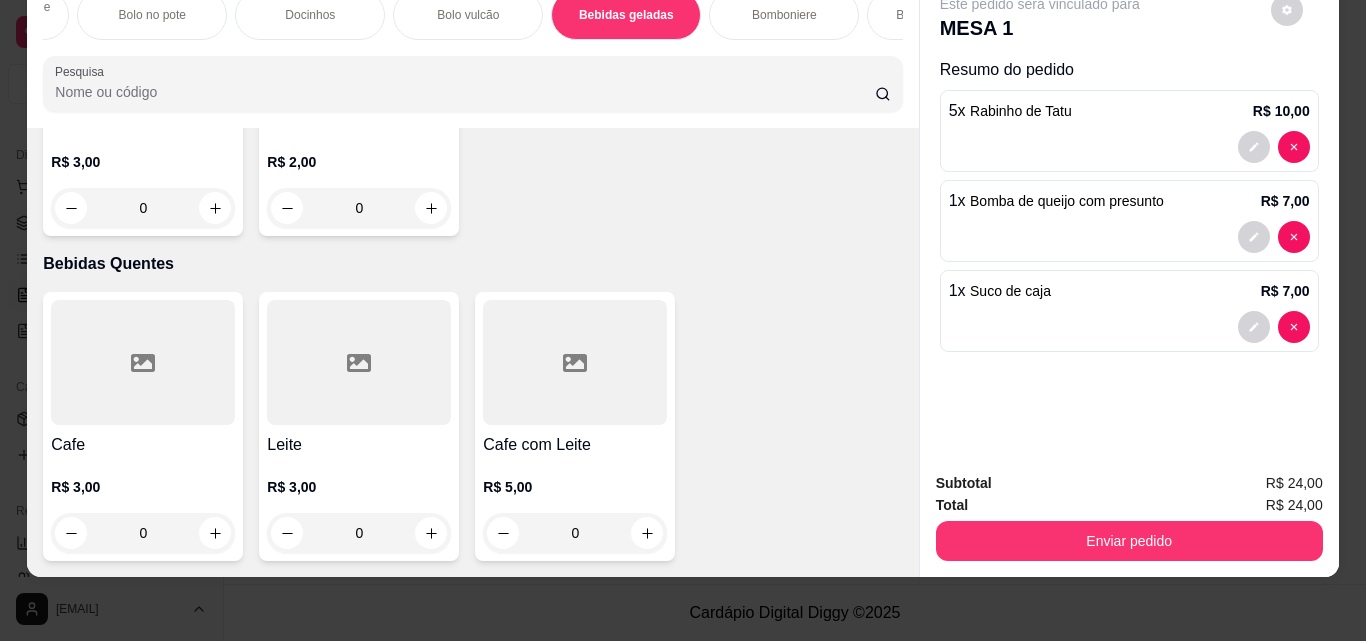 scroll, scrollTop: 4574, scrollLeft: 0, axis: vertical 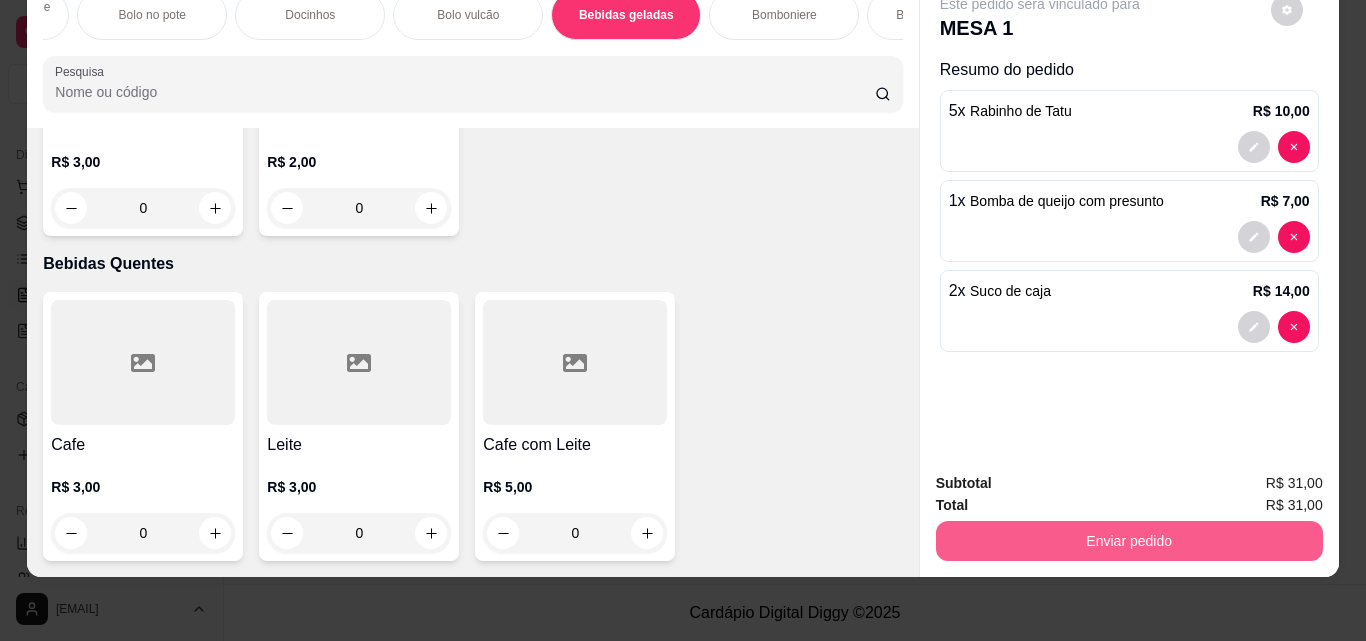 click on "Enviar pedido" at bounding box center [1129, 541] 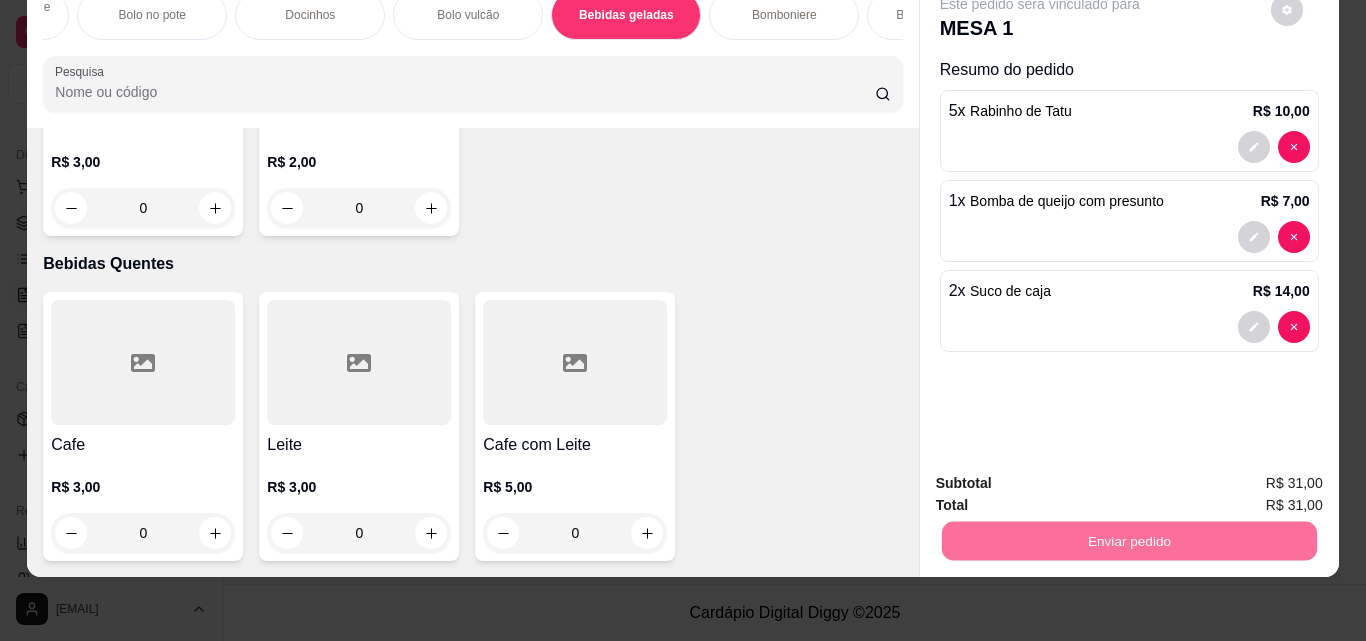 click on "Não registrar e enviar pedido" at bounding box center (1063, 476) 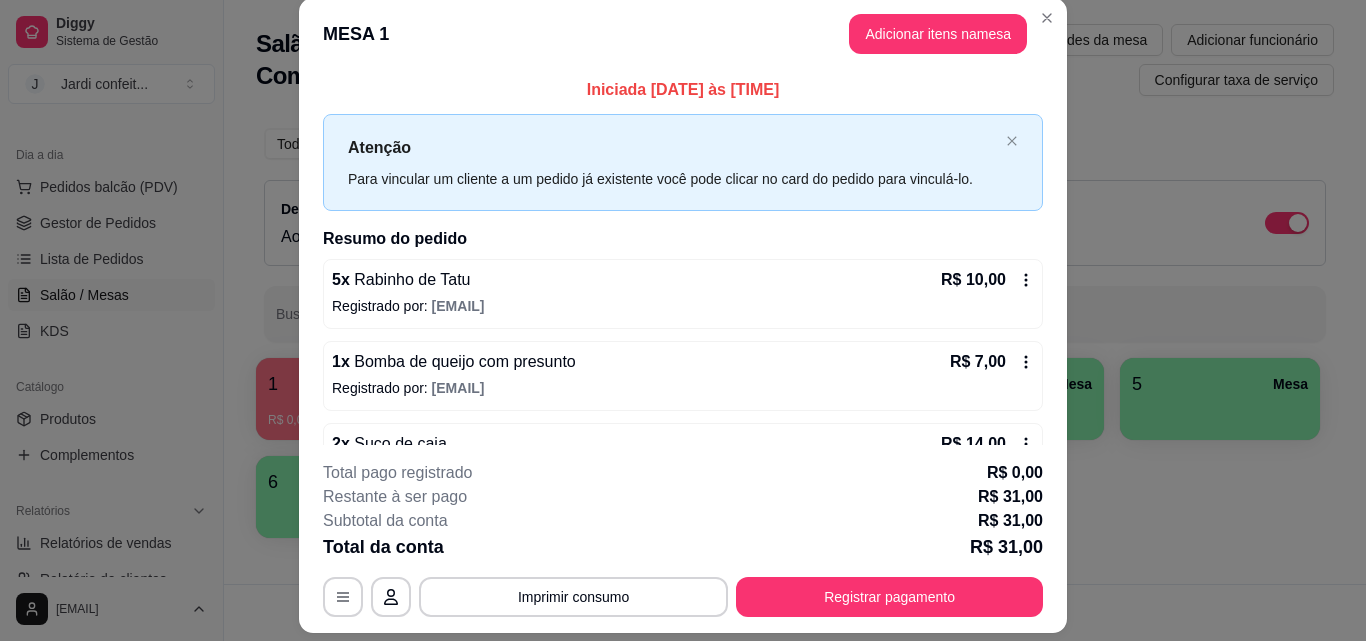 scroll, scrollTop: 0, scrollLeft: 0, axis: both 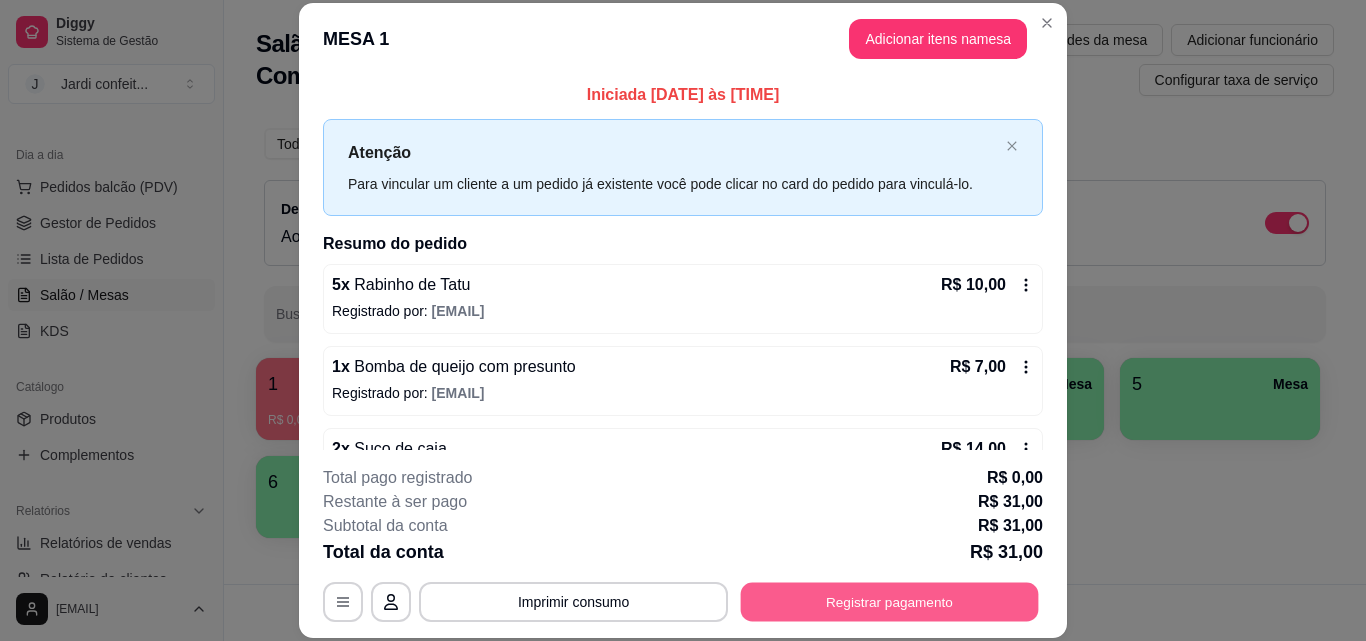 click on "Registrar pagamento" at bounding box center (890, 601) 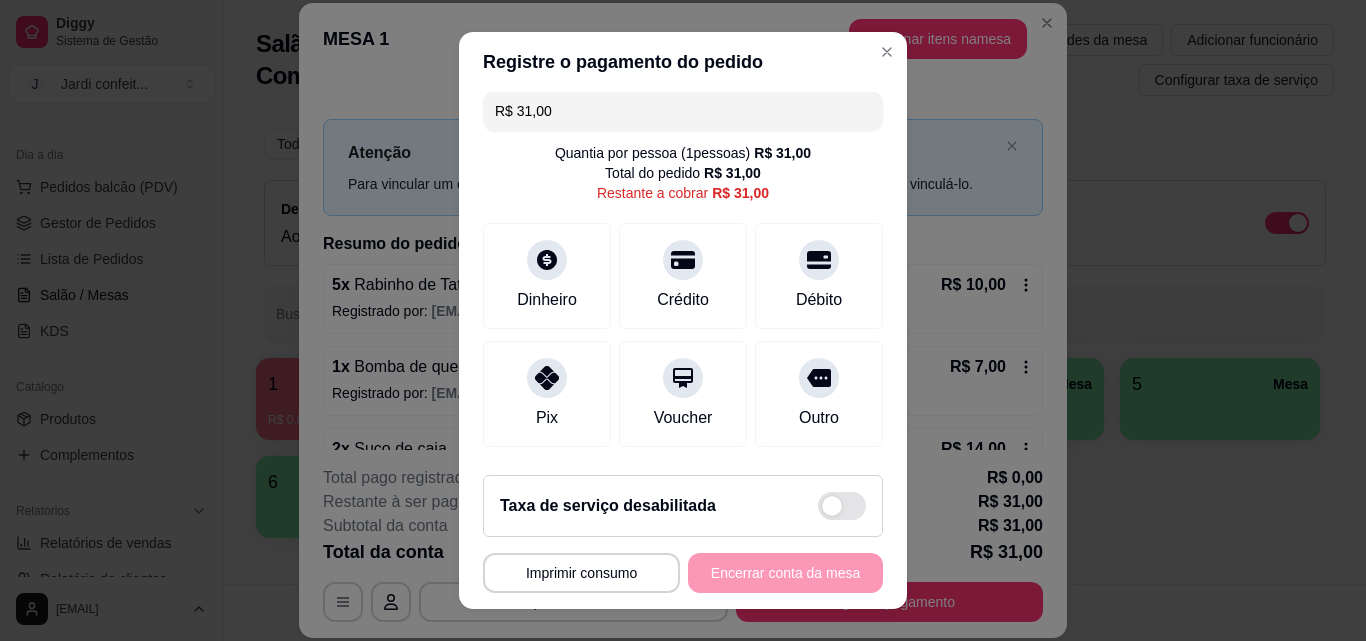 scroll, scrollTop: 0, scrollLeft: 0, axis: both 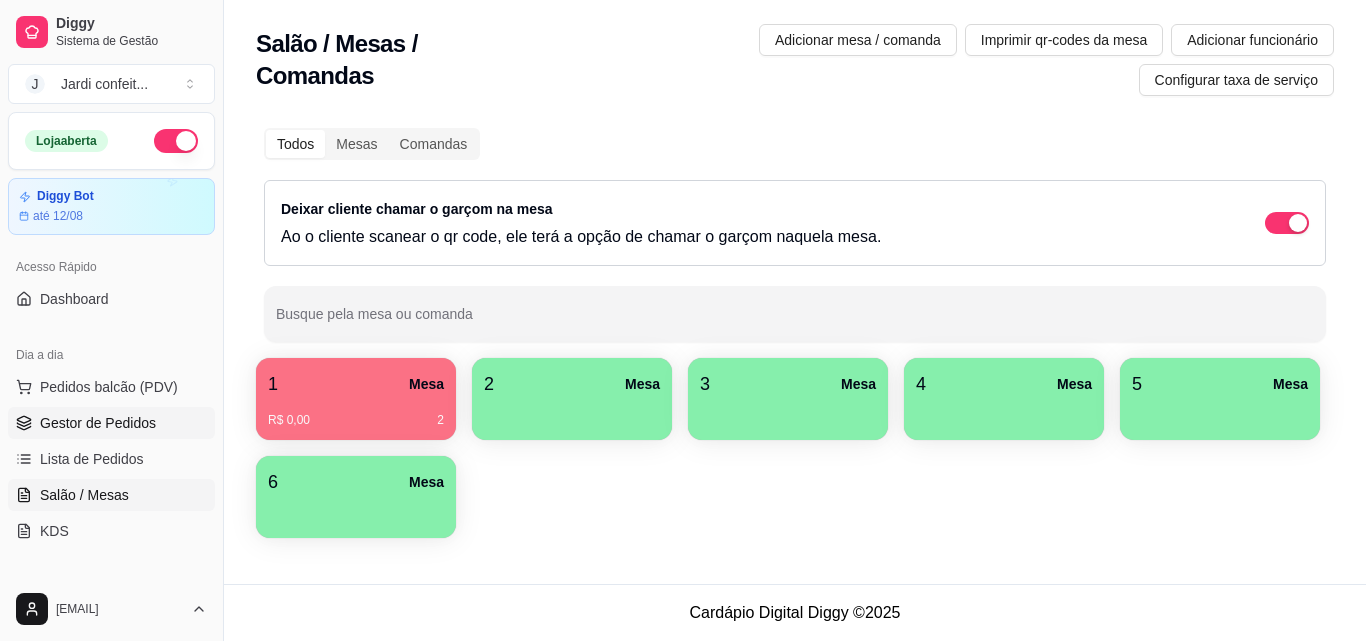click on "Gestor de Pedidos" at bounding box center [111, 423] 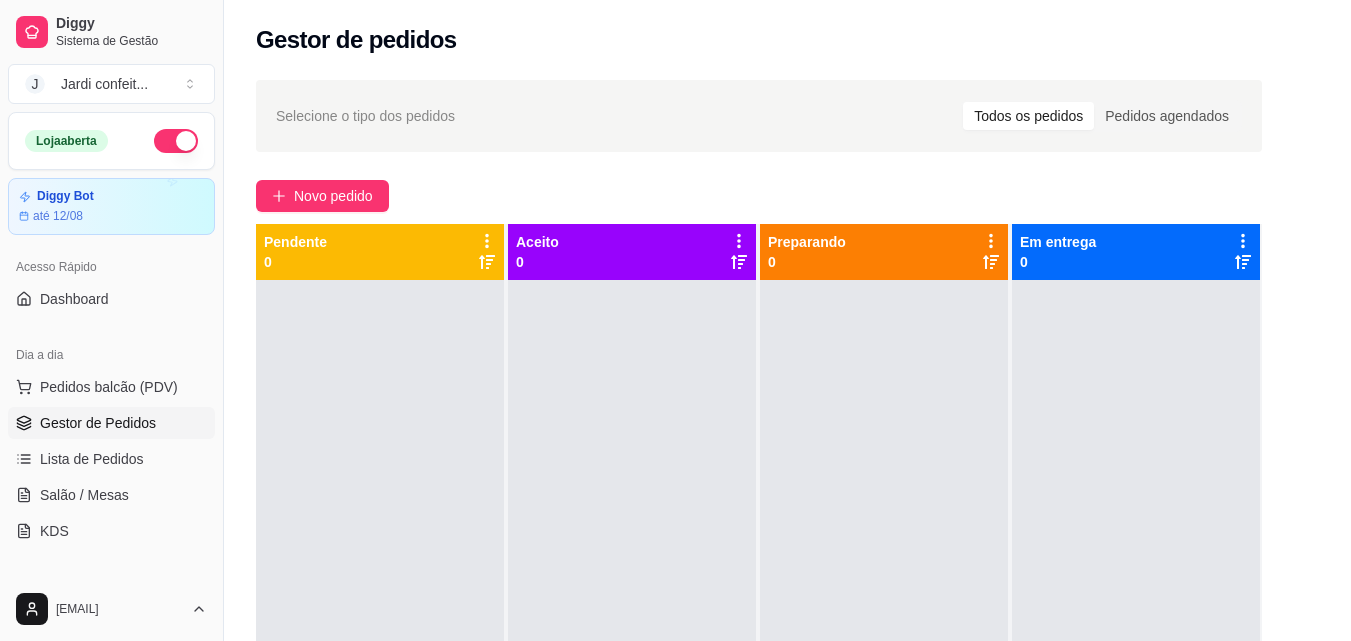 click on "Gestor de Pedidos" at bounding box center [98, 423] 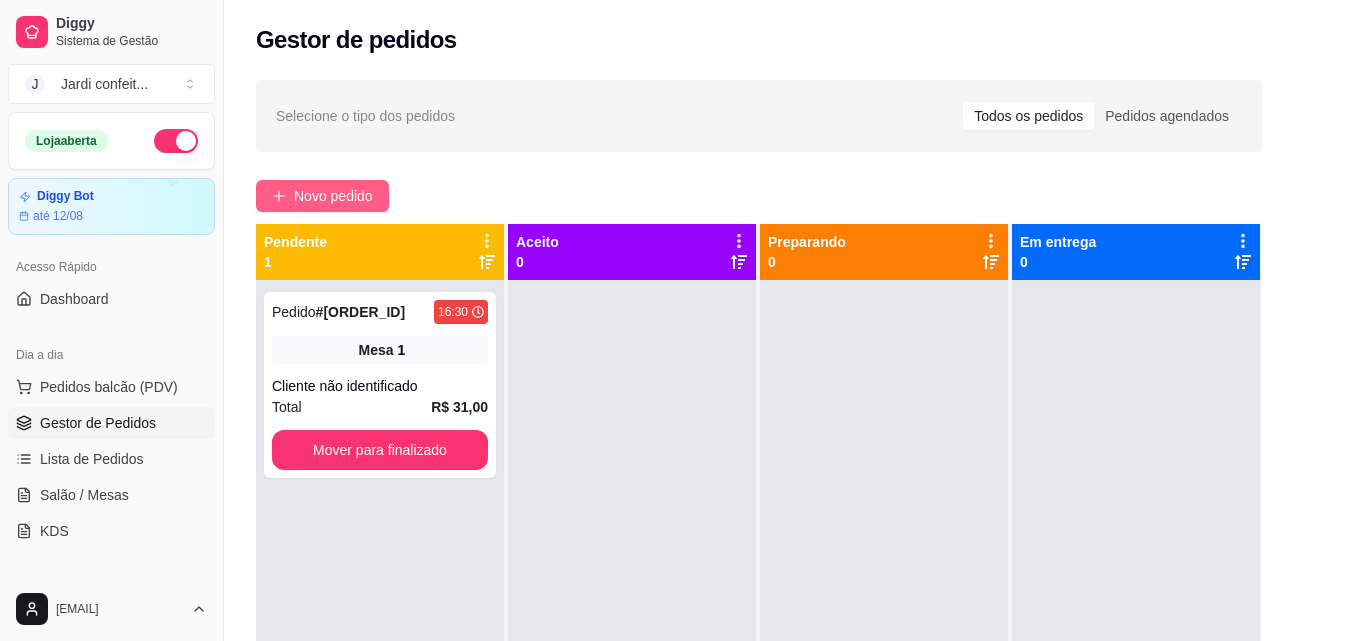 click on "Novo pedido" at bounding box center (333, 196) 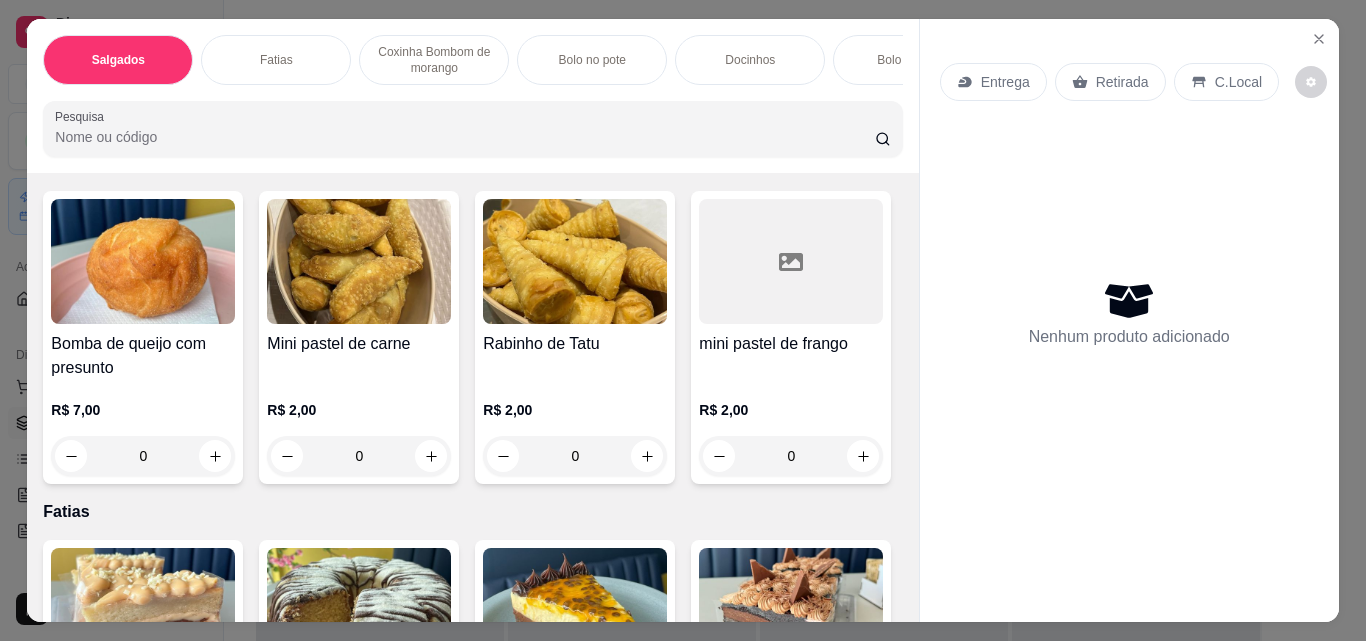 scroll, scrollTop: 100, scrollLeft: 0, axis: vertical 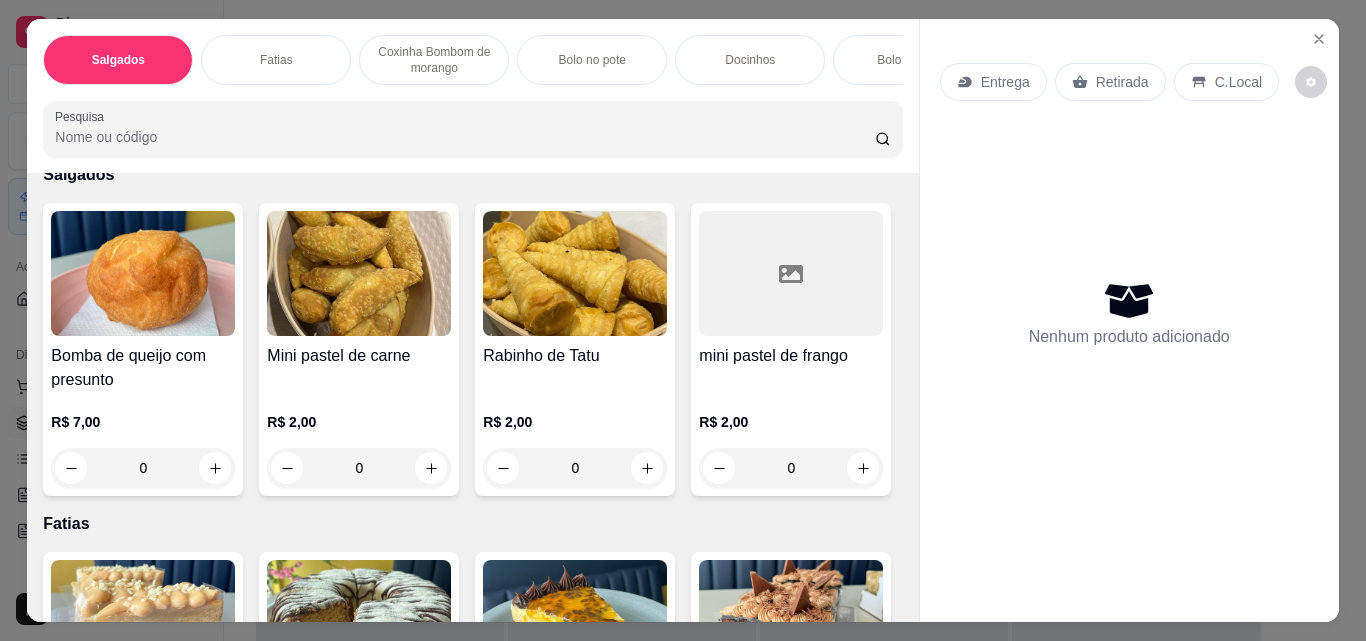 drag, startPoint x: 583, startPoint y: 477, endPoint x: 532, endPoint y: 482, distance: 51.24451 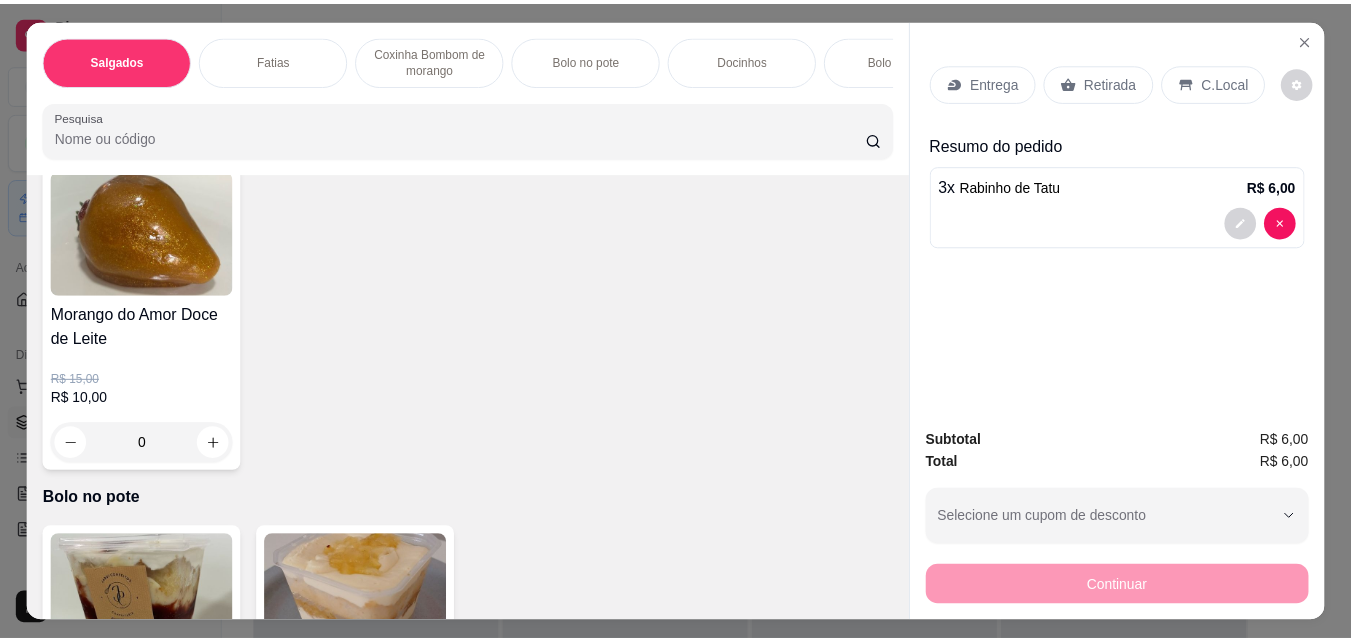 scroll, scrollTop: 900, scrollLeft: 0, axis: vertical 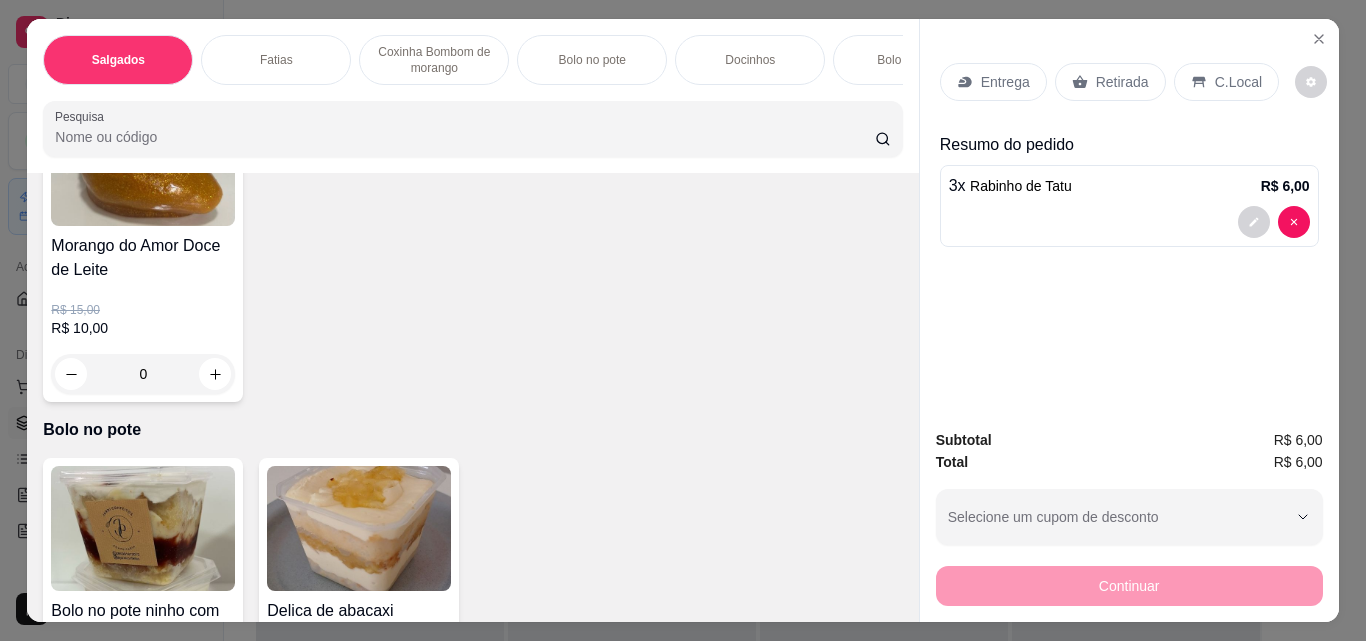 type on "3" 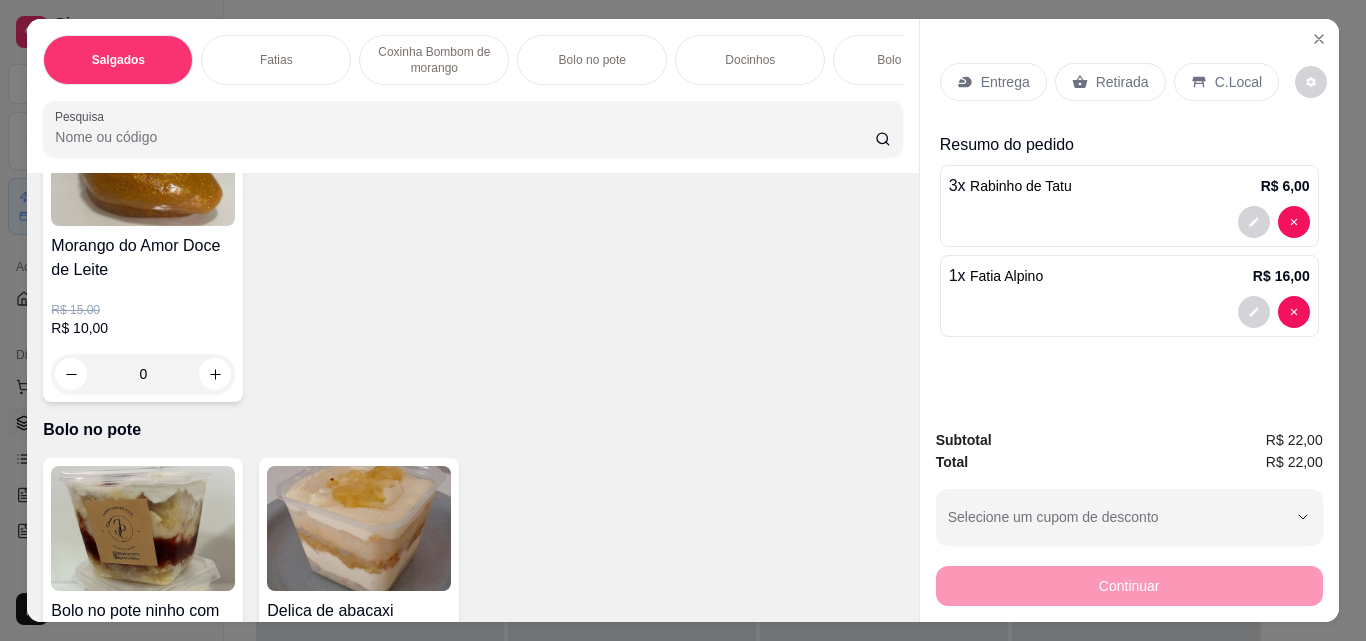 click on "Retirada" at bounding box center (1122, 82) 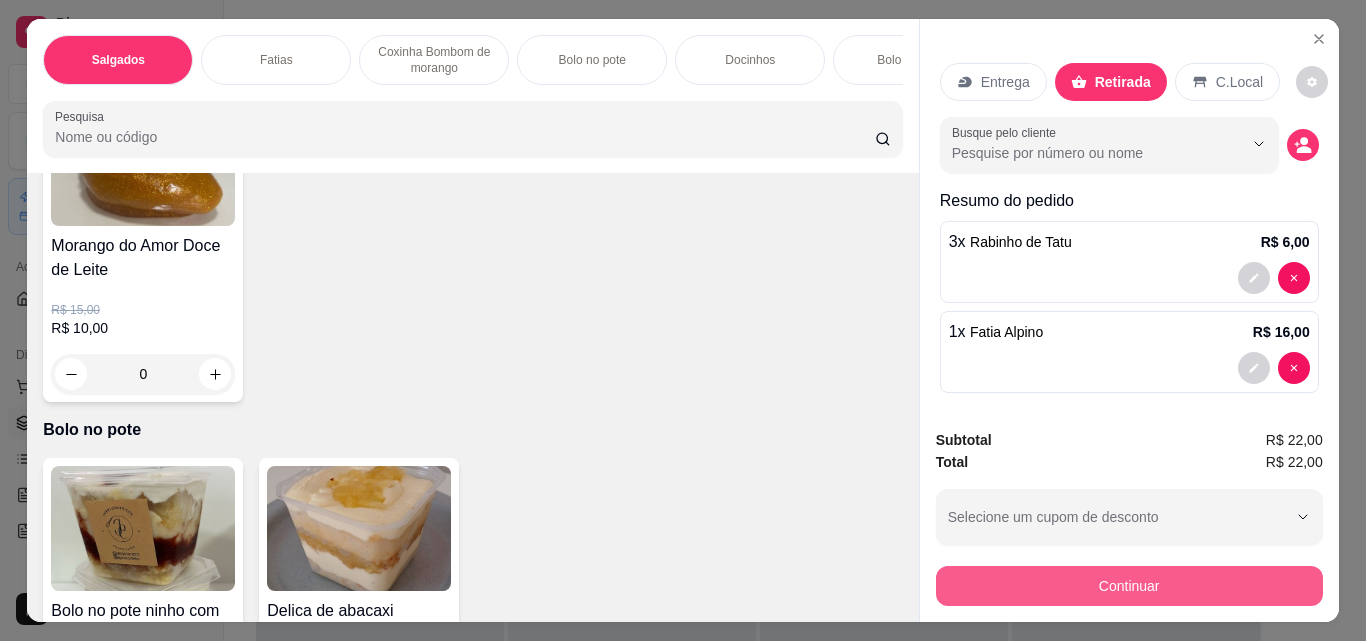 click on "Continuar" at bounding box center (1129, 586) 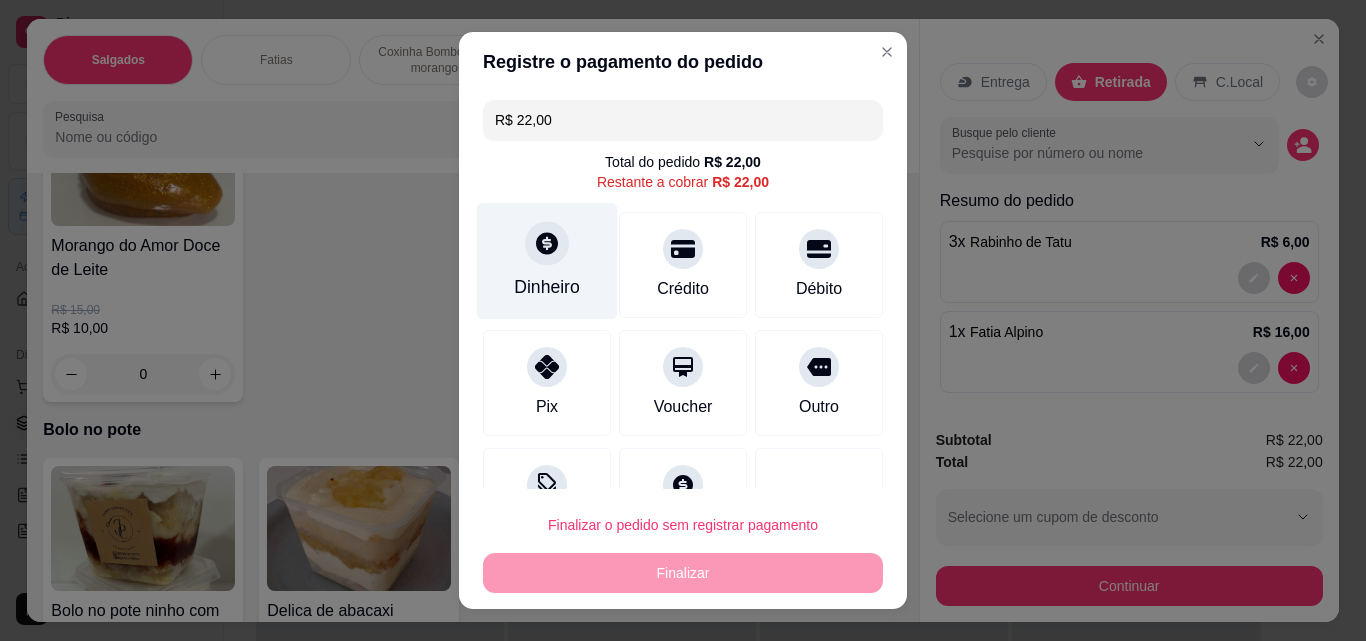 click on "Dinheiro" at bounding box center (547, 287) 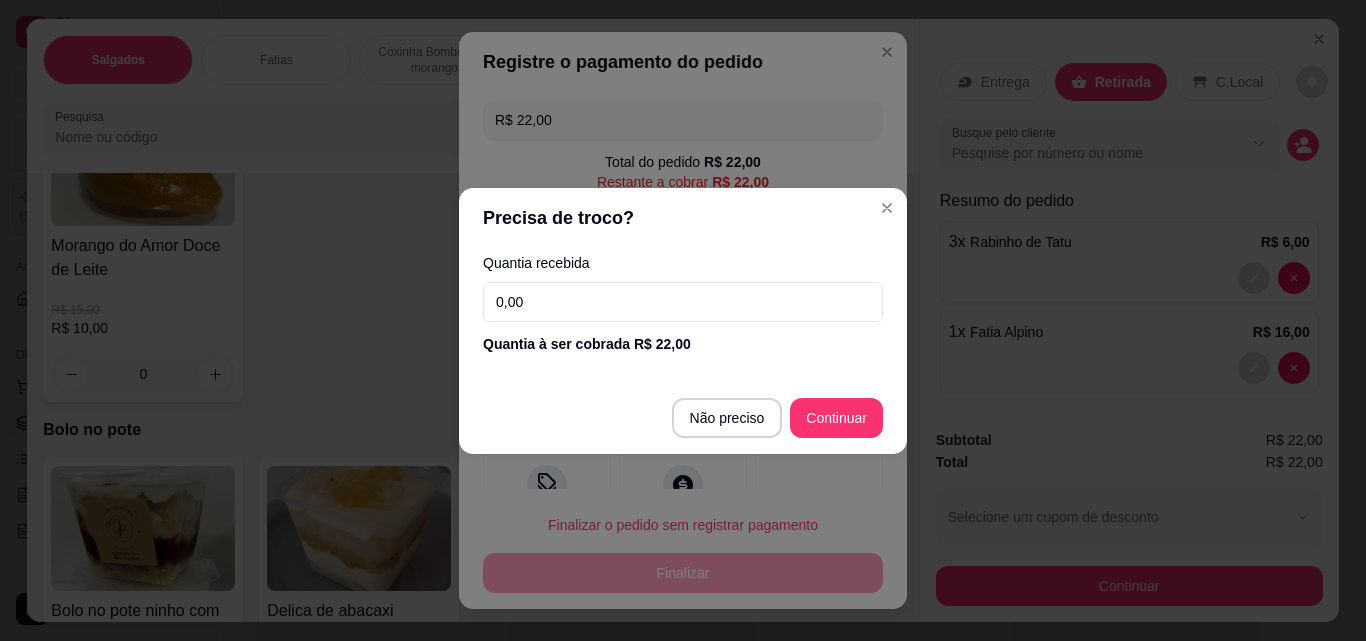 click on "Quantia à ser cobrada   R$ 22,00" at bounding box center [683, 344] 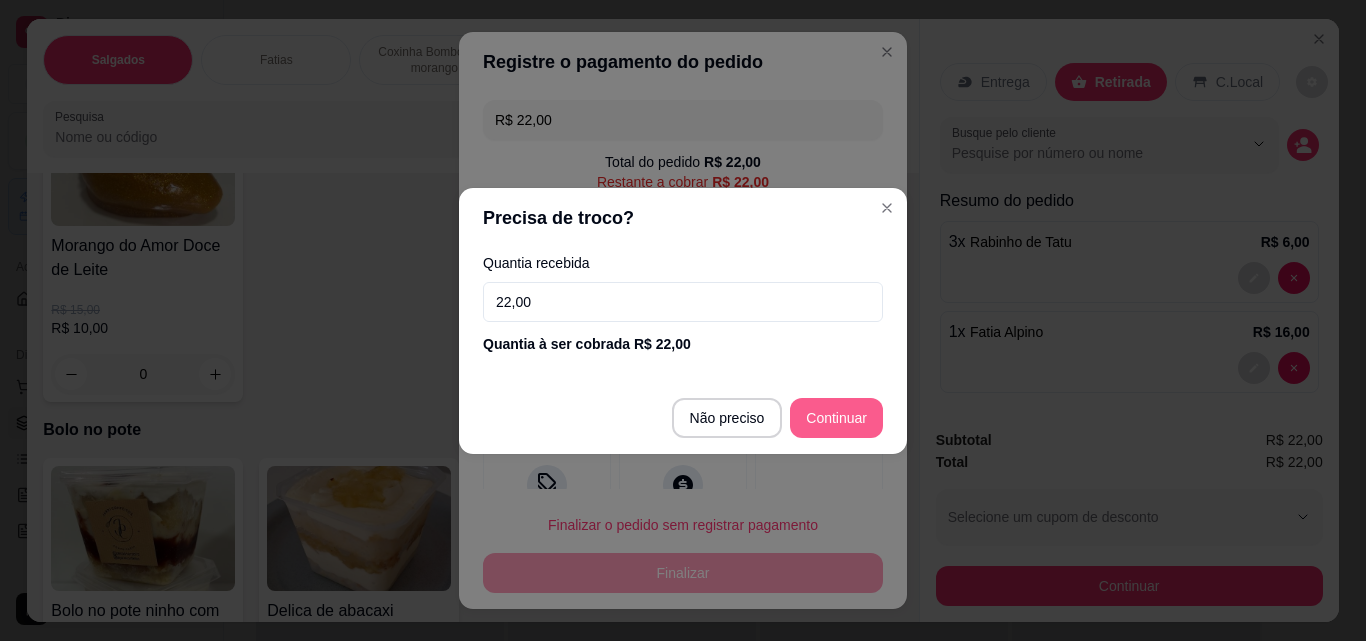 type on "22,00" 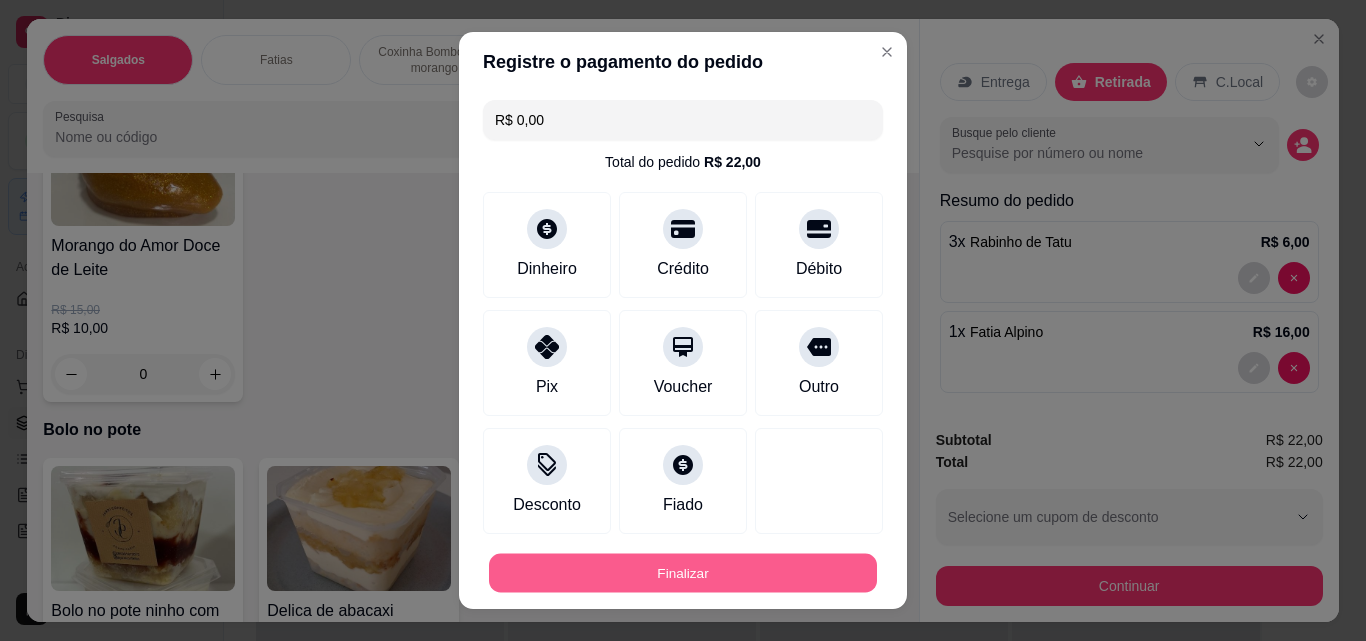 click on "Finalizar" at bounding box center [683, 573] 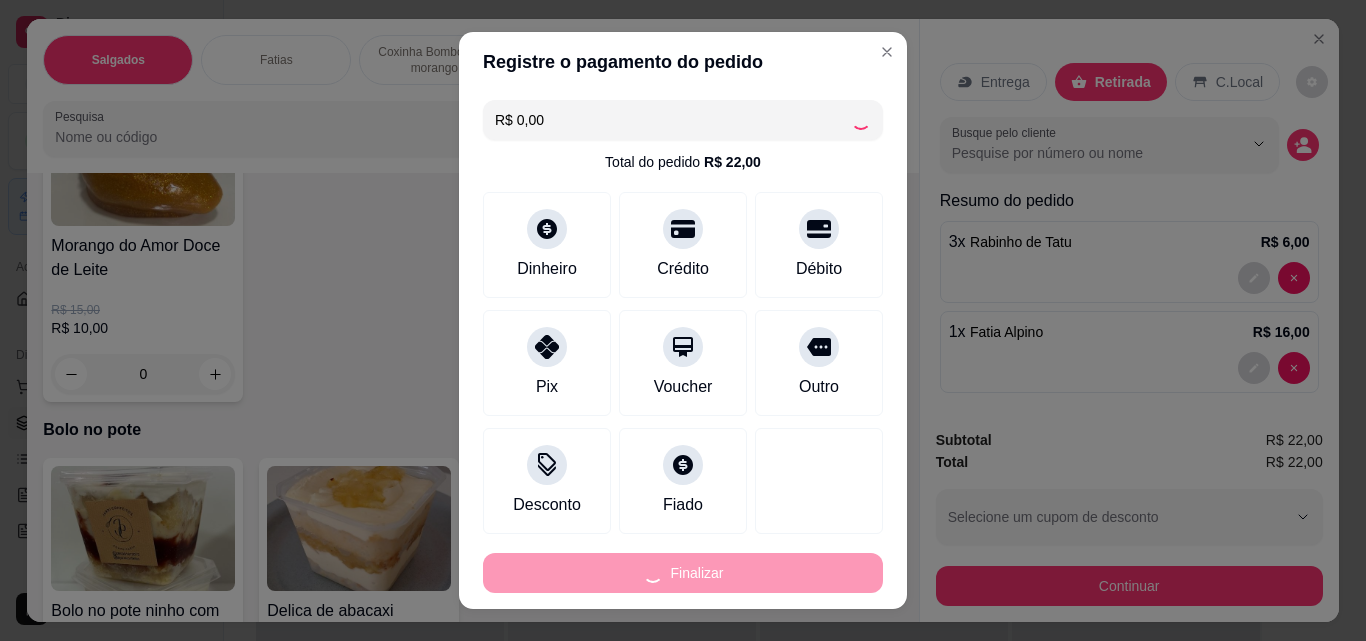 type on "0" 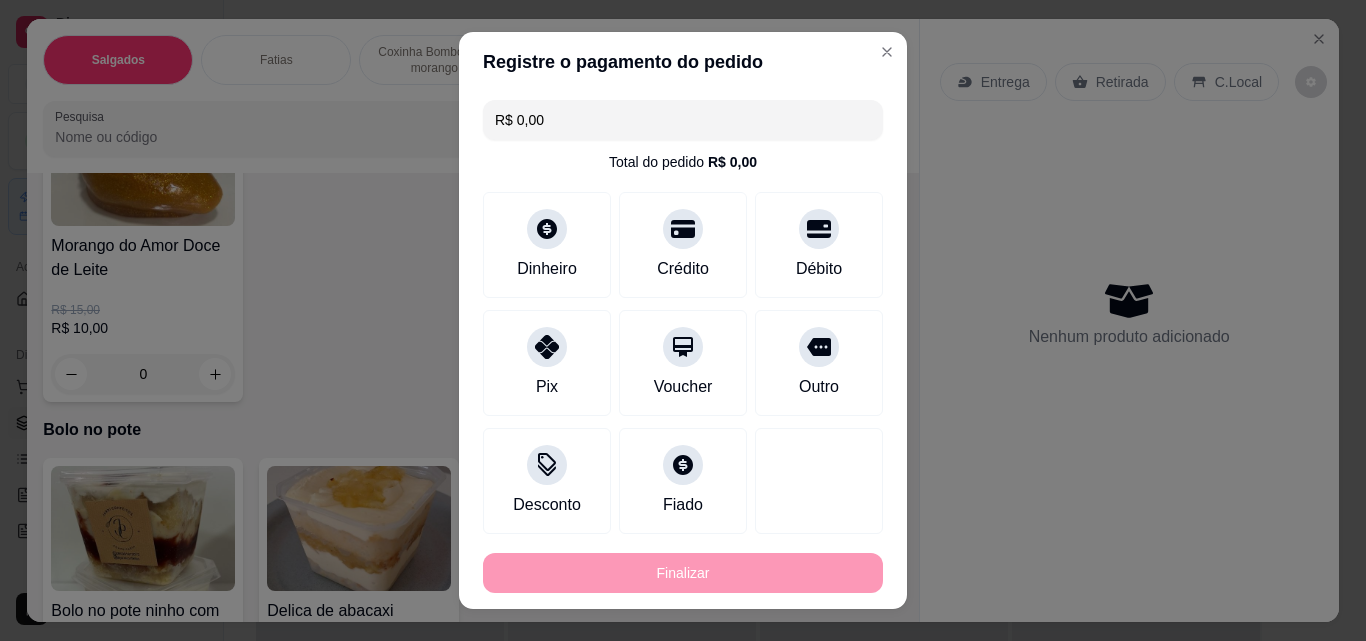 type on "-R$ 22,00" 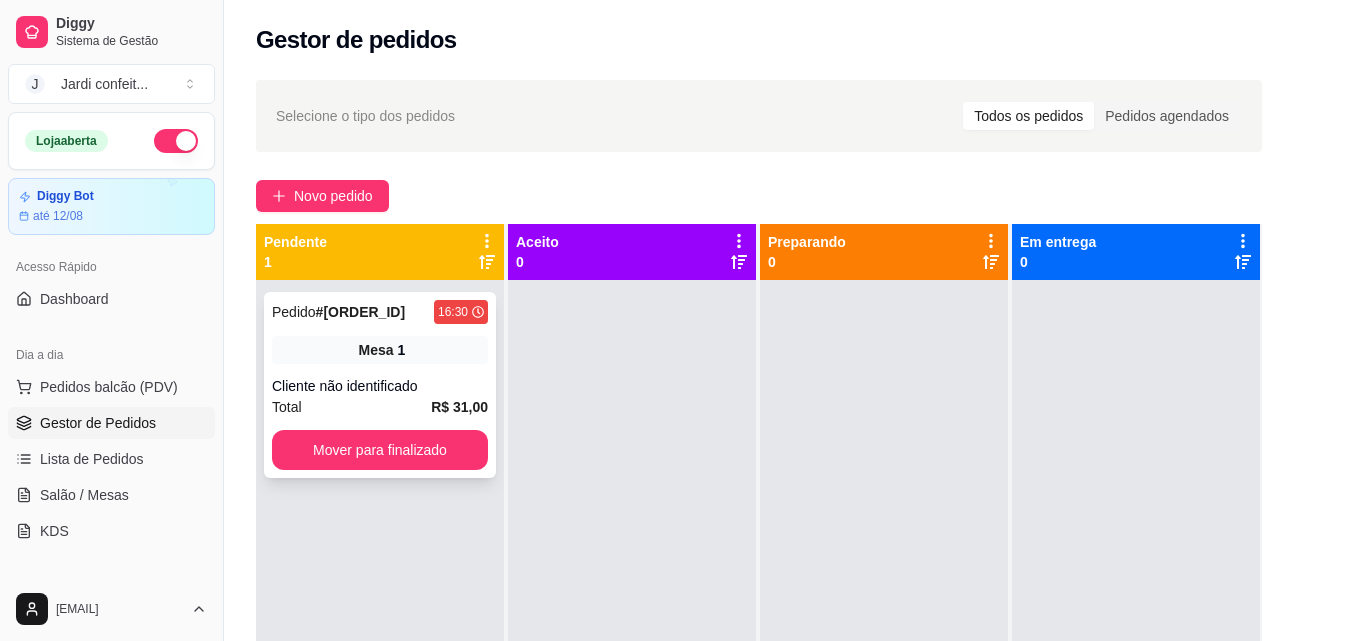 click on "Mover para finalizado" at bounding box center (380, 450) 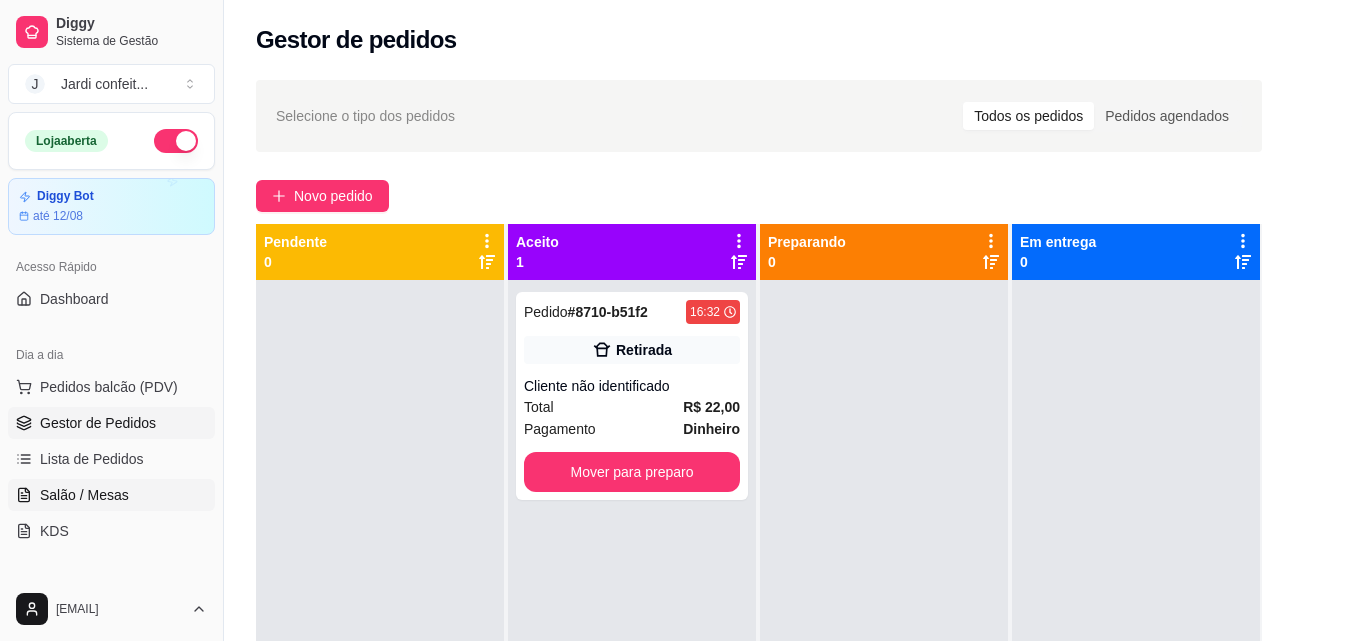 click on "Salão / Mesas" at bounding box center [111, 495] 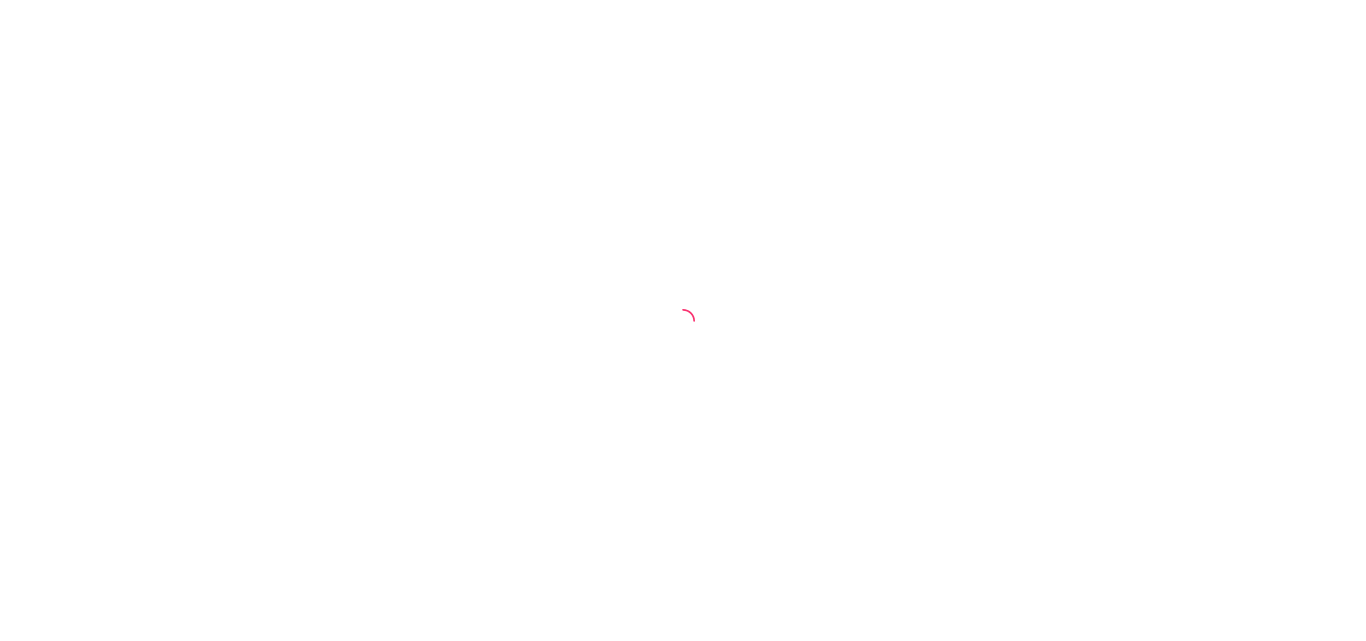 scroll, scrollTop: 0, scrollLeft: 0, axis: both 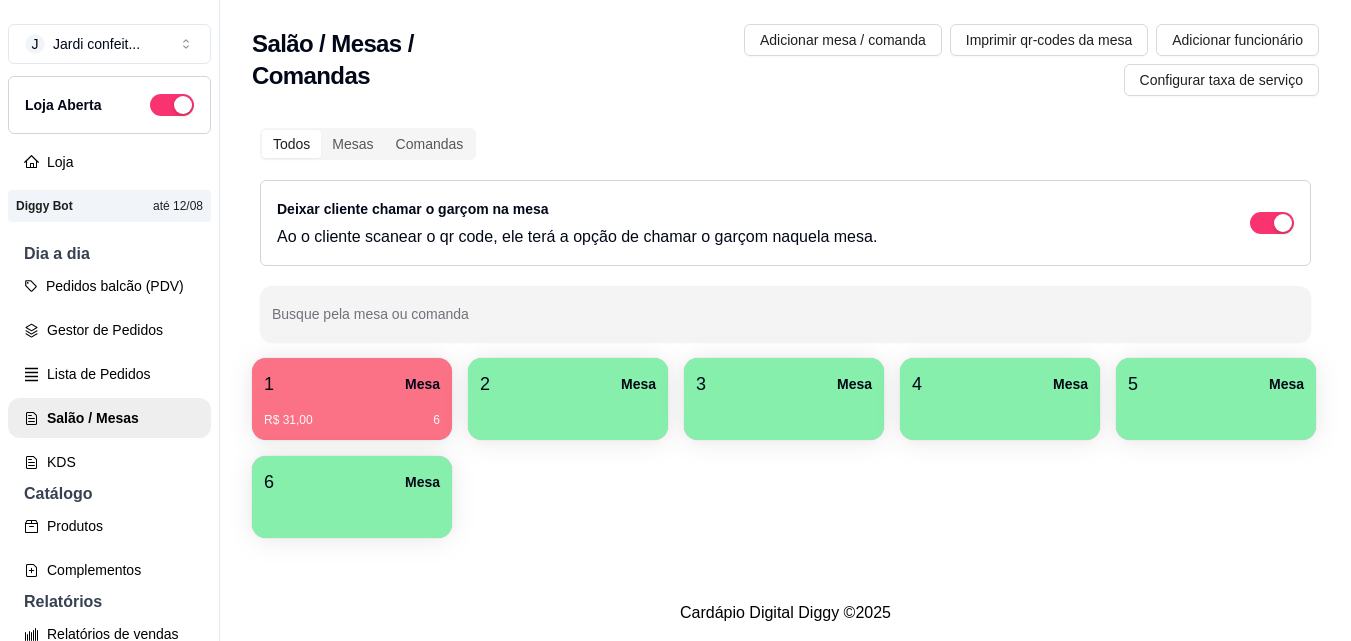 click on "2 Mesa" at bounding box center (568, 384) 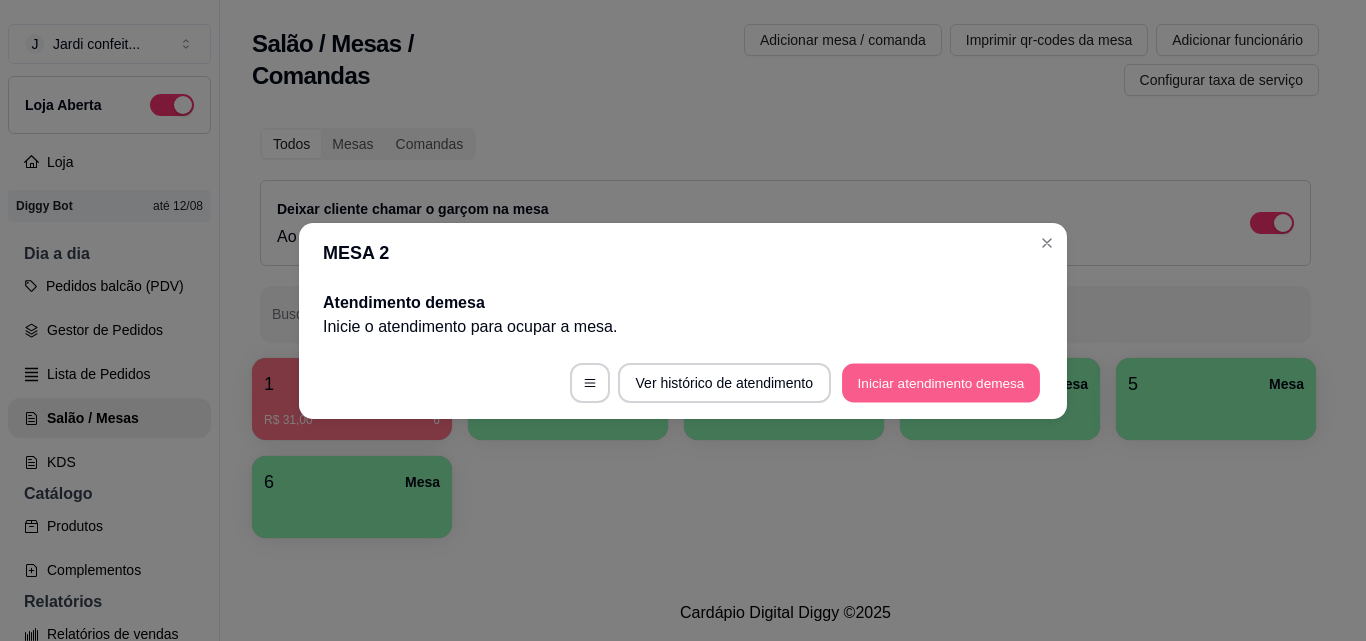 click on "Iniciar atendimento de  mesa" at bounding box center (941, 382) 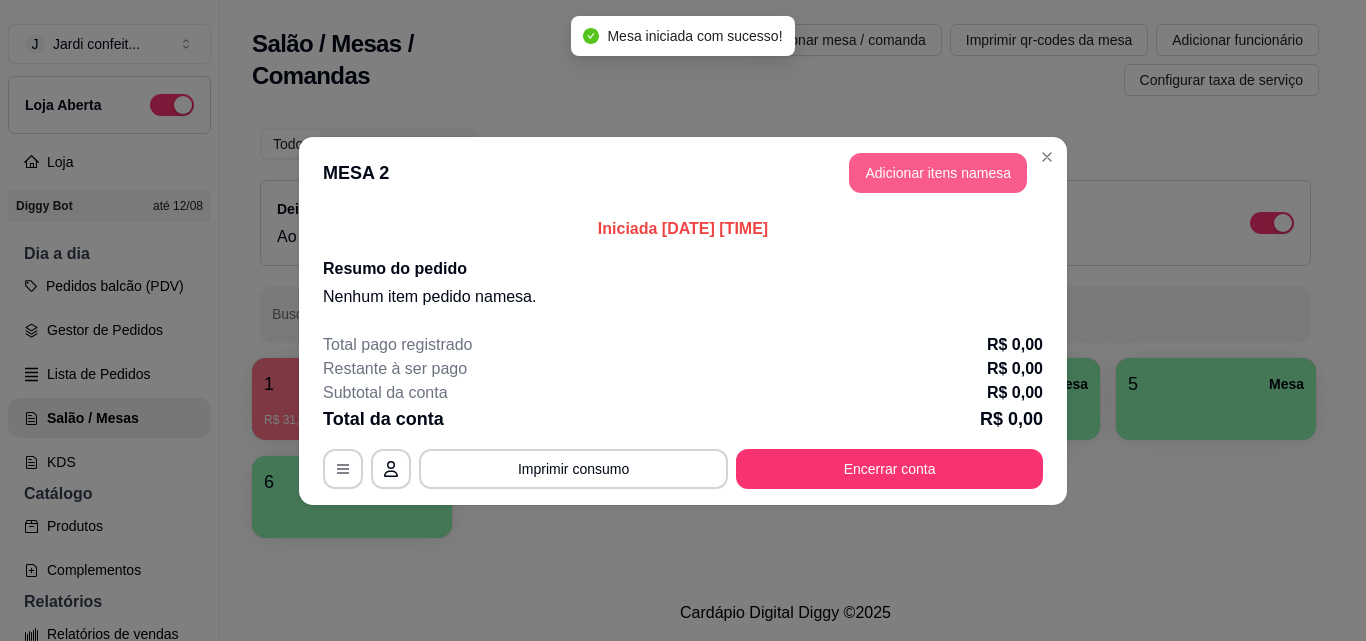click on "Adicionar itens na  mesa" at bounding box center (938, 173) 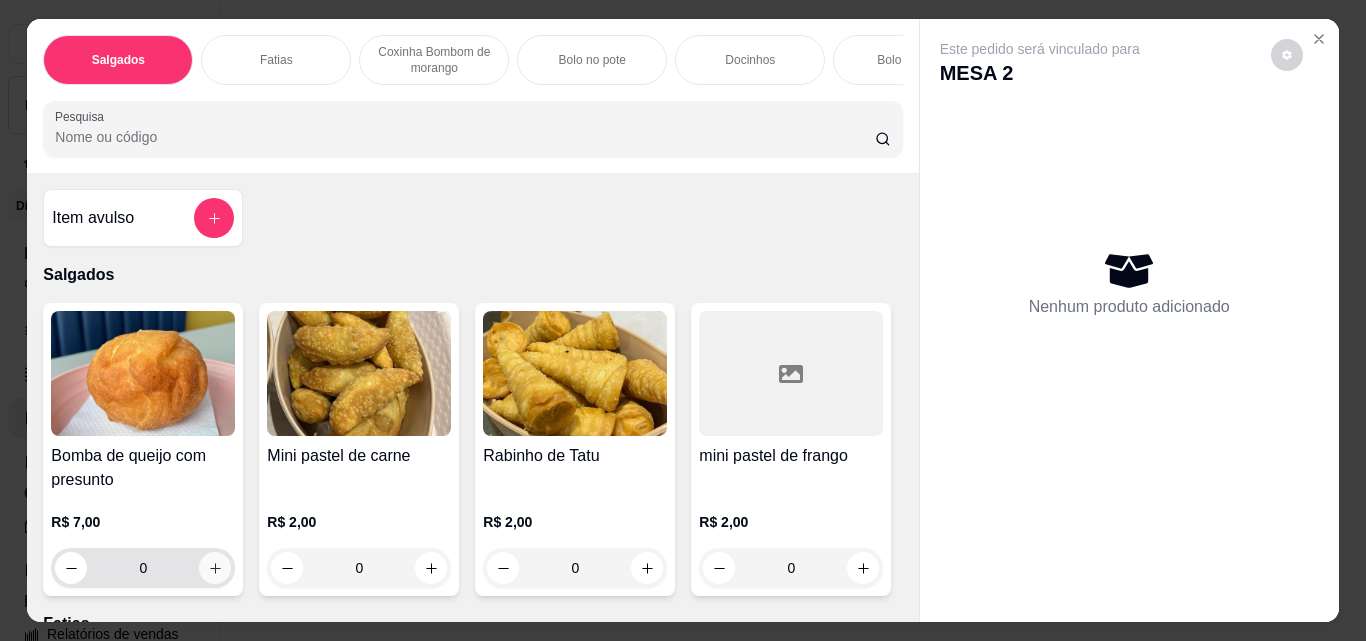 click at bounding box center [215, 568] 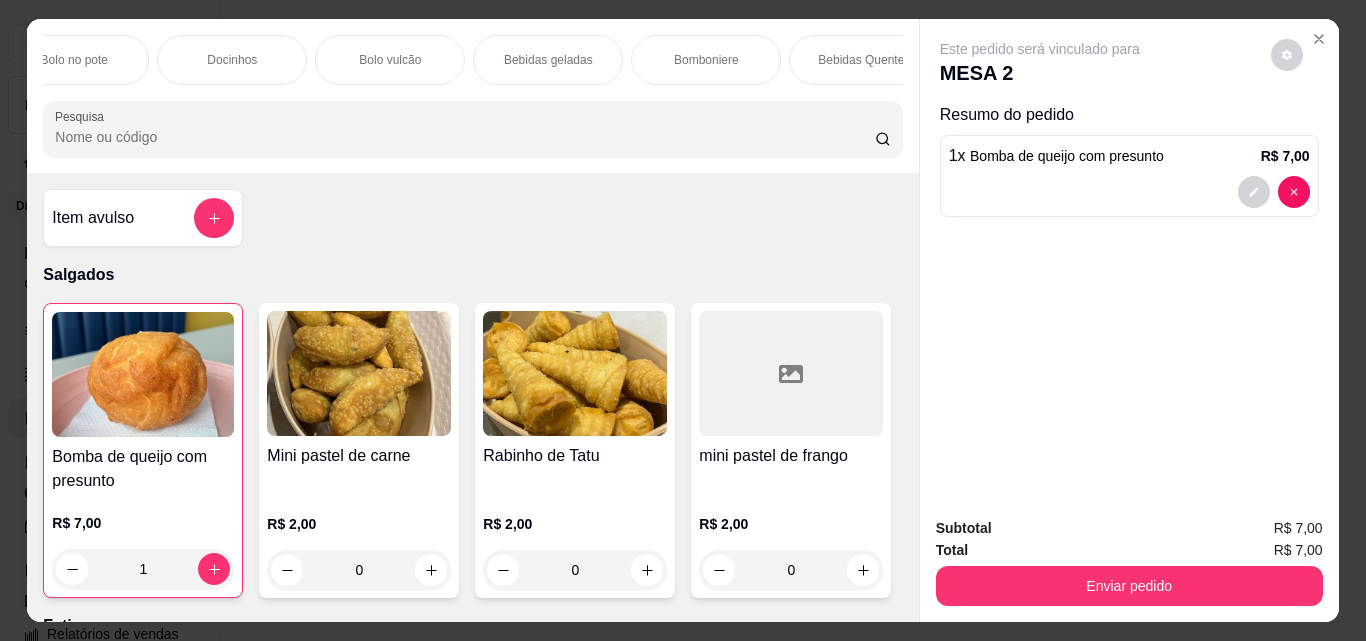 scroll, scrollTop: 0, scrollLeft: 526, axis: horizontal 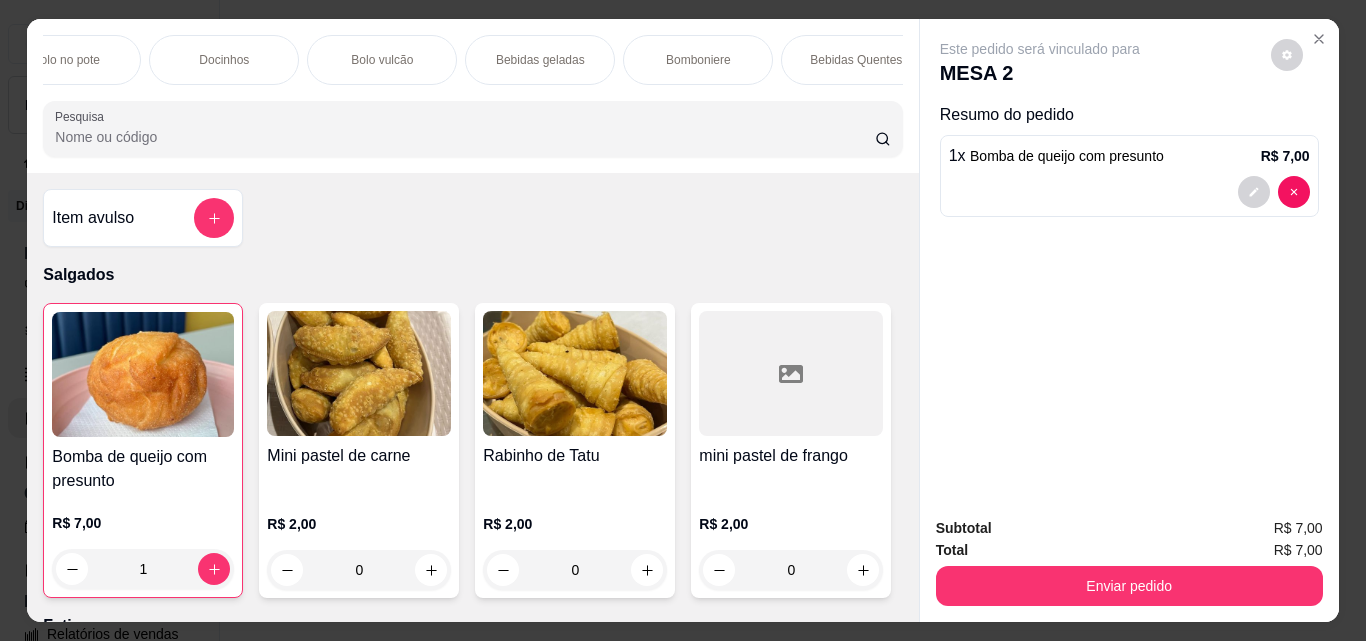 click on "Bebidas geladas" at bounding box center [540, 60] 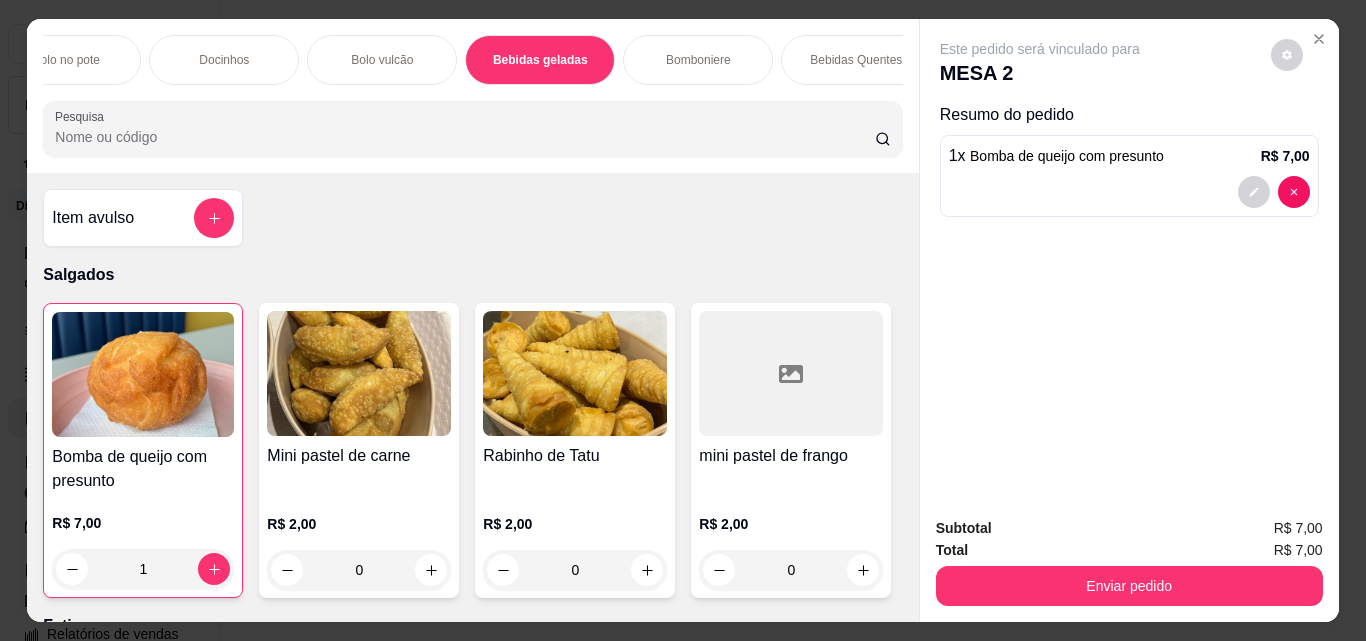 scroll, scrollTop: 3073, scrollLeft: 0, axis: vertical 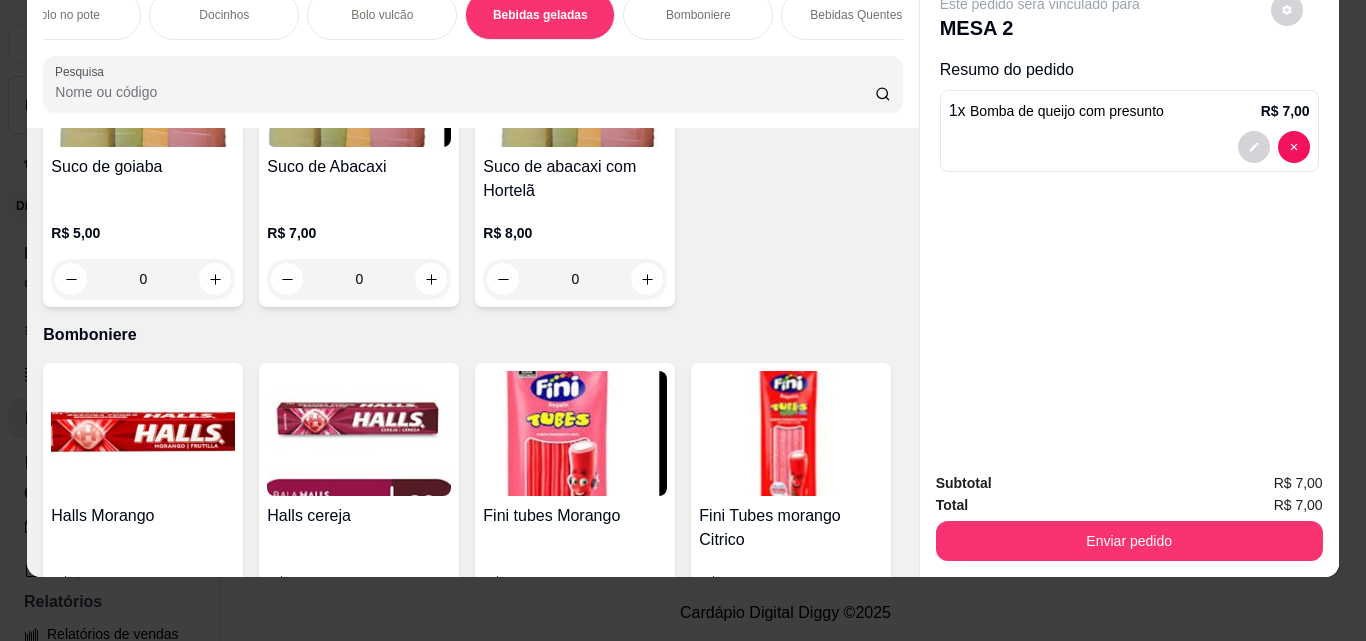 click 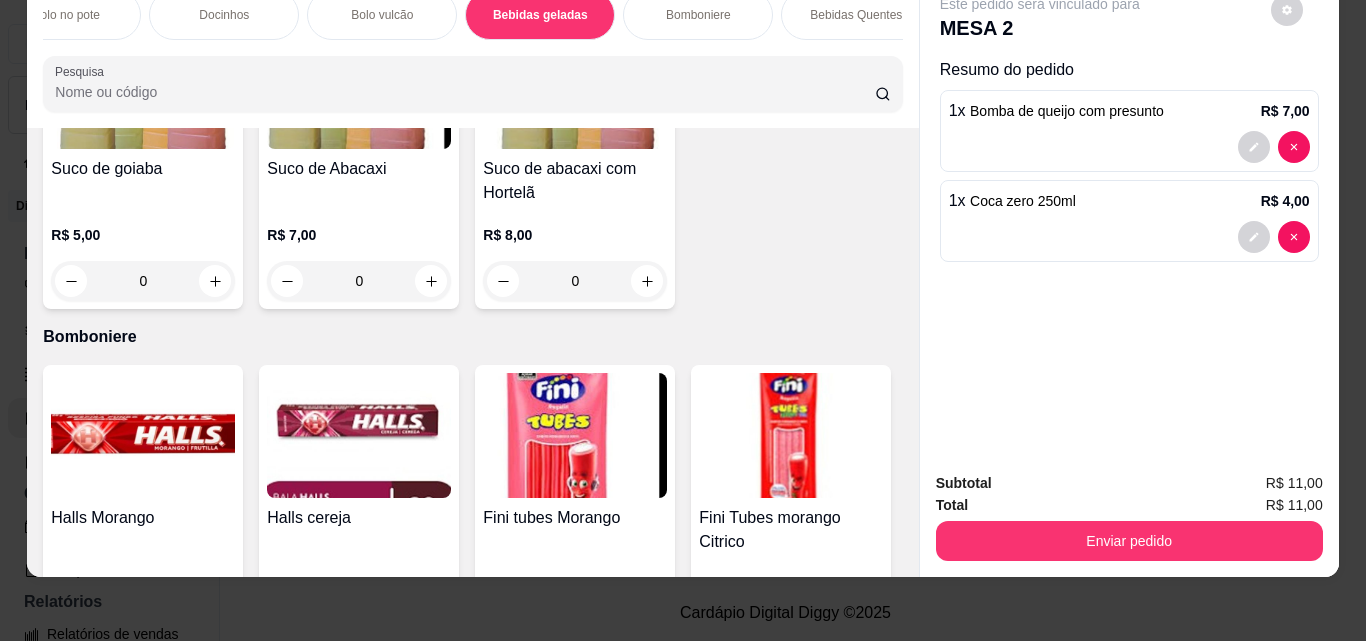 scroll, scrollTop: 0, scrollLeft: 0, axis: both 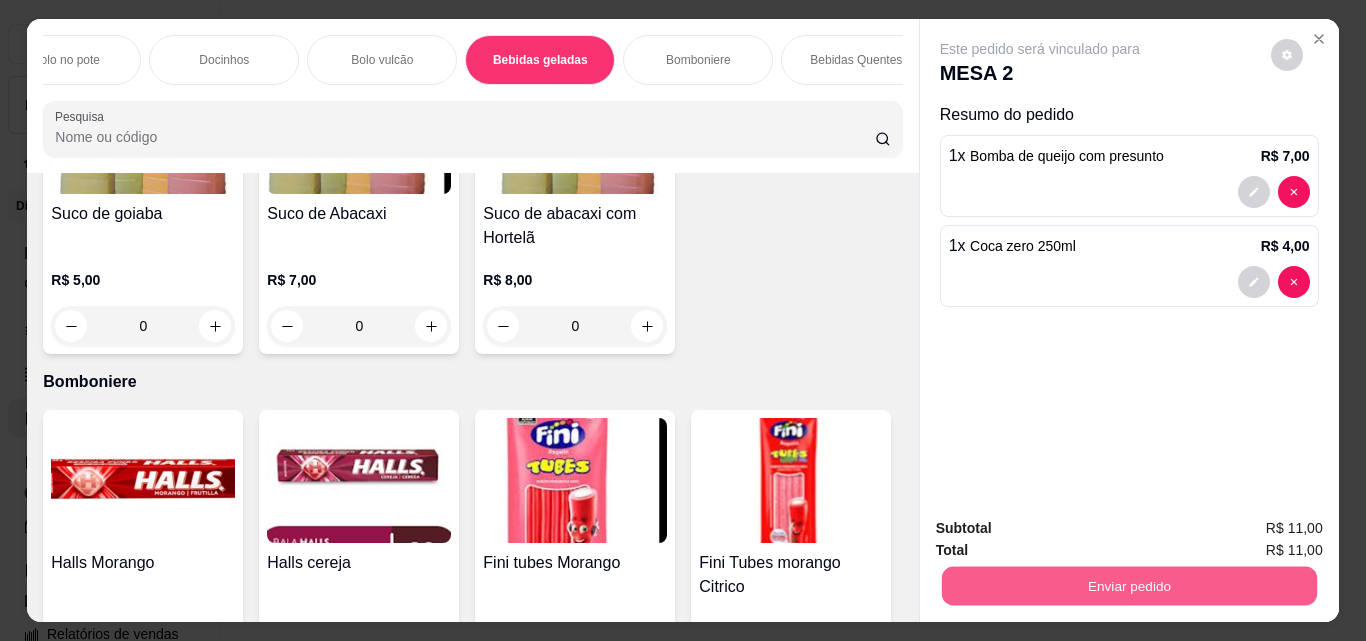 click on "Enviar pedido" at bounding box center (1128, 585) 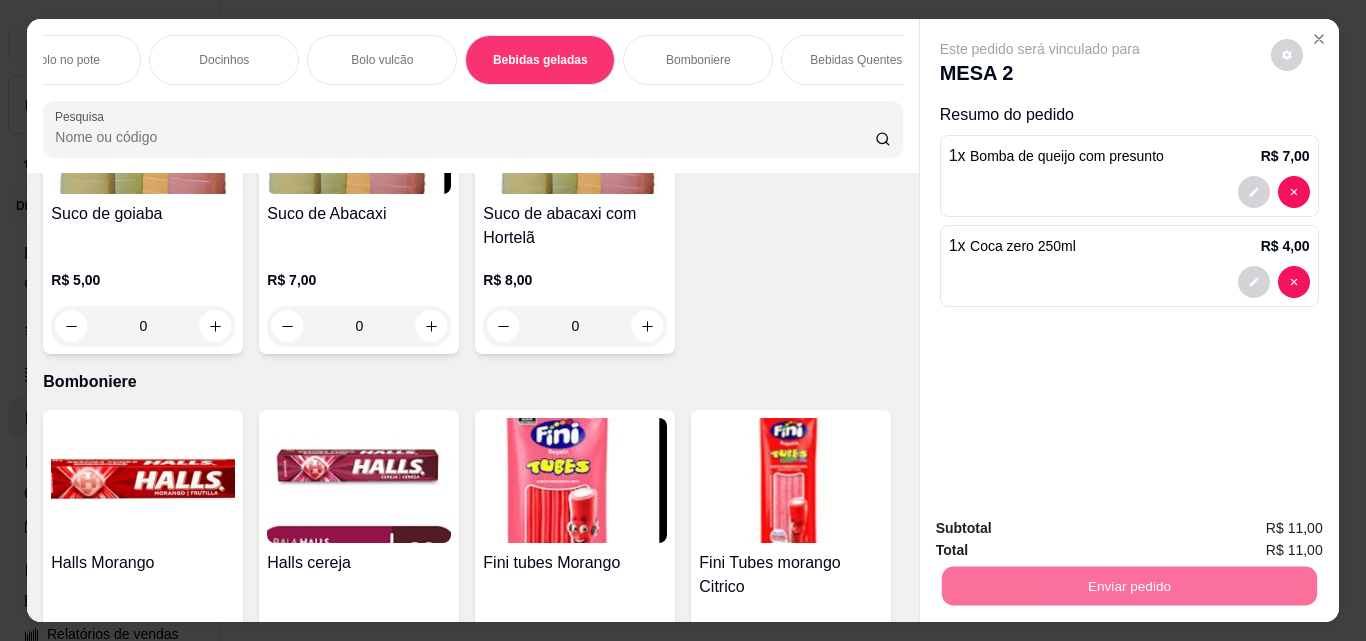 click on "Não registrar e enviar pedido" at bounding box center [1063, 528] 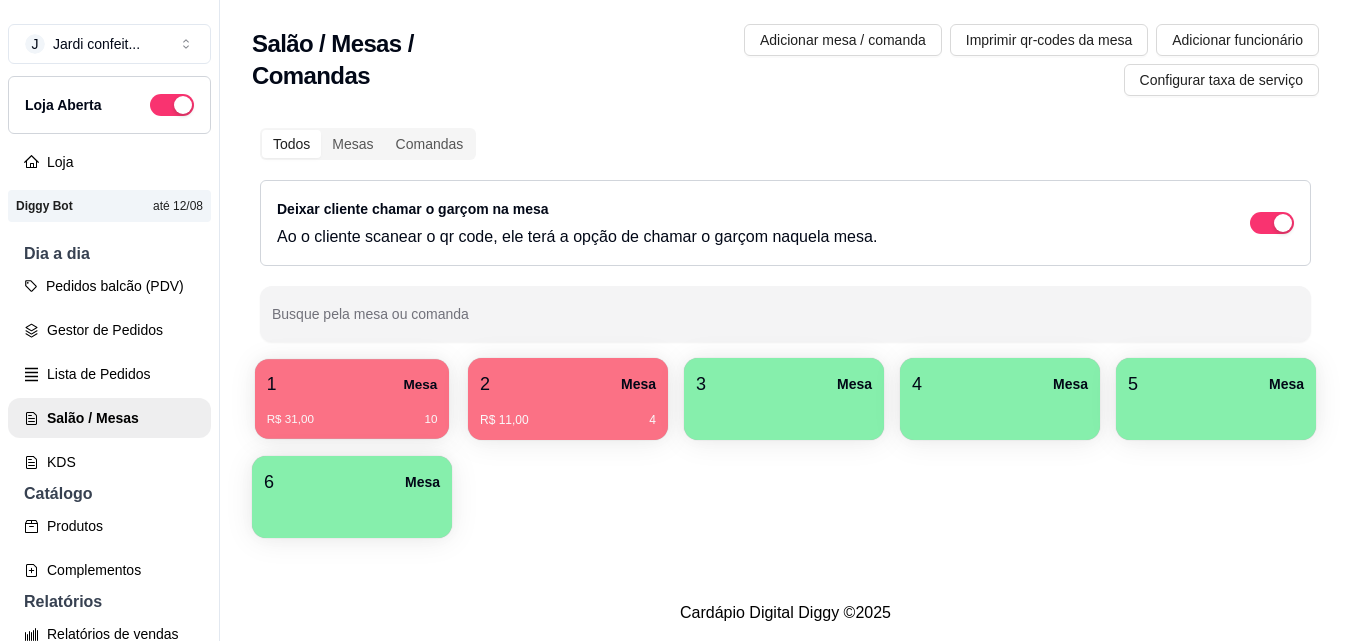 click on "R$ 31,00 [NUMBER]" at bounding box center (352, 412) 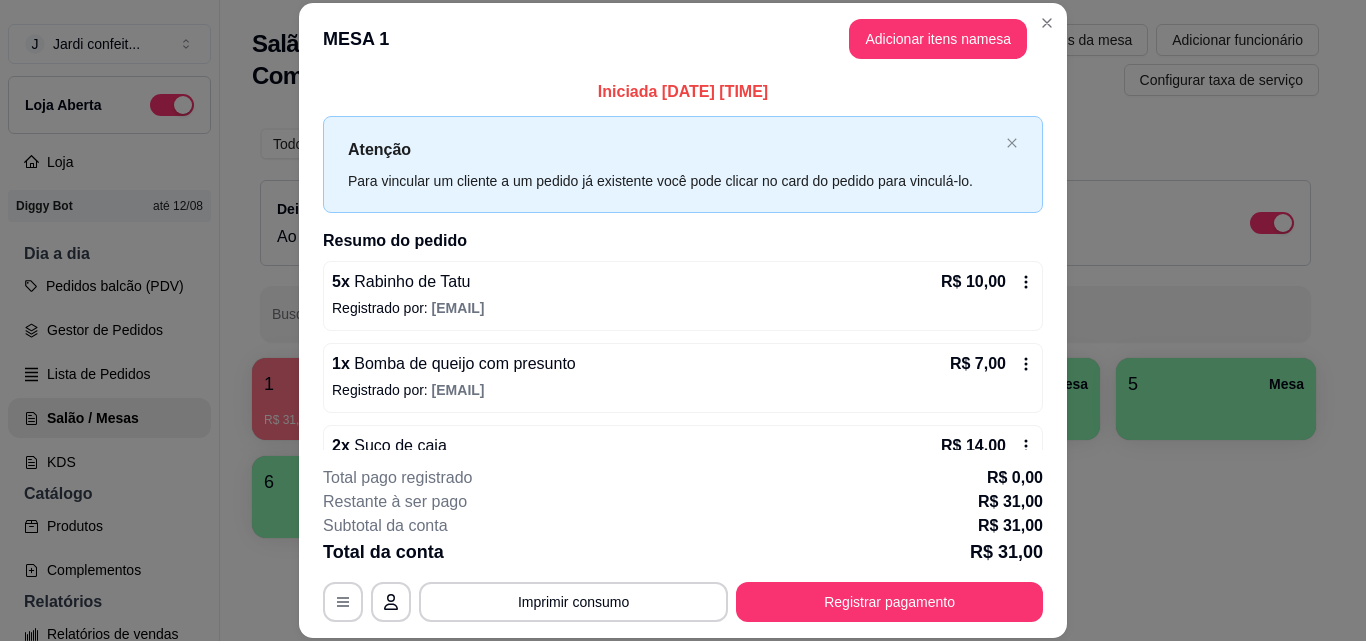 scroll, scrollTop: 0, scrollLeft: 0, axis: both 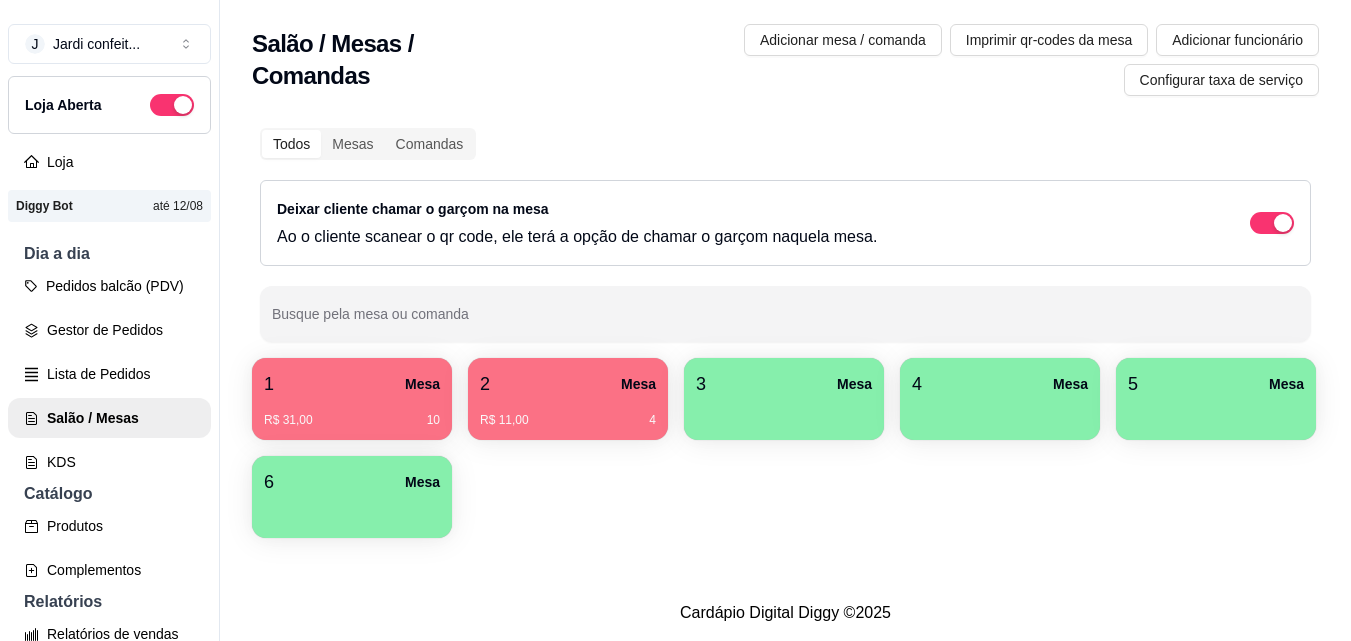 click on "[NUMBER] Mesa R$ 11,00 [NUMBER]" at bounding box center (568, 399) 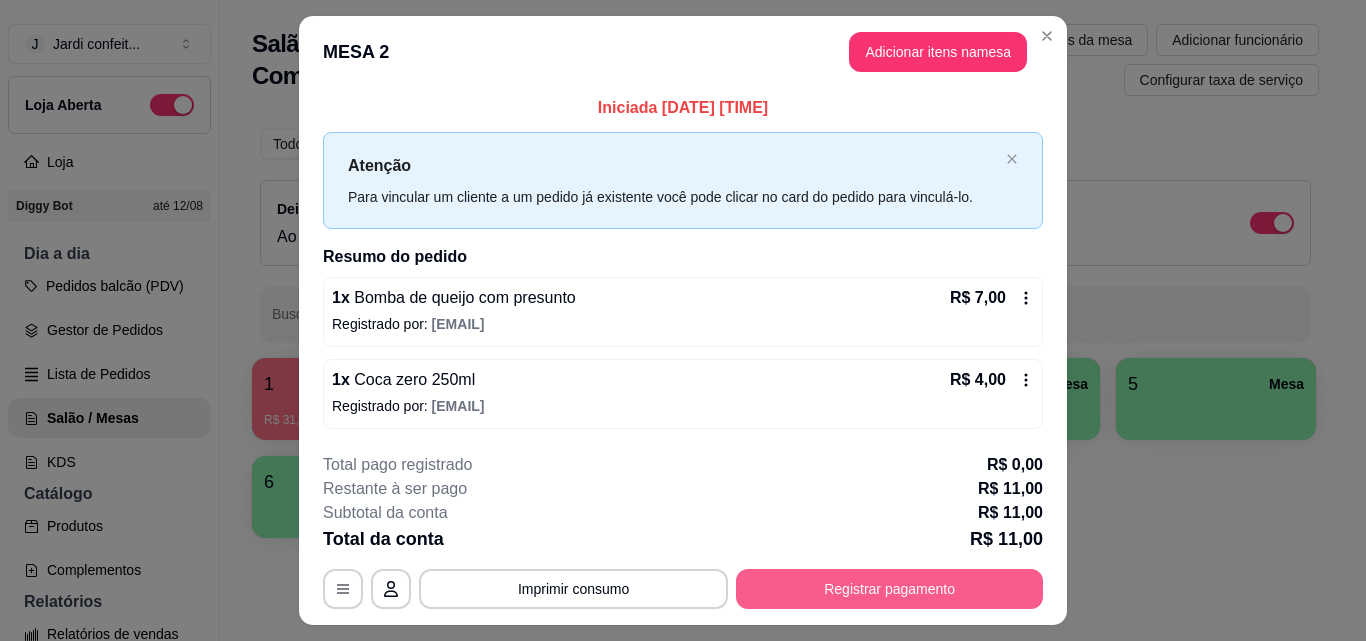 click on "Registrar pagamento" at bounding box center (889, 589) 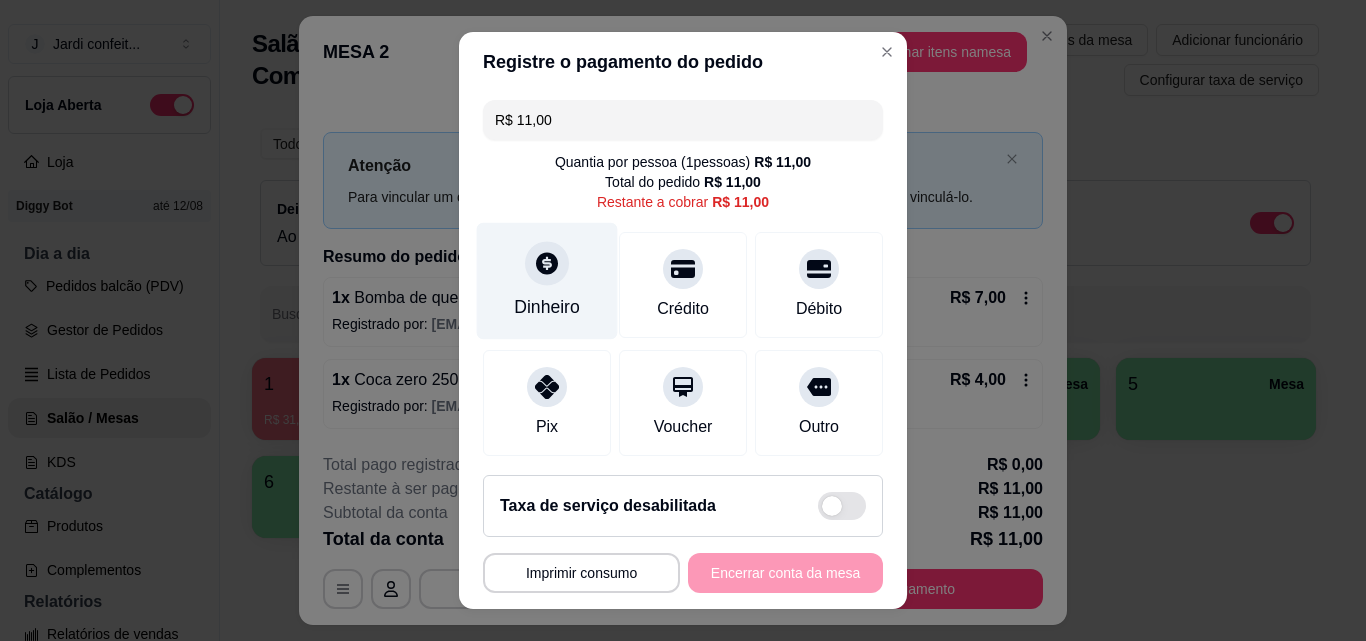 click at bounding box center (547, 263) 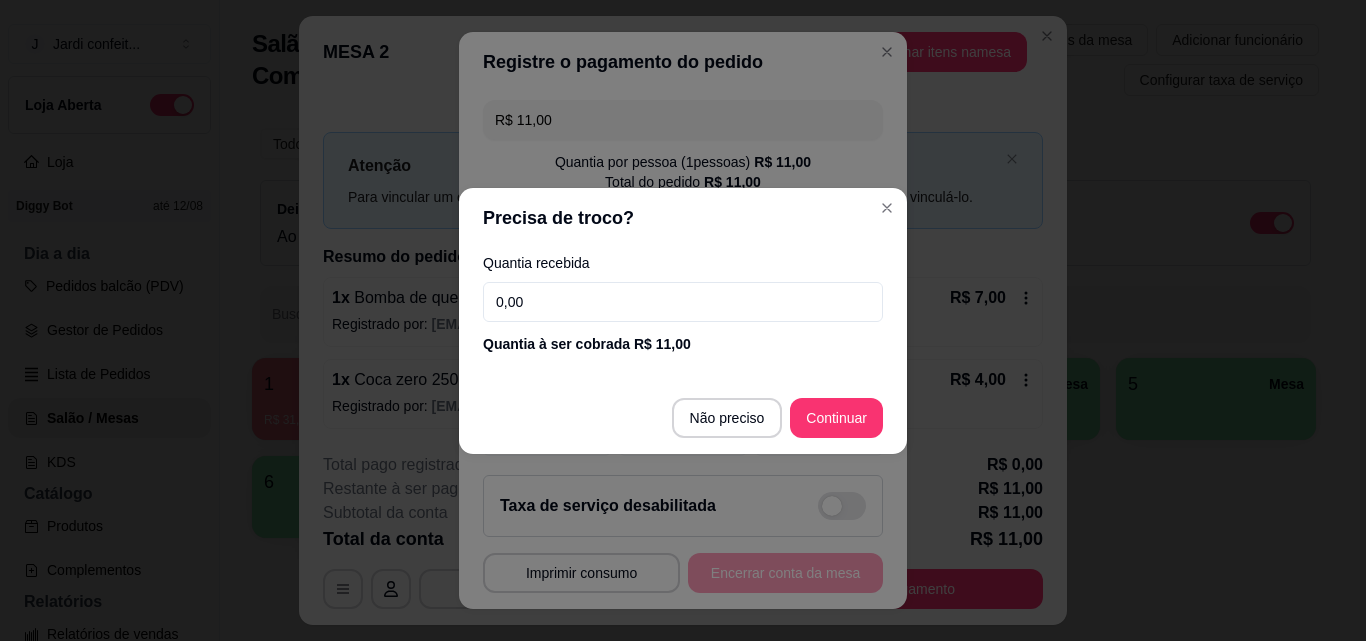 click on "0,00" at bounding box center (683, 302) 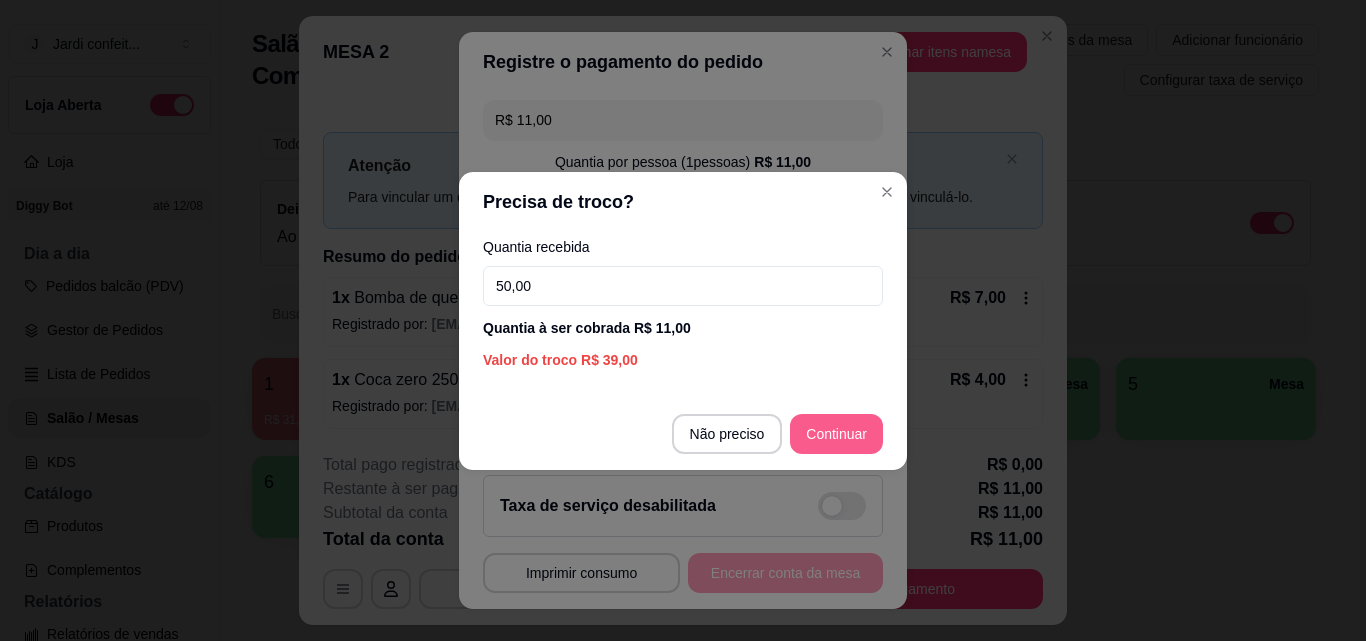 type on "50,00" 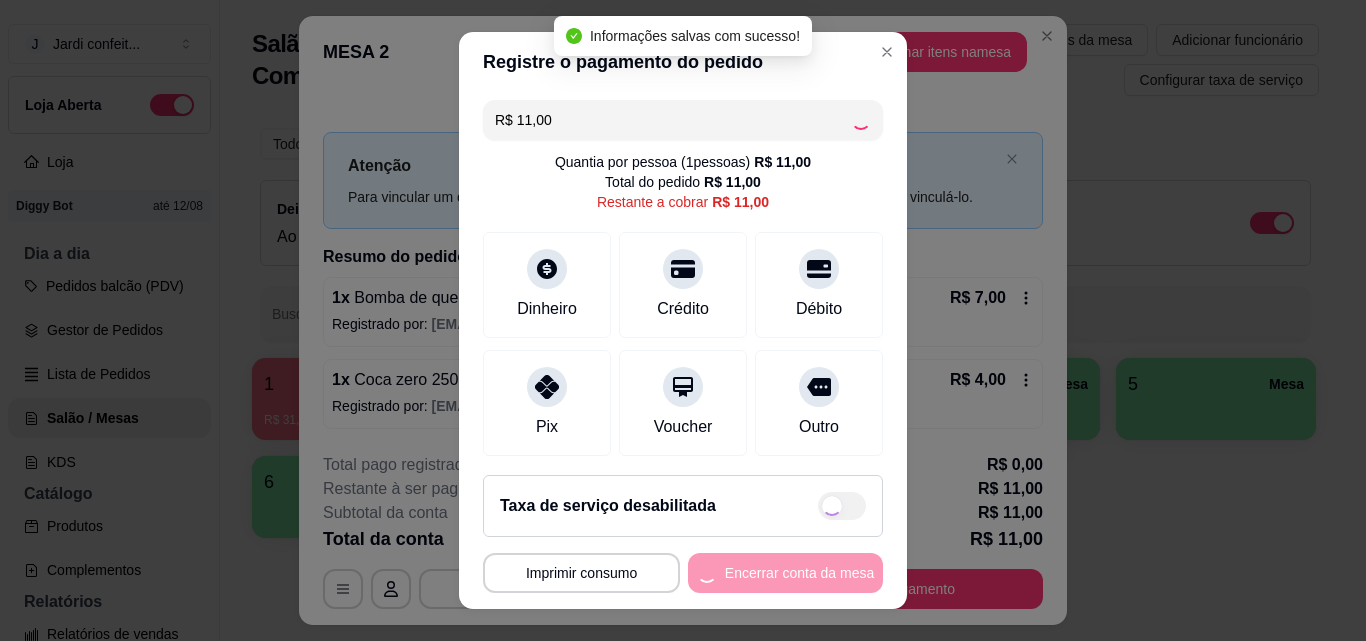 type on "R$ 0,00" 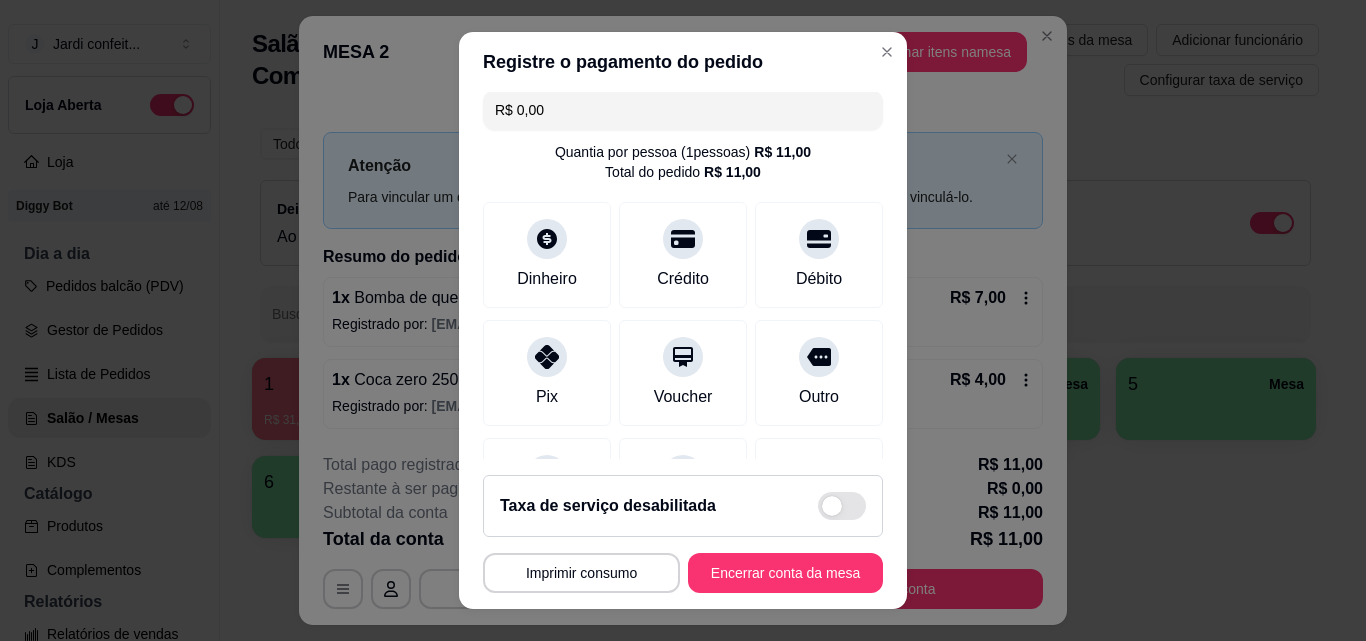 scroll, scrollTop: 0, scrollLeft: 0, axis: both 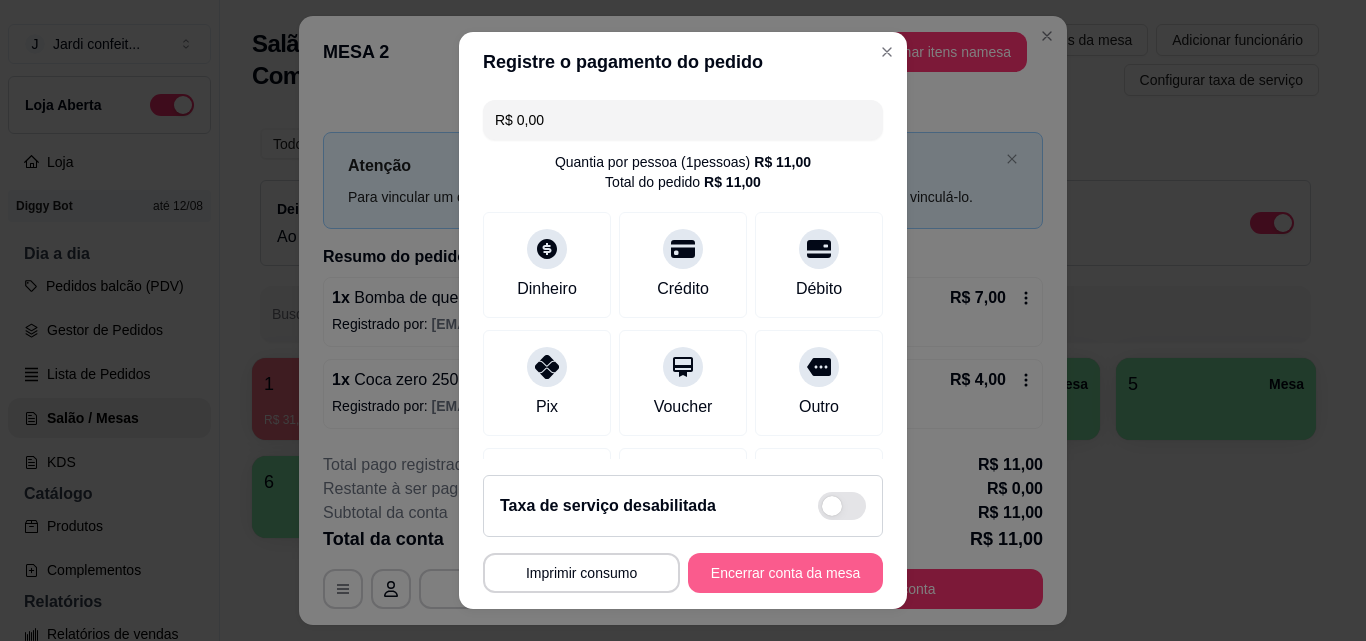 click on "Encerrar conta da mesa" at bounding box center [785, 573] 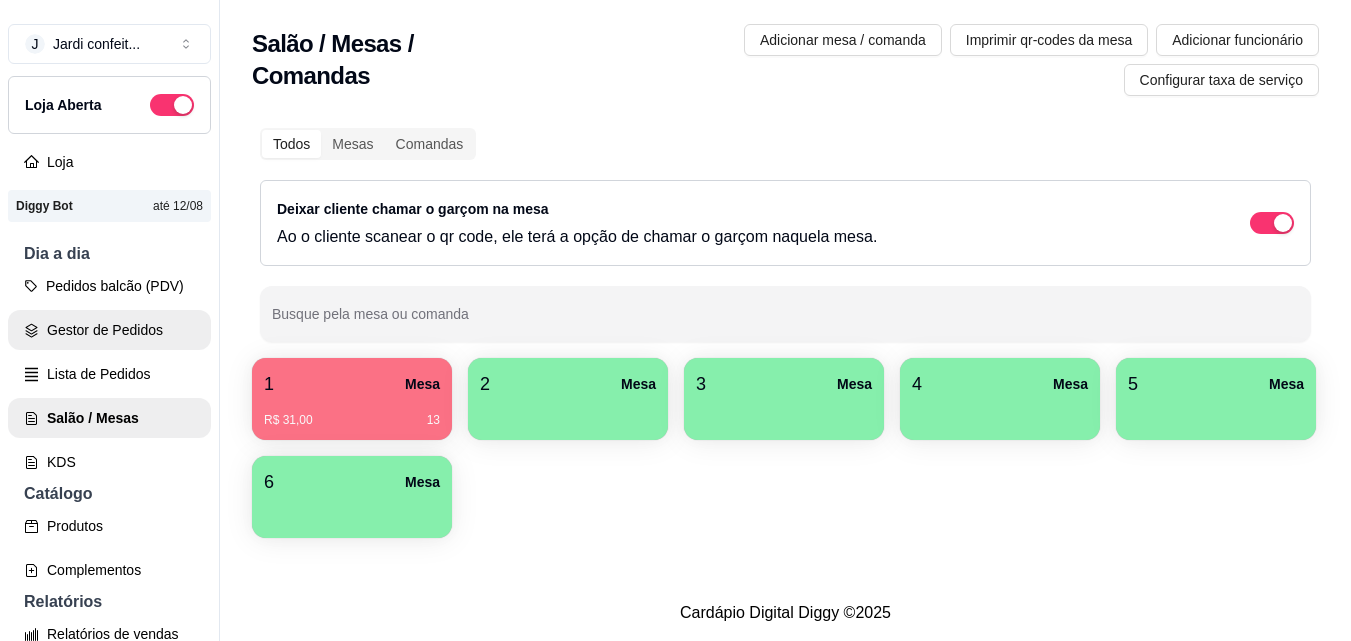 click 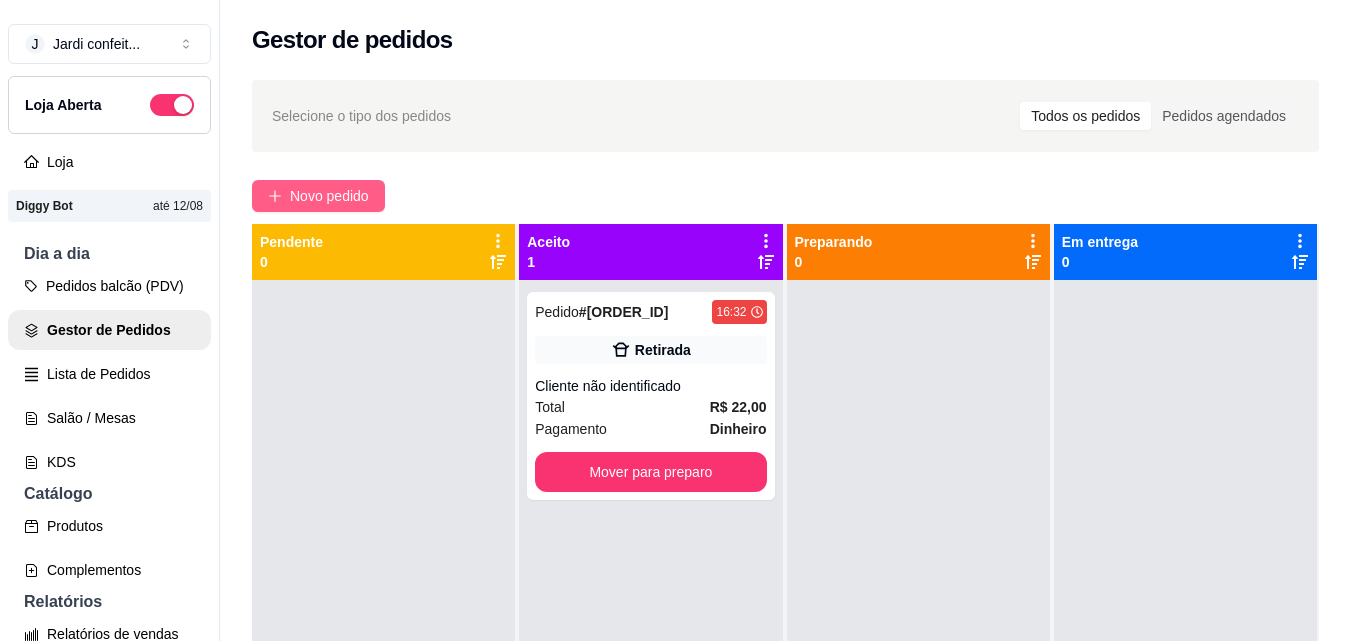 click on "Novo pedido" at bounding box center (329, 196) 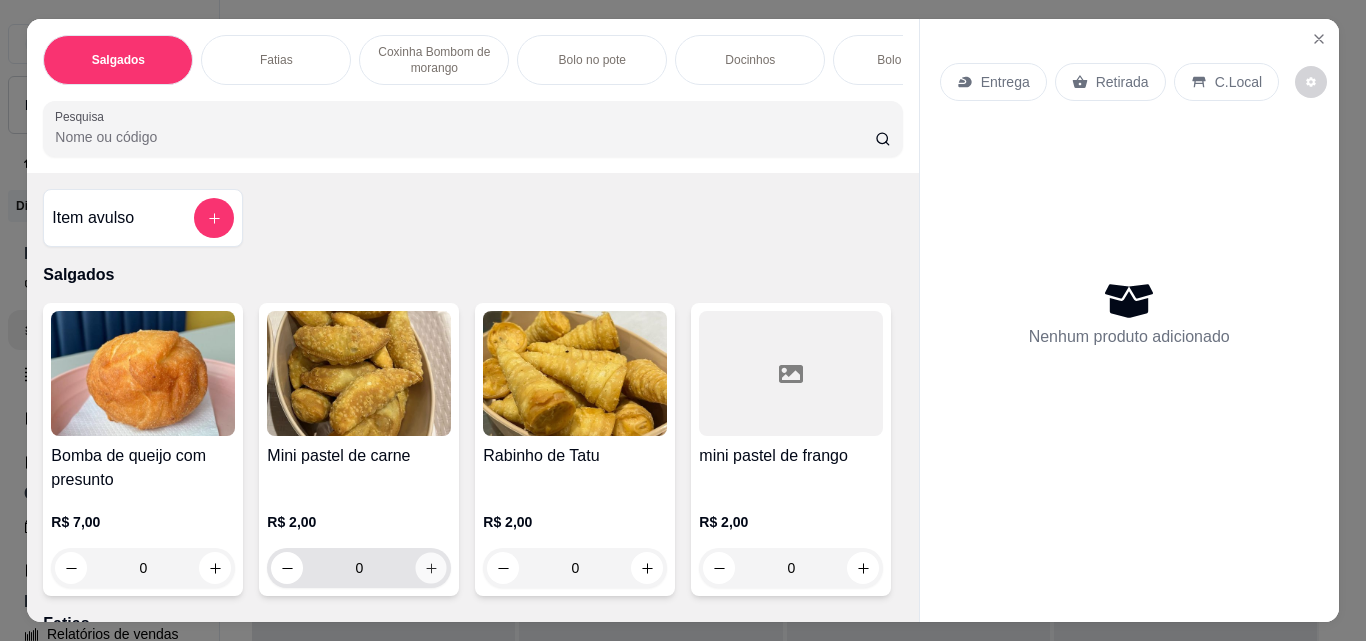 click at bounding box center [431, 568] 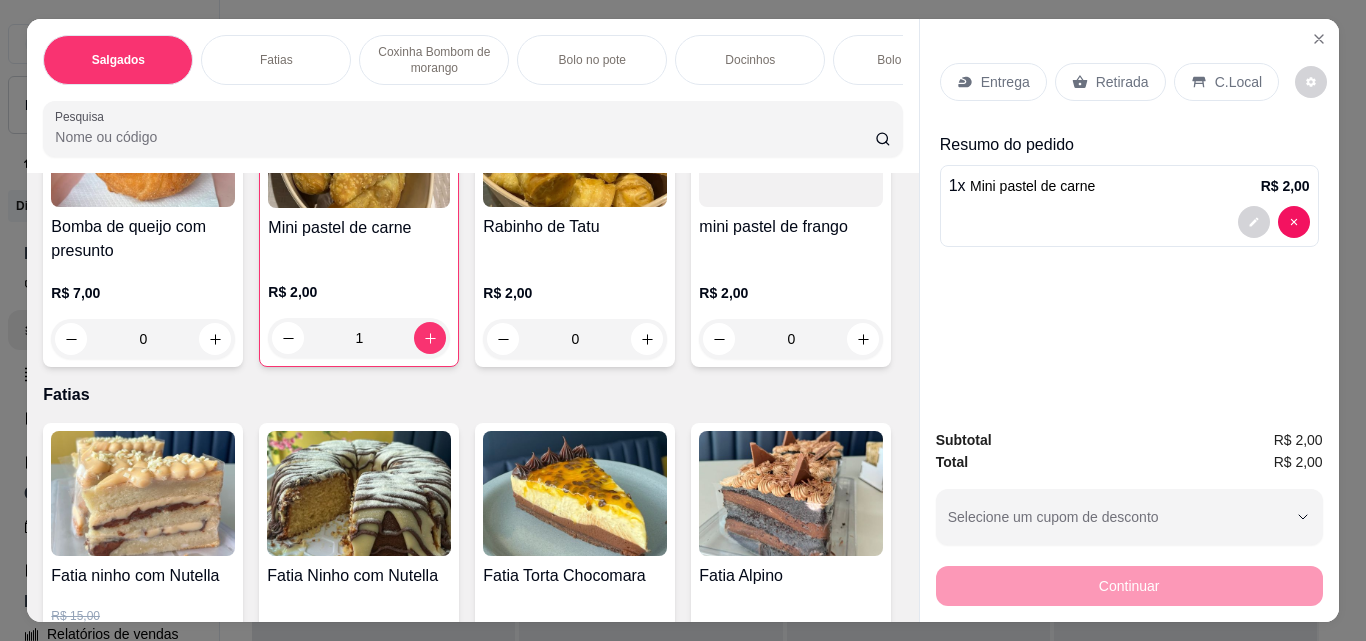 scroll, scrollTop: 500, scrollLeft: 0, axis: vertical 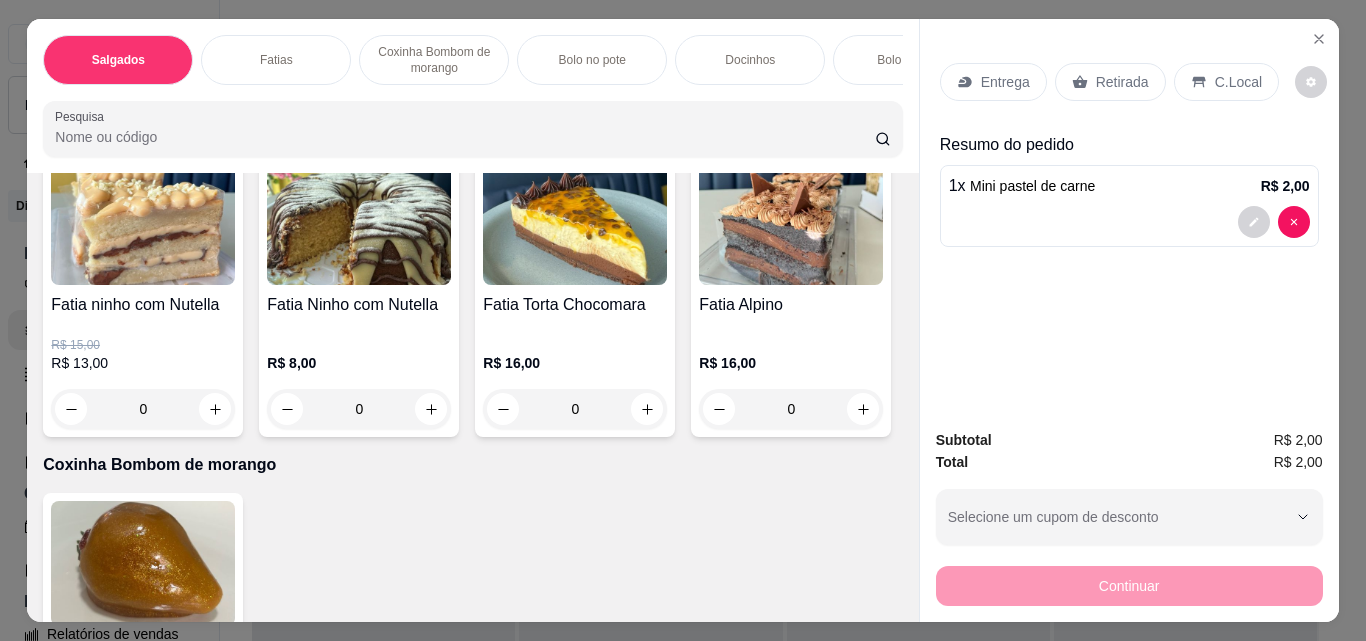 click on "0" at bounding box center (791, 68) 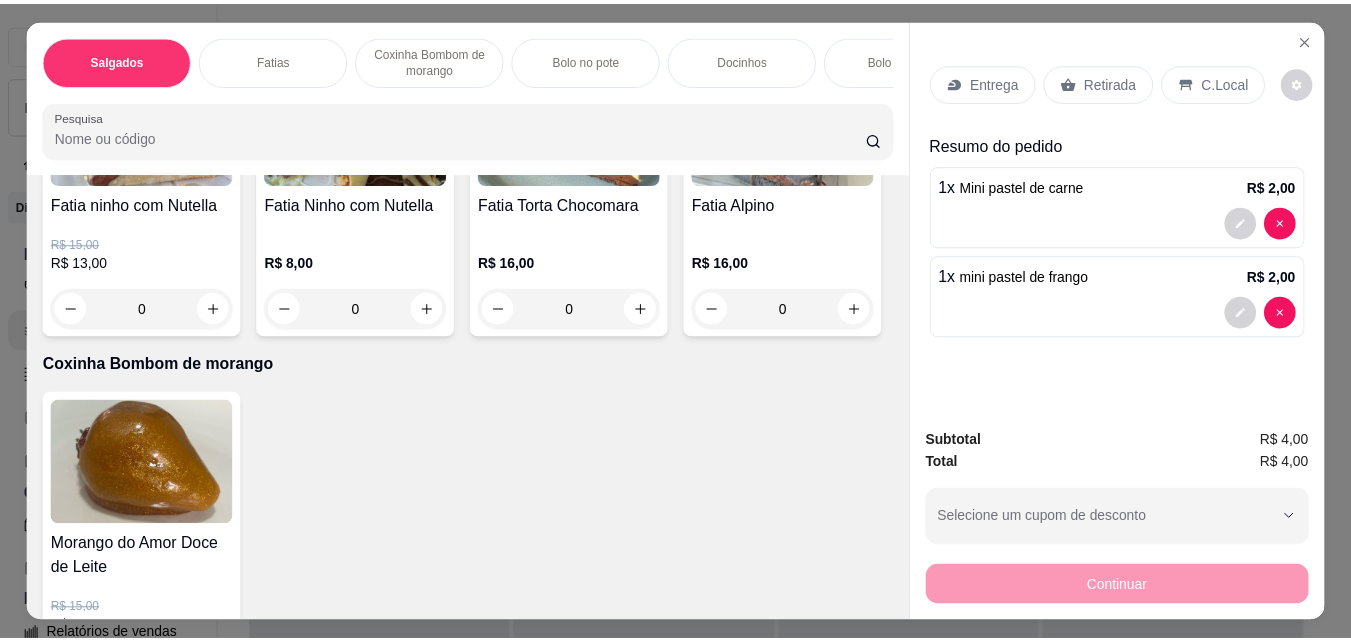 scroll, scrollTop: 701, scrollLeft: 0, axis: vertical 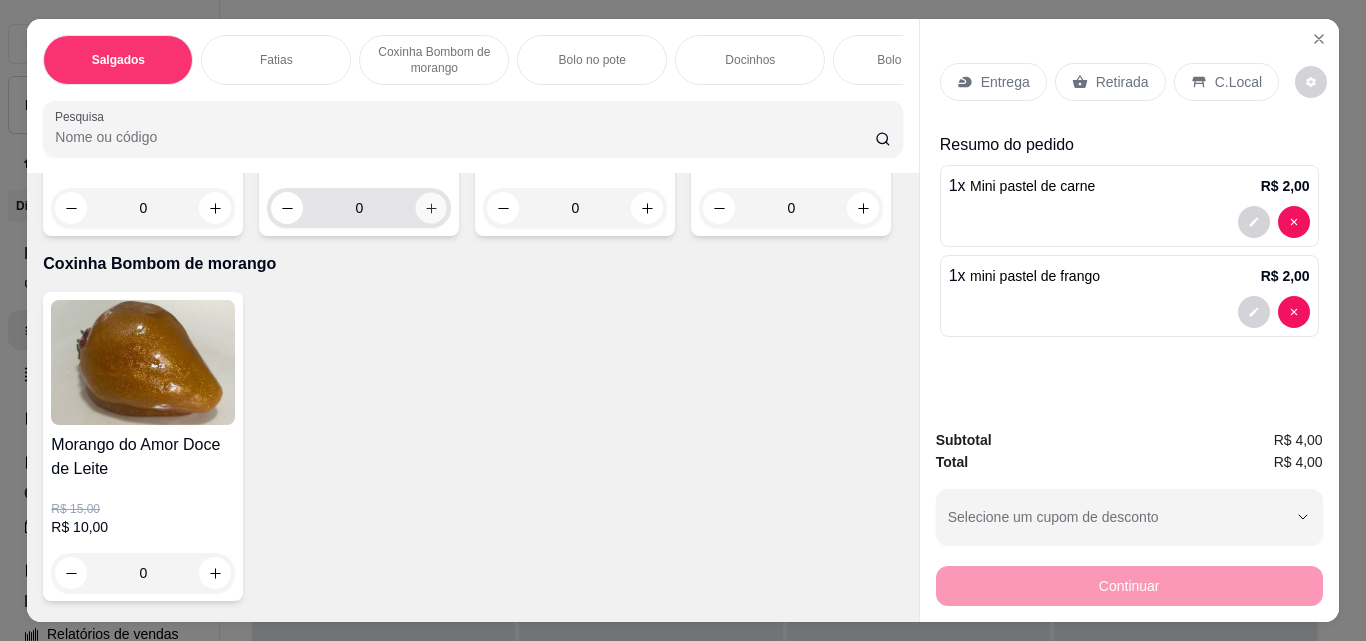 click 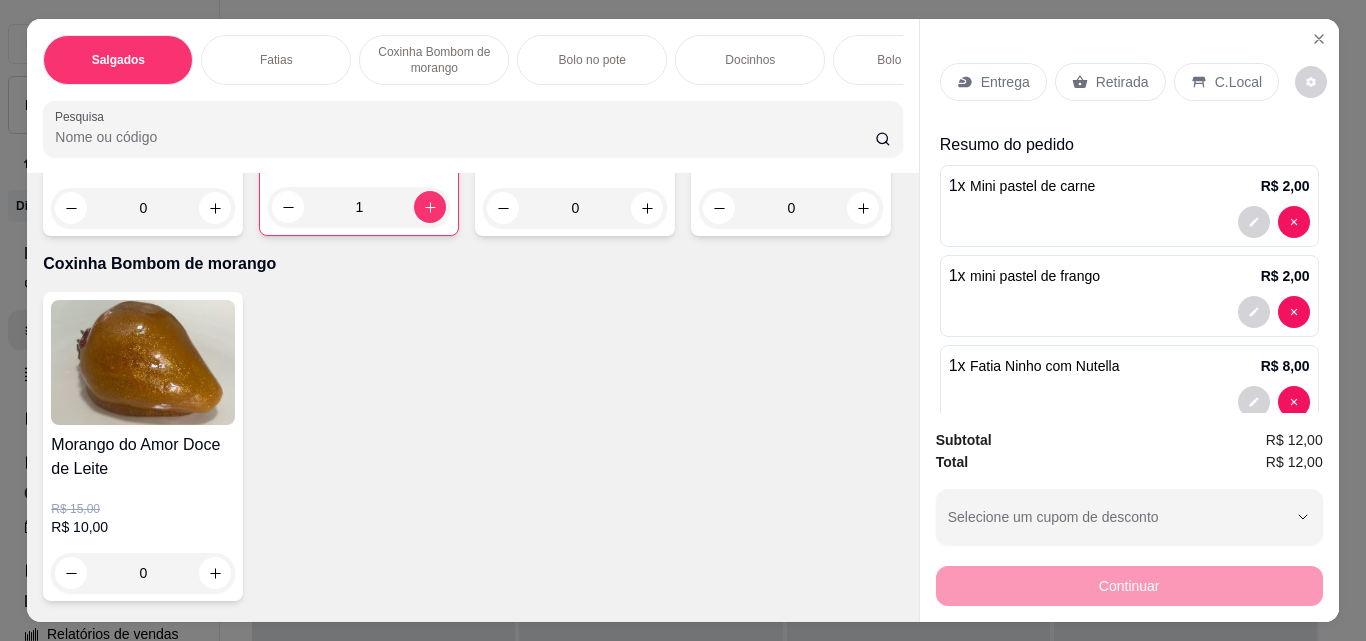 click on "Retirada" at bounding box center [1122, 82] 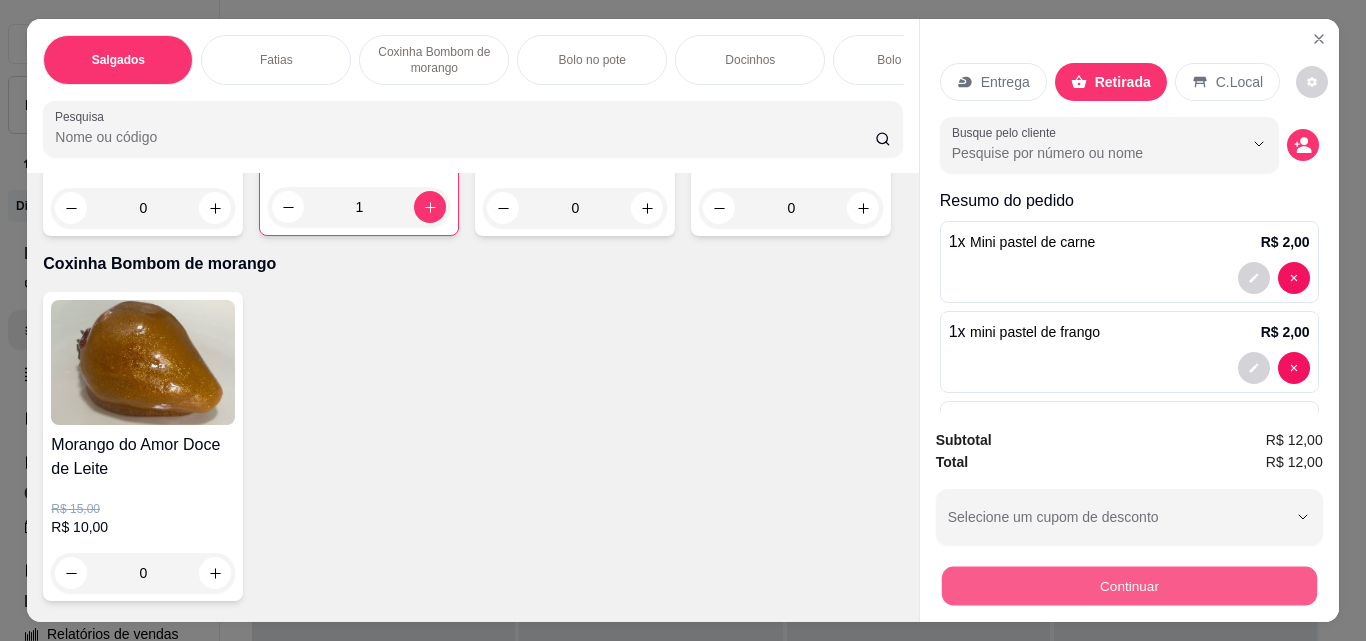 click on "Continuar" at bounding box center [1128, 585] 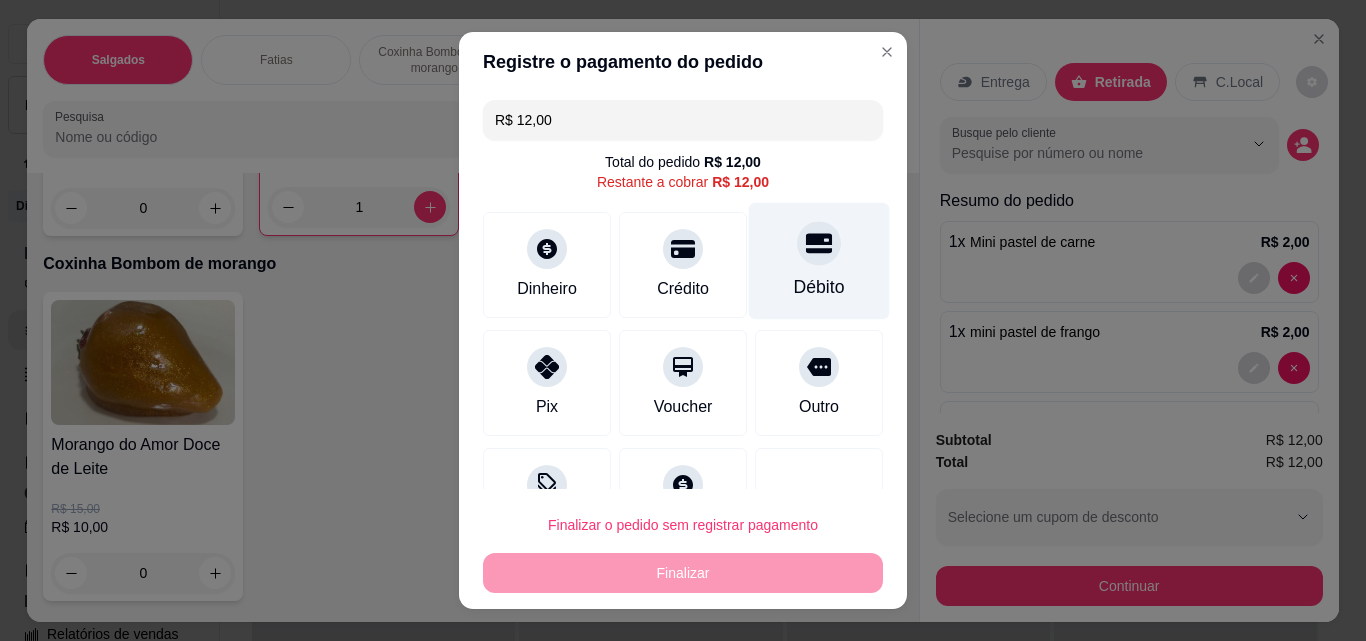 click on "Débito" at bounding box center (819, 261) 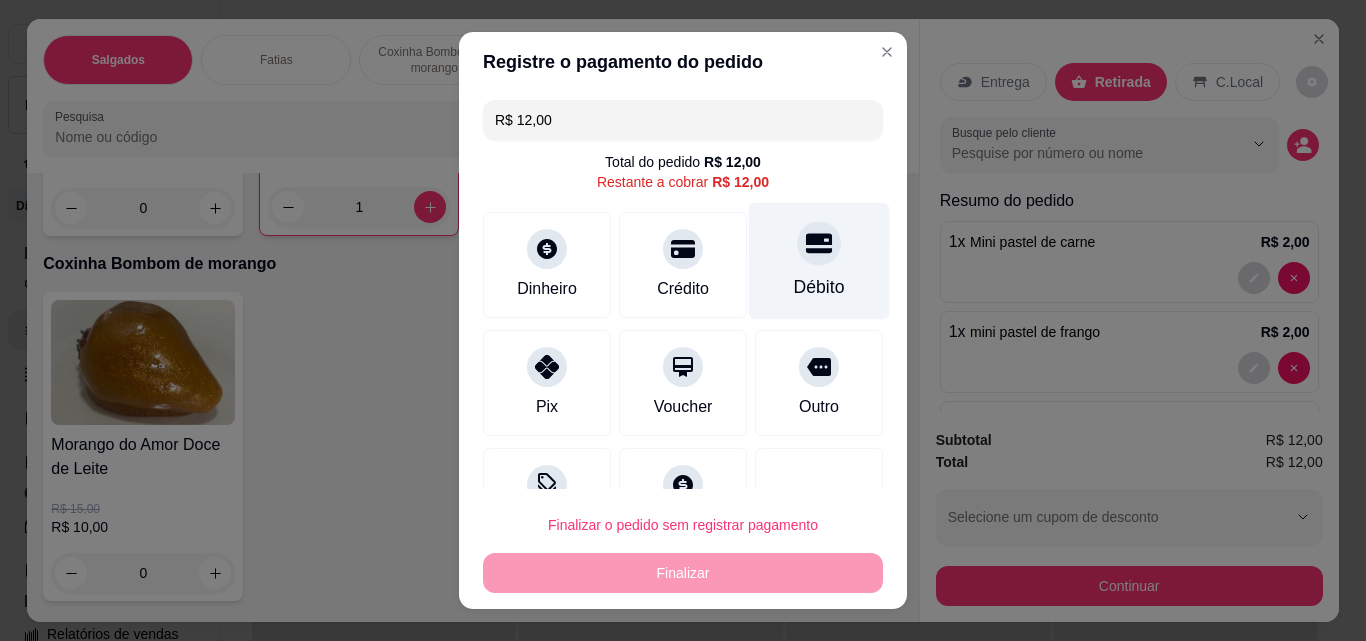 type on "R$ 0,00" 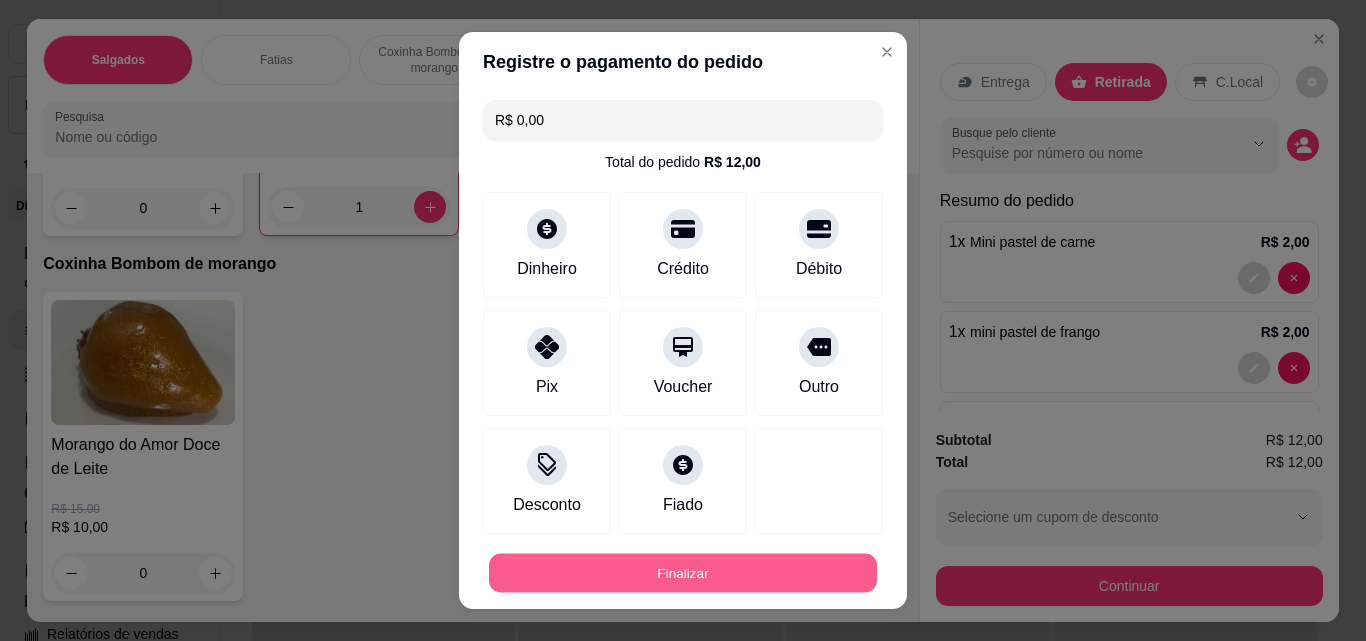click on "Finalizar" at bounding box center (683, 573) 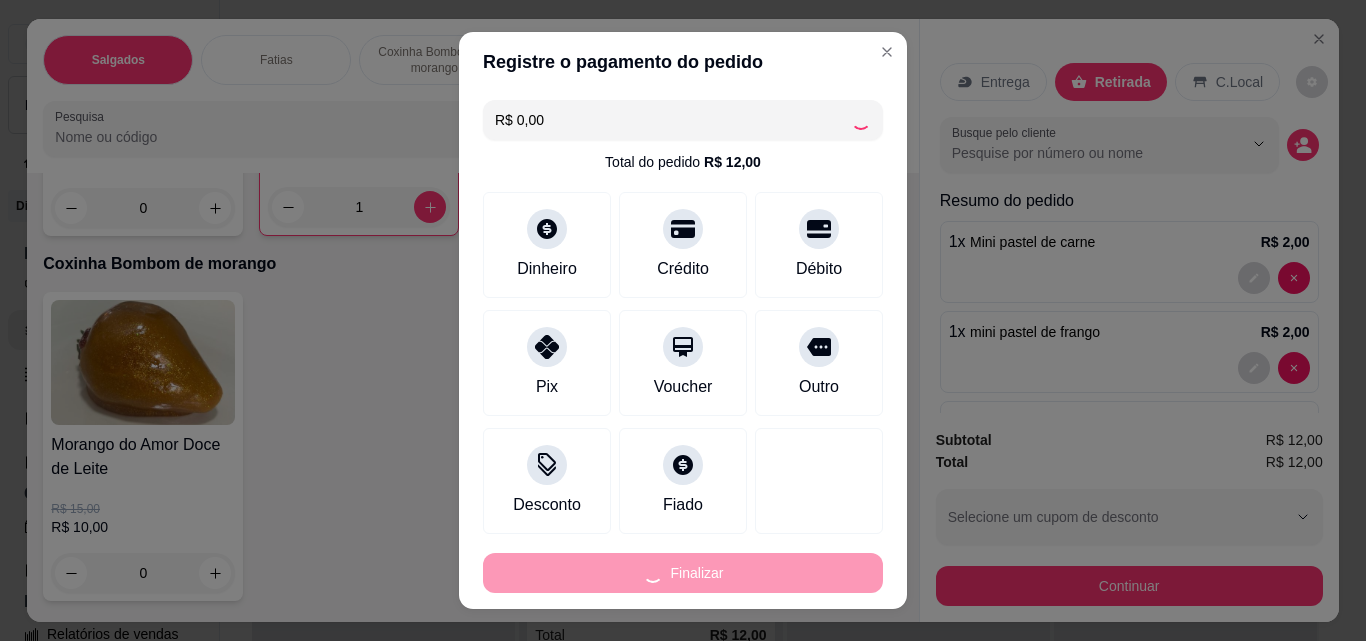 type on "0" 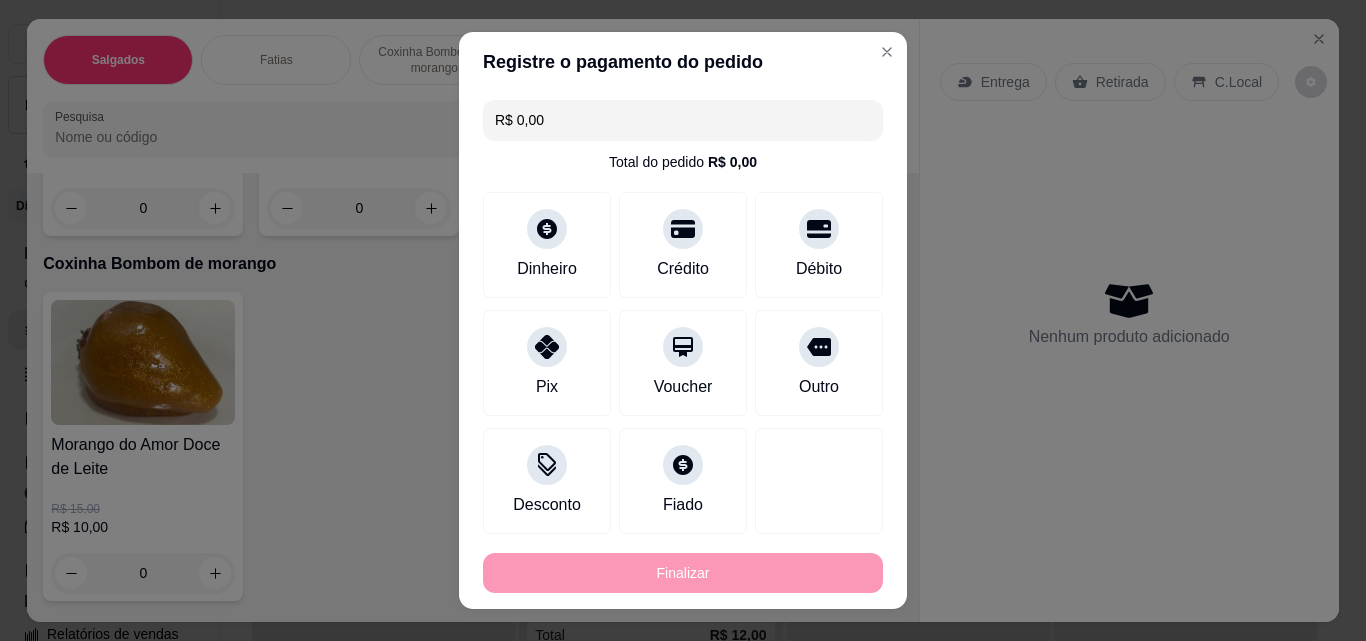 type on "-R$ 12,00" 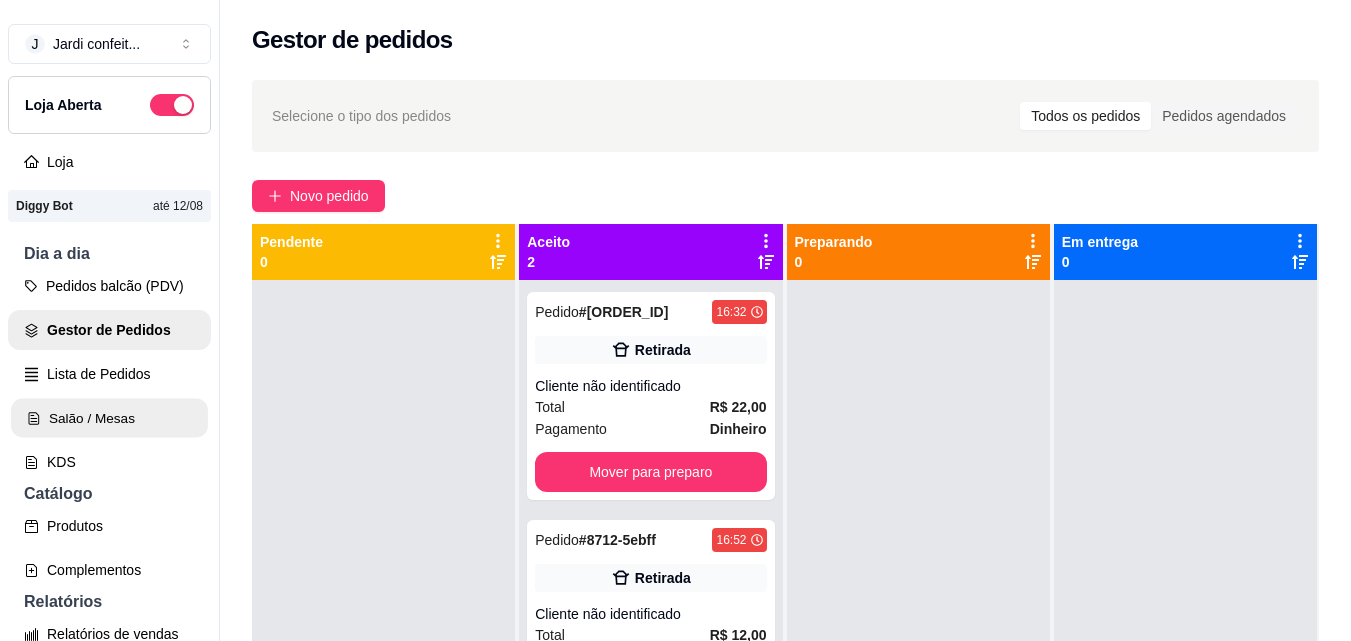 click on "Salão / Mesas" at bounding box center (109, 418) 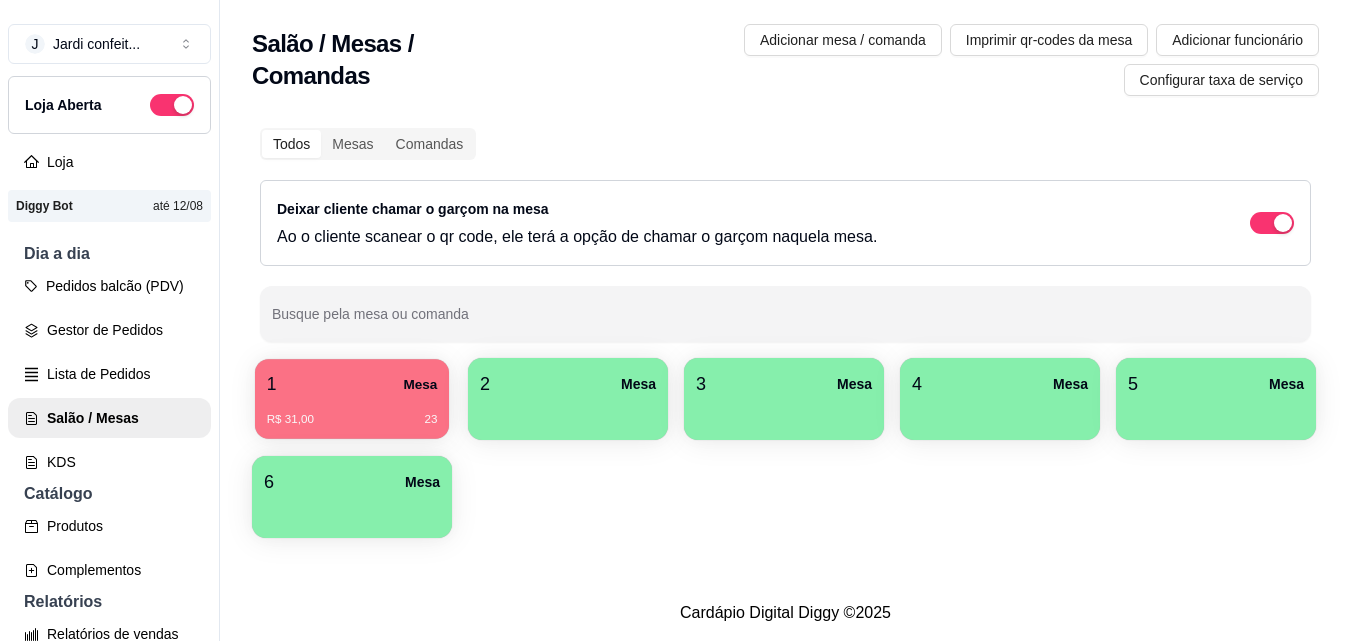 click on "R$ 31,00" at bounding box center (290, 420) 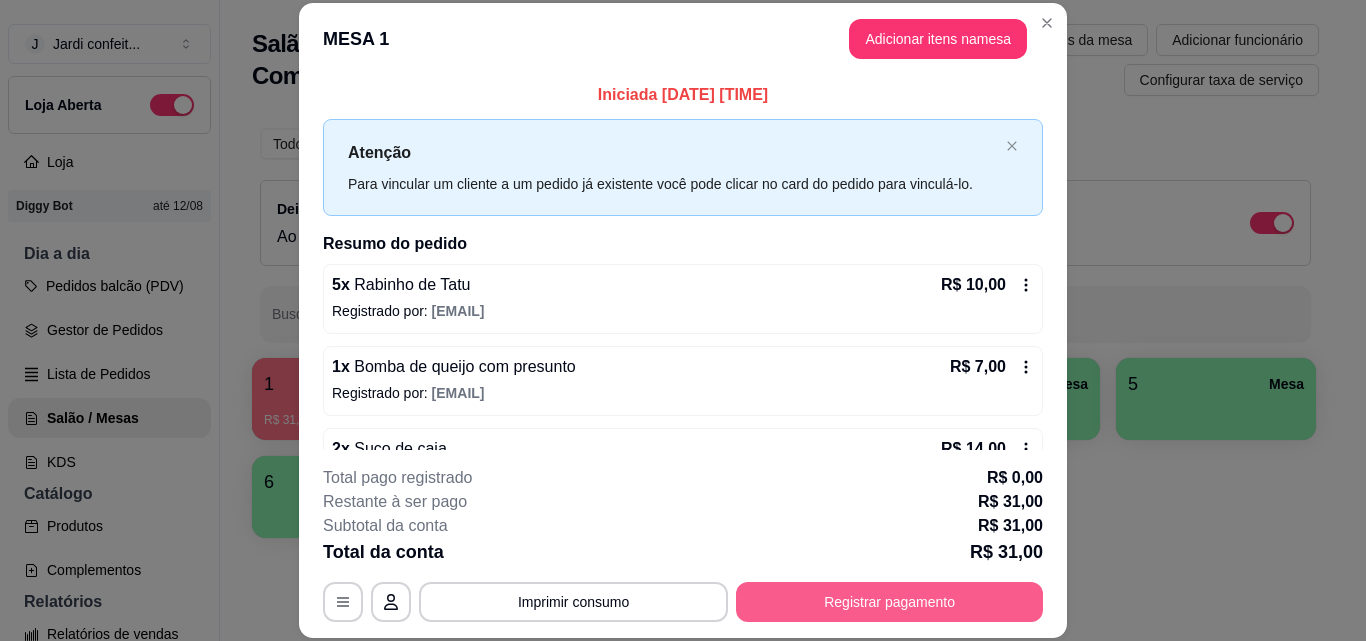 click on "Registrar pagamento" at bounding box center [889, 602] 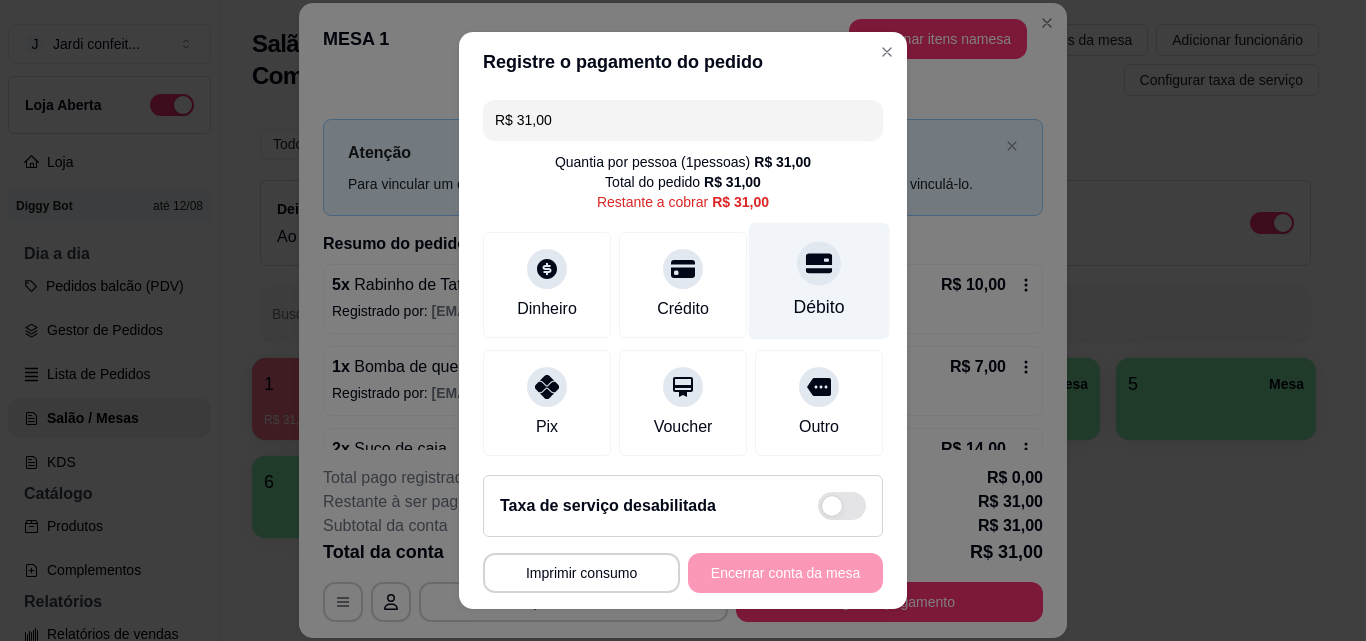 click at bounding box center (819, 263) 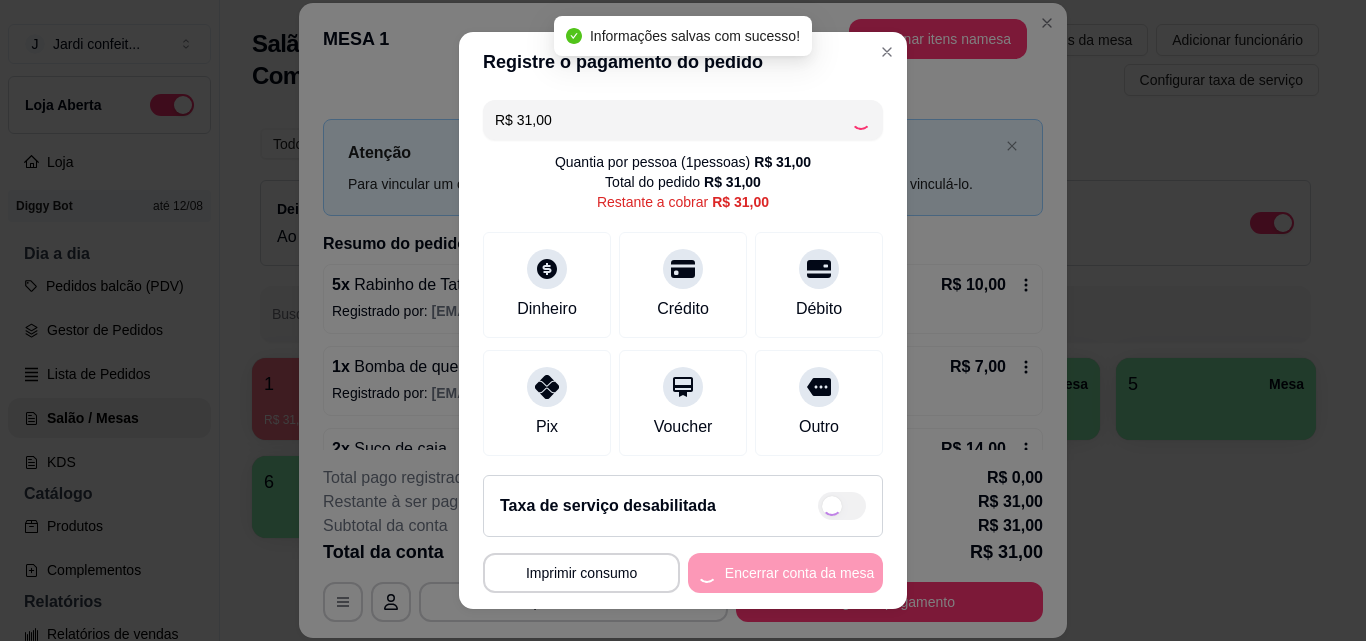 type on "R$ 0,00" 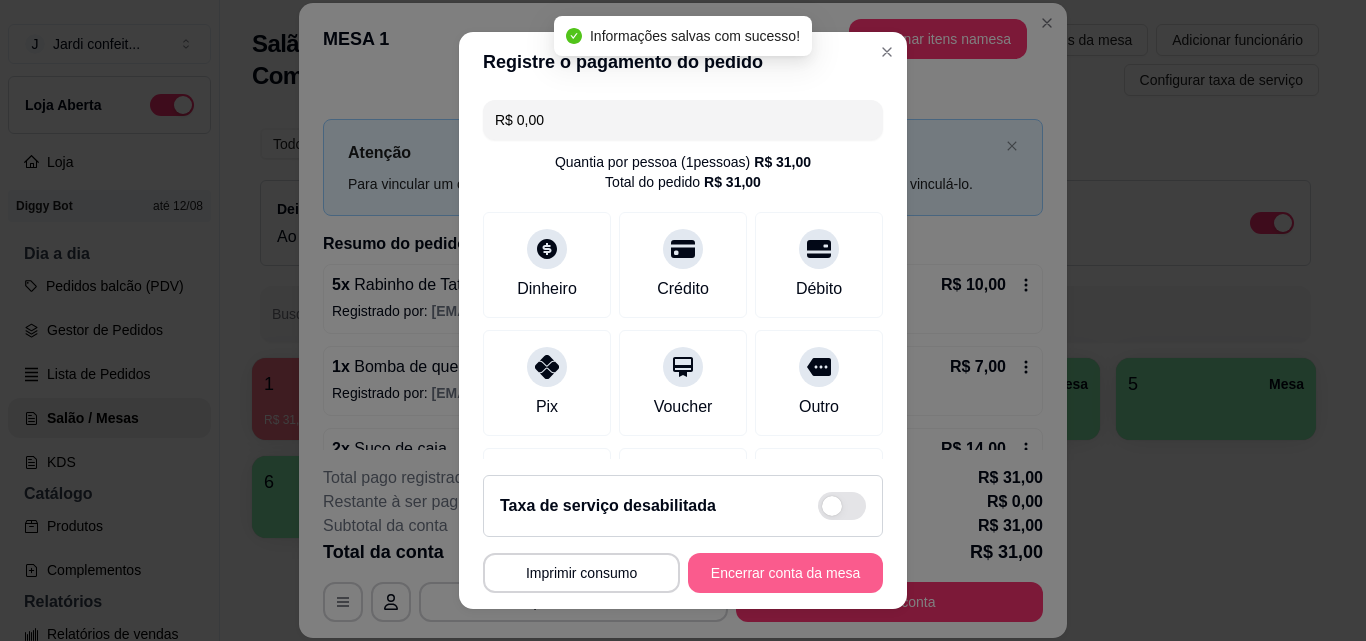 click on "Encerrar conta da mesa" at bounding box center (785, 573) 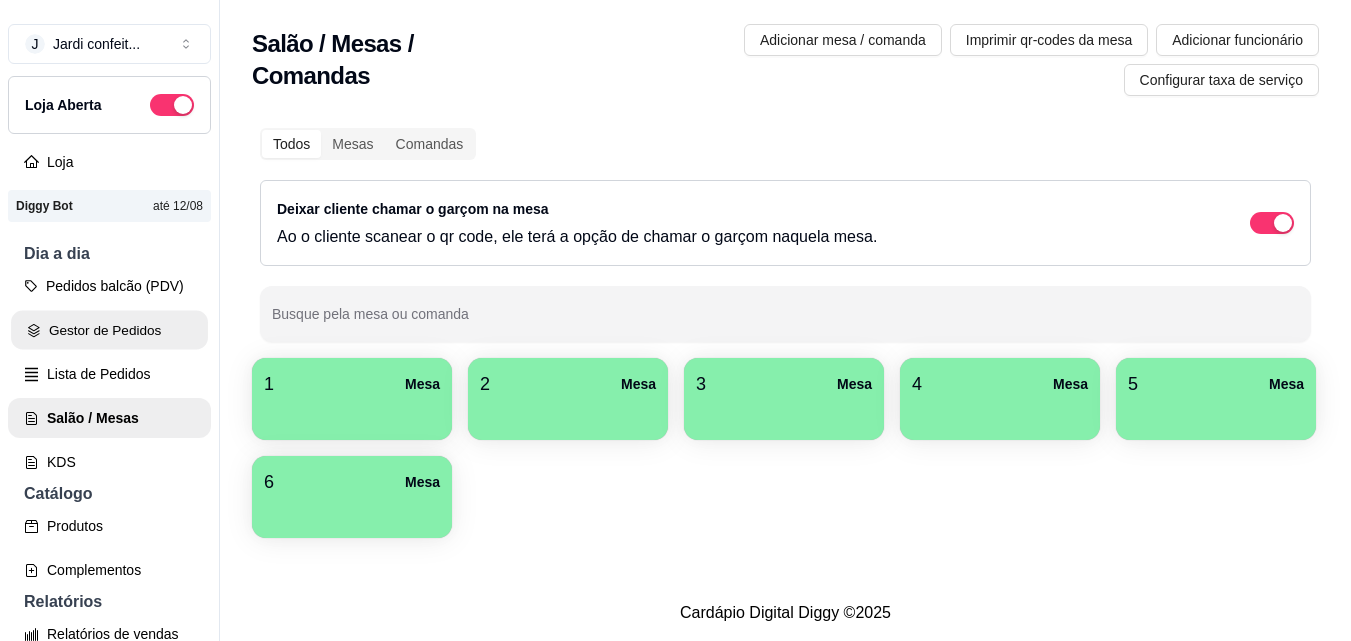 click on "Gestor de Pedidos" at bounding box center [109, 330] 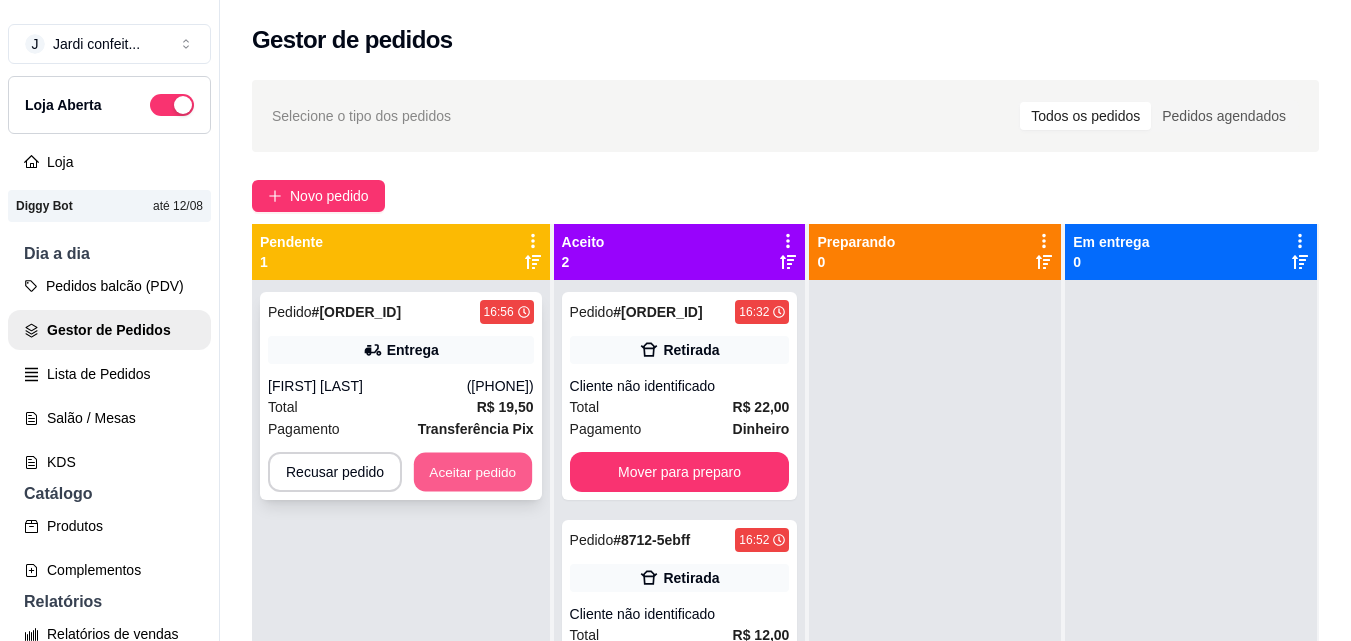 click on "Aceitar pedido" at bounding box center [473, 472] 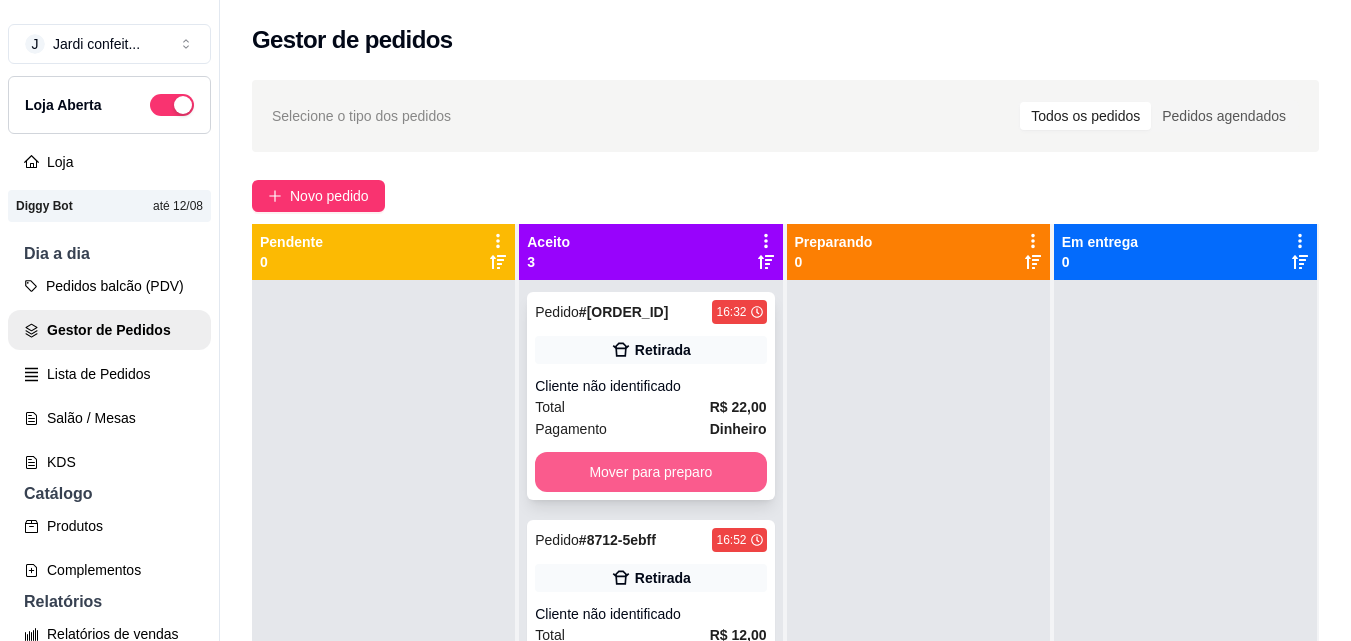 click on "Mover para preparo" at bounding box center [650, 472] 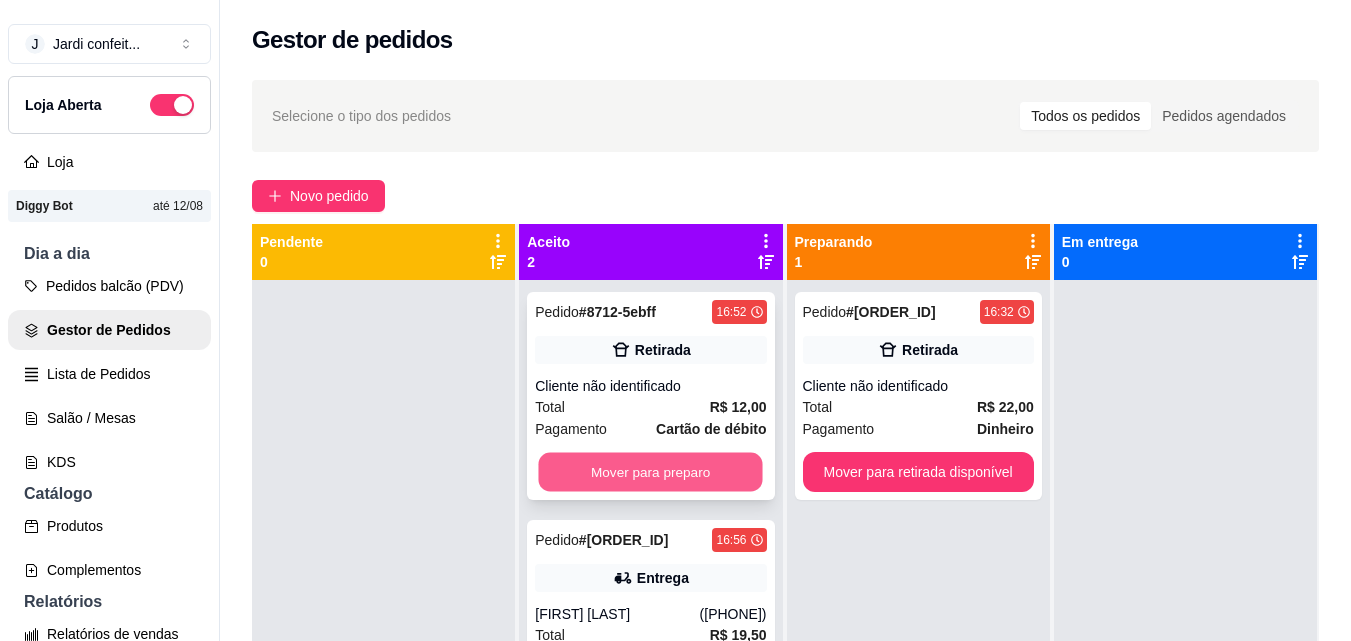 click on "Mover para preparo" at bounding box center (651, 472) 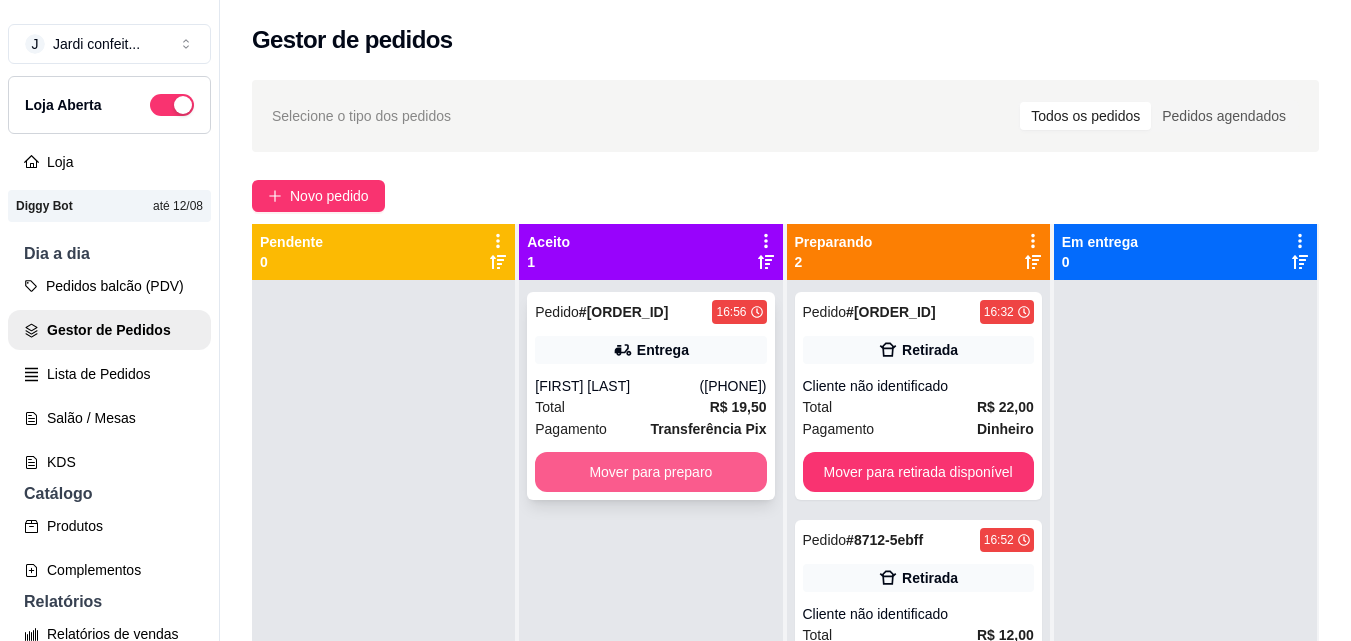 click on "Mover para preparo" at bounding box center [650, 472] 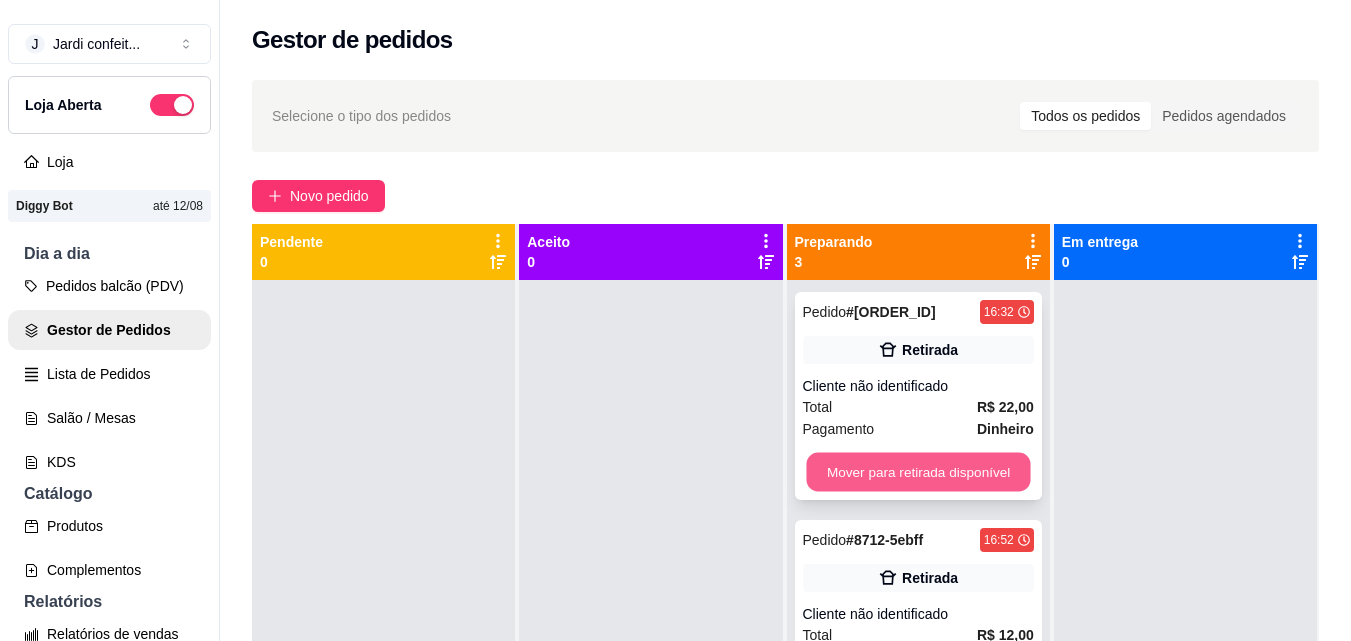 click on "Mover para retirada disponível" at bounding box center [918, 472] 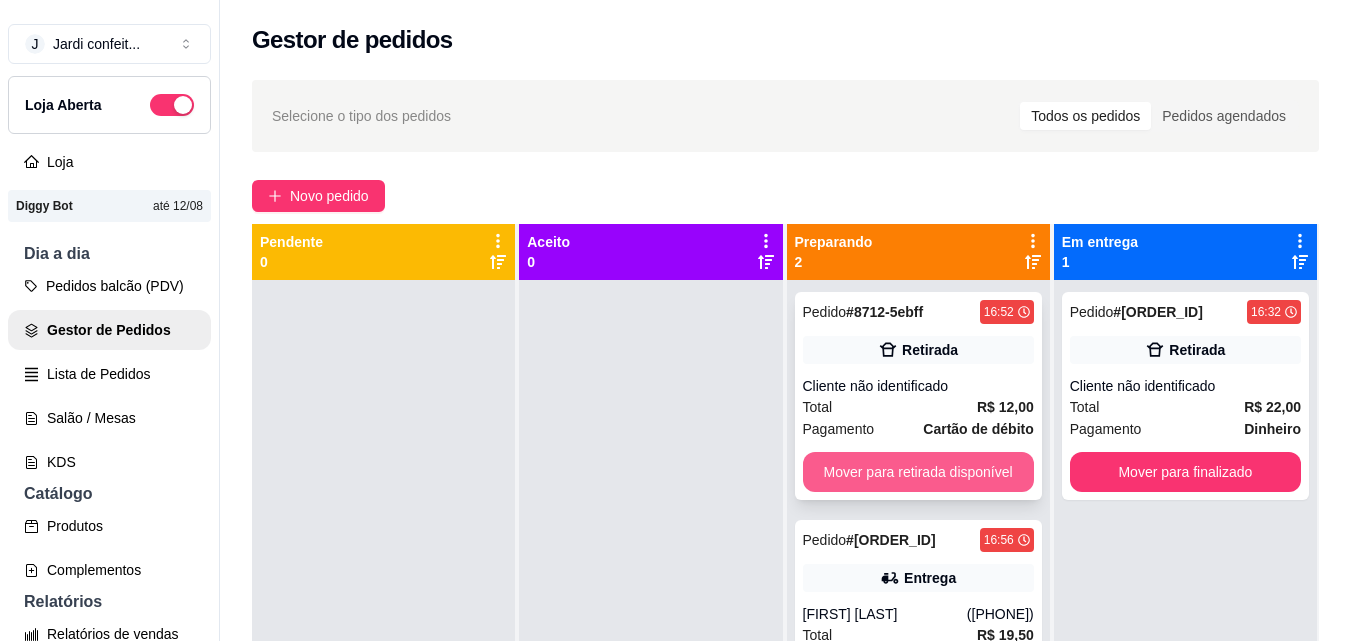 scroll, scrollTop: 56, scrollLeft: 0, axis: vertical 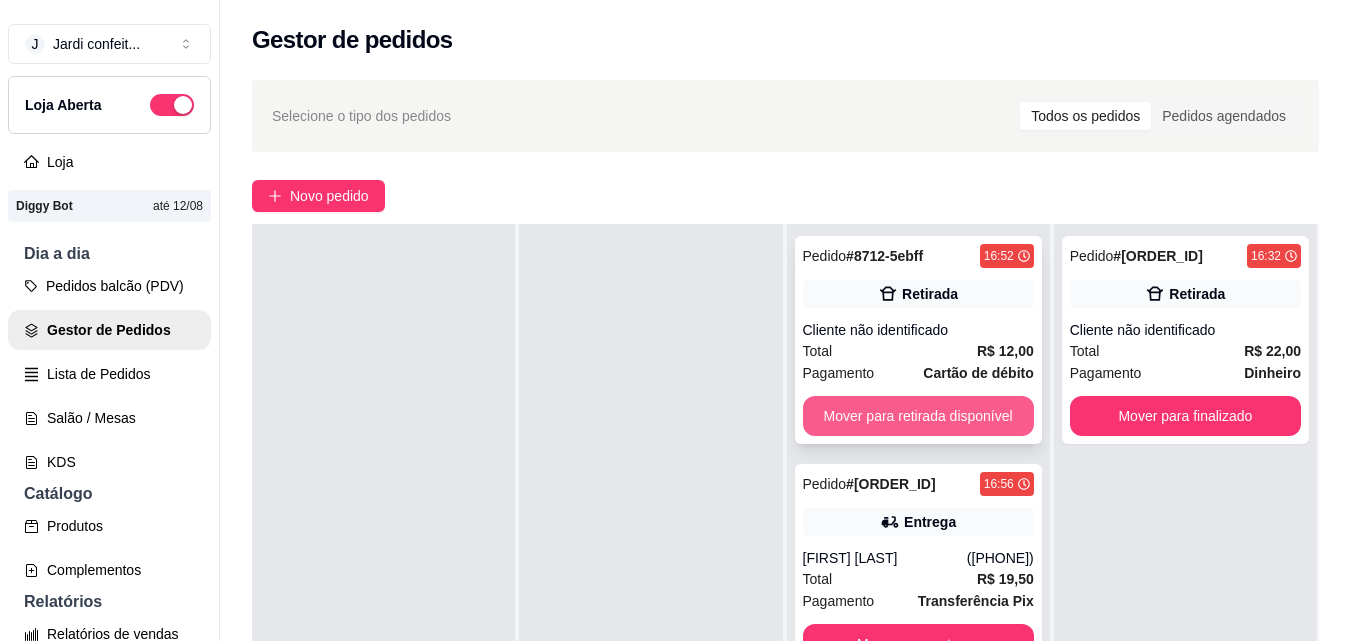 click on "Mover para retirada disponível" at bounding box center [918, 416] 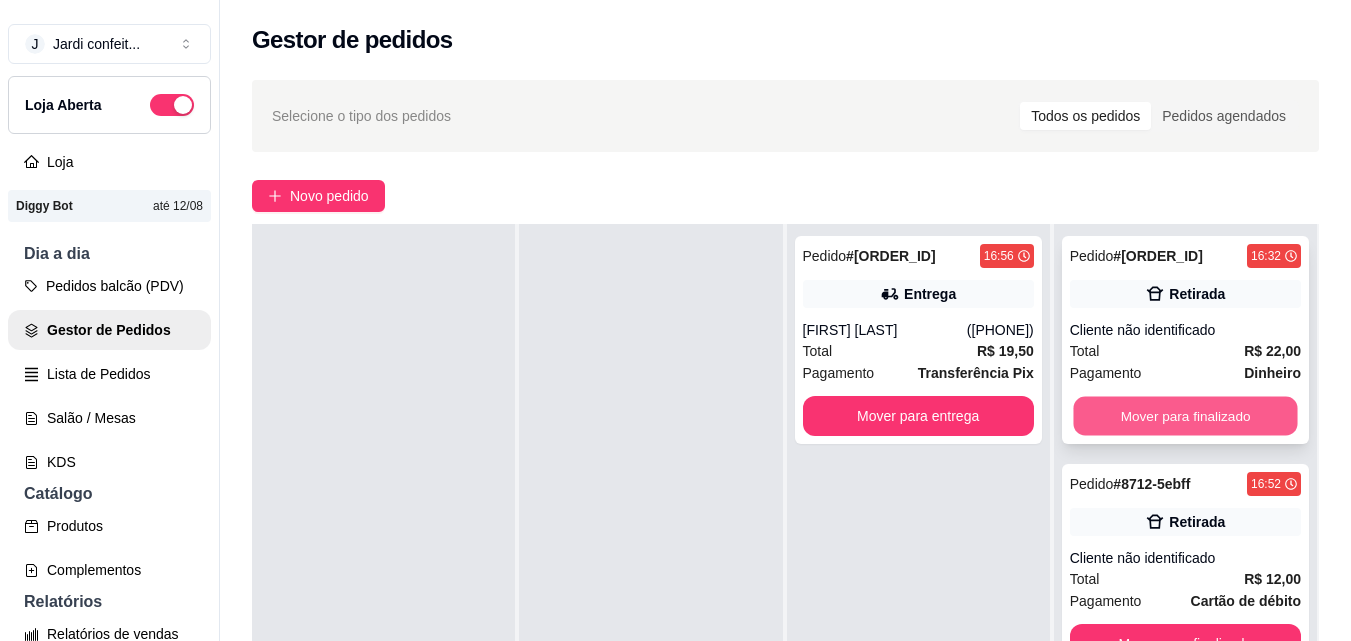 click on "Mover para finalizado" at bounding box center [1185, 416] 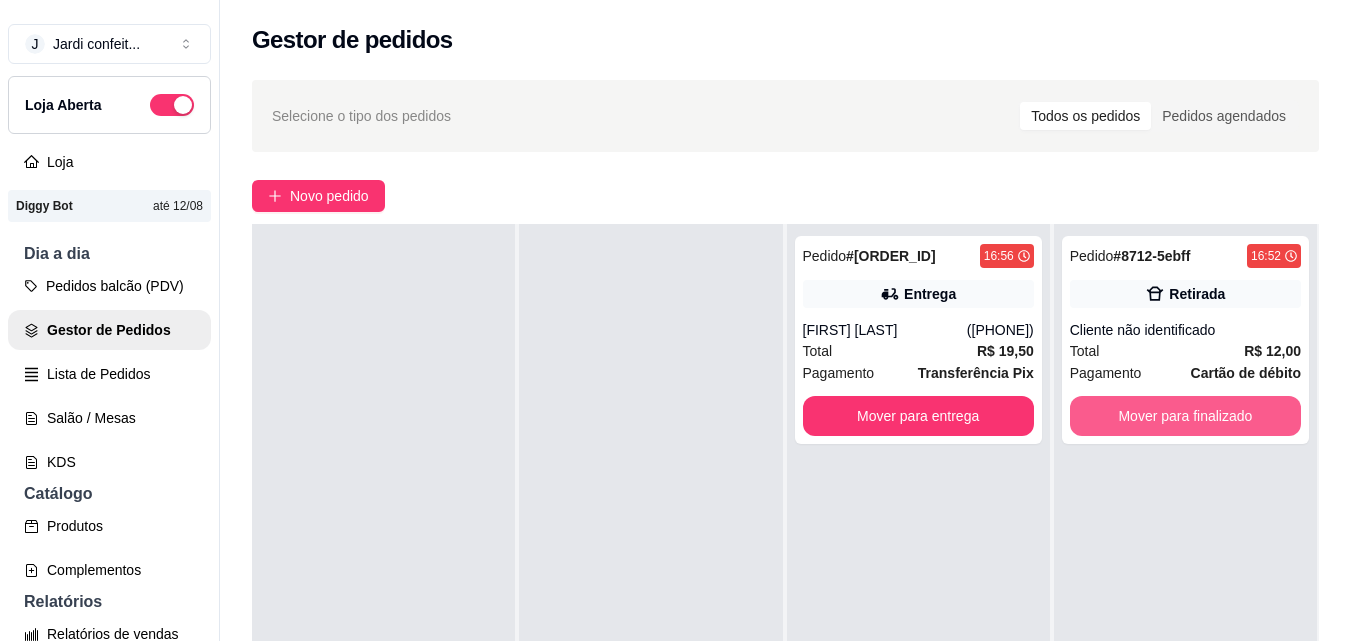 click on "Mover para finalizado" at bounding box center (1185, 416) 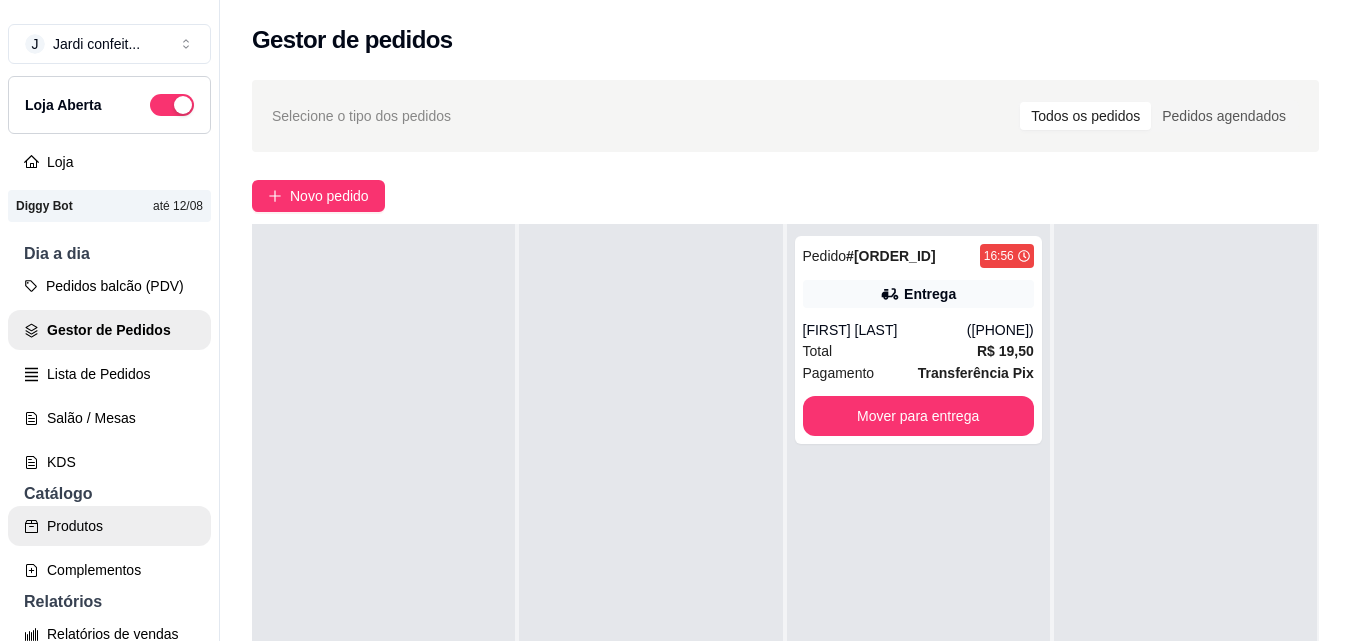 click on "Produtos" at bounding box center [109, 526] 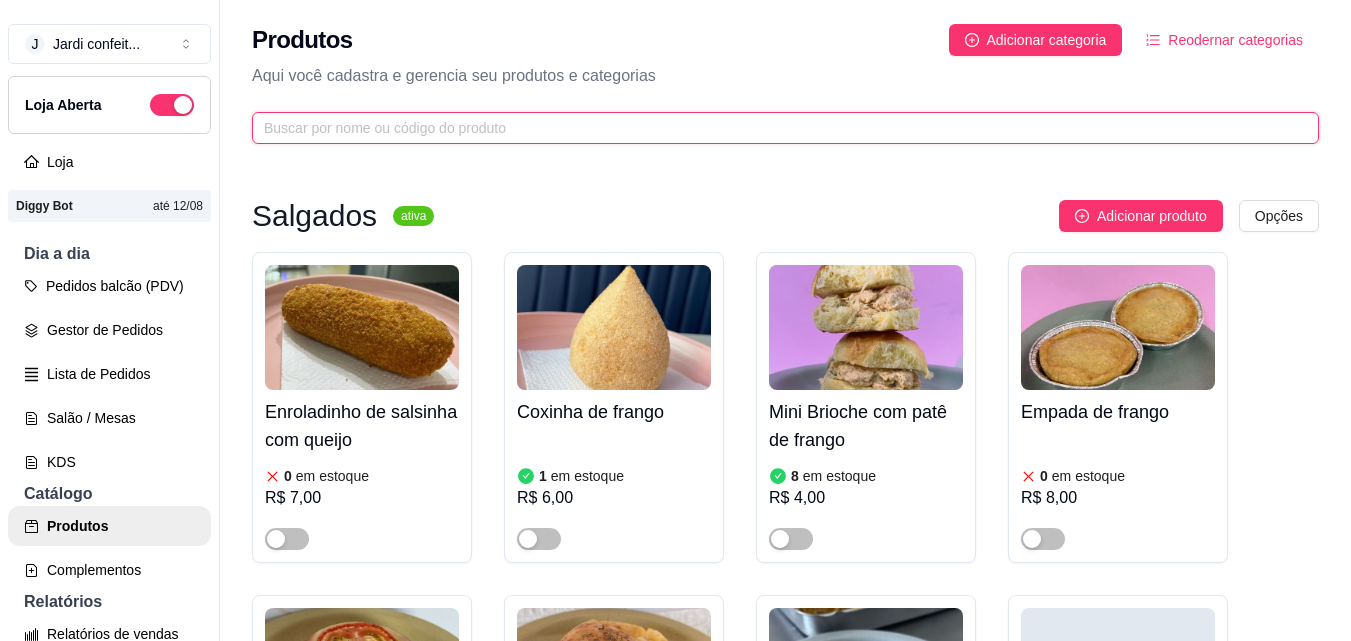 click at bounding box center (777, 128) 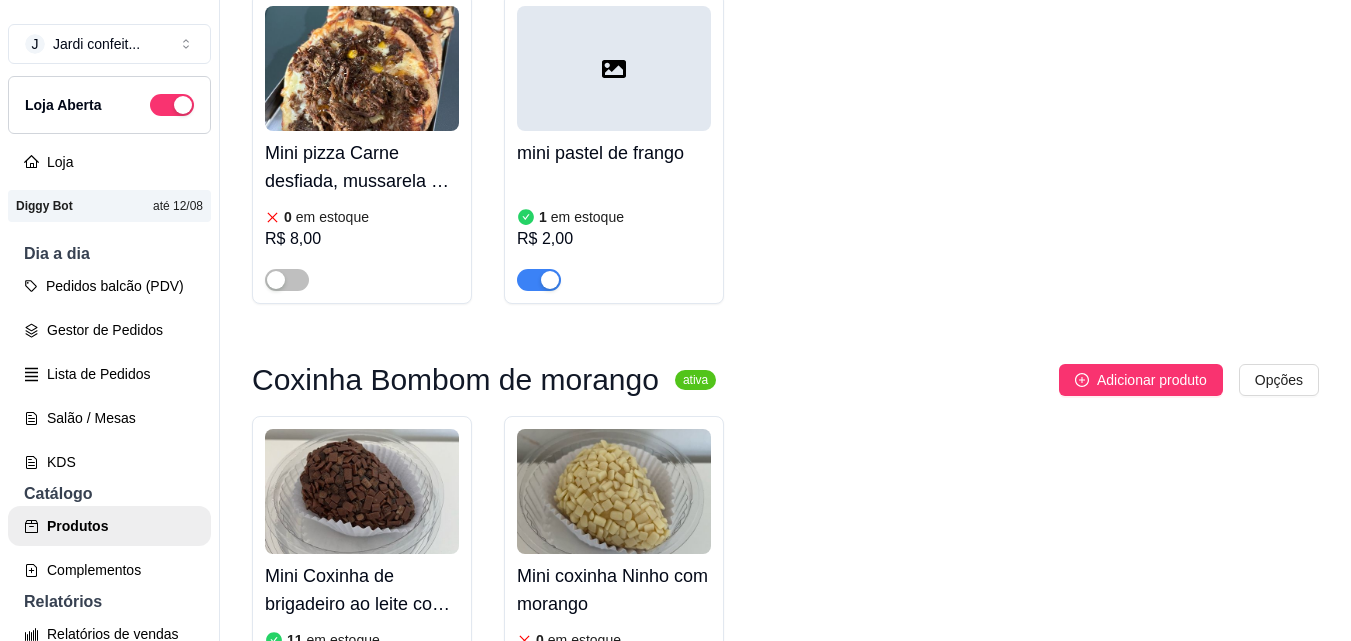 scroll, scrollTop: 900, scrollLeft: 0, axis: vertical 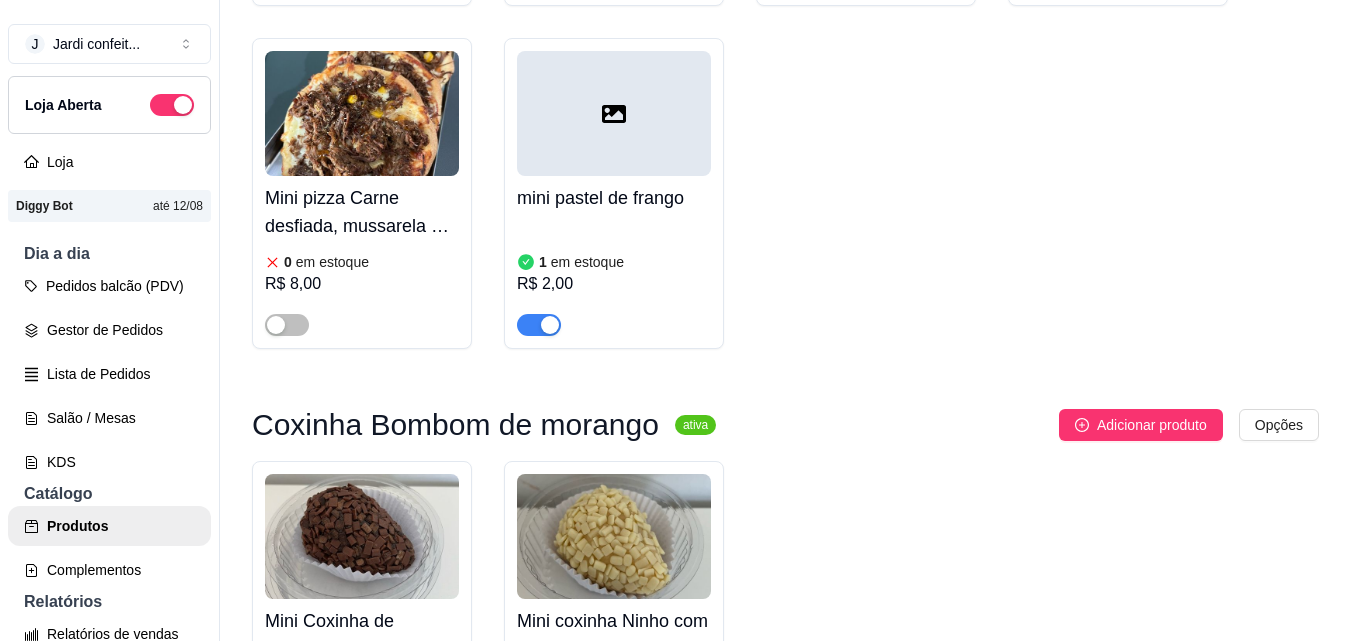 click at bounding box center [550, 325] 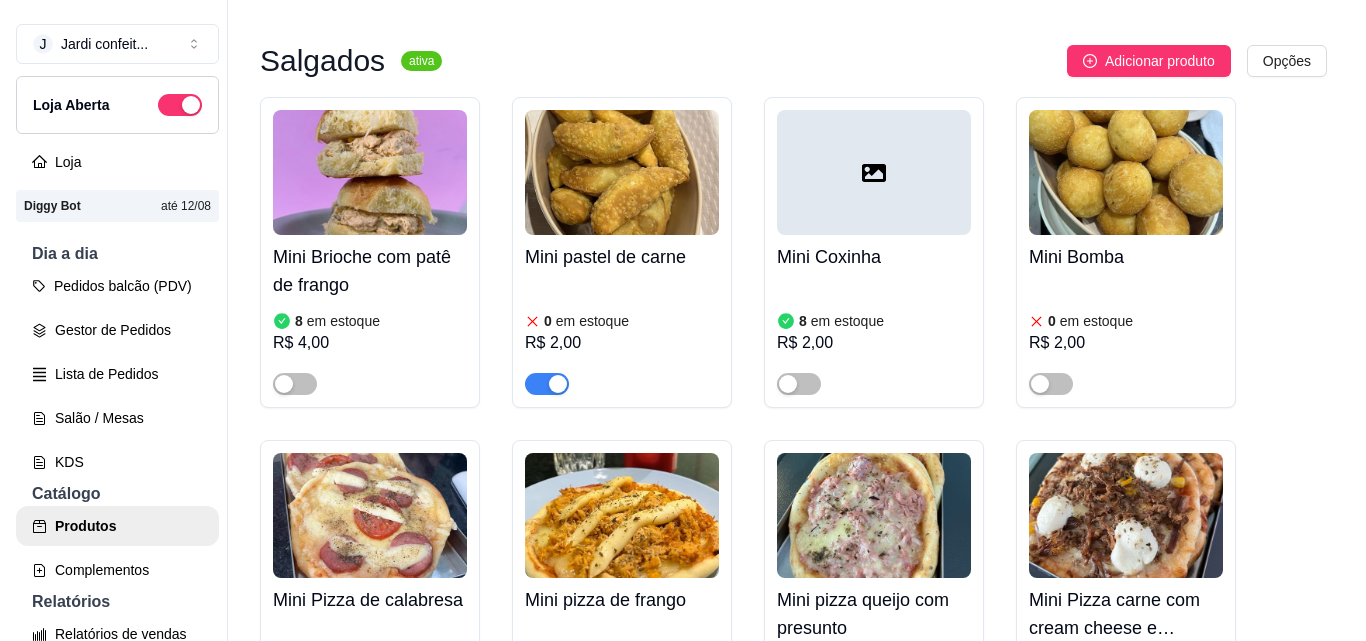 scroll, scrollTop: 0, scrollLeft: 0, axis: both 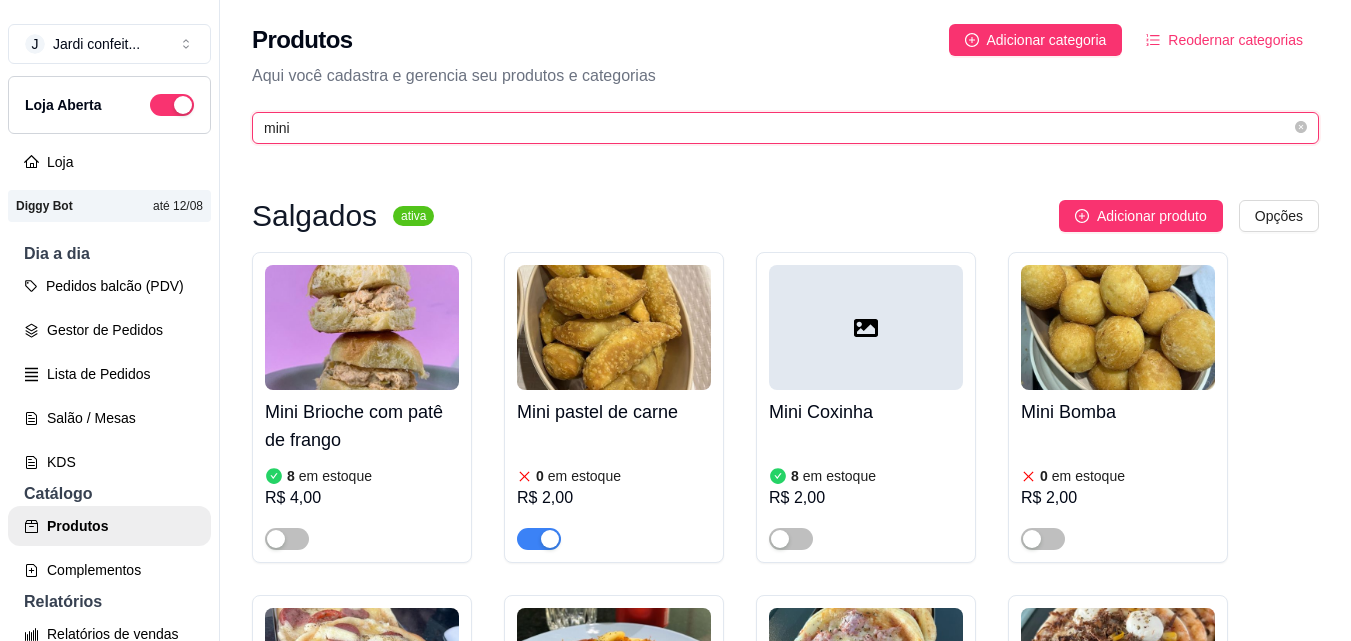 click on "mini" at bounding box center (777, 128) 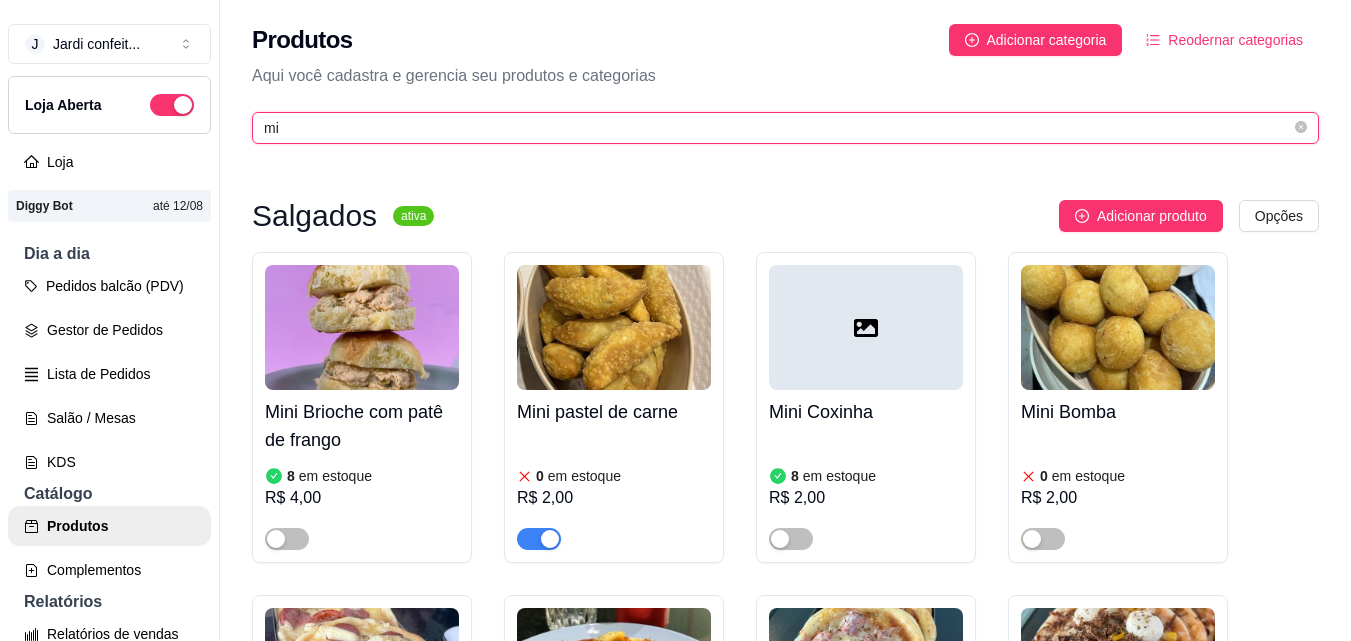 type on "m" 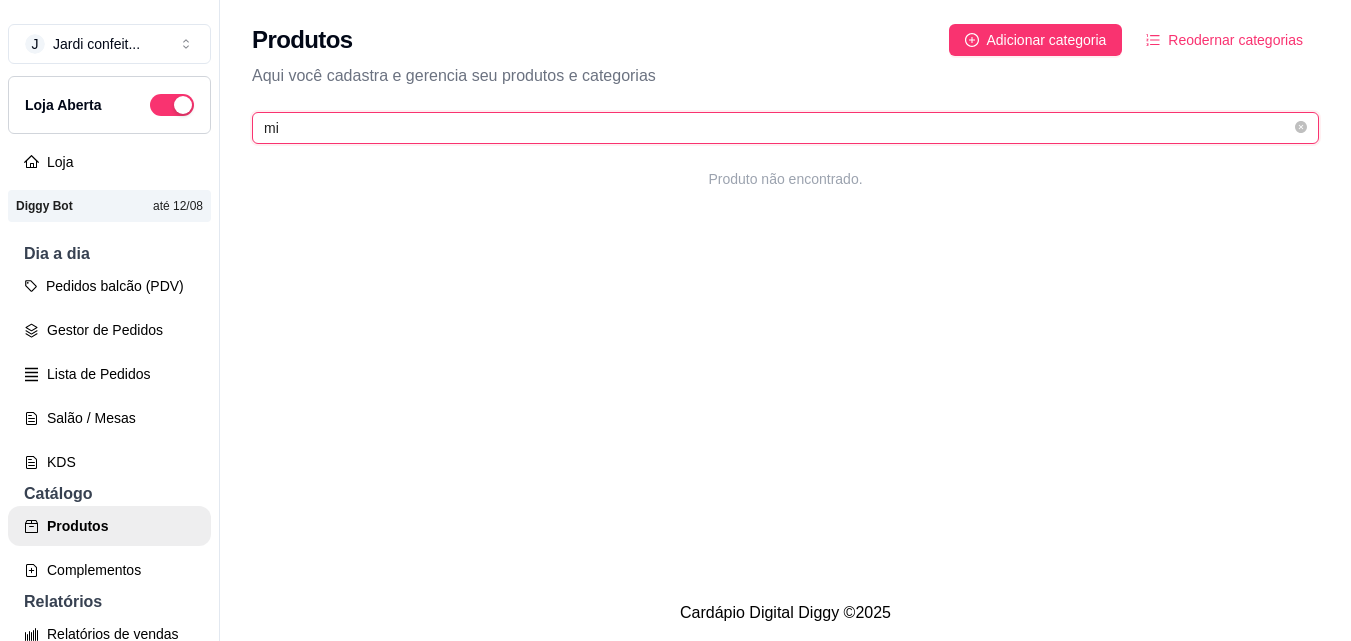 type on "m" 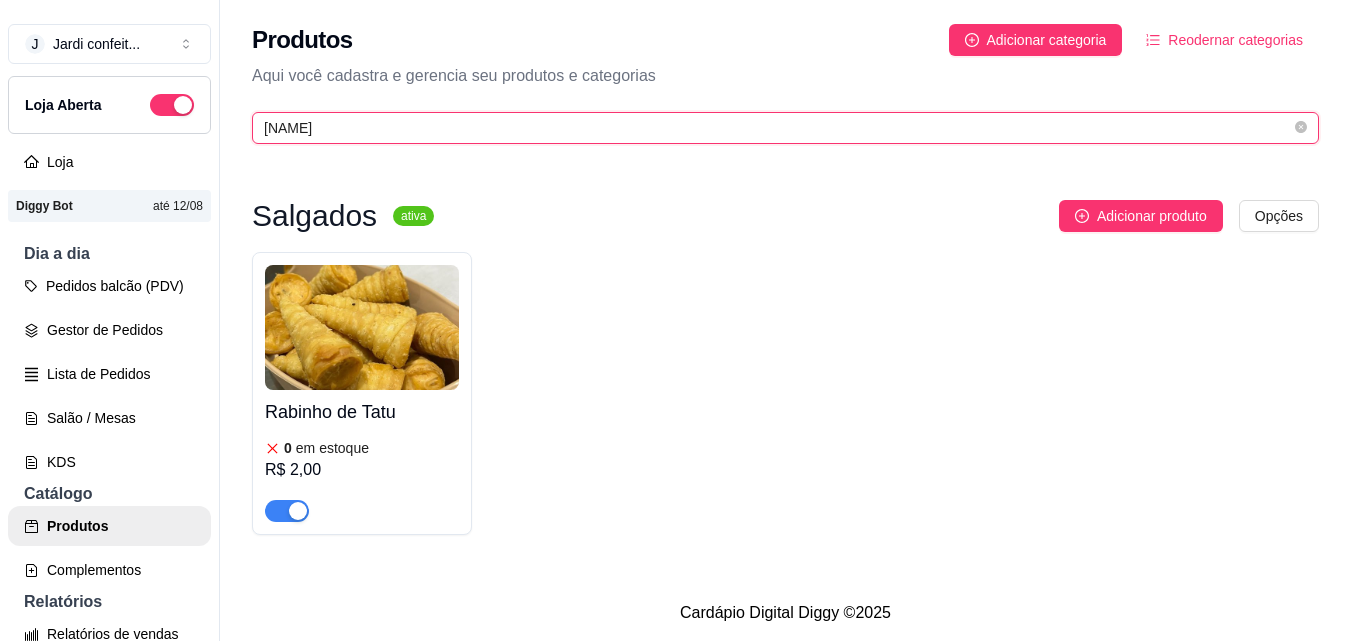 type on "[NAME]" 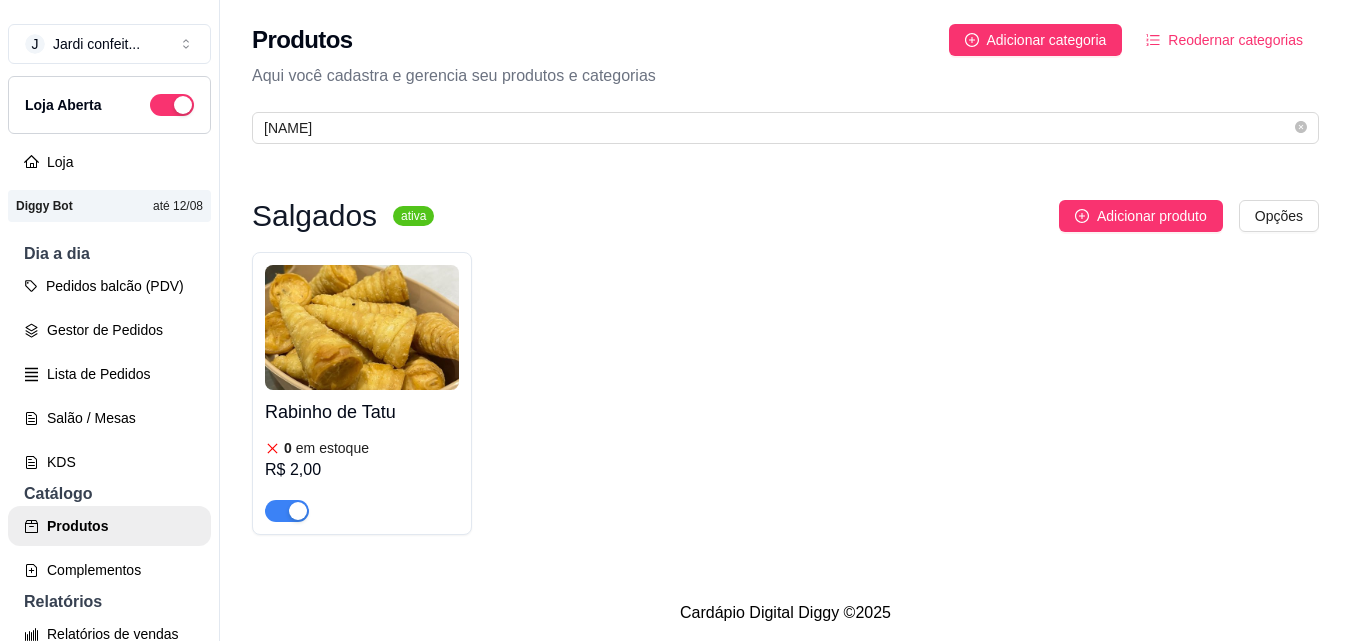 click at bounding box center [287, 511] 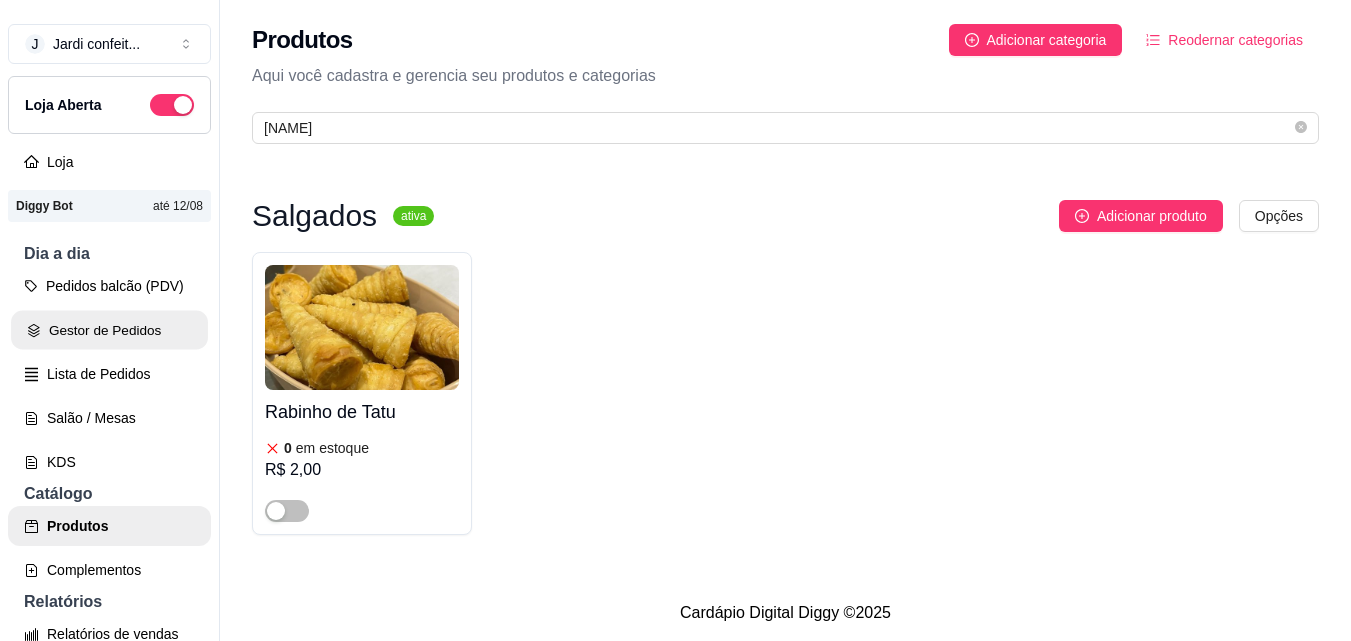 click on "Gestor de Pedidos" at bounding box center (109, 330) 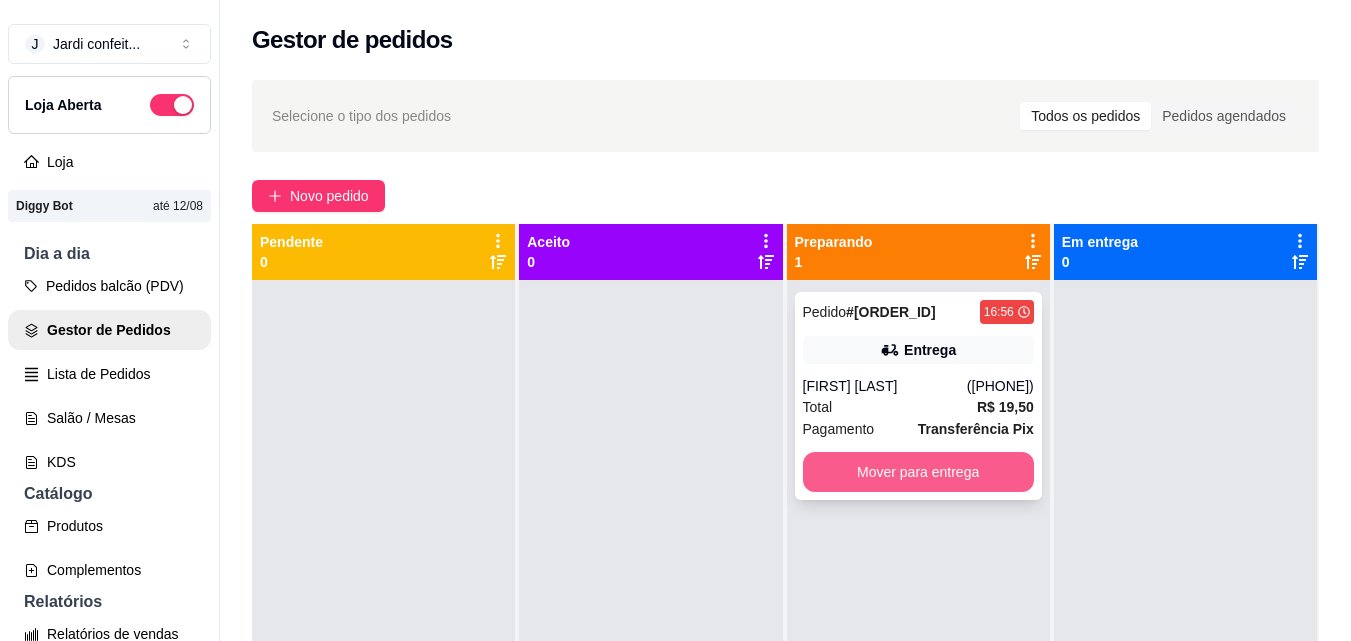 click on "Mover para entrega" at bounding box center (918, 472) 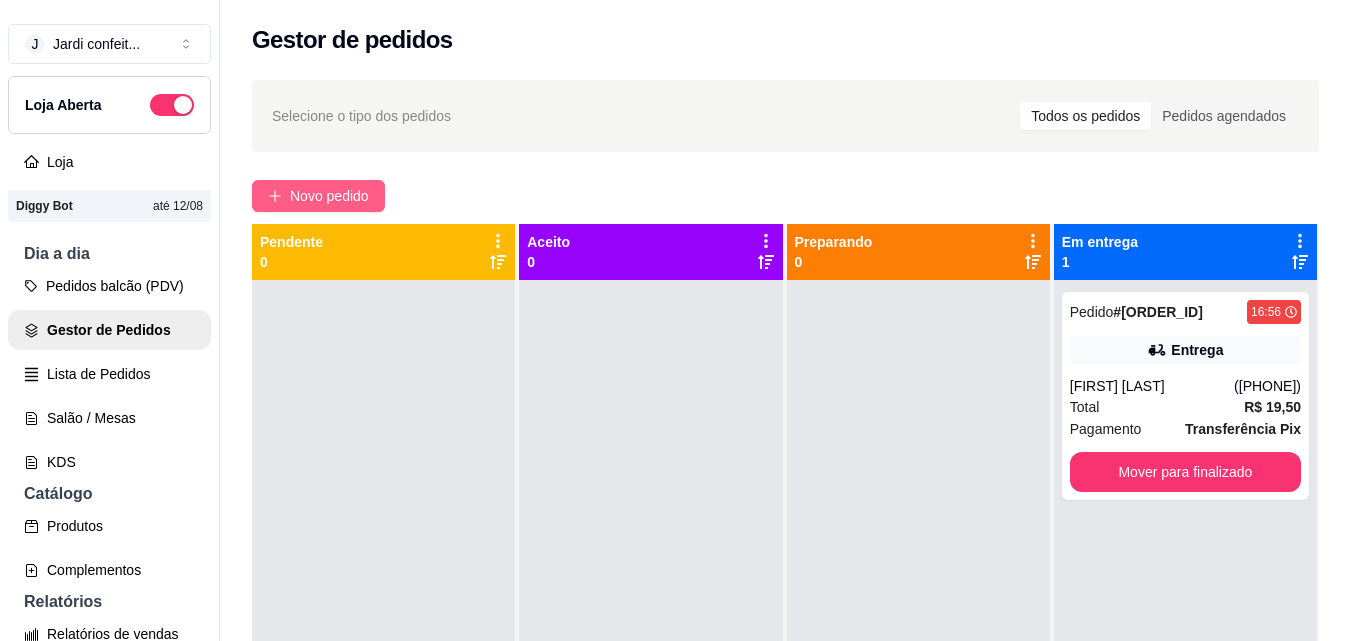 click on "Novo pedido" at bounding box center (329, 196) 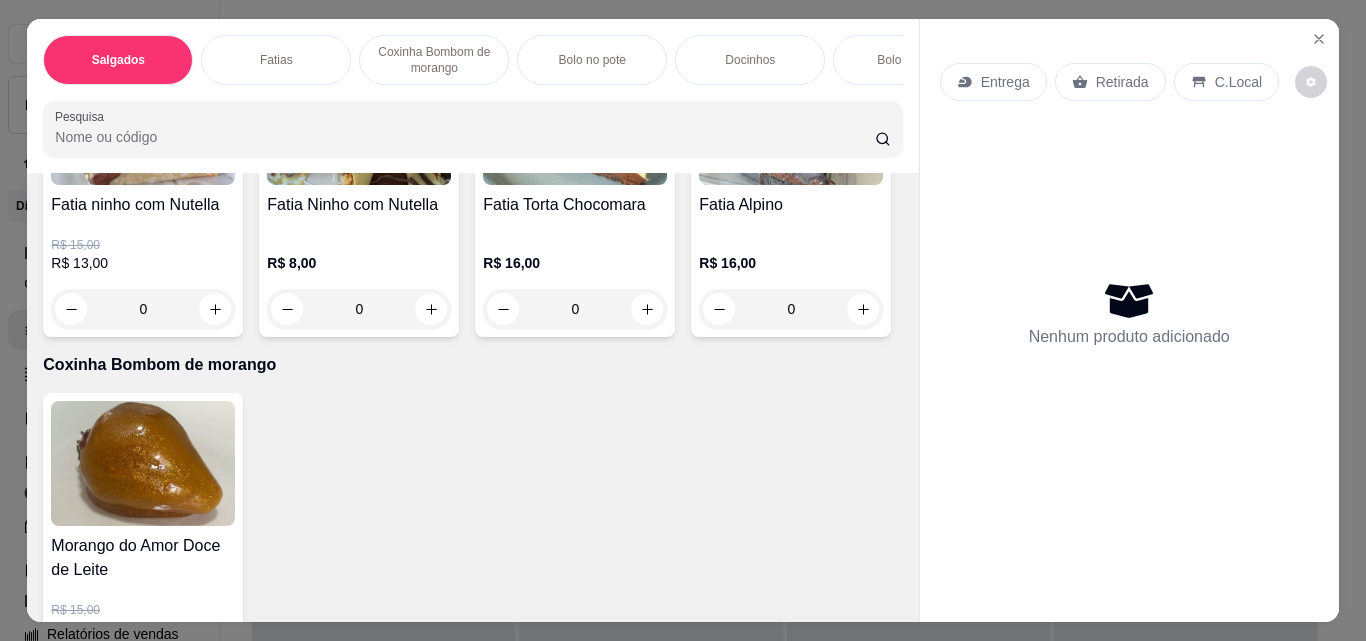scroll, scrollTop: 500, scrollLeft: 0, axis: vertical 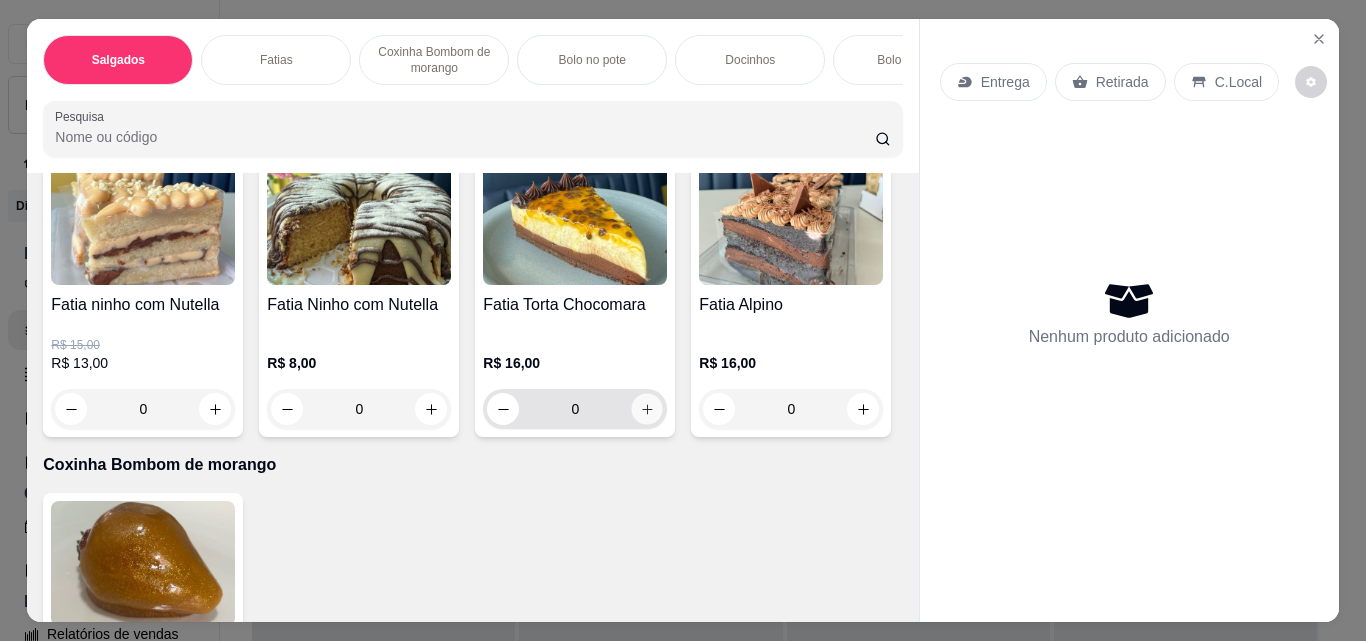 click 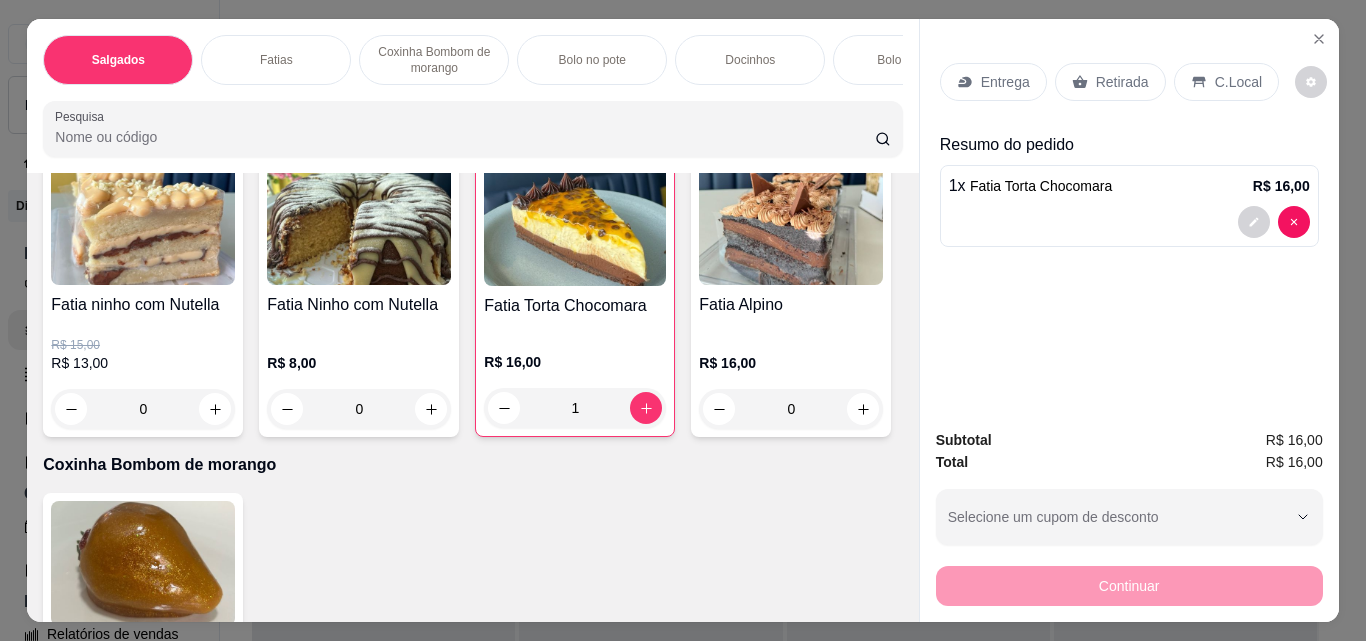 click on "Docinhos" at bounding box center [750, 60] 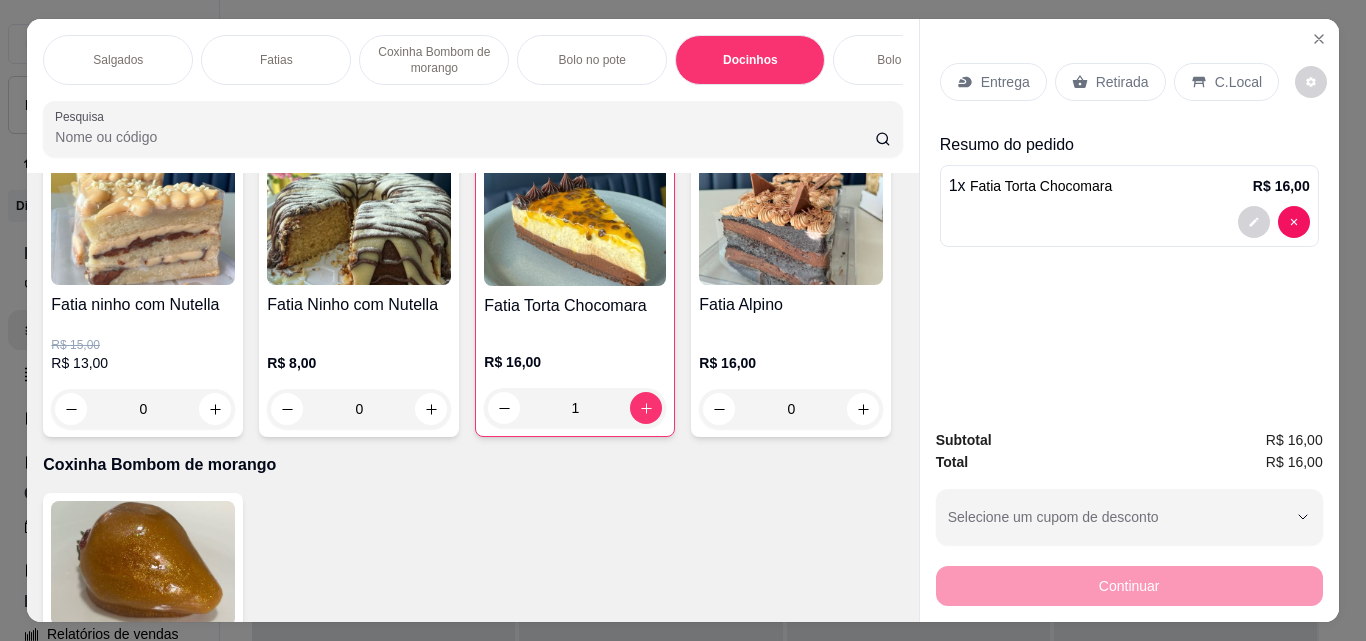 scroll, scrollTop: 1779, scrollLeft: 0, axis: vertical 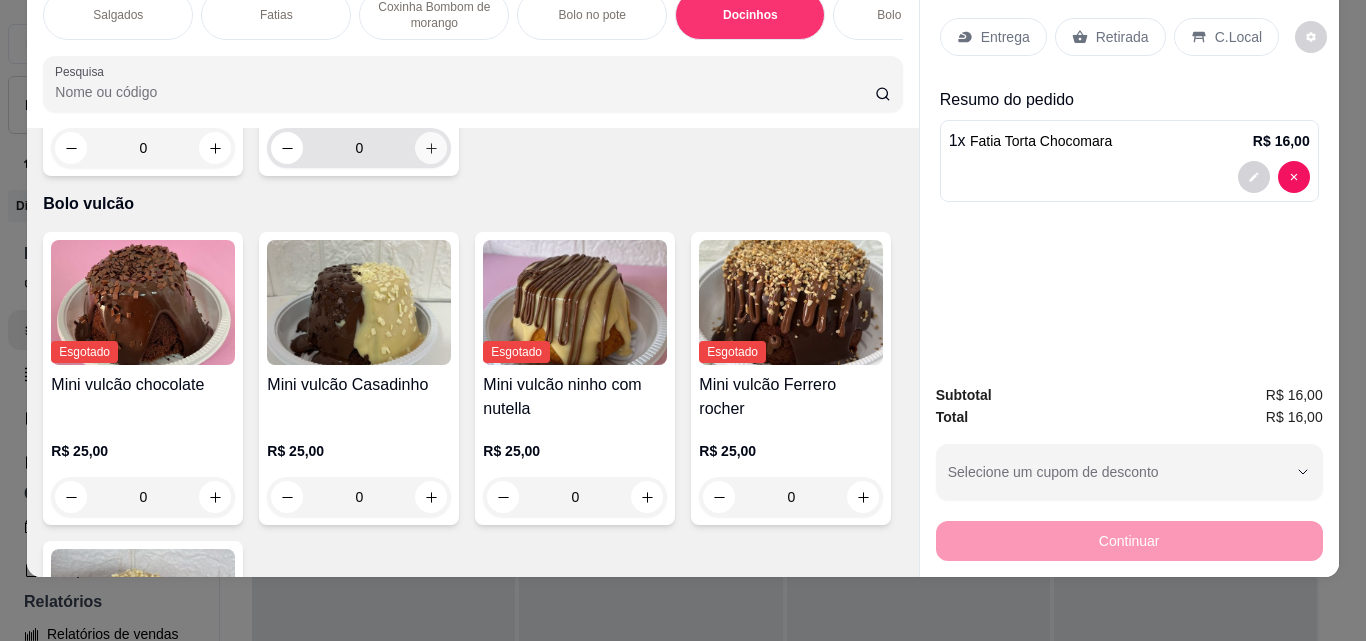 click 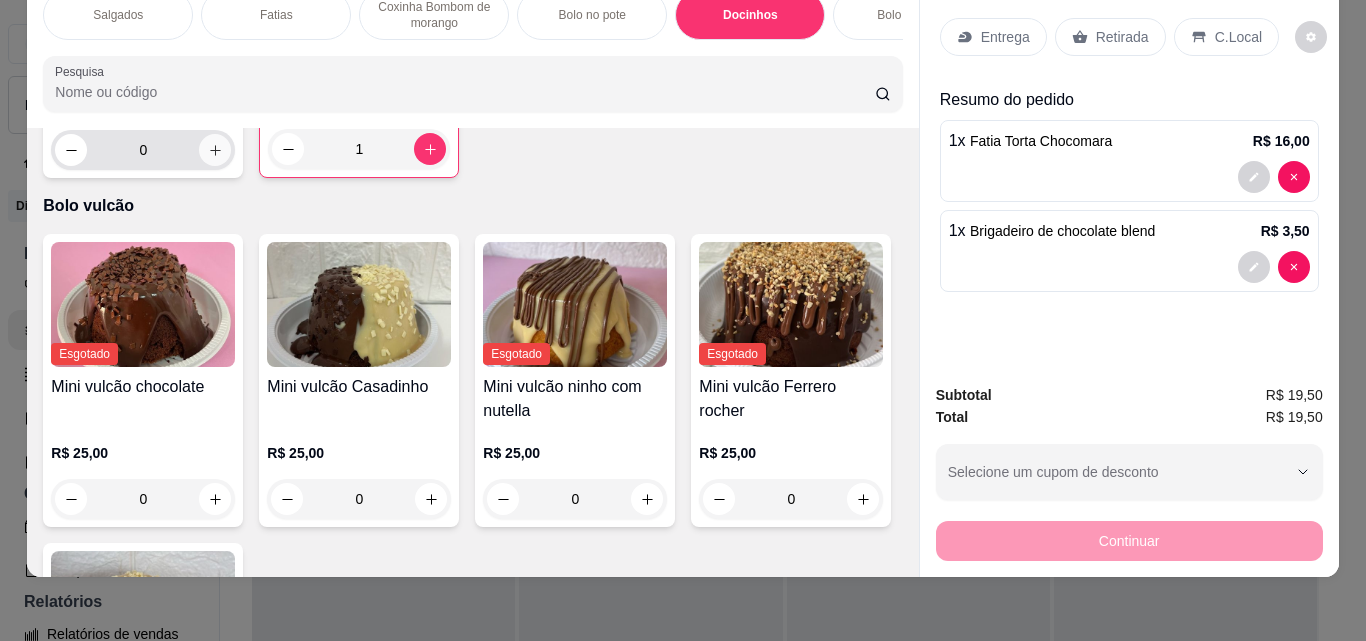 click at bounding box center (215, 150) 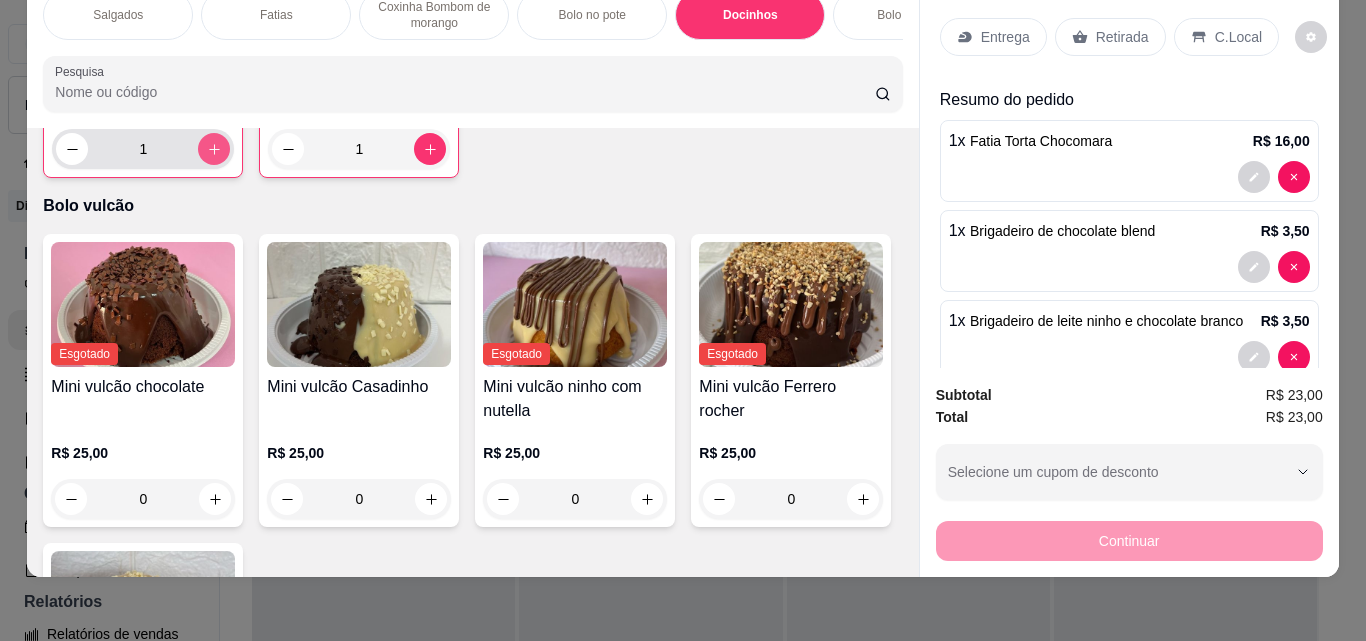 type on "1" 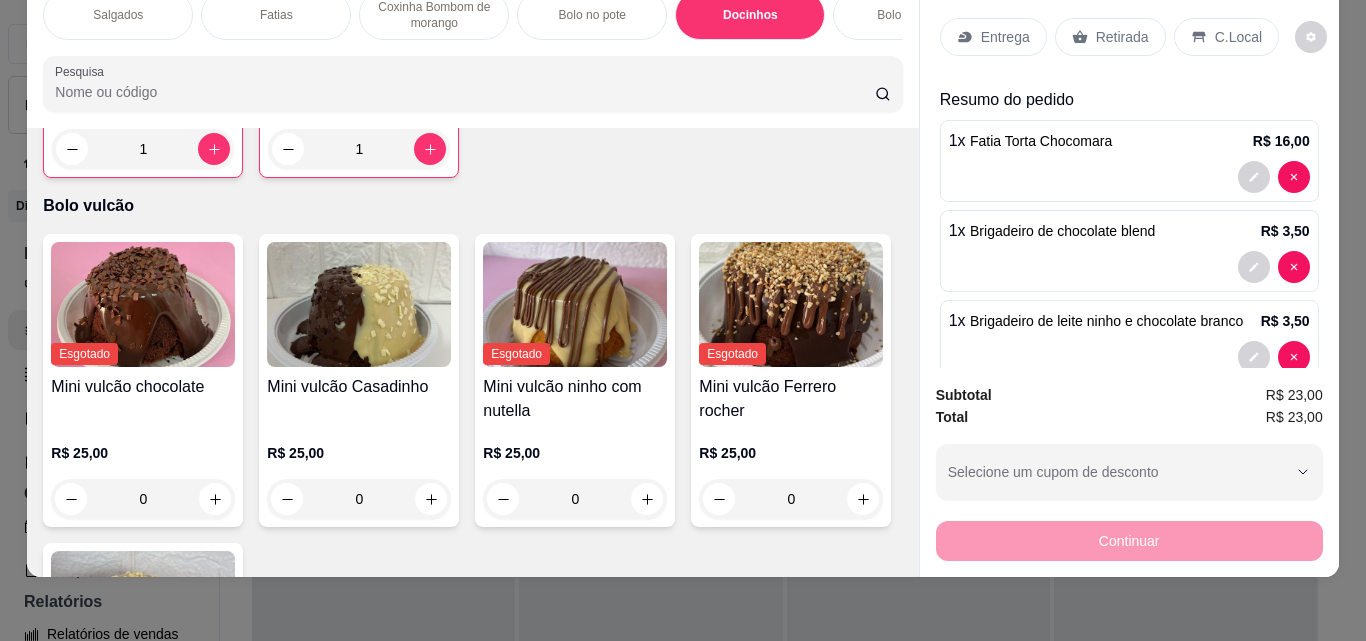click on "Retirada" at bounding box center (1110, 37) 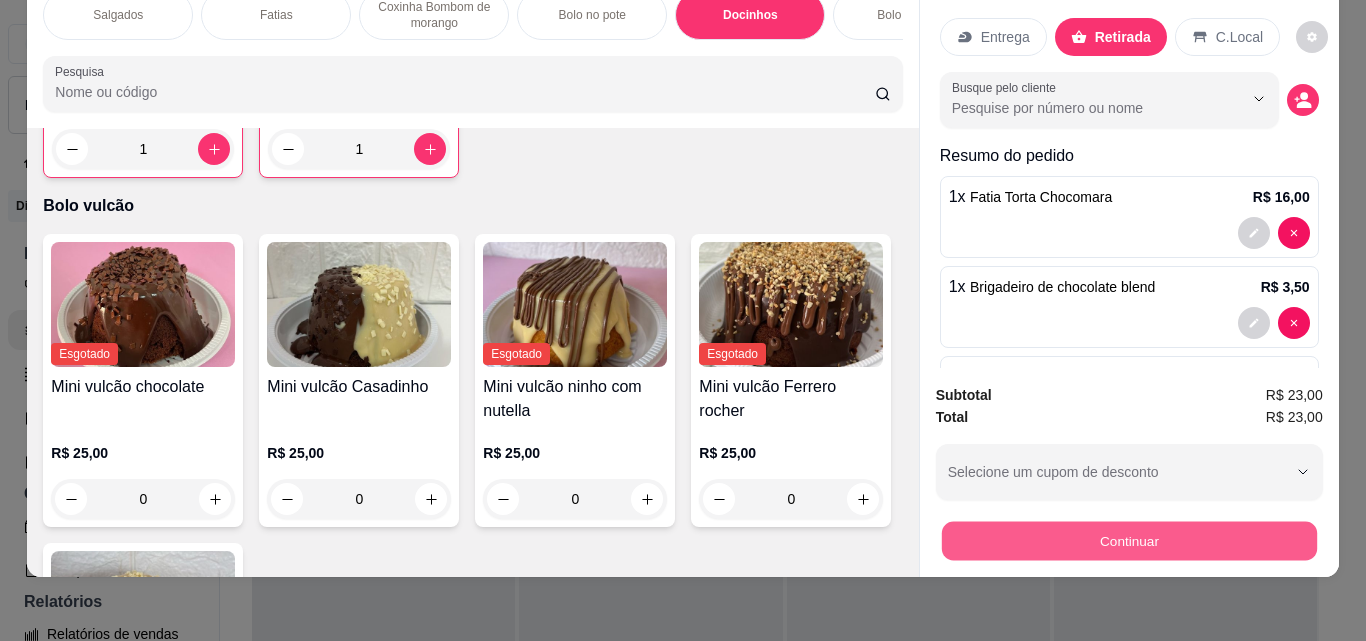 click on "Continuar" at bounding box center (1128, 540) 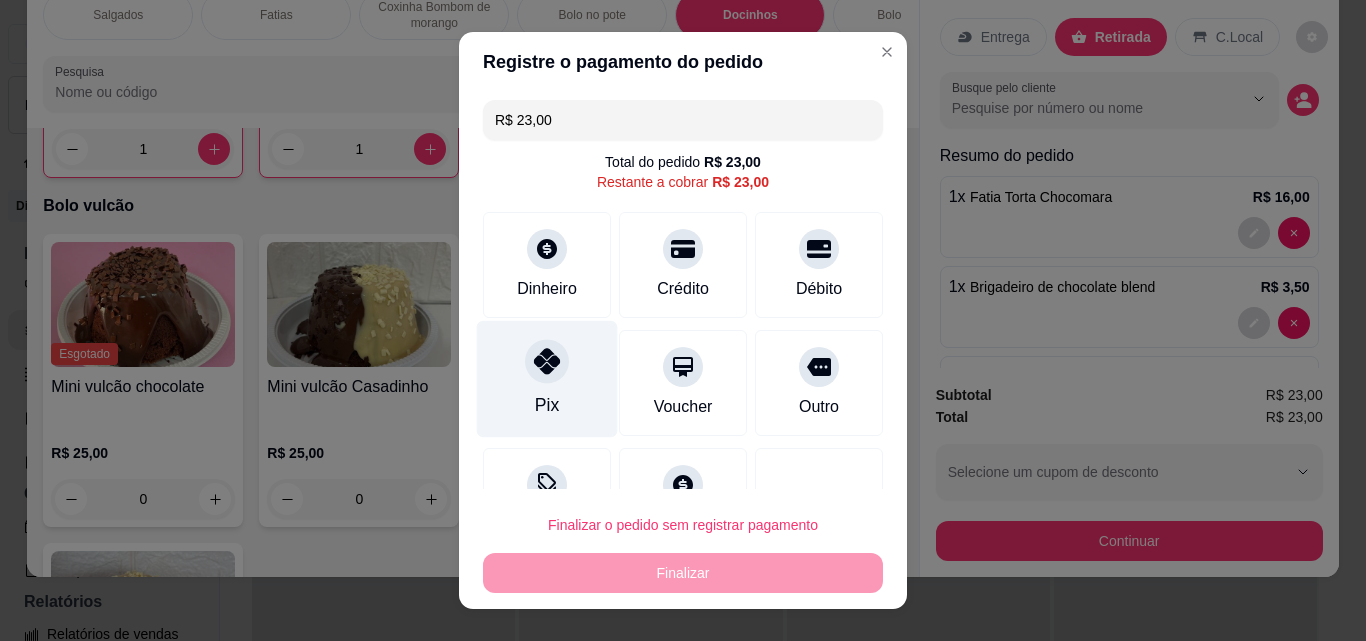 click 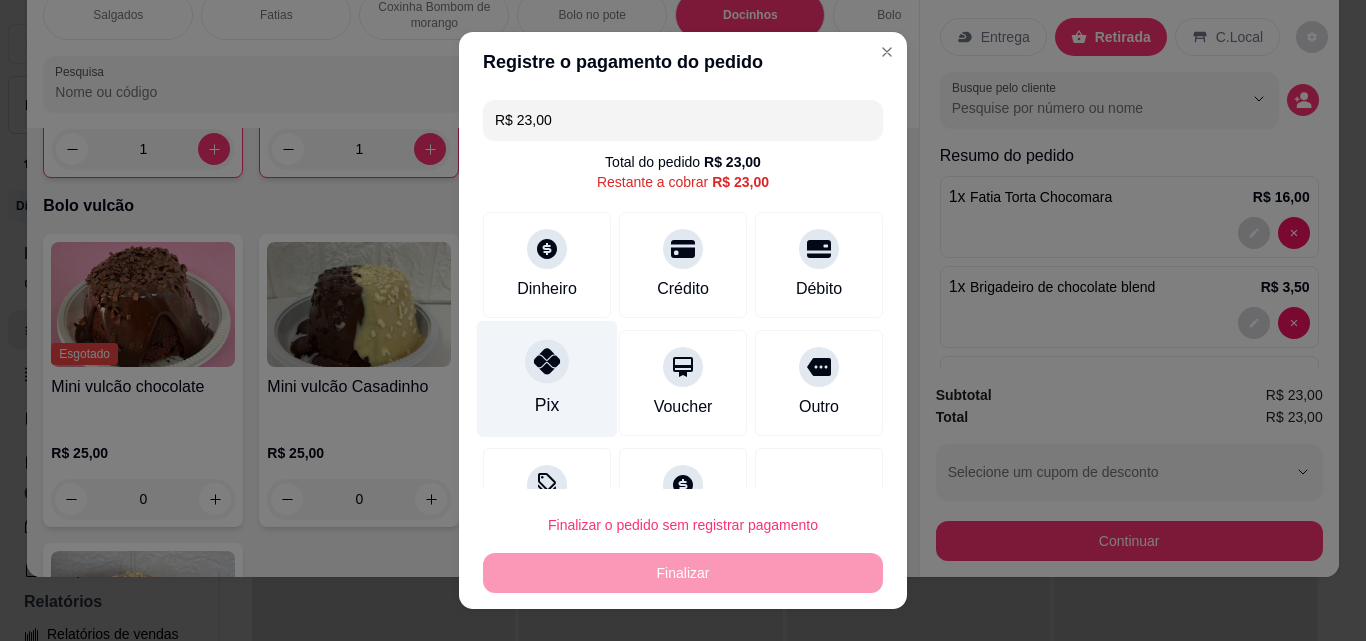 type on "R$ 0,00" 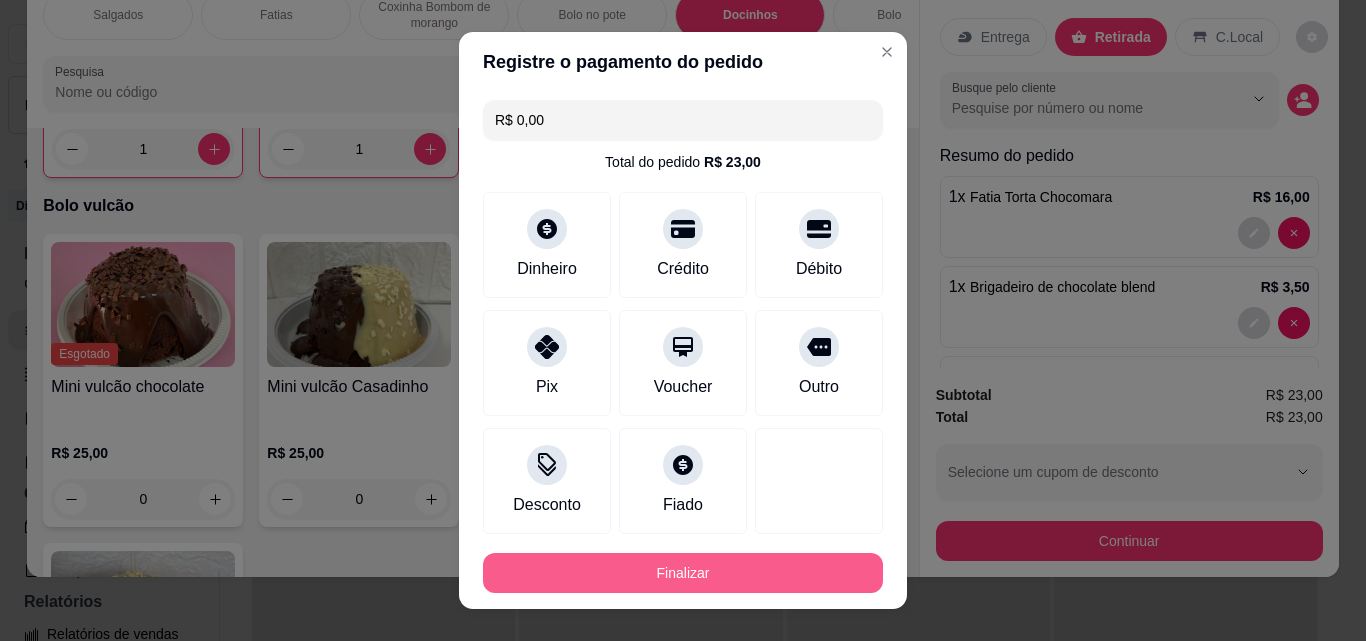 click on "Finalizar" at bounding box center (683, 573) 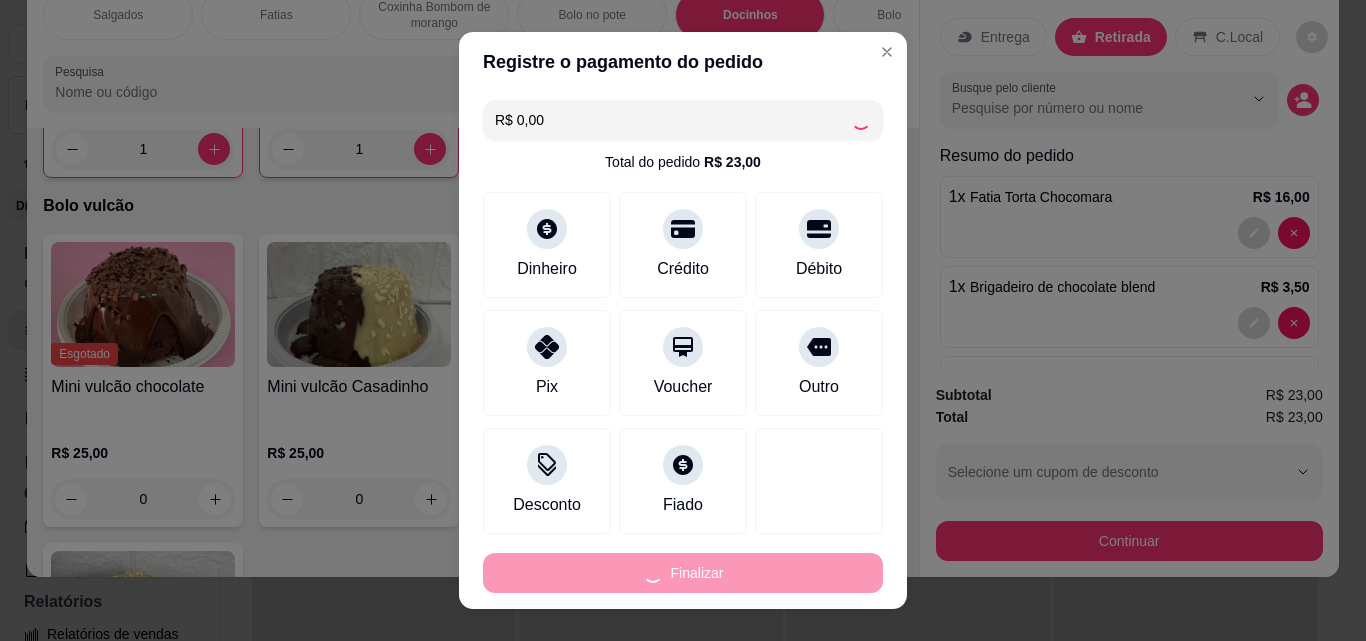 type on "0" 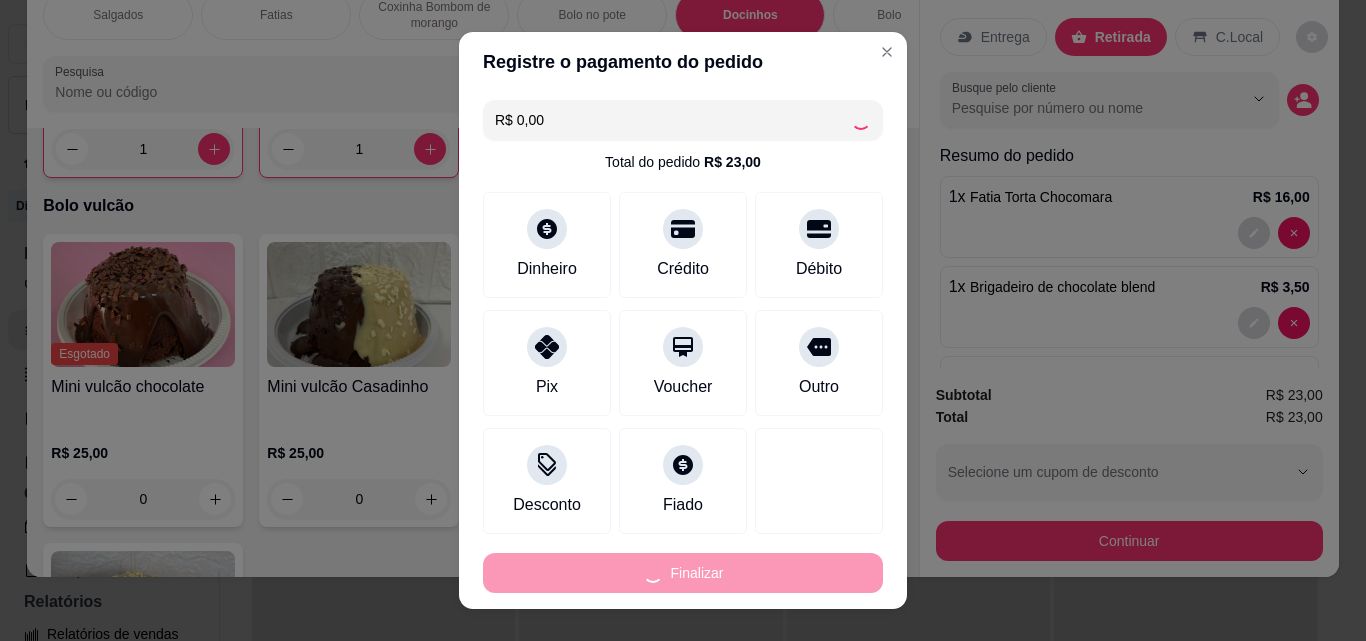 type on "0" 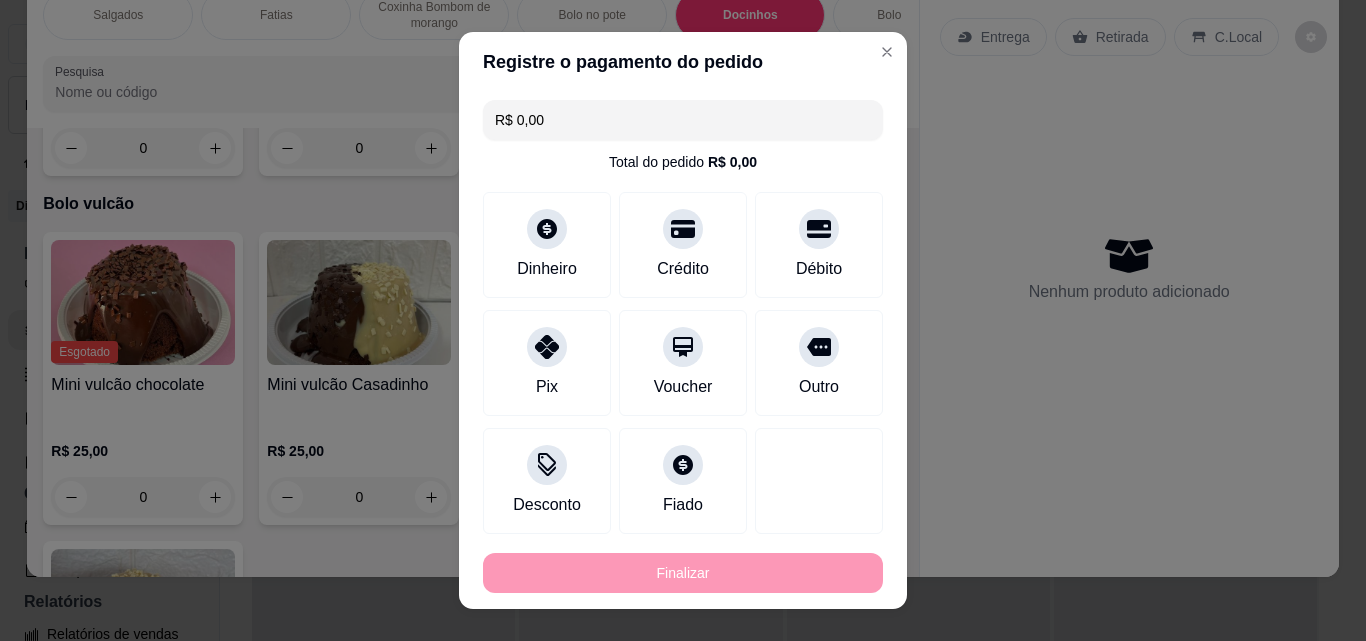 type on "-R$ 23,00" 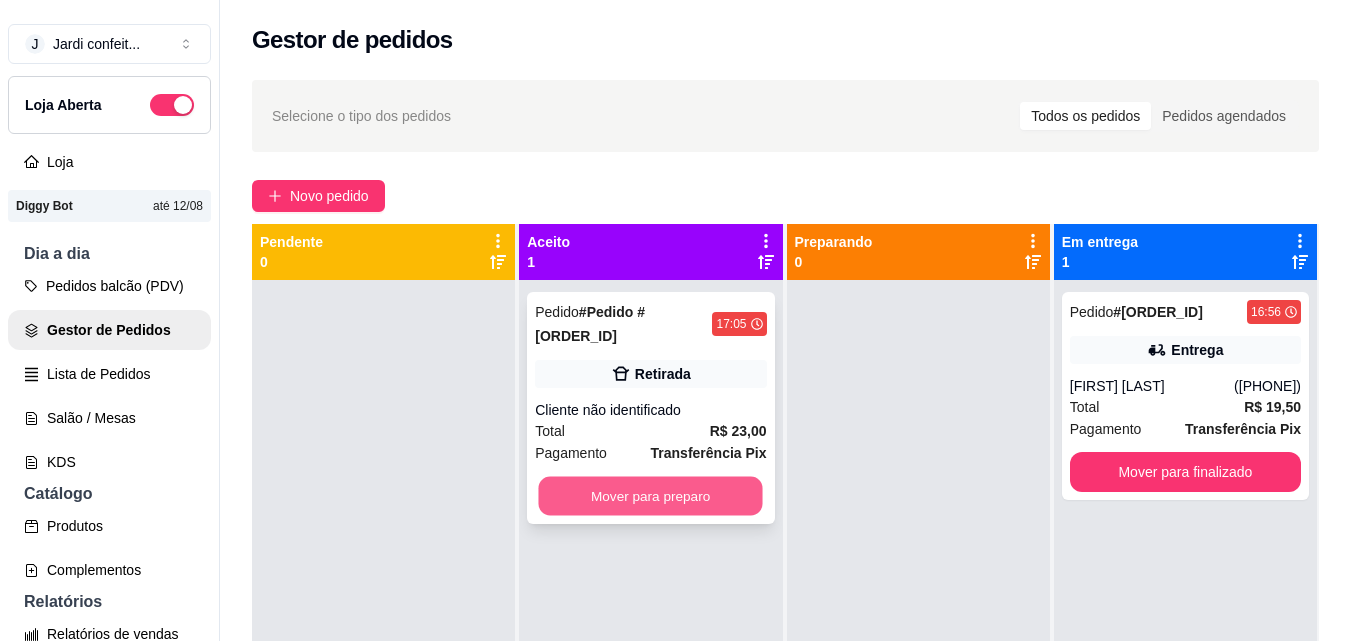 click on "Mover para preparo" at bounding box center [651, 496] 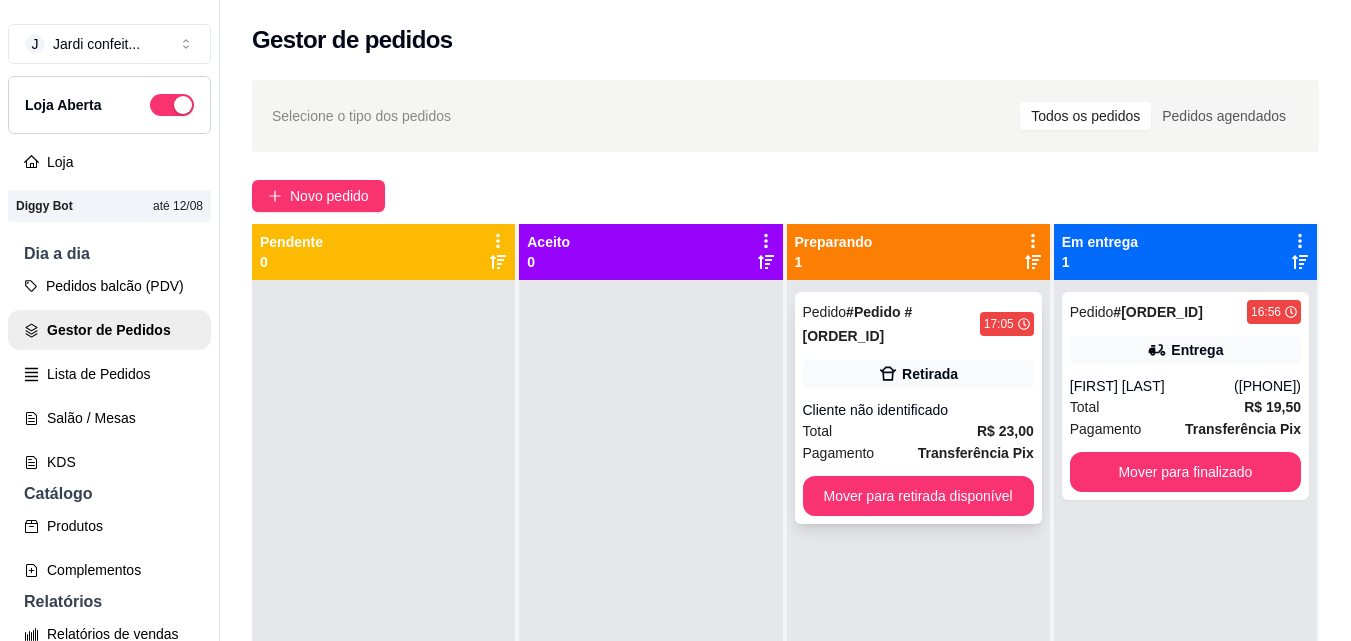 click on "Pedido  # [ORDER_ID] 17:05 Retirada Cliente não identificado Total R$ 23,00 Pagamento Transferência Pix Mover para retirada disponível" at bounding box center [918, 408] 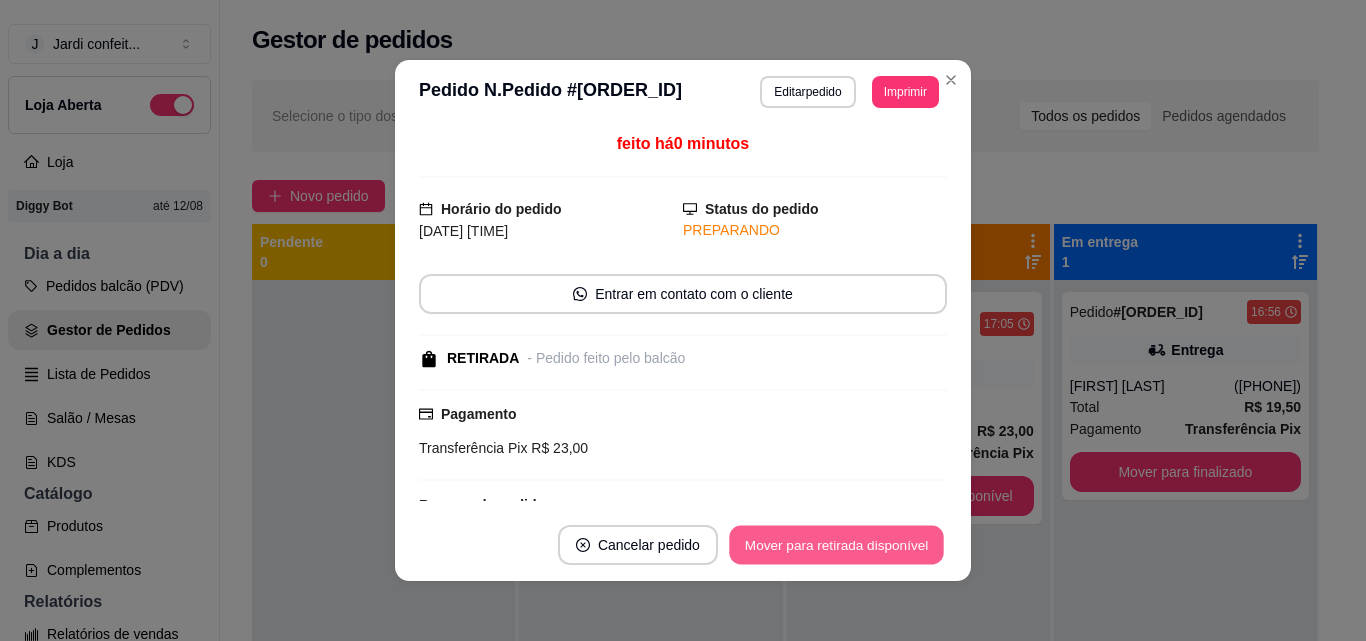 click on "Mover para retirada disponível" at bounding box center [836, 545] 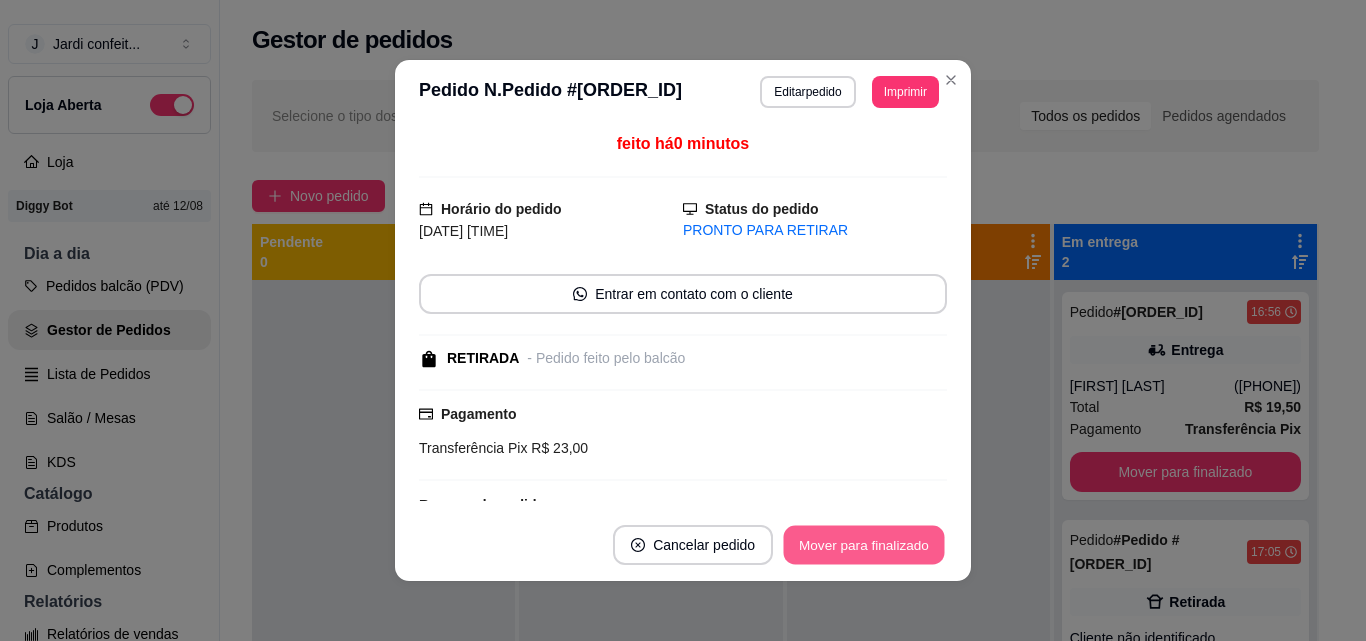 click on "Mover para finalizado" at bounding box center (864, 545) 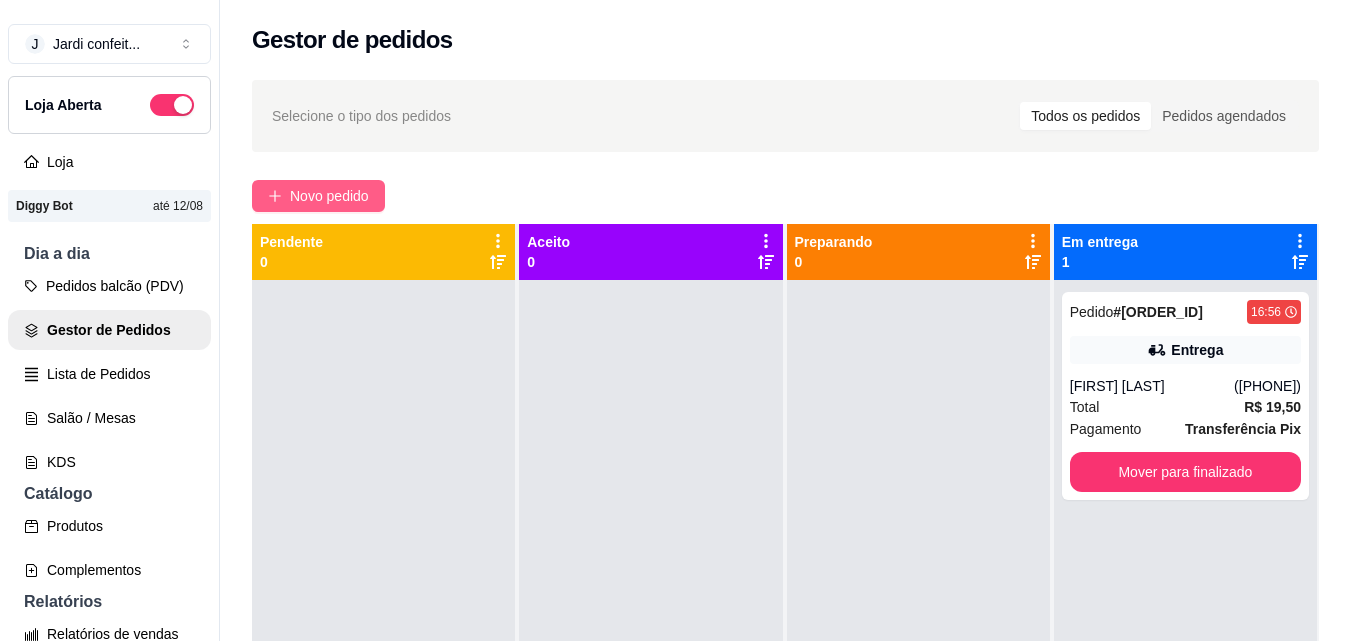 click on "Novo pedido" at bounding box center [329, 196] 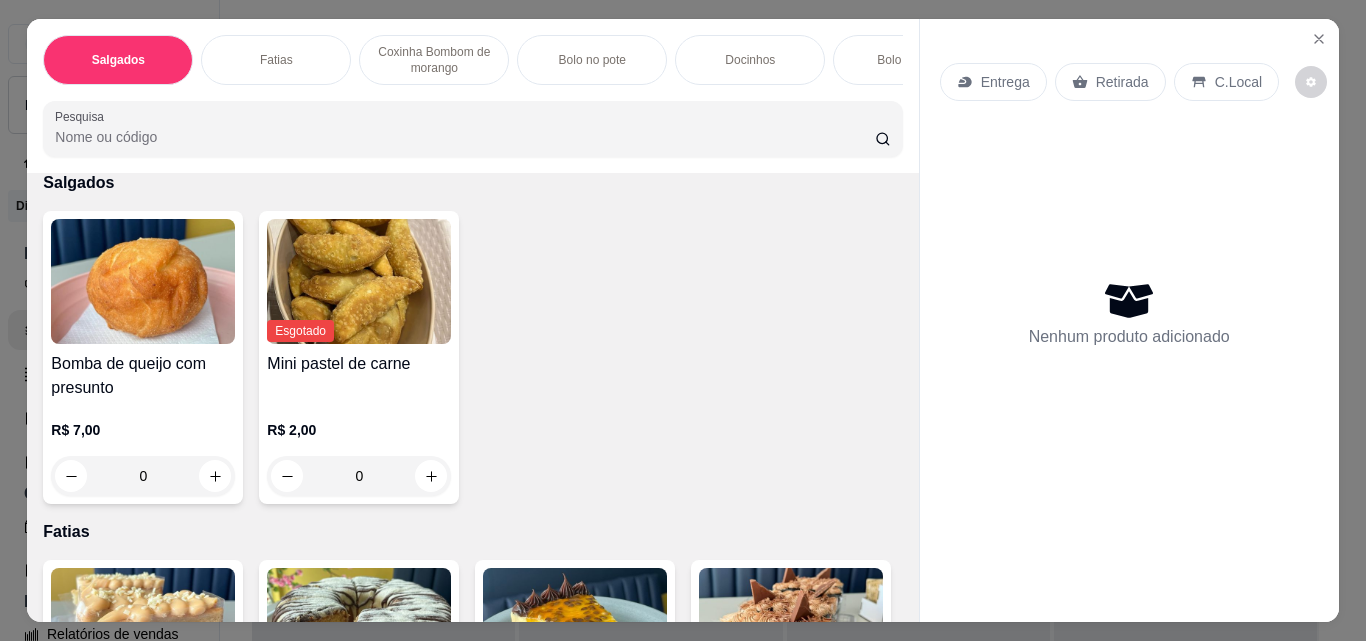 scroll, scrollTop: 100, scrollLeft: 0, axis: vertical 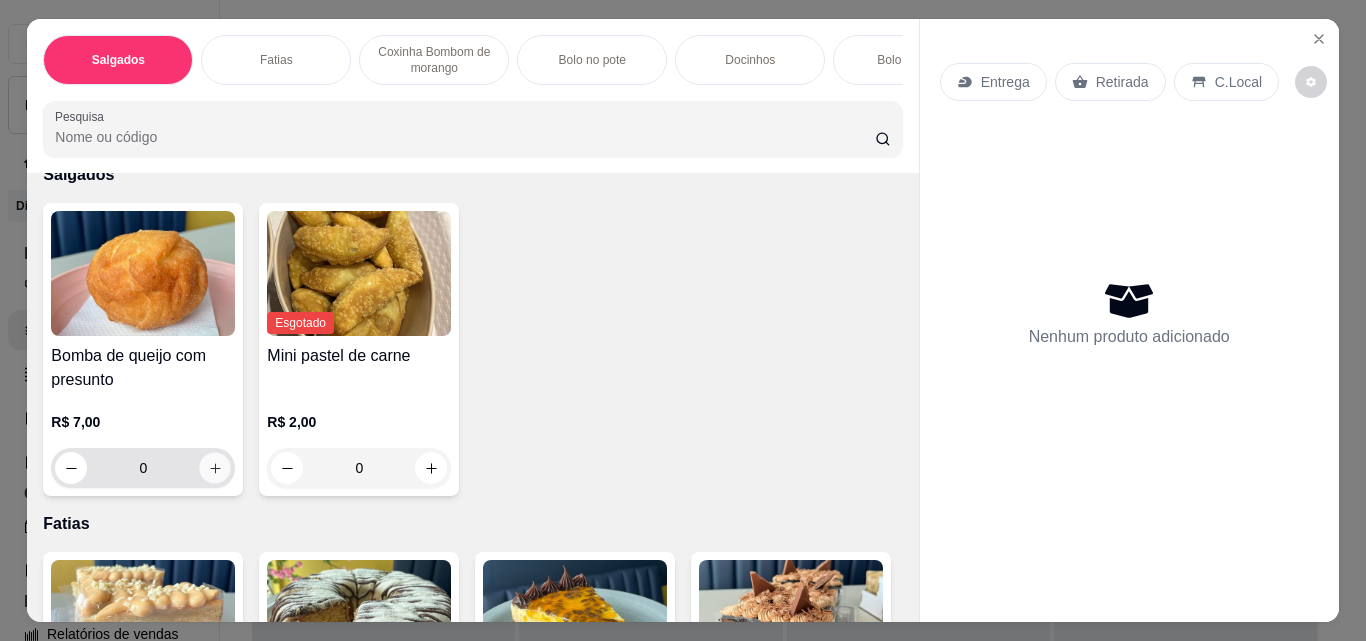 click 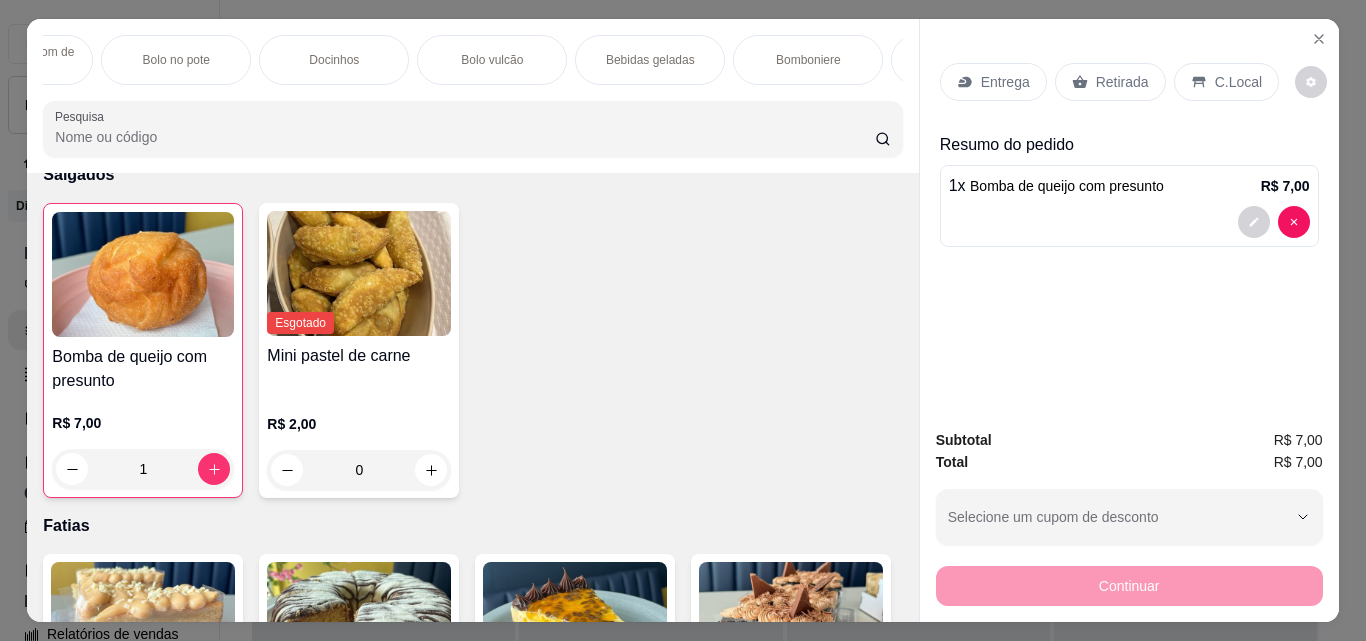 scroll, scrollTop: 0, scrollLeft: 425, axis: horizontal 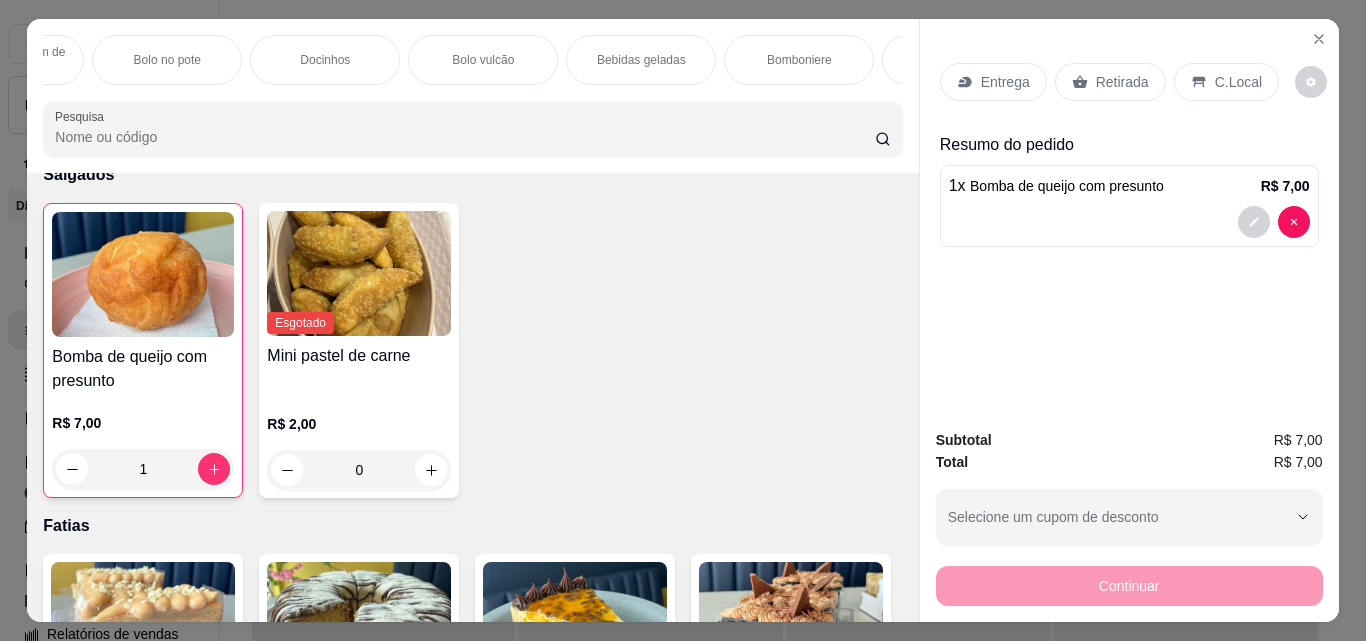 click on "Bebidas geladas" at bounding box center [641, 60] 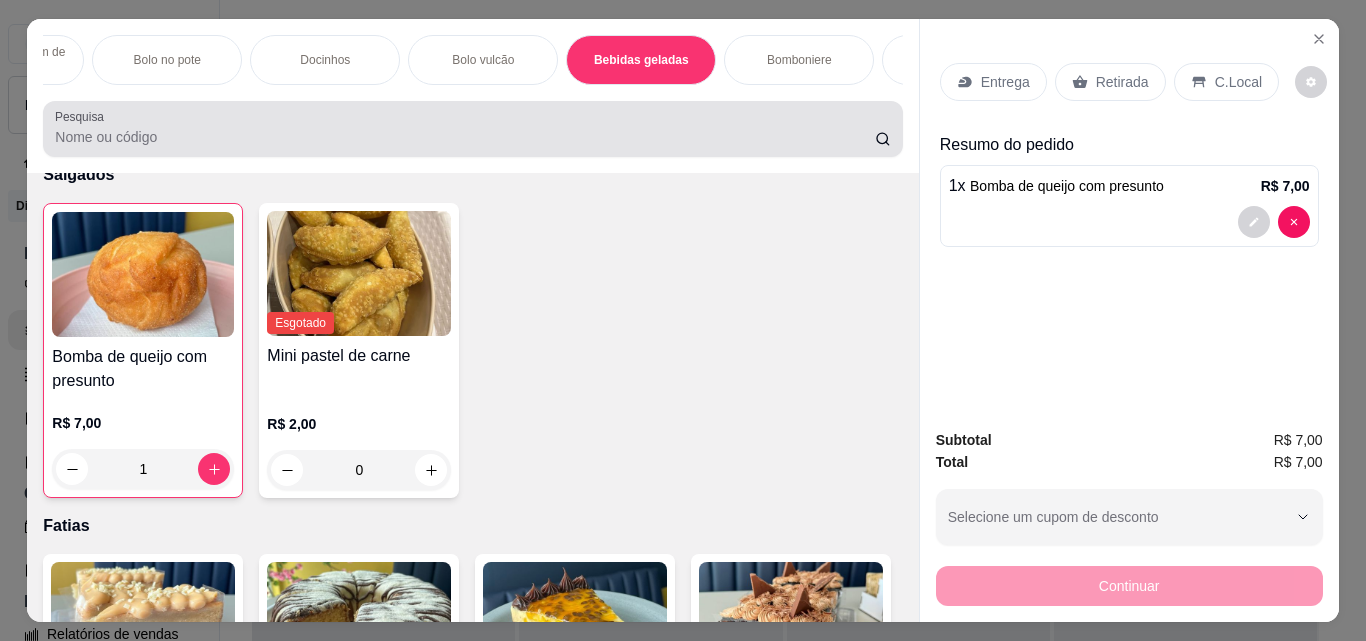 scroll, scrollTop: 2788, scrollLeft: 0, axis: vertical 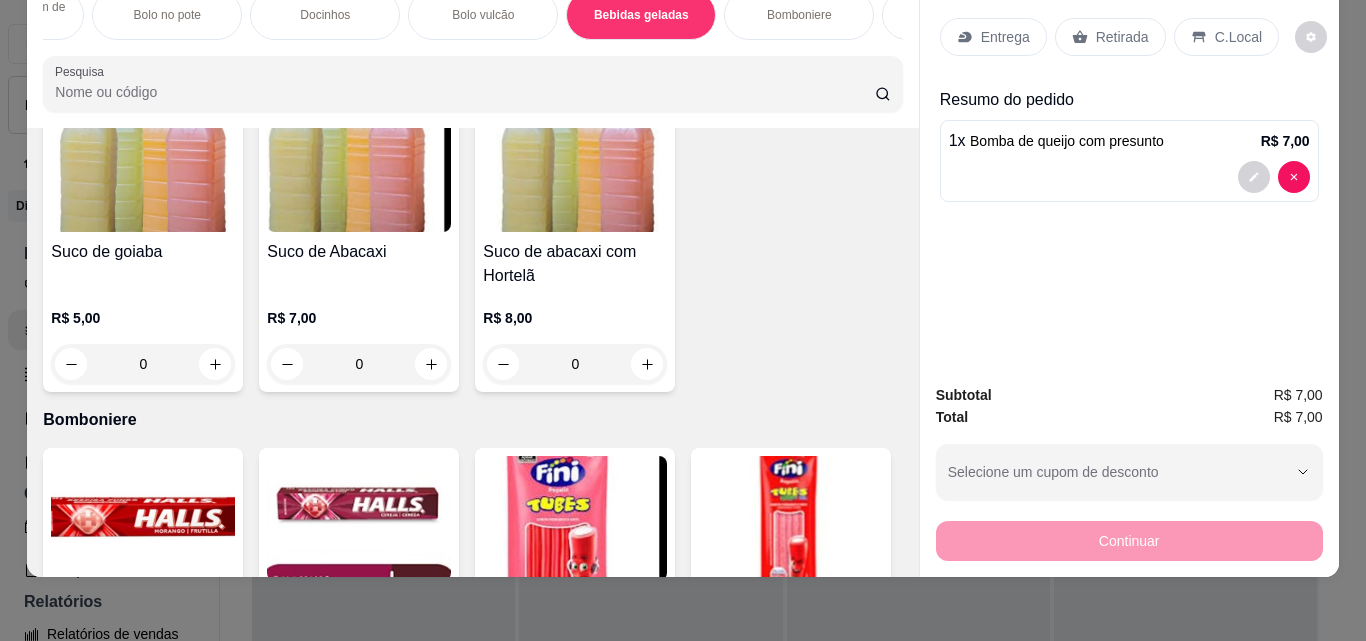 click 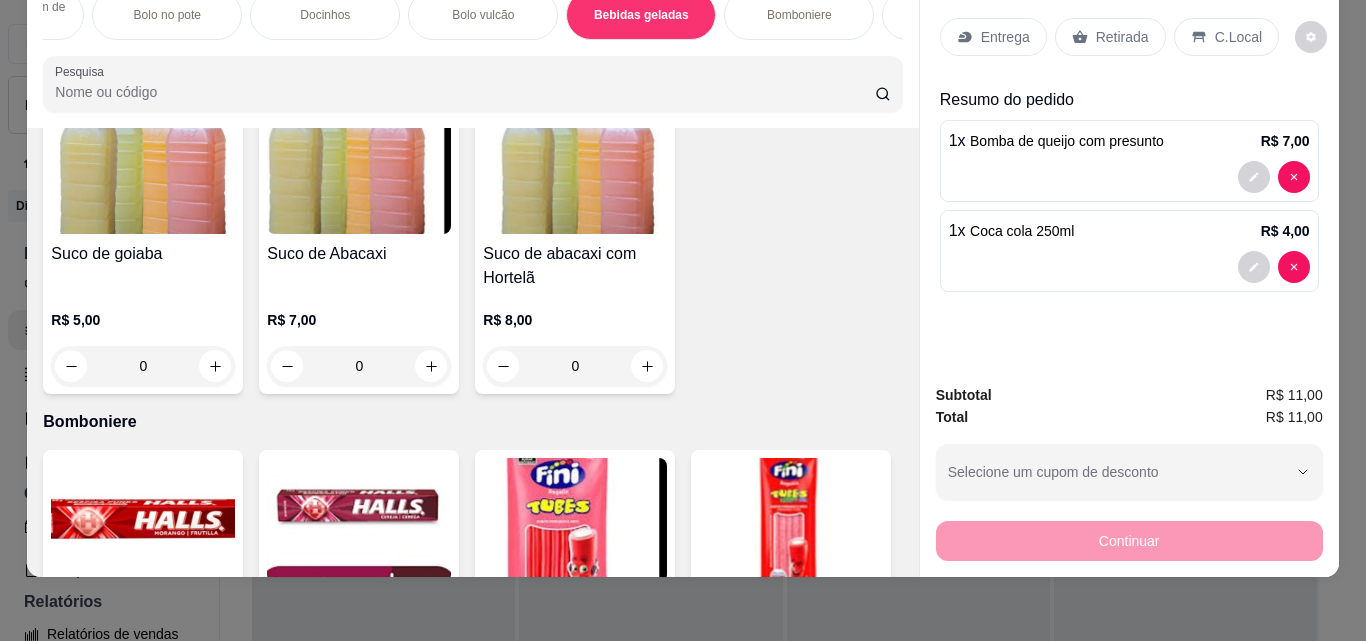 click on "Retirada" at bounding box center (1122, 37) 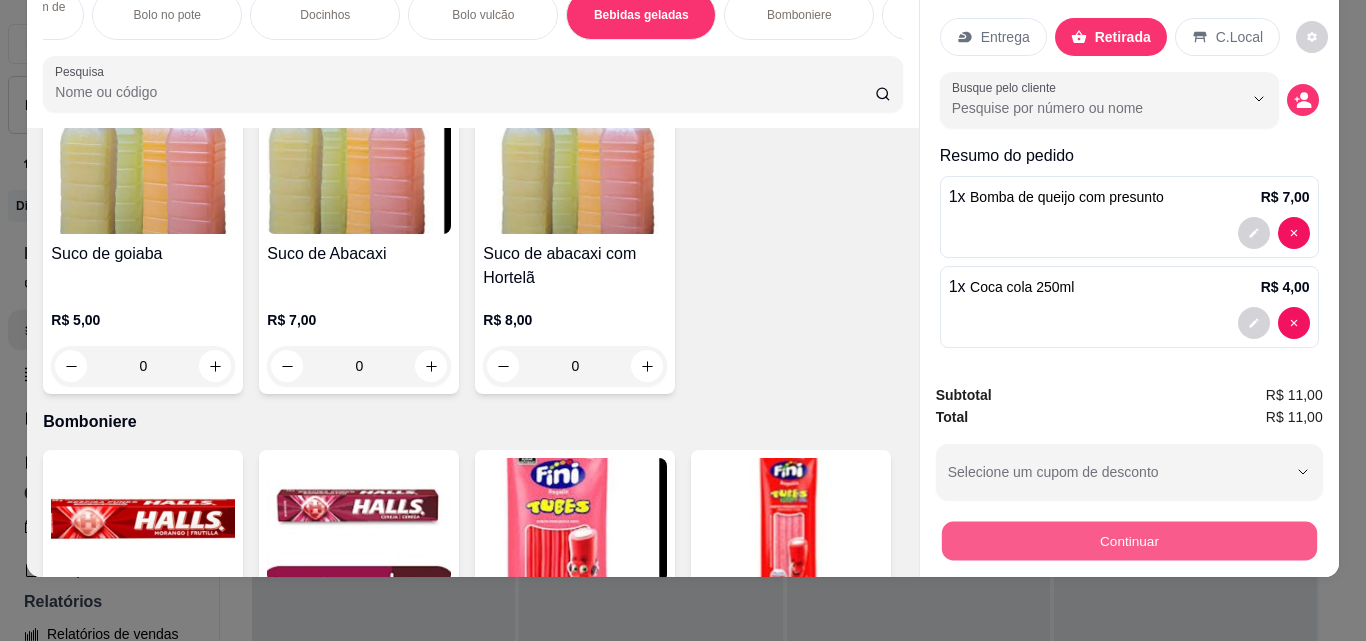 click on "Continuar" at bounding box center (1128, 540) 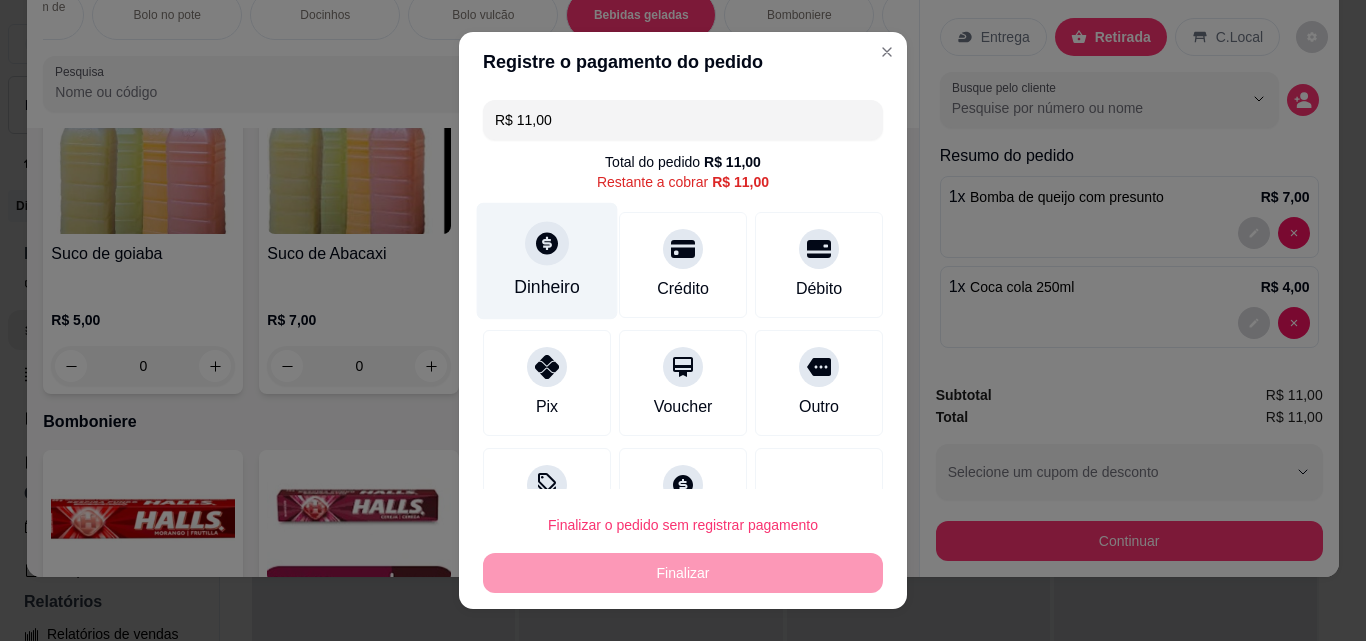 click on "Dinheiro" at bounding box center [547, 261] 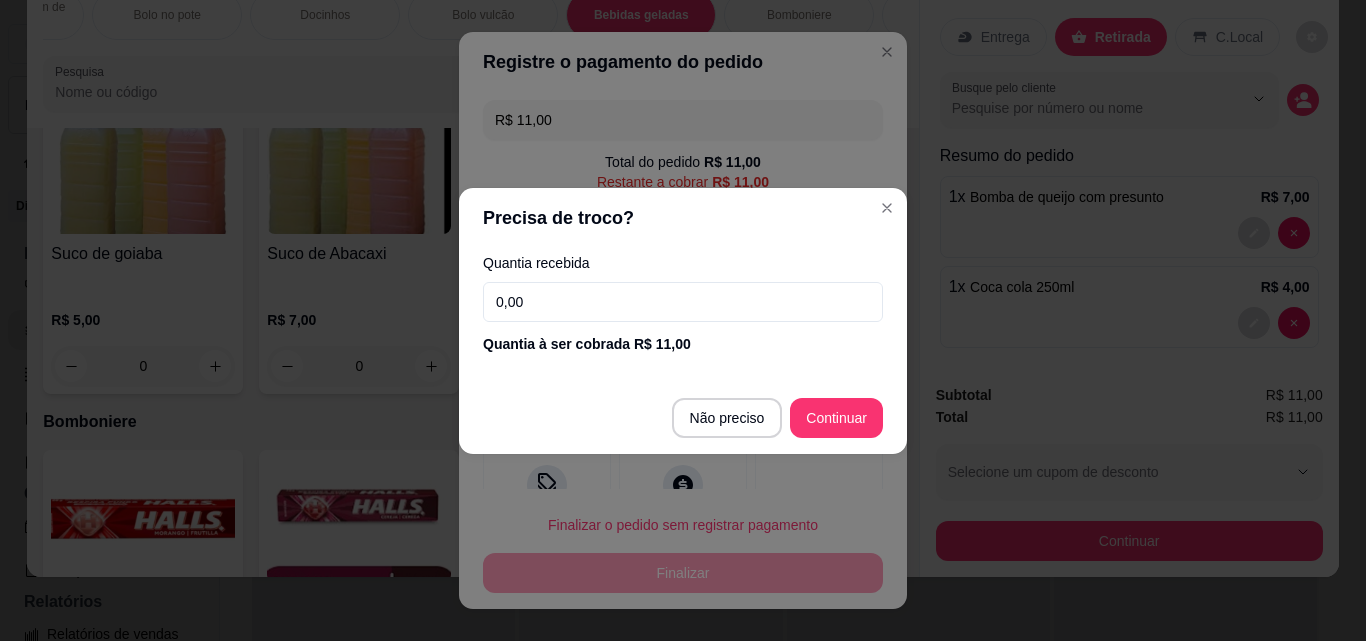 click on "0,00" at bounding box center [683, 302] 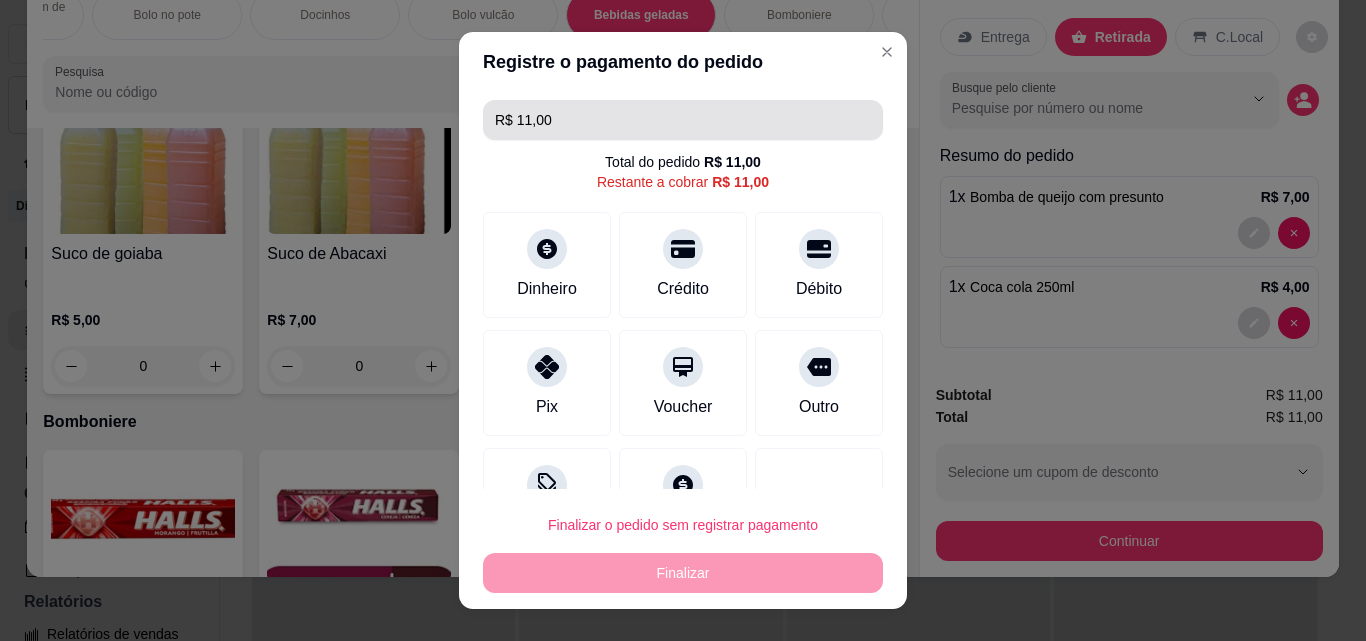 click on "R$ 11,00" at bounding box center (683, 120) 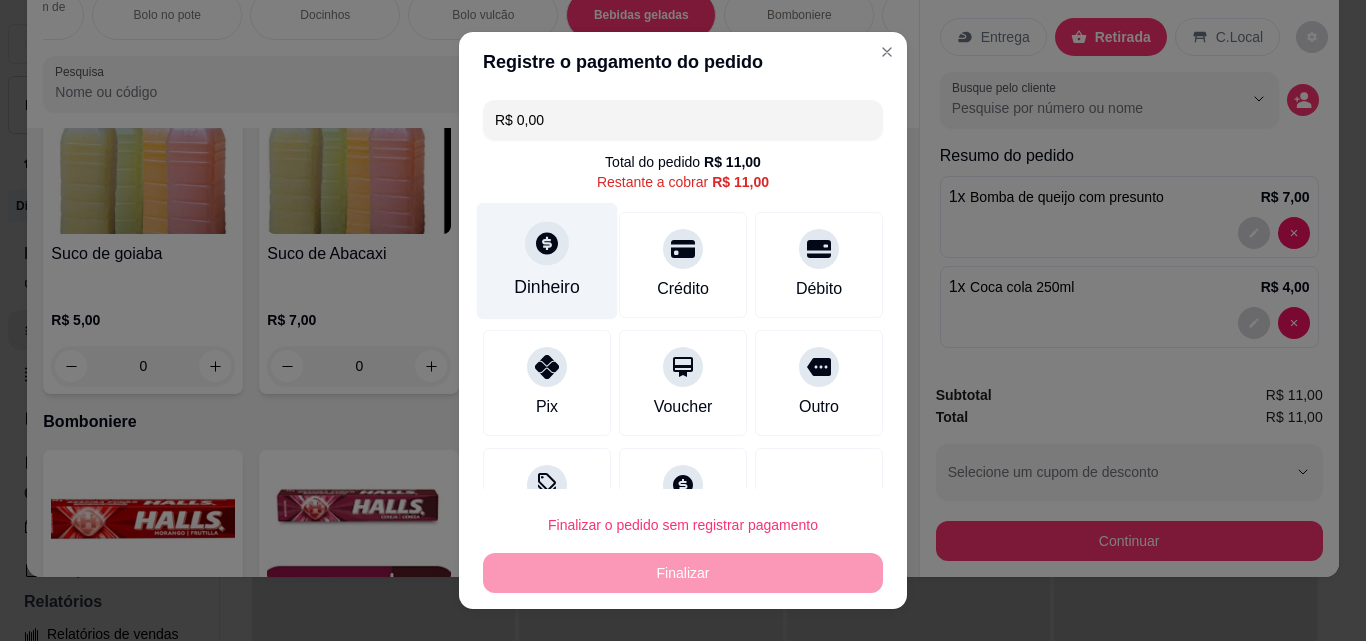 type on "R$ 0,00" 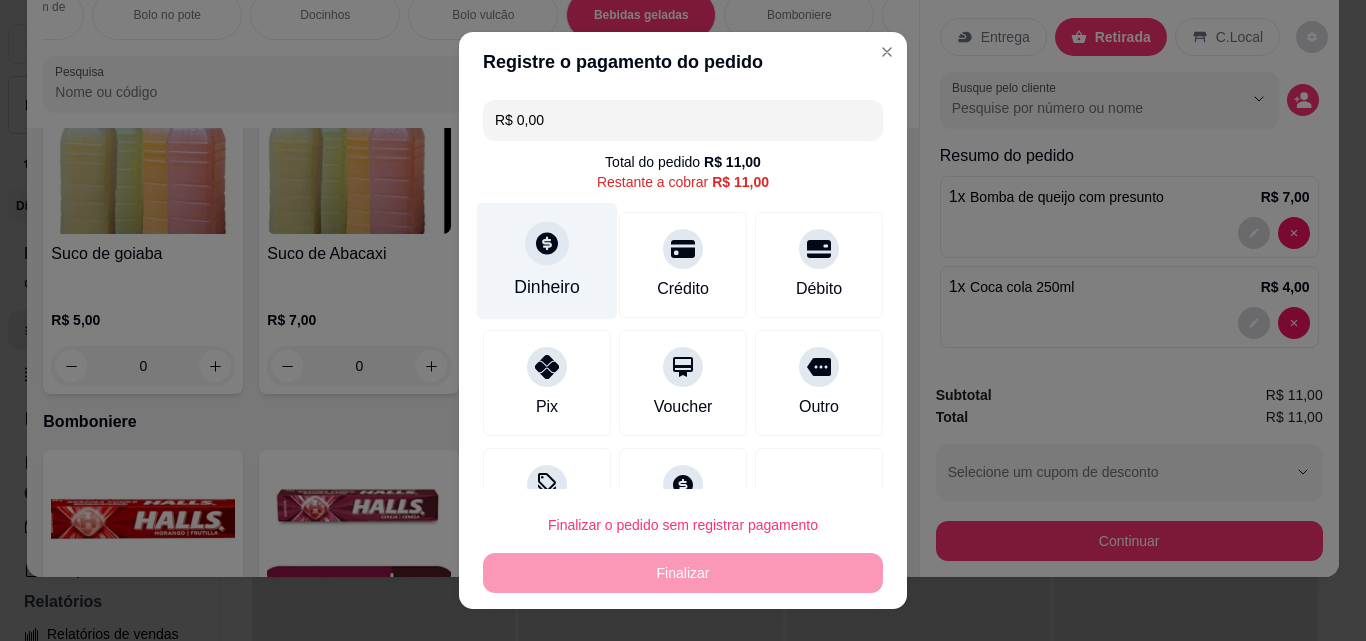 click on "Dinheiro" at bounding box center (547, 261) 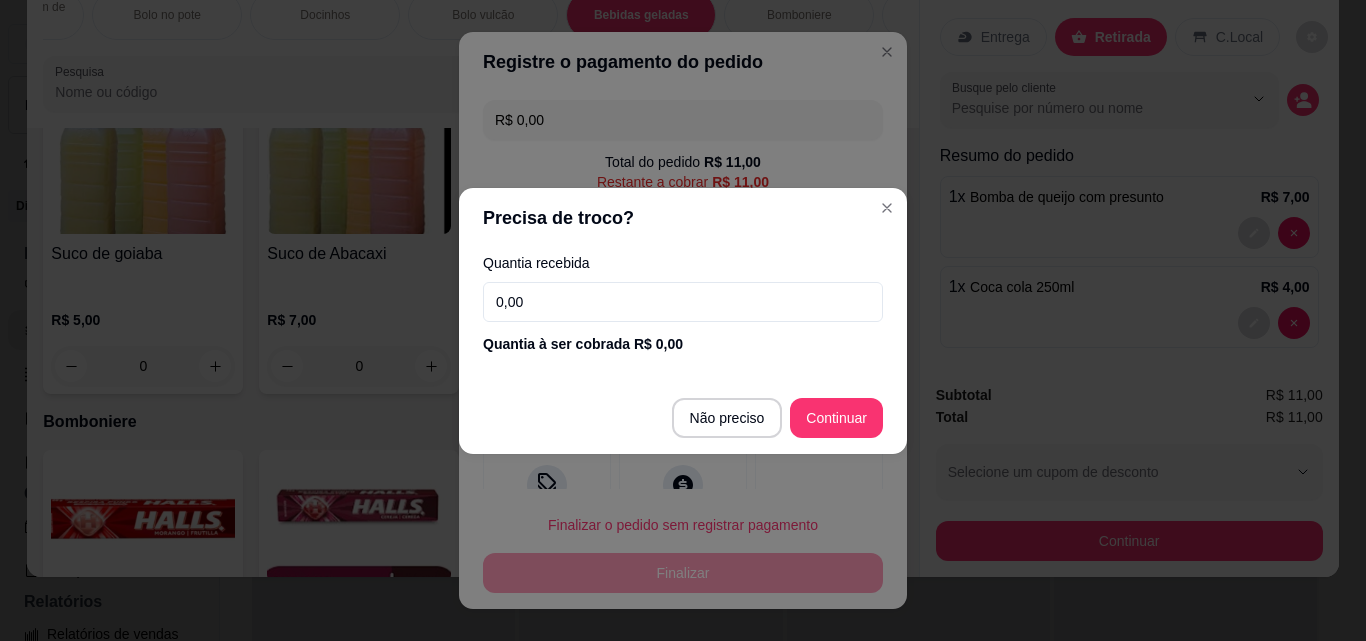 click on "0,00" at bounding box center [683, 302] 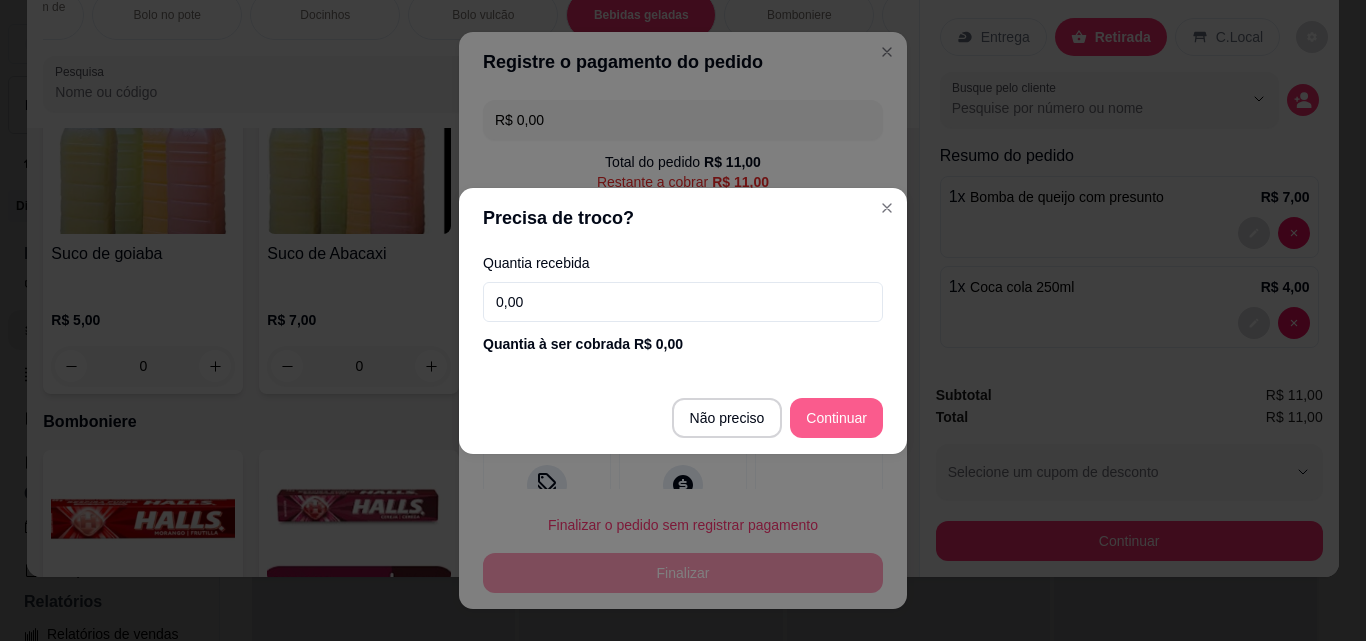 type on "0,00" 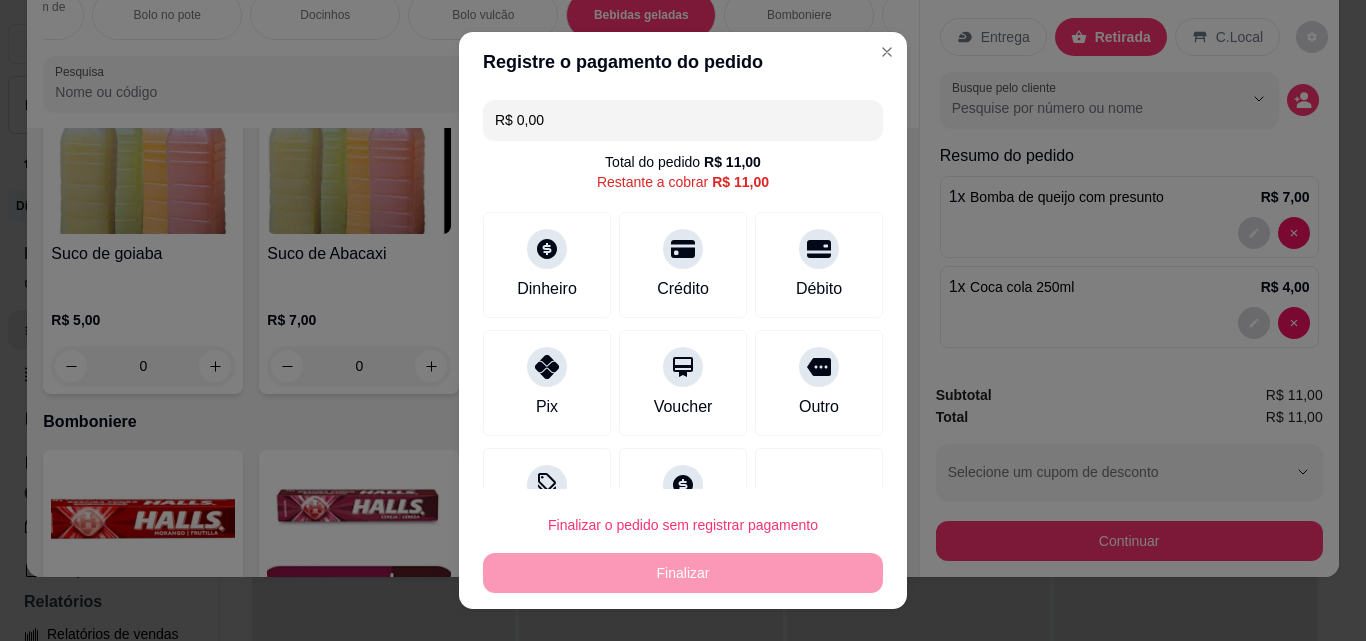 click on "R$ 0,00" at bounding box center (683, 120) 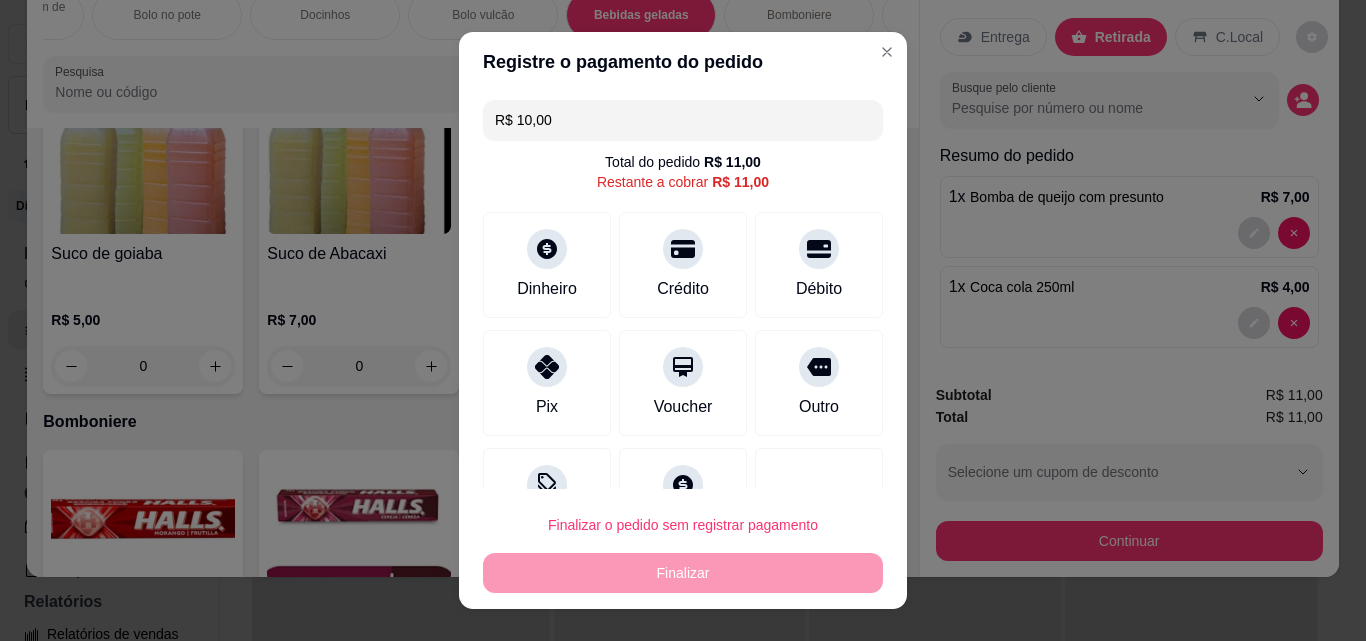 click on "R$ 10,00" at bounding box center (683, 120) 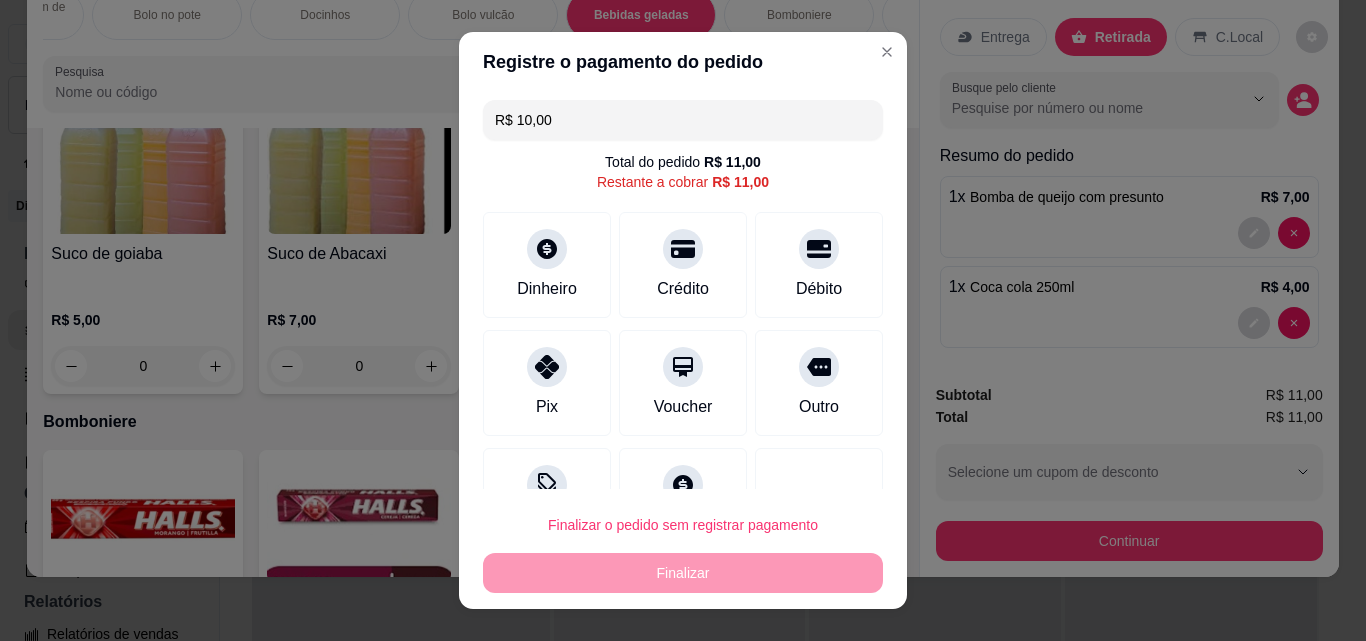 type on "R$ 10,00" 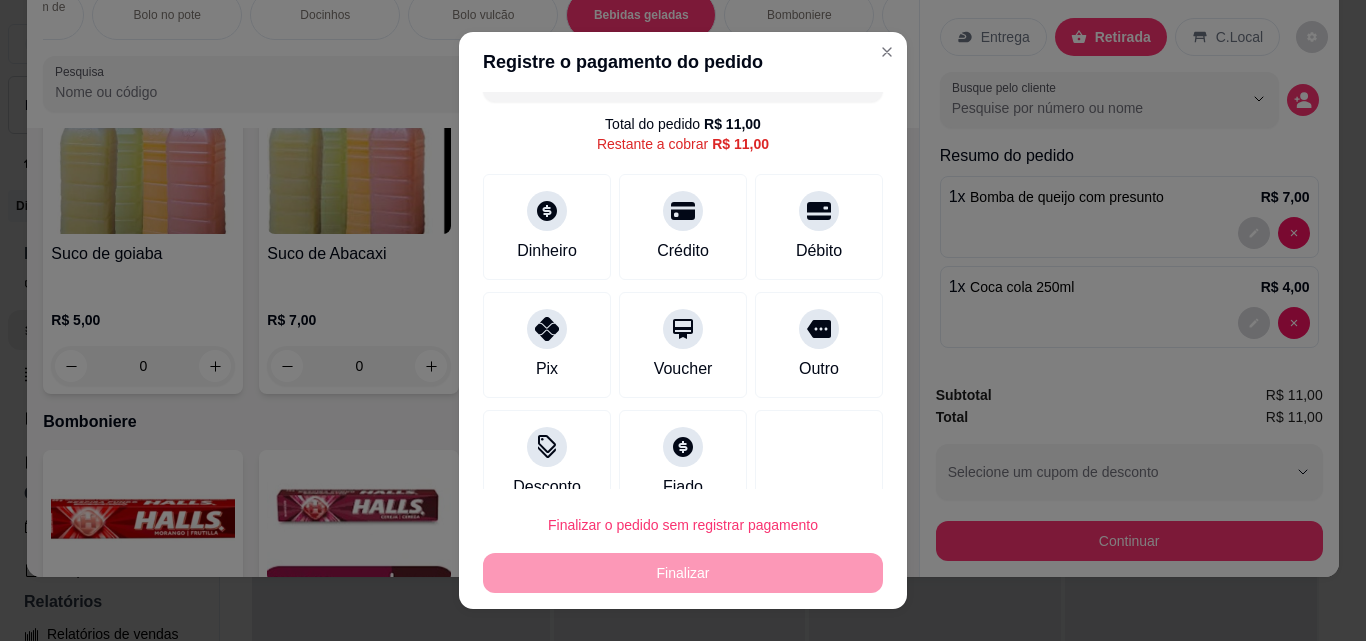 scroll, scrollTop: 73, scrollLeft: 0, axis: vertical 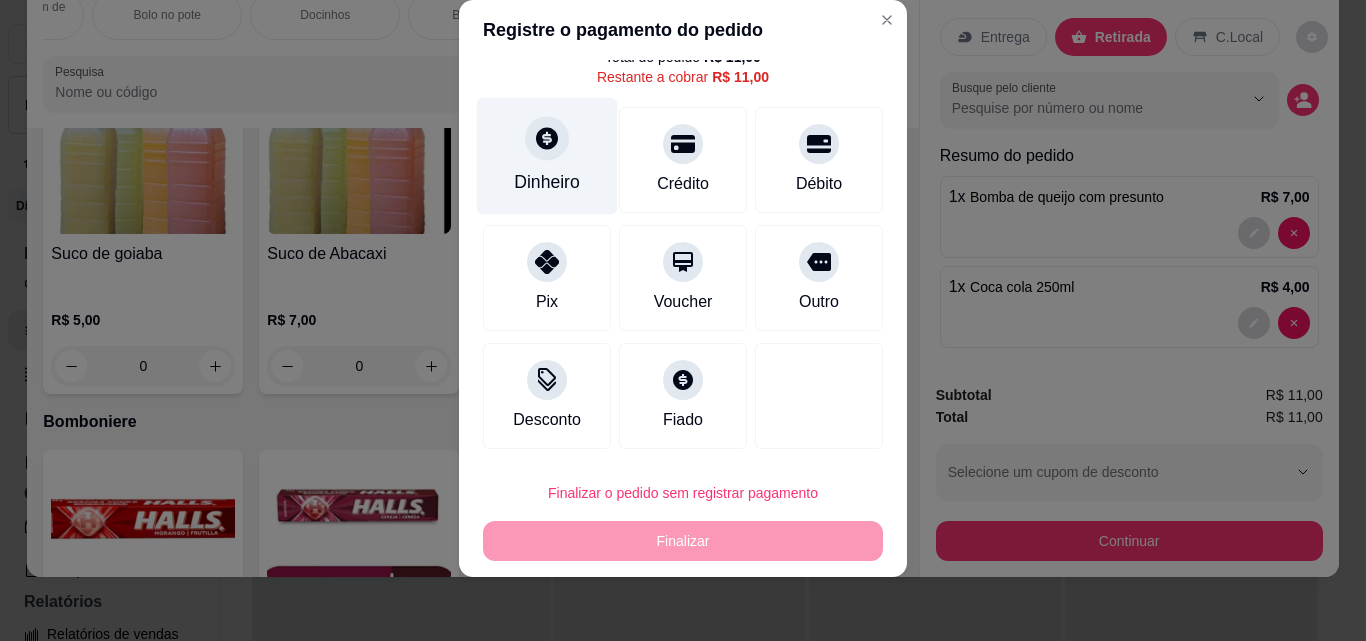 click on "Dinheiro" at bounding box center [547, 156] 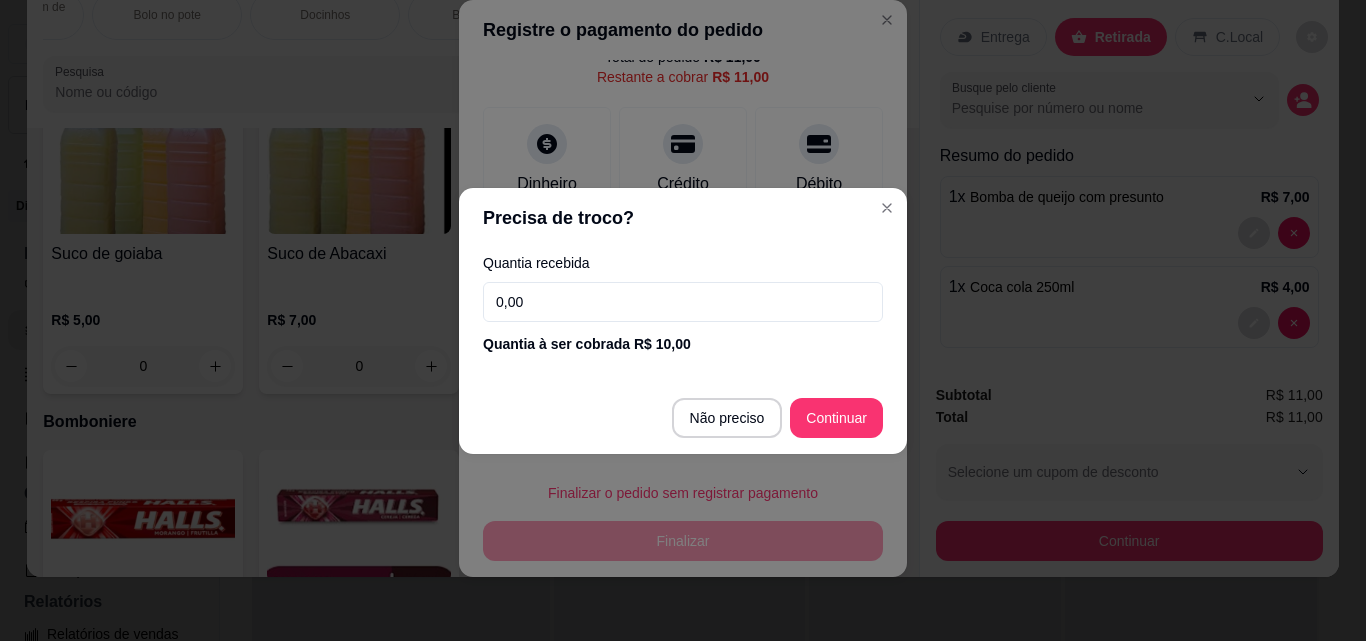 drag, startPoint x: 565, startPoint y: 294, endPoint x: 437, endPoint y: 285, distance: 128.31601 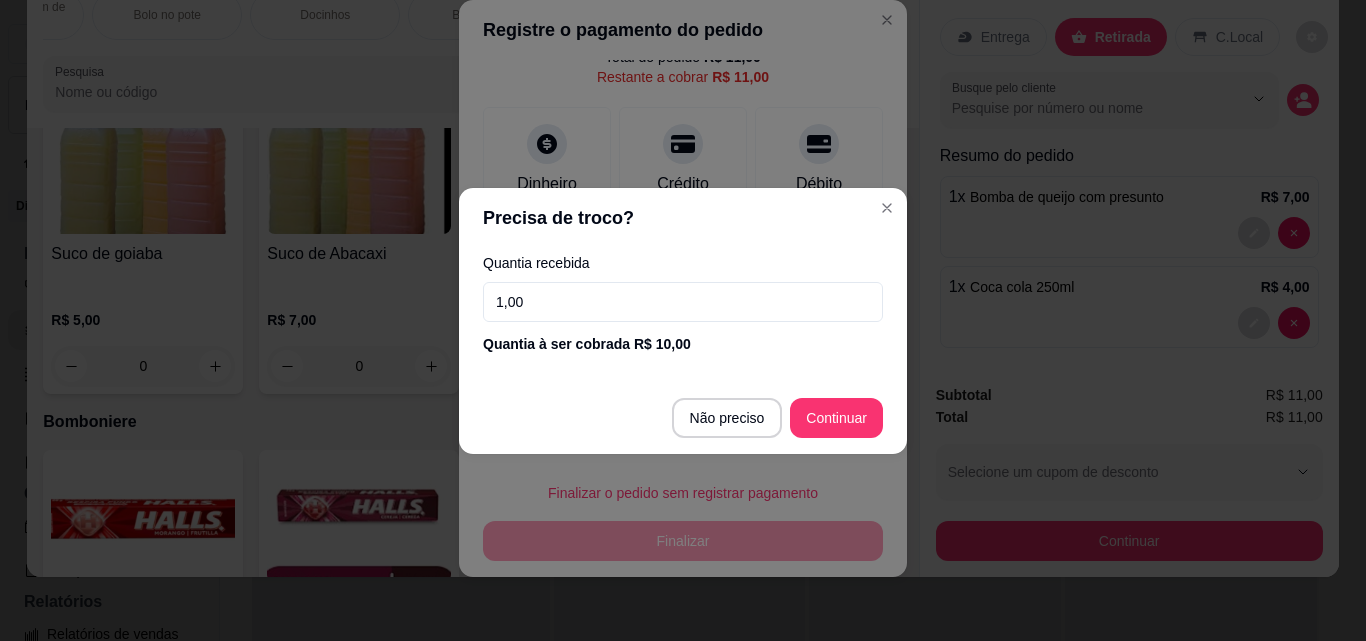 type on "10,00" 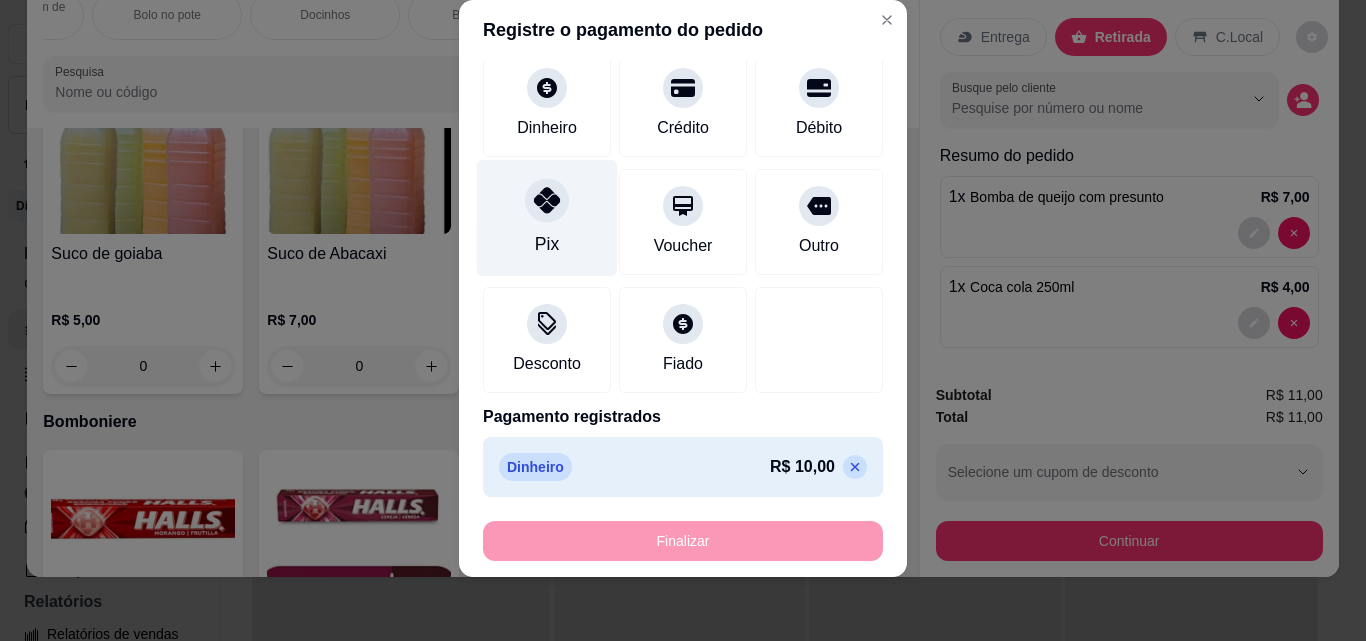 click at bounding box center [547, 200] 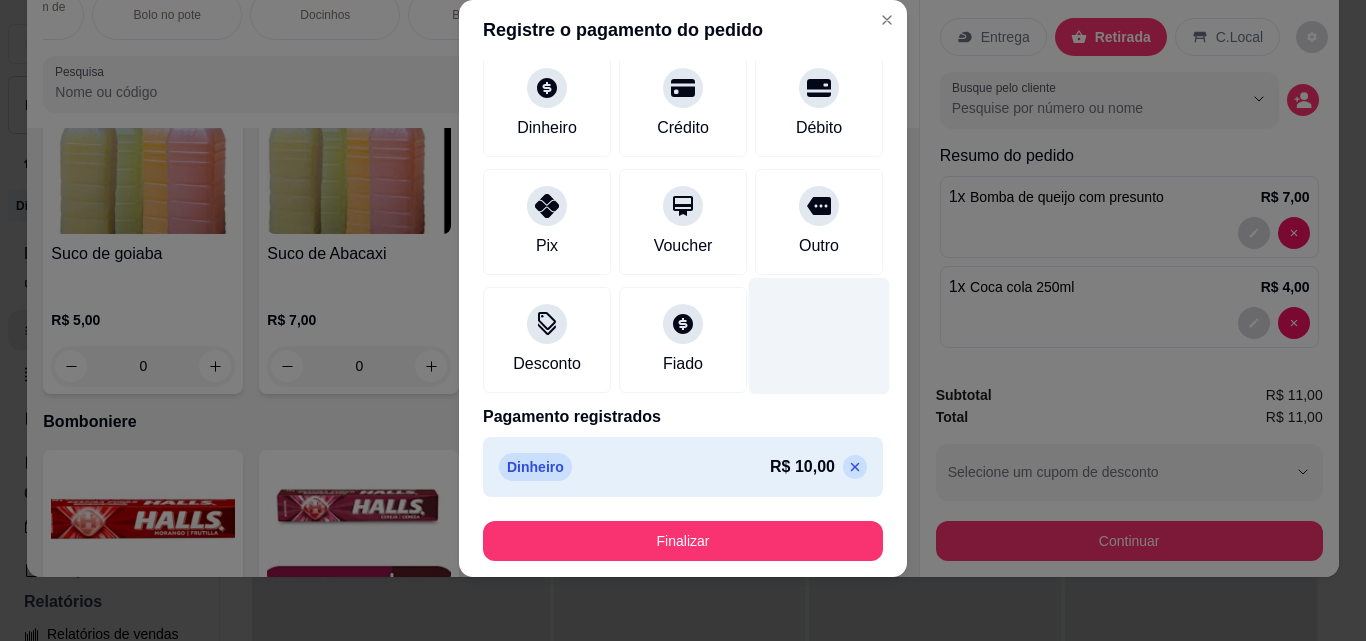 scroll, scrollTop: 185, scrollLeft: 0, axis: vertical 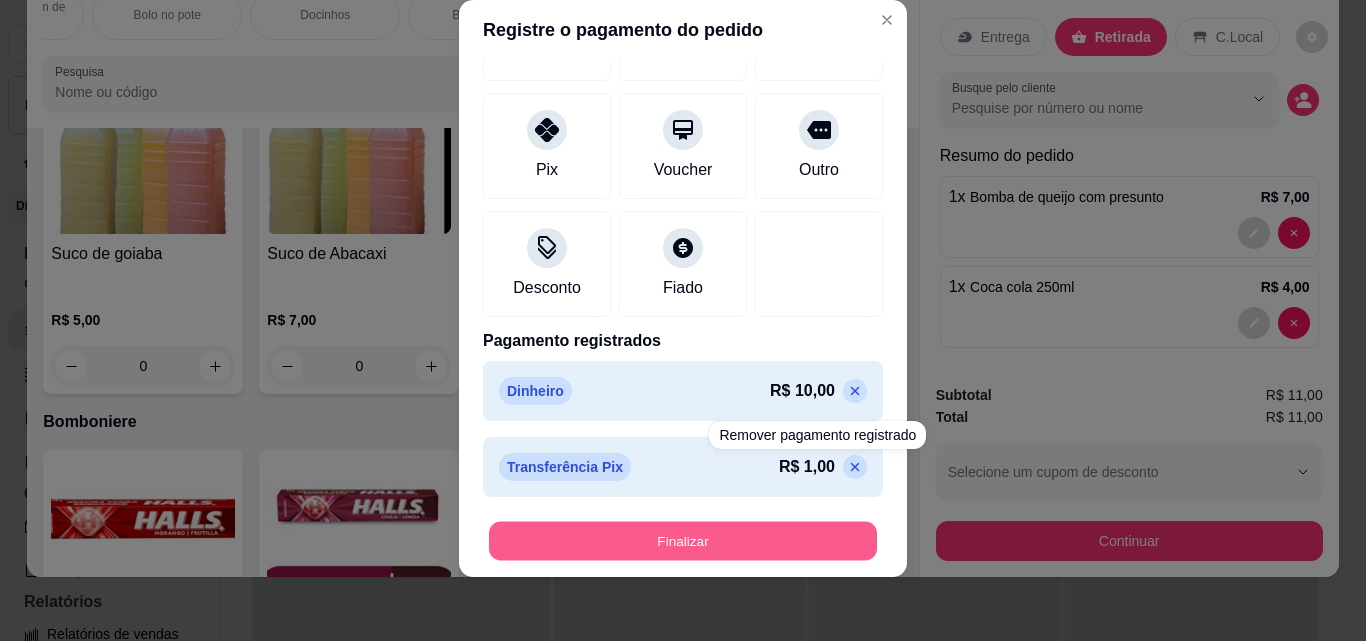 click on "Finalizar" at bounding box center [683, 541] 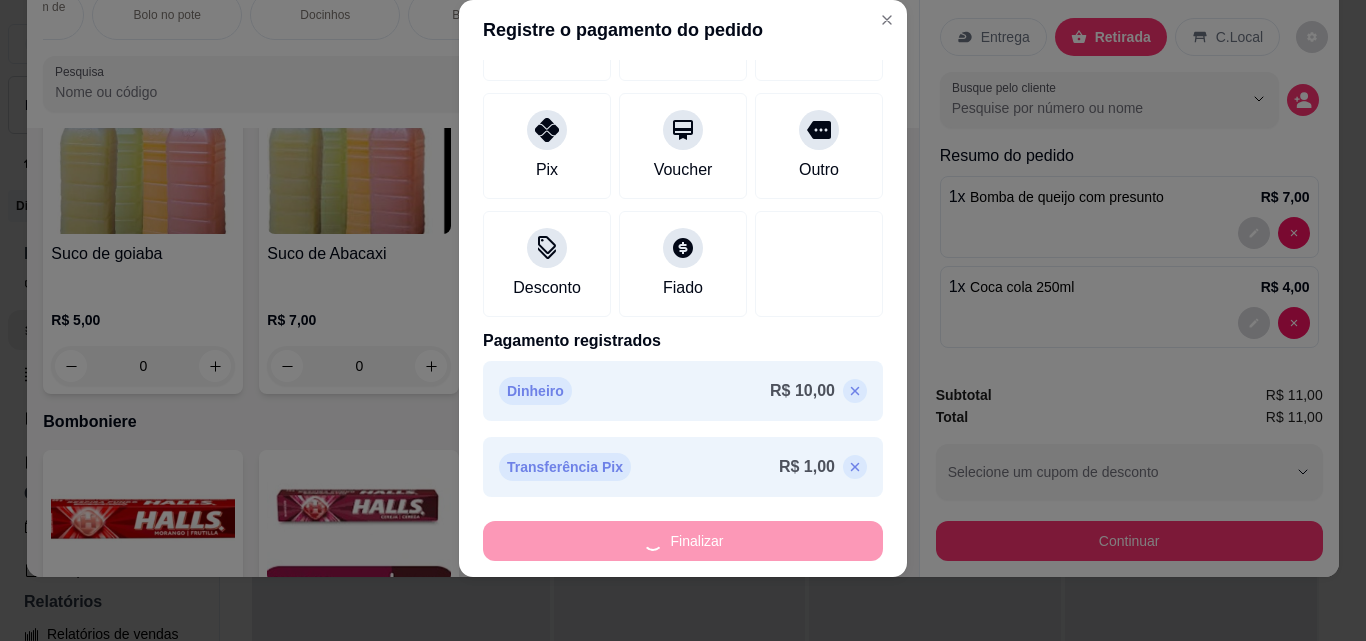 type on "0" 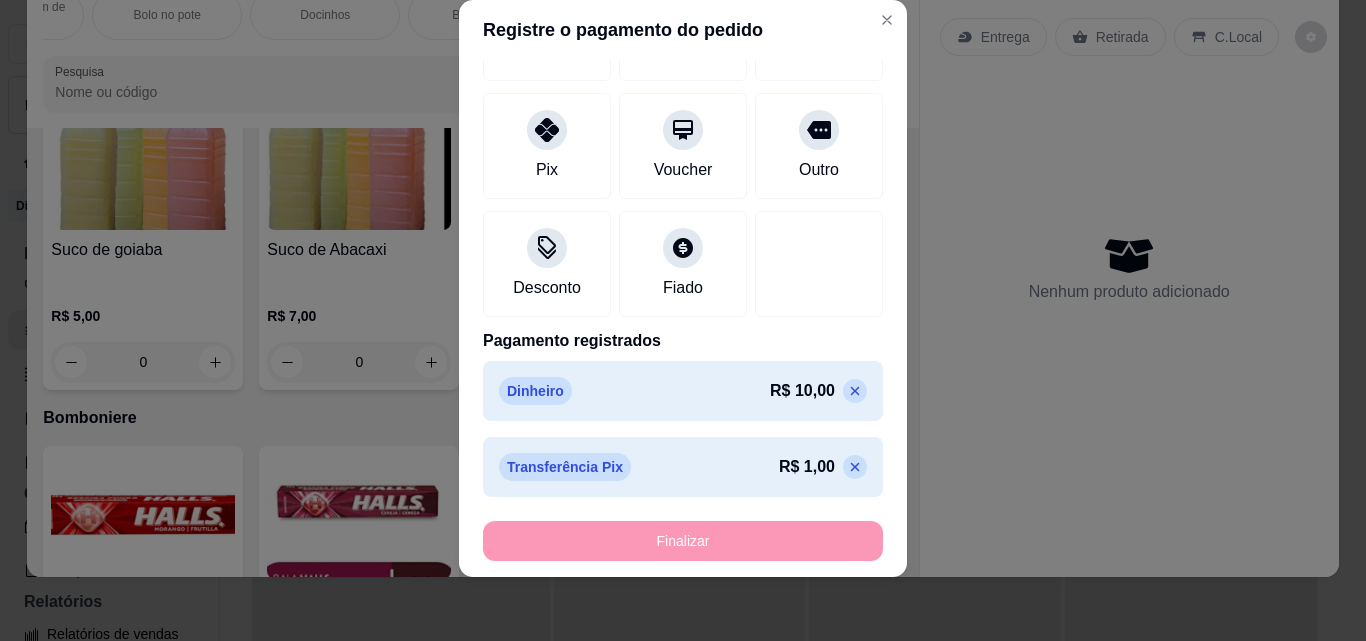type on "-R$ 11,00" 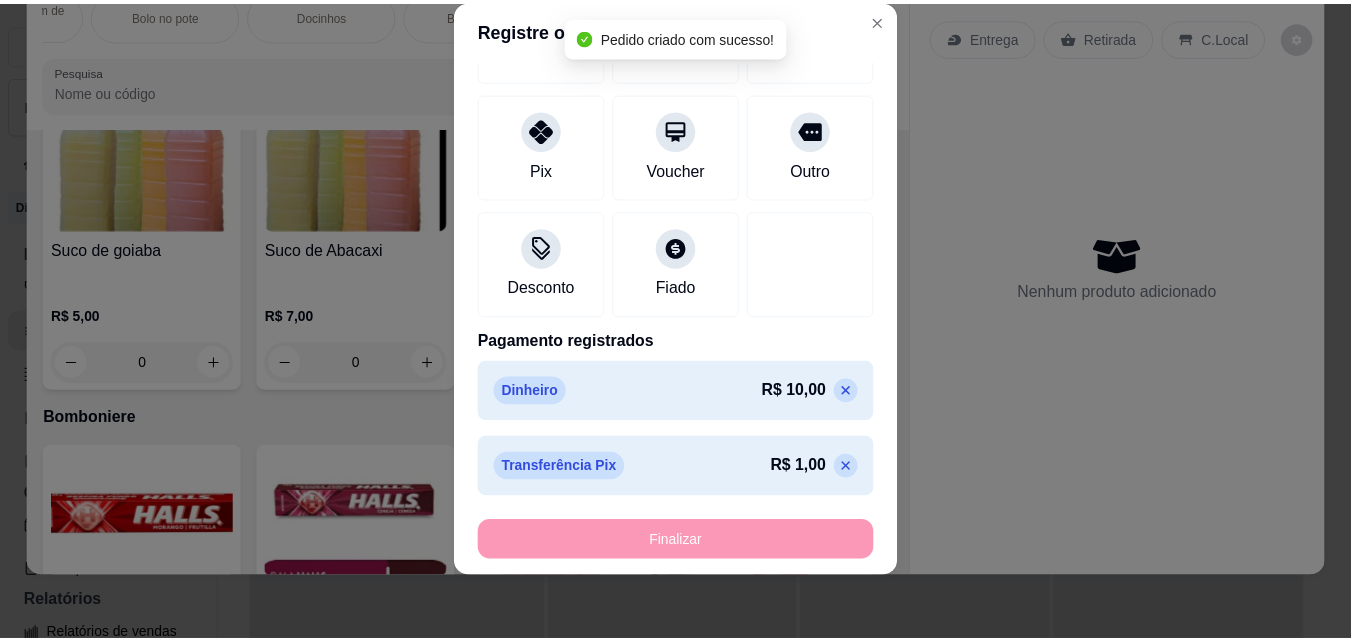 scroll, scrollTop: 3686, scrollLeft: 0, axis: vertical 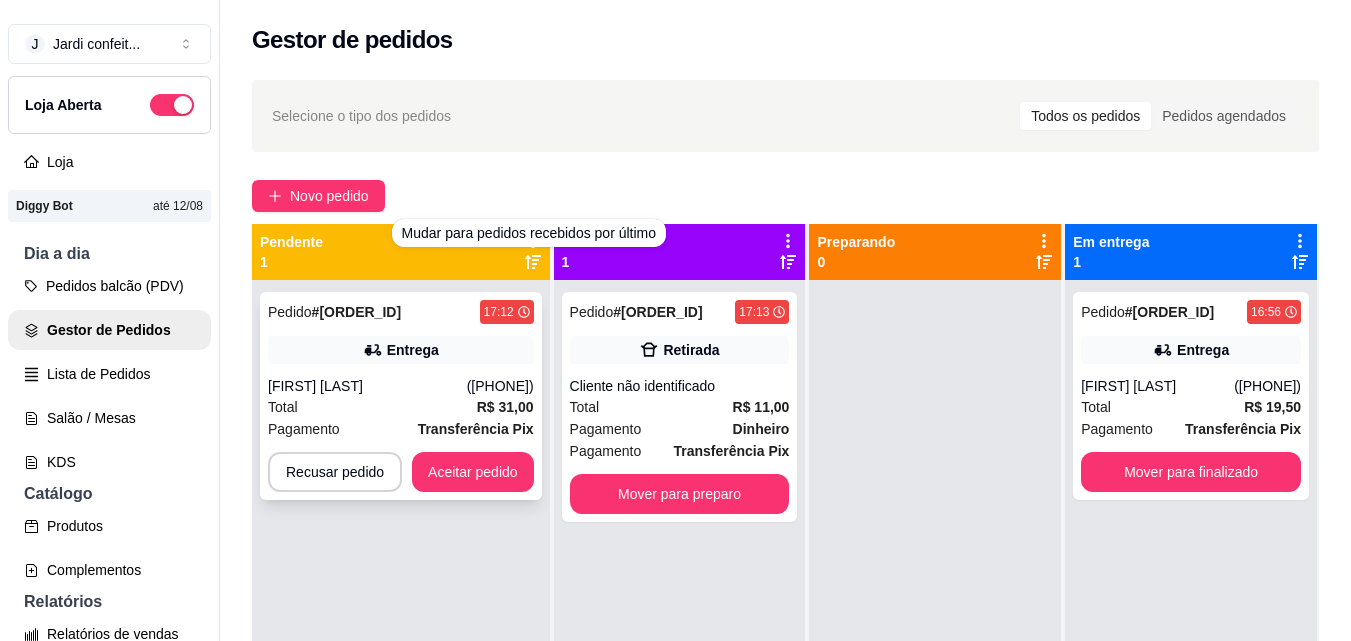 click on "Aceitar pedido" at bounding box center [473, 472] 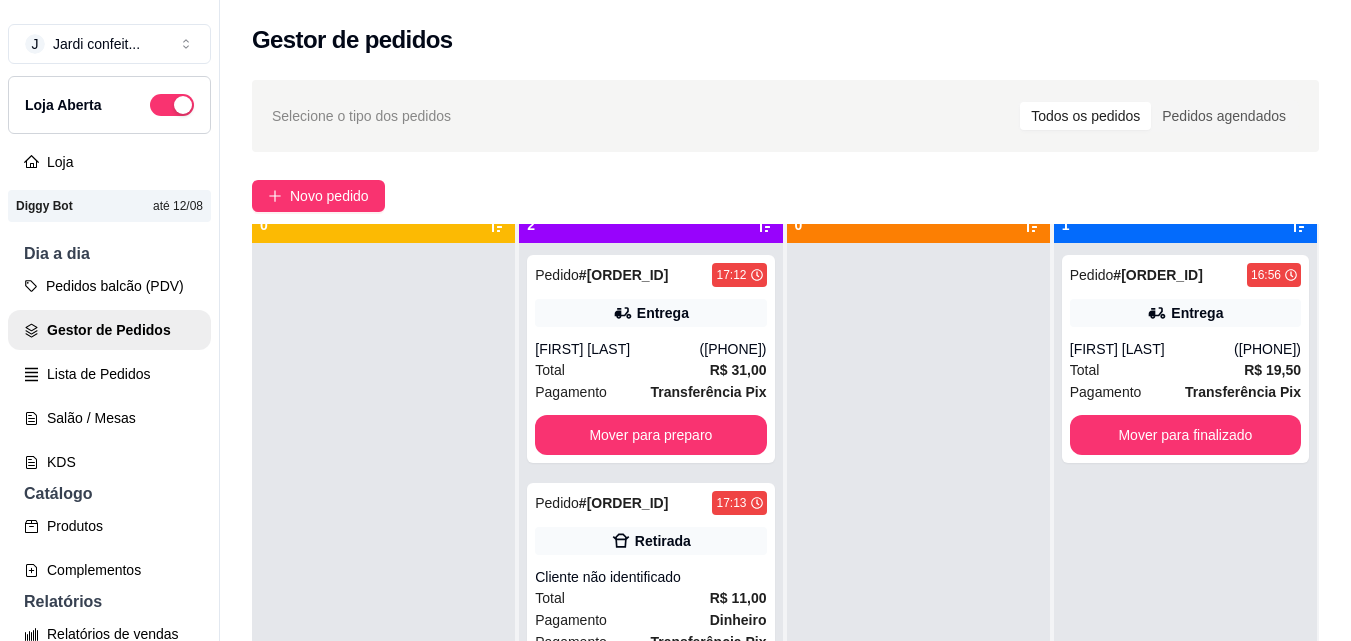 scroll, scrollTop: 56, scrollLeft: 0, axis: vertical 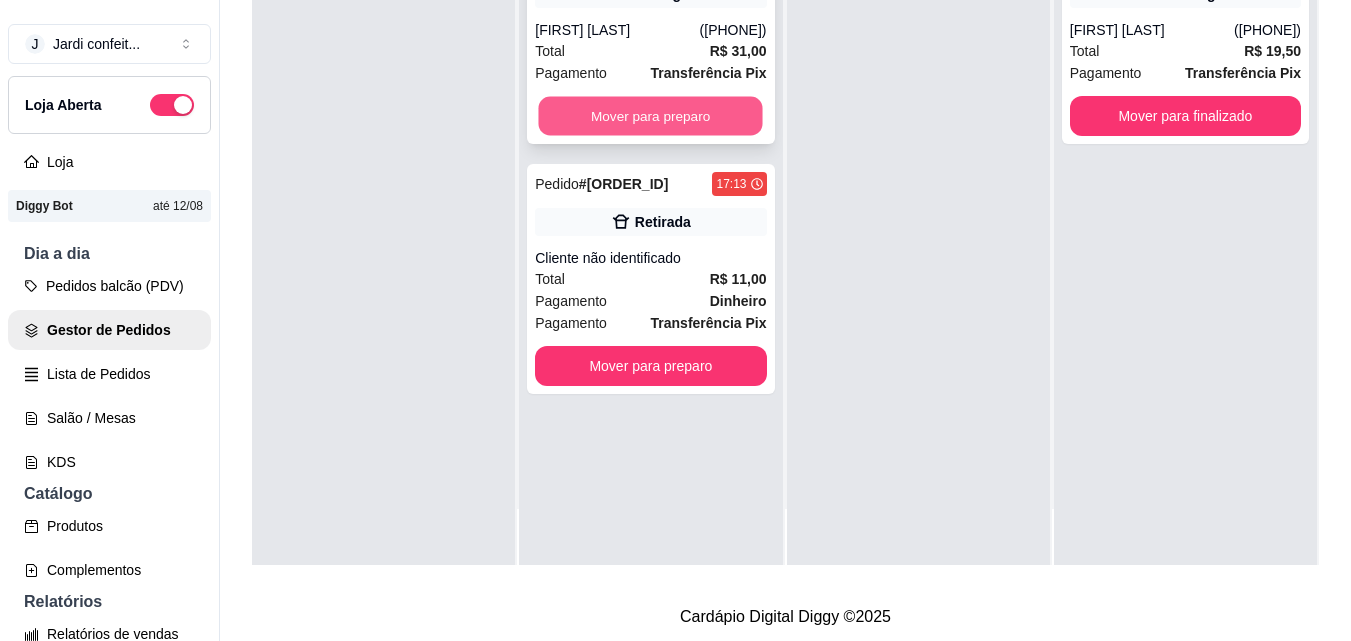click on "Mover para preparo" at bounding box center (651, 116) 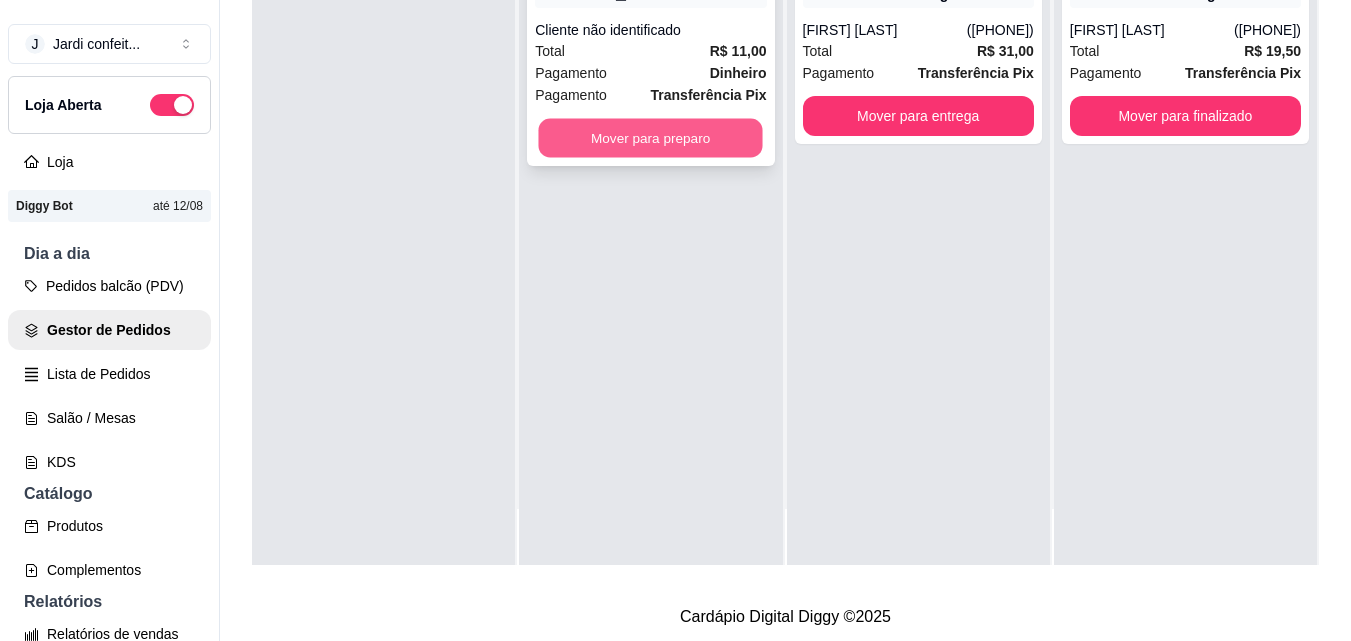 click on "Mover para preparo" at bounding box center [651, 138] 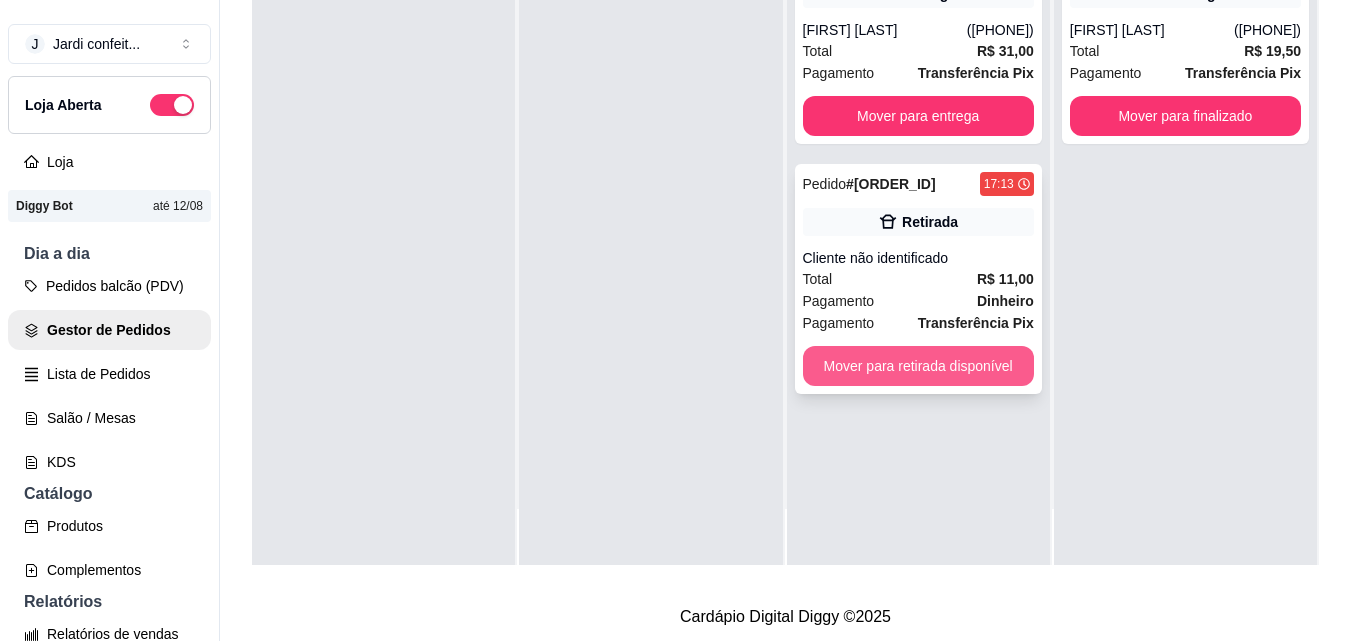 scroll, scrollTop: 0, scrollLeft: 0, axis: both 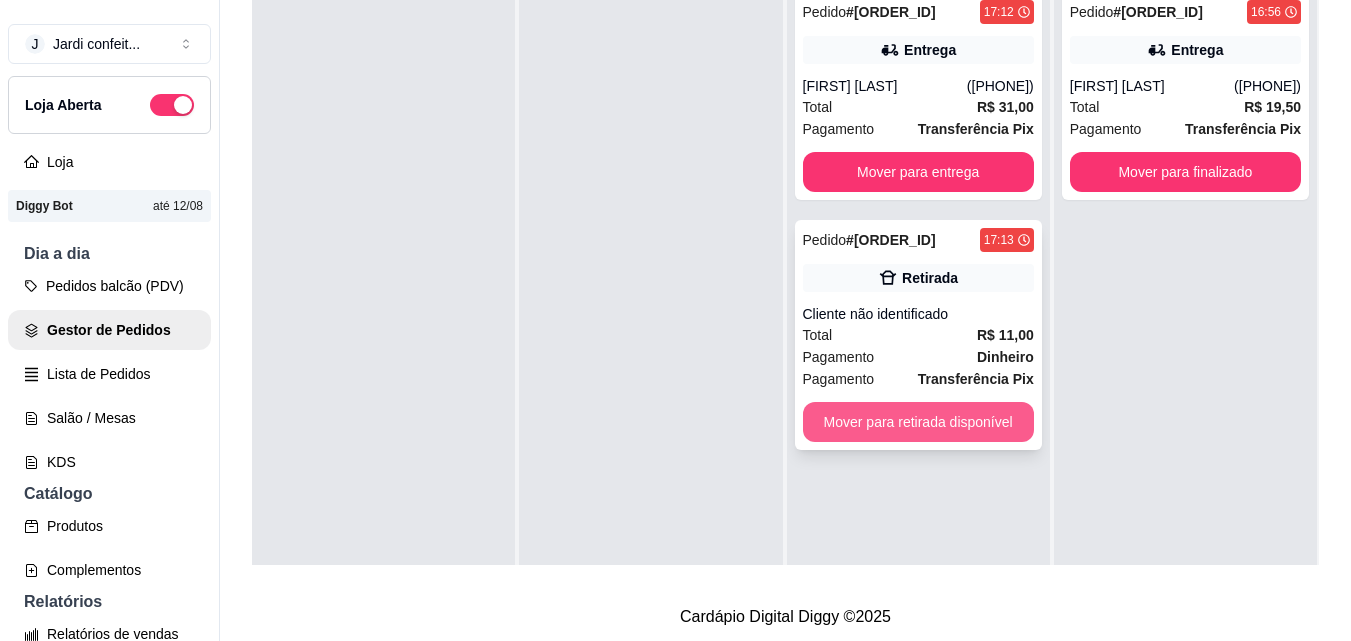 click on "Mover para retirada disponível" at bounding box center [918, 422] 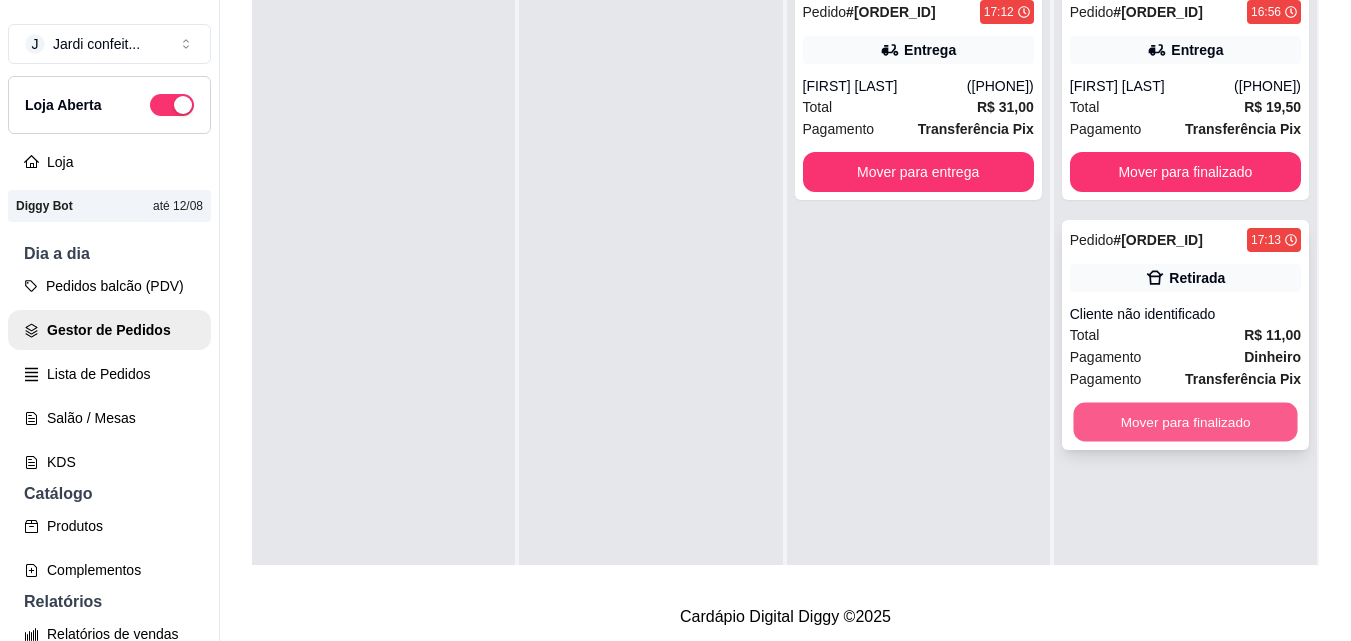 click on "Mover para finalizado" at bounding box center (1185, 422) 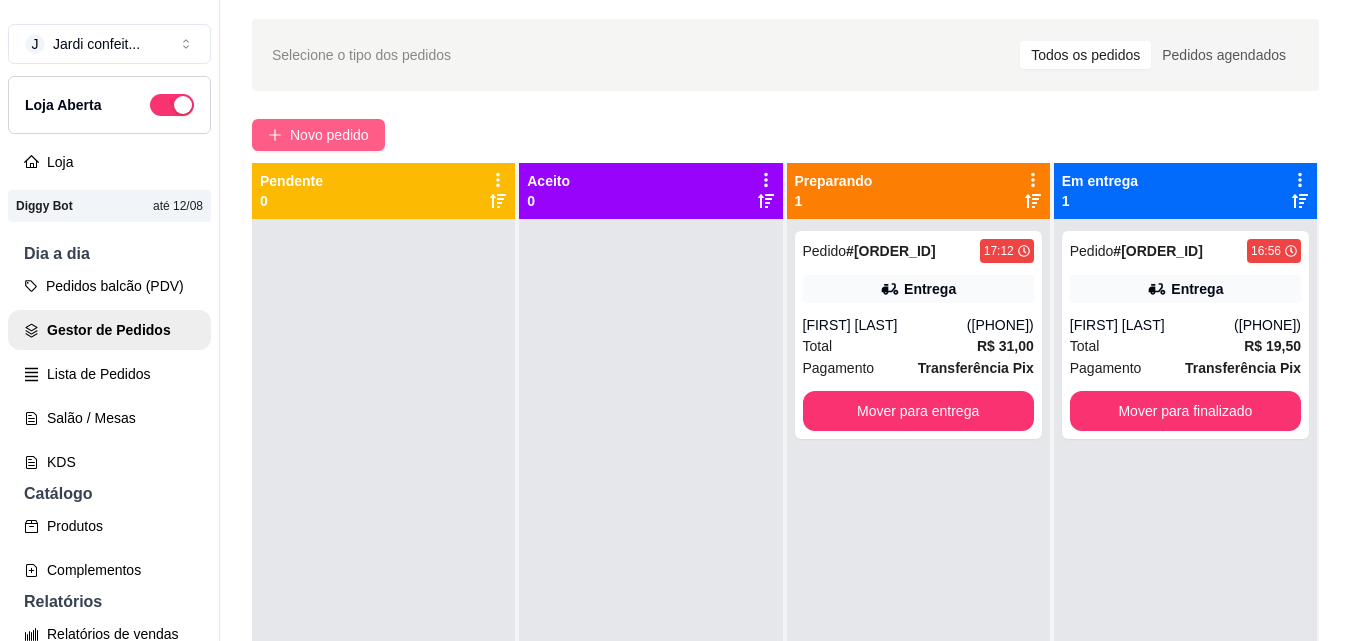 scroll, scrollTop: 0, scrollLeft: 0, axis: both 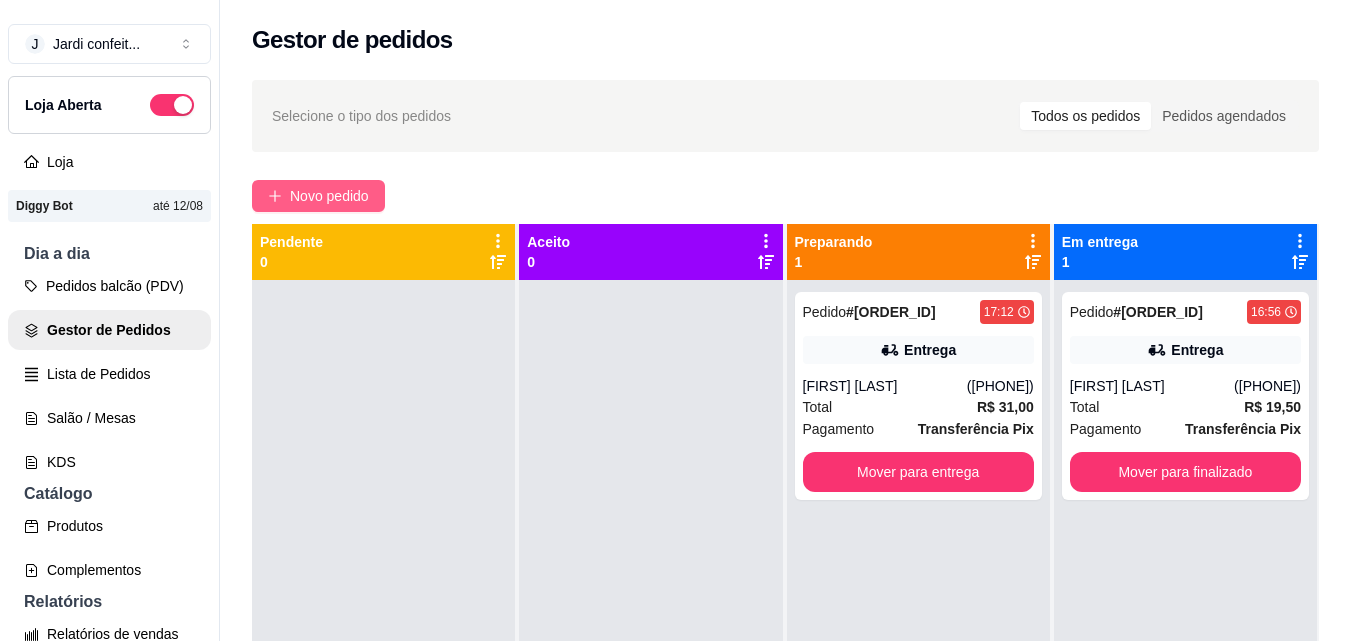 click on "Novo pedido" at bounding box center (329, 196) 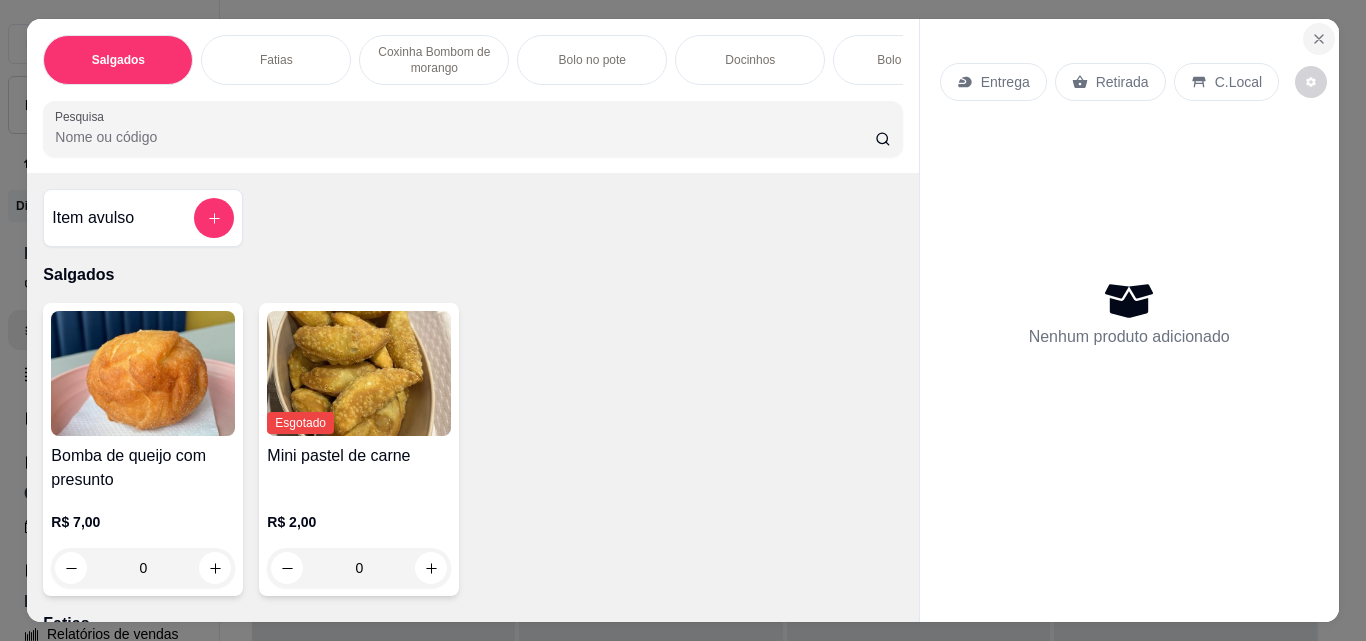 click 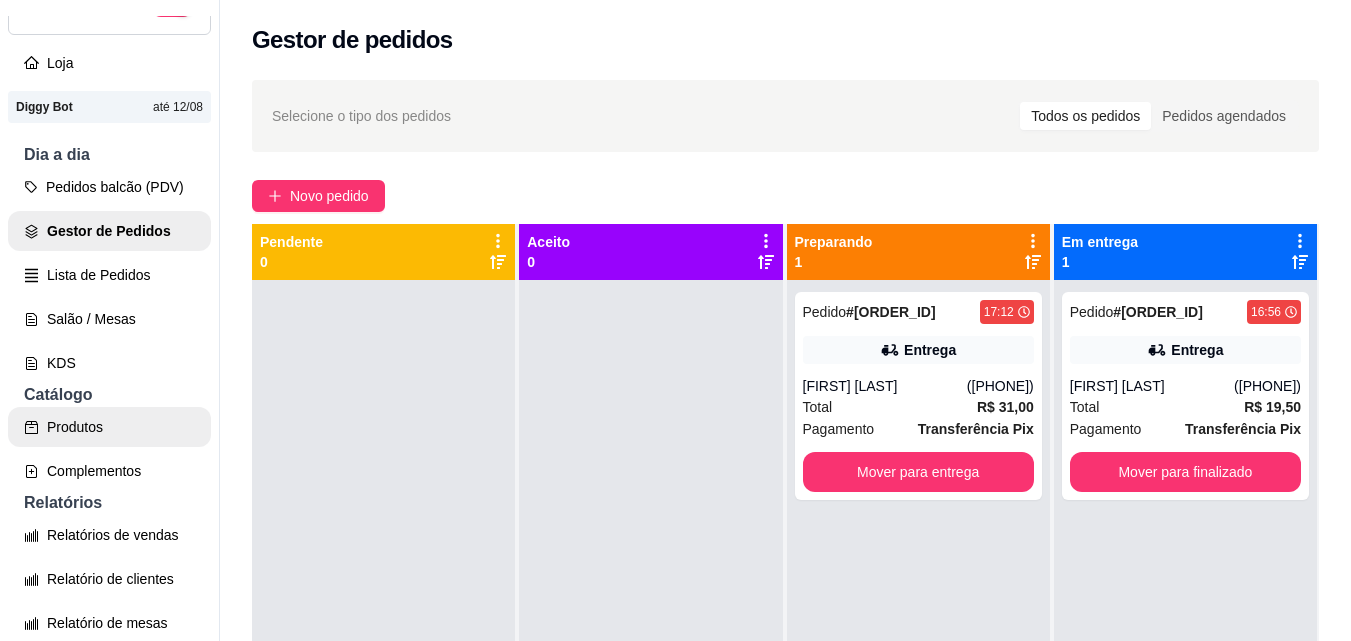 scroll, scrollTop: 100, scrollLeft: 0, axis: vertical 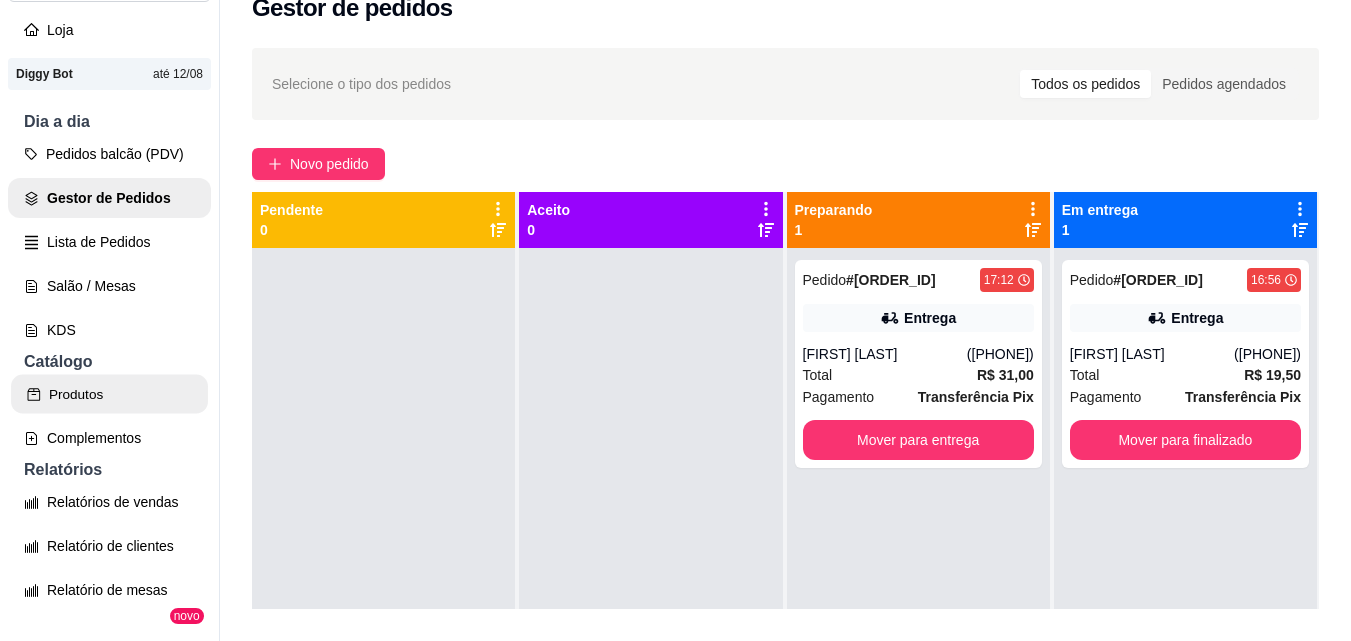 click on "Produtos" at bounding box center [109, 394] 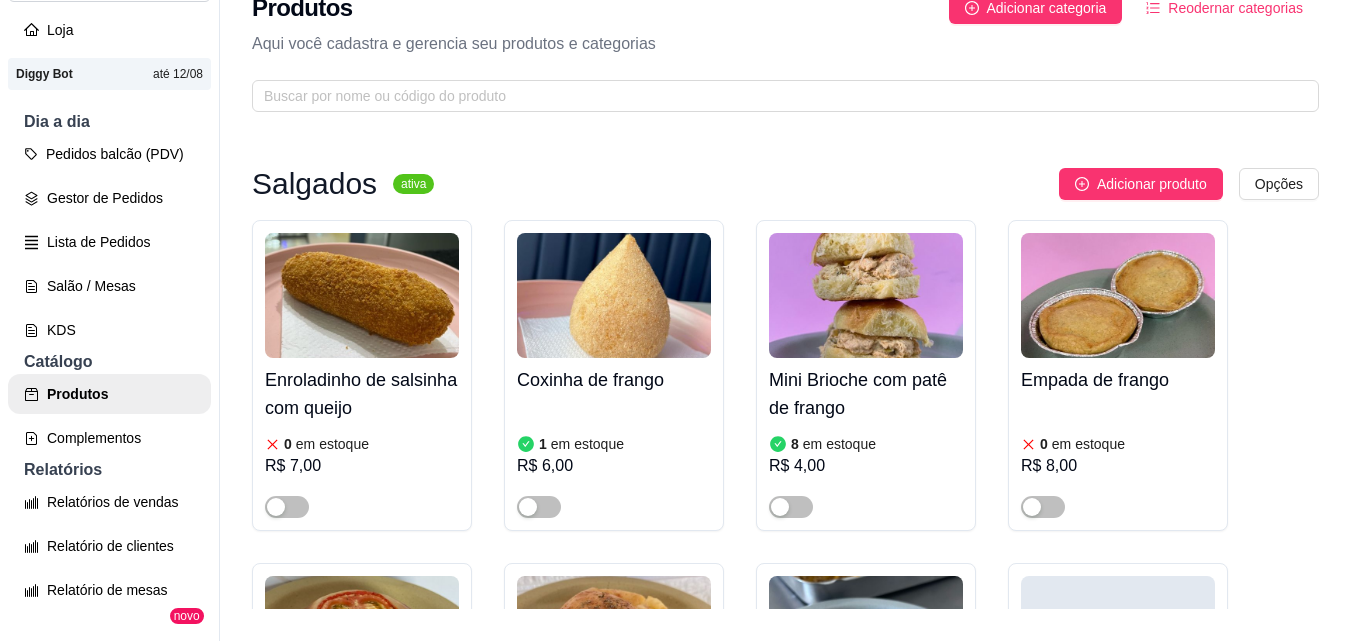 scroll, scrollTop: 0, scrollLeft: 0, axis: both 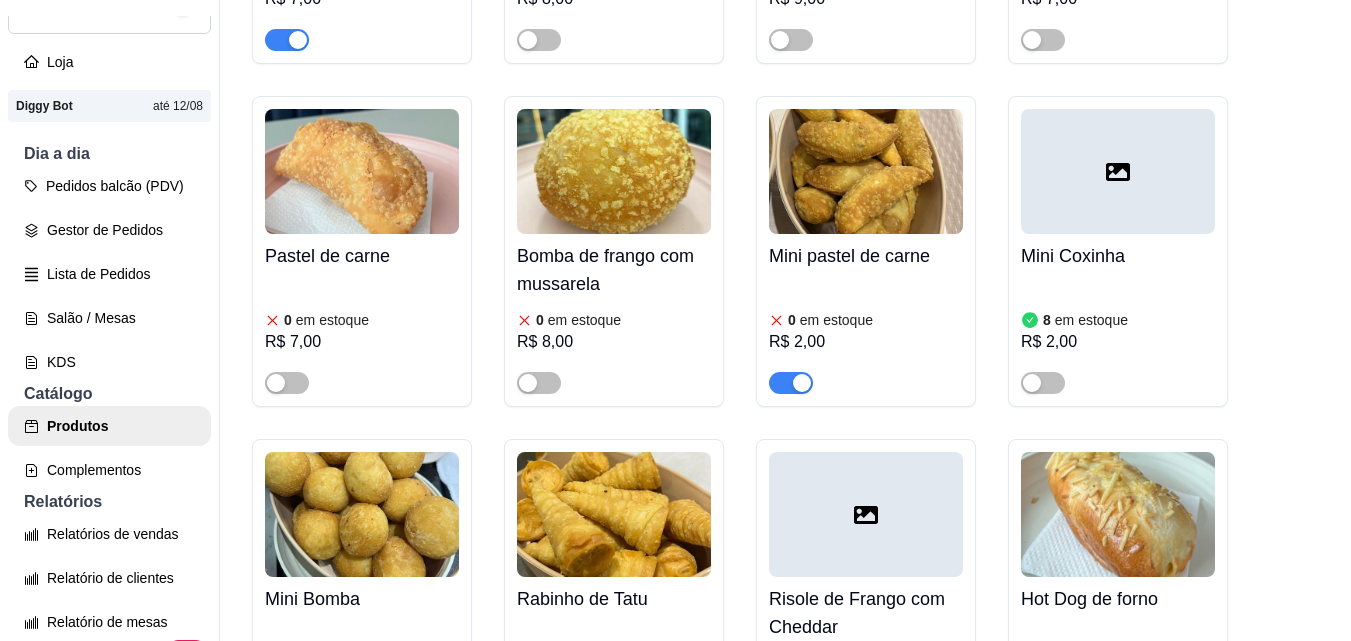 click at bounding box center [791, 383] 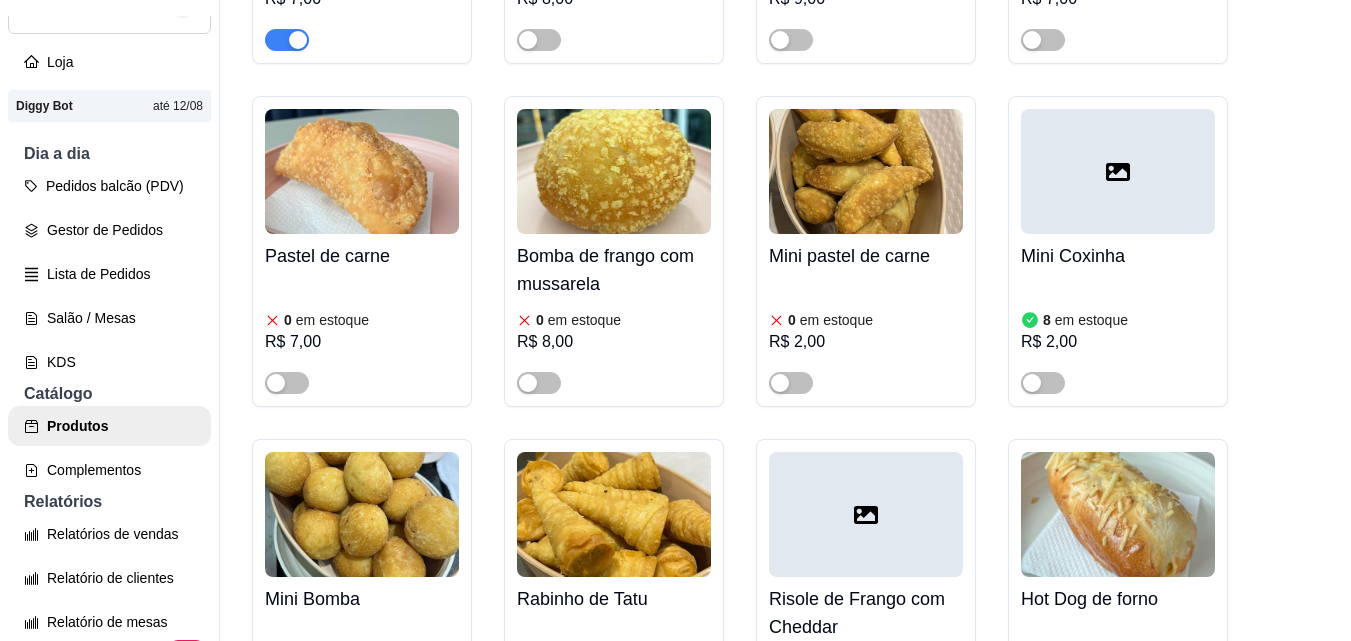 scroll, scrollTop: 1900, scrollLeft: 0, axis: vertical 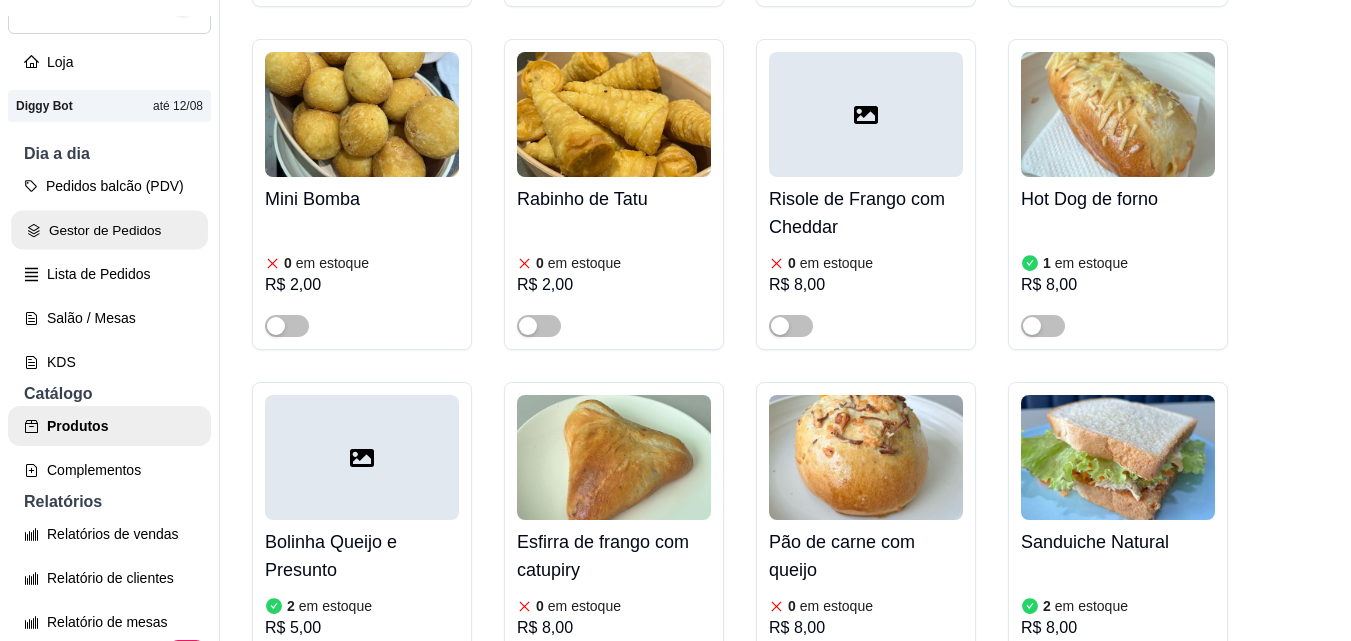 click on "Gestor de Pedidos" at bounding box center [109, 230] 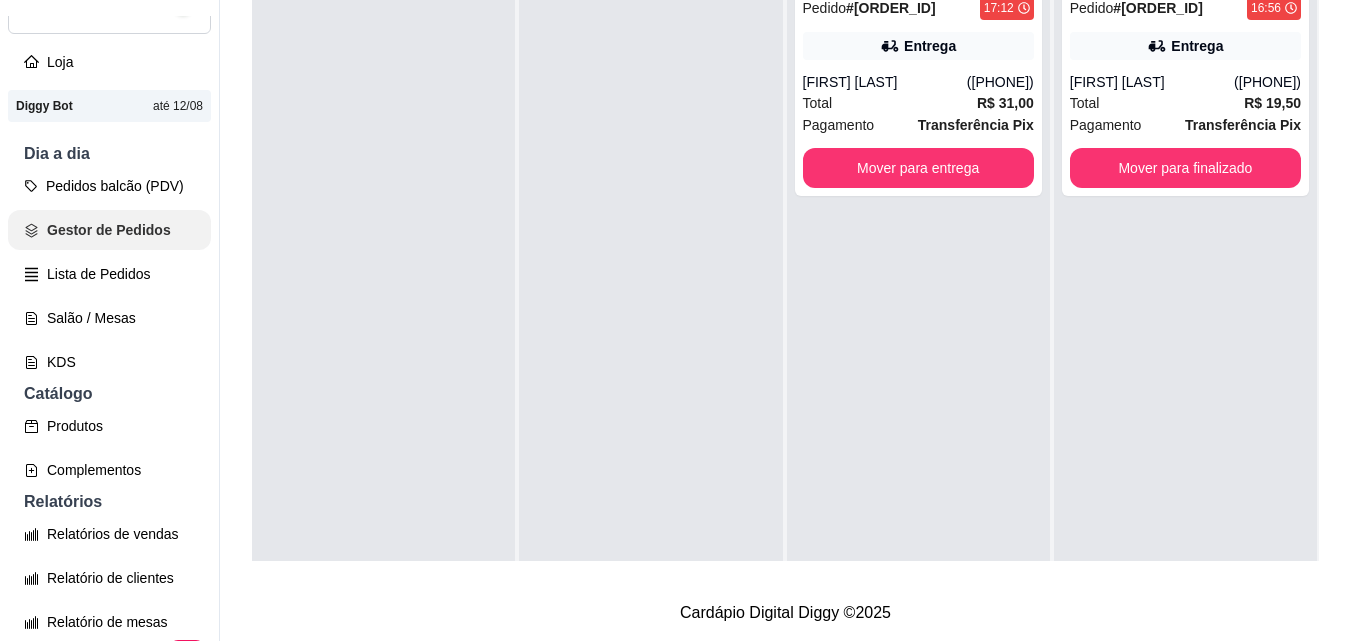 scroll, scrollTop: 0, scrollLeft: 0, axis: both 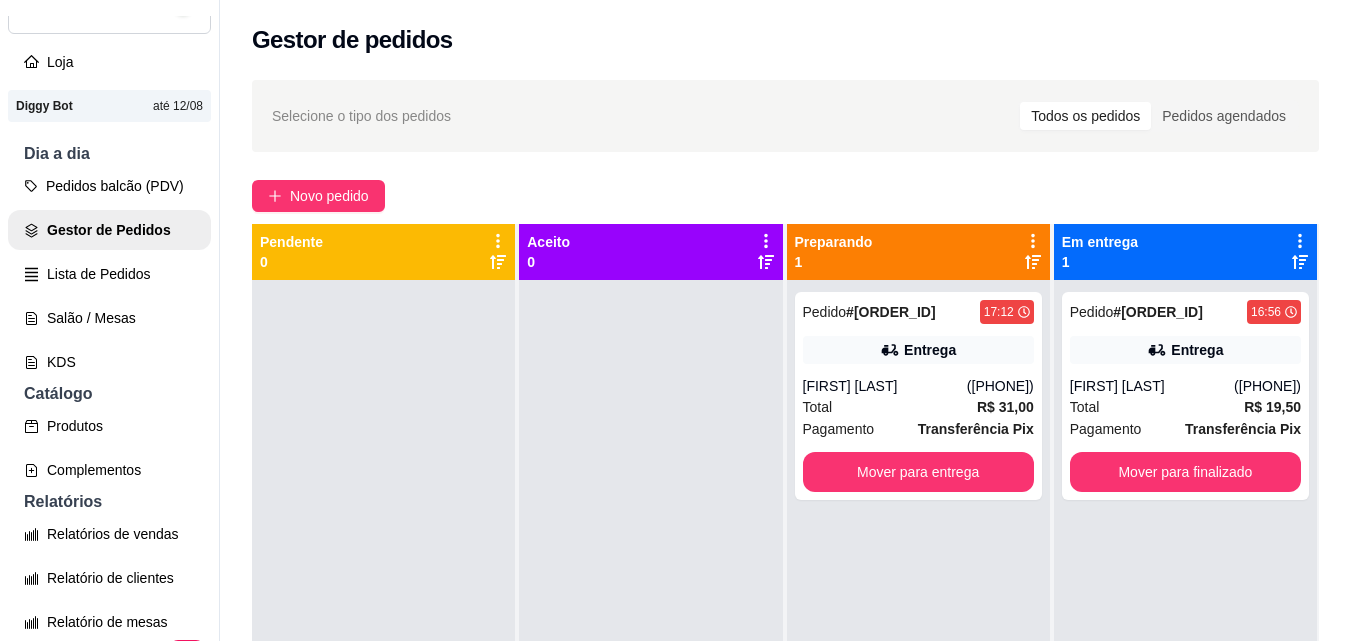 click on "Produtos" at bounding box center [109, 426] 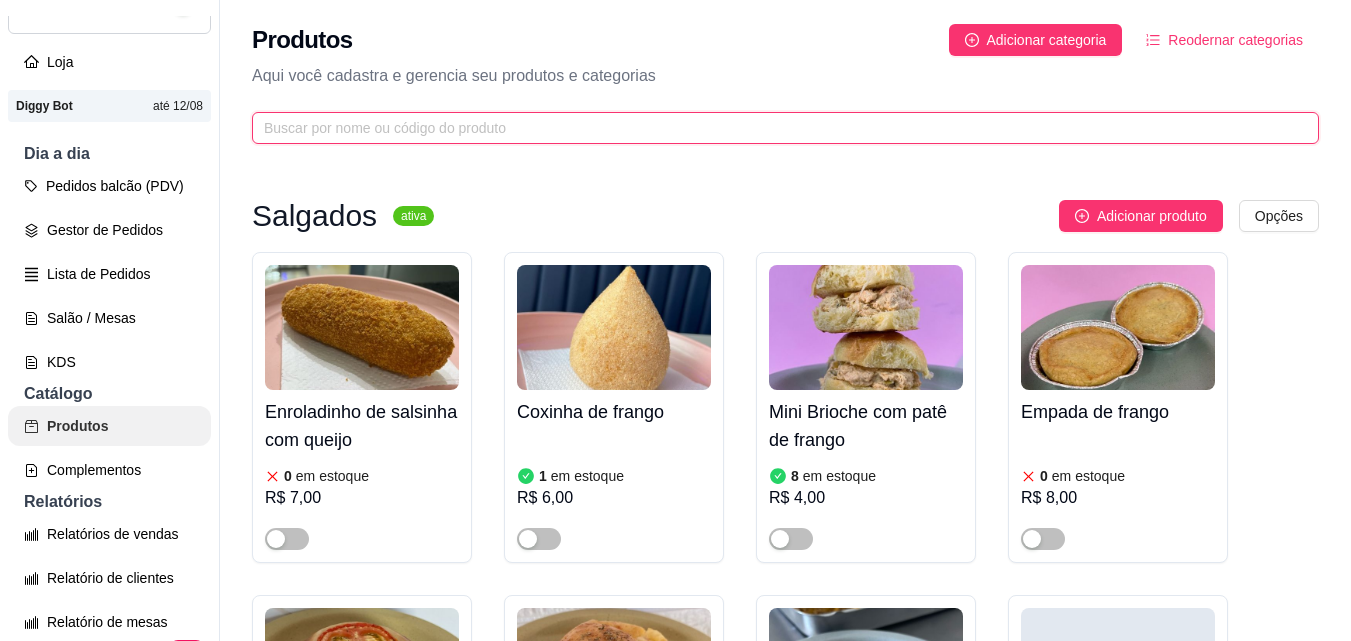 click at bounding box center [777, 128] 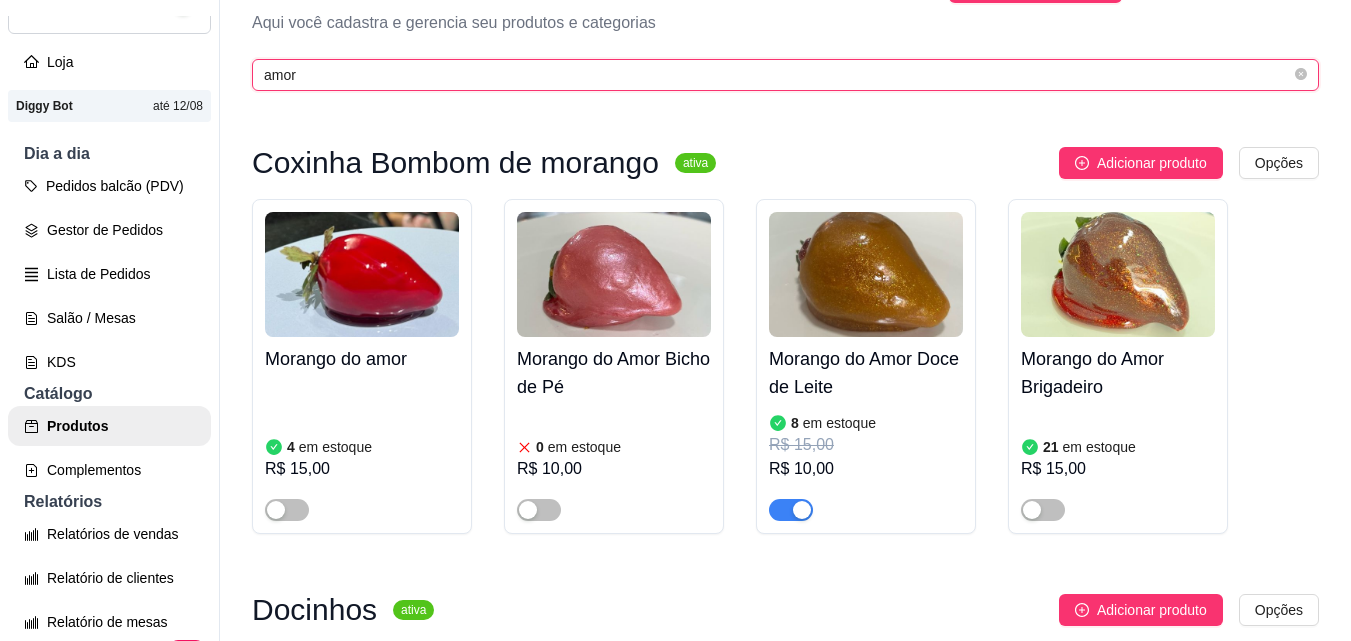 scroll, scrollTop: 100, scrollLeft: 0, axis: vertical 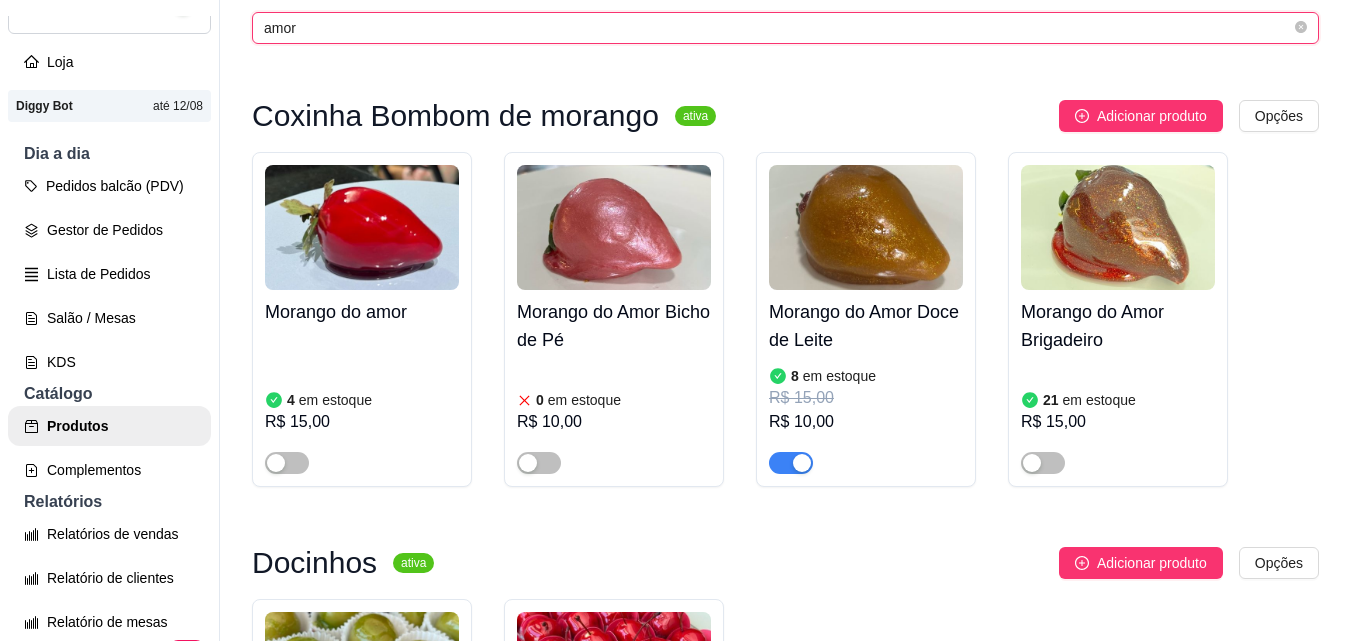 type on "amor" 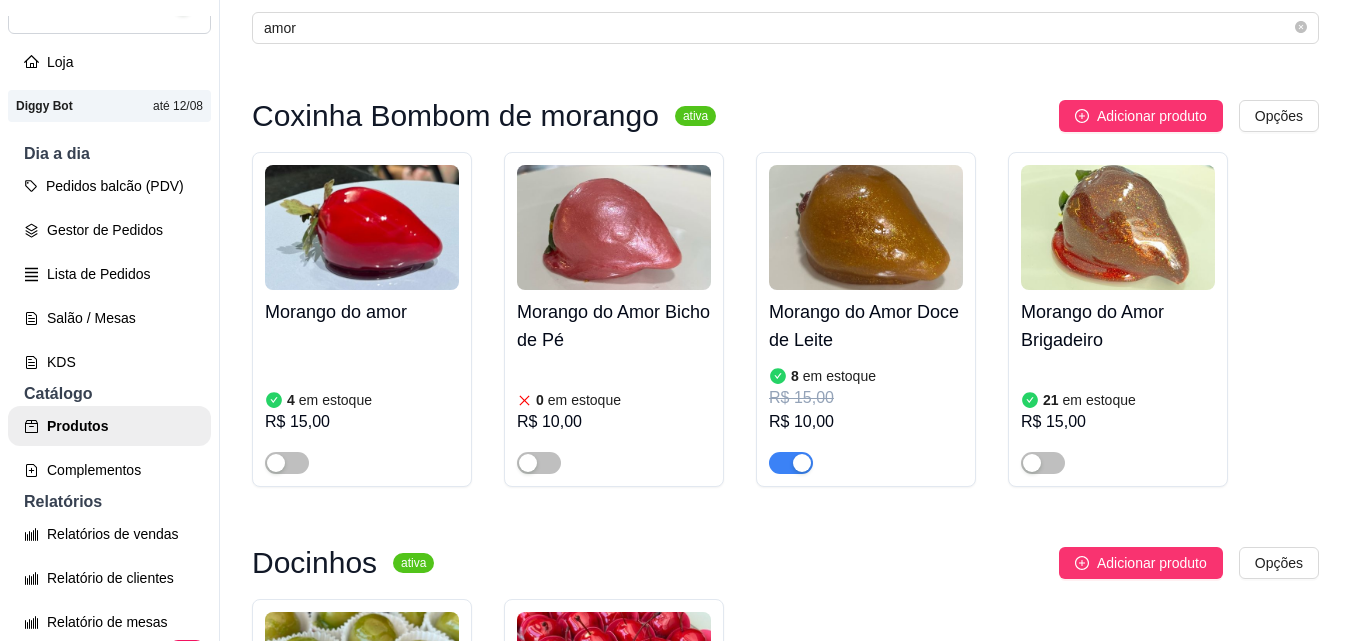 click at bounding box center [866, 227] 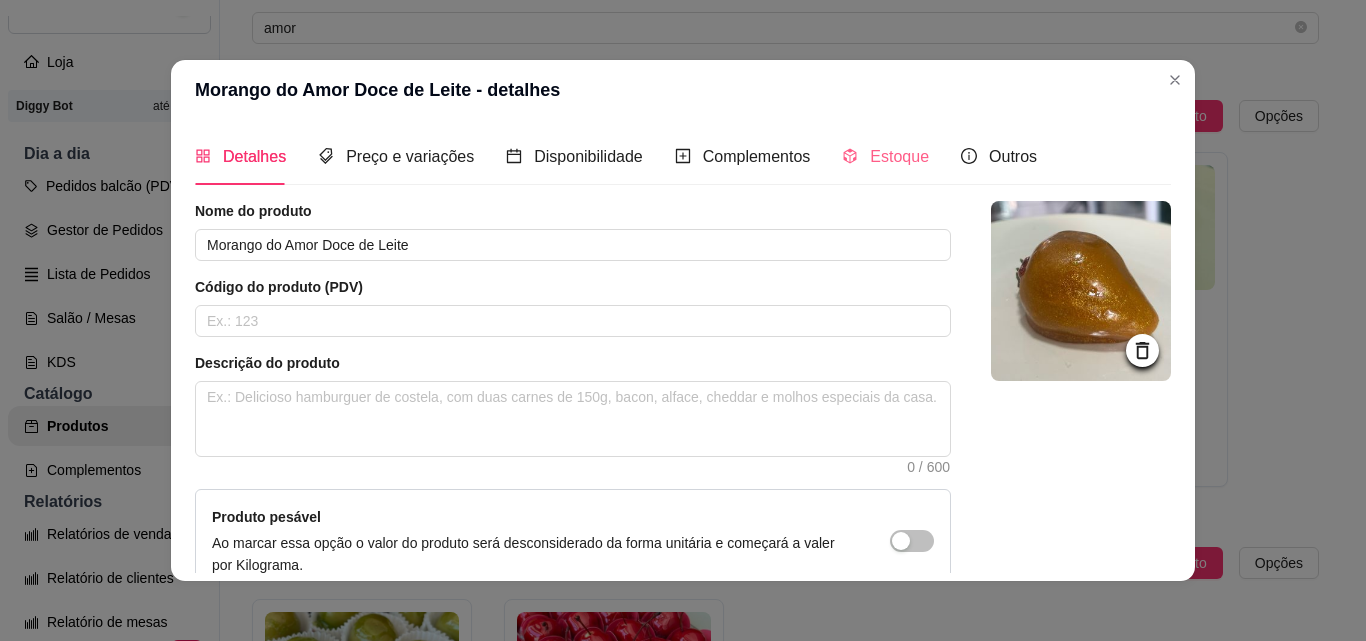 click on "Estoque" at bounding box center (885, 156) 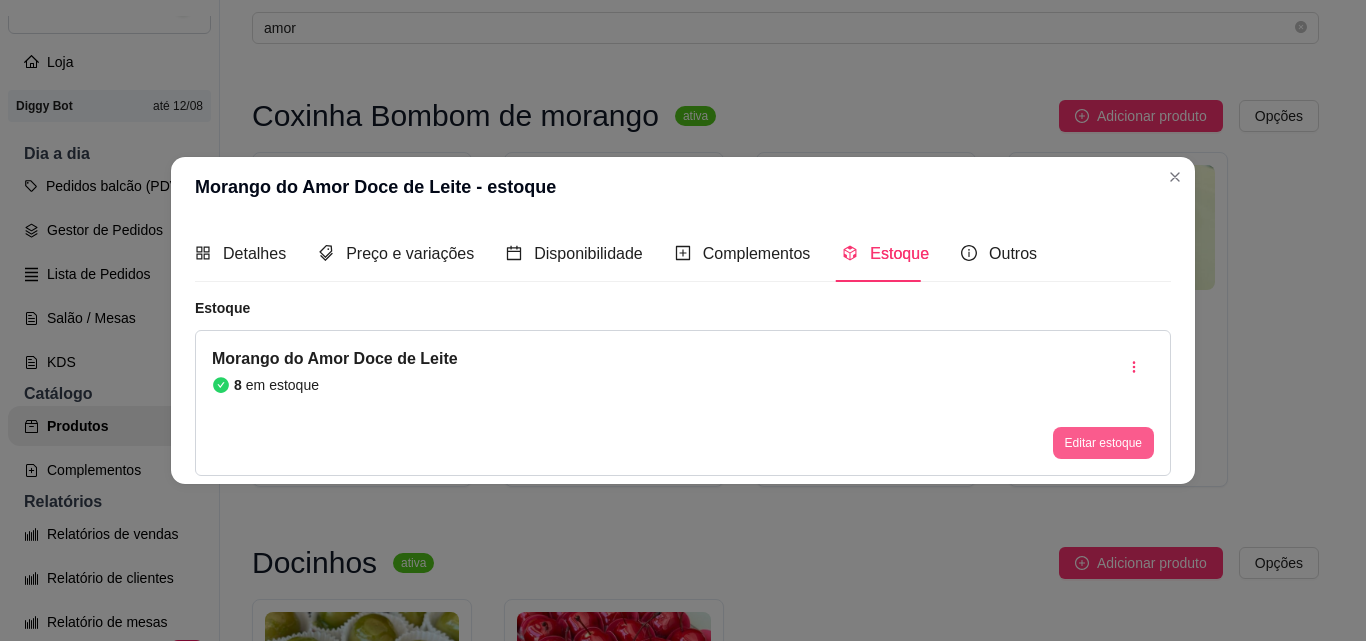 click on "Editar estoque" at bounding box center (1103, 443) 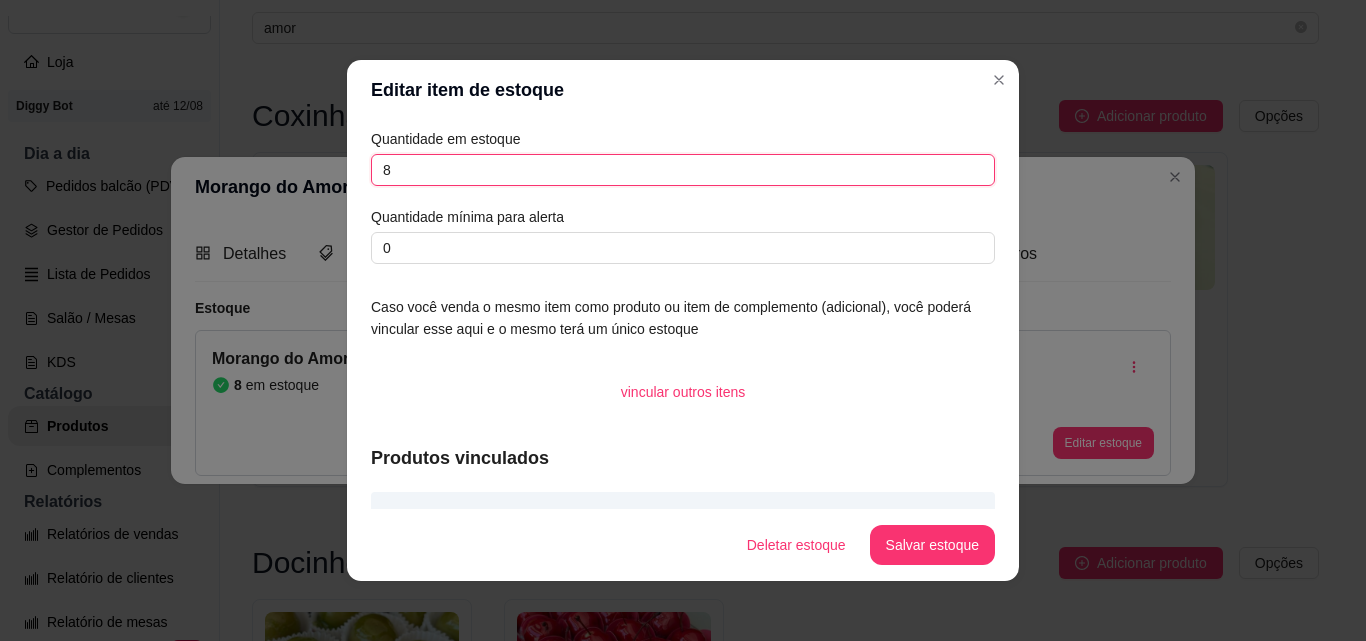 drag, startPoint x: 458, startPoint y: 175, endPoint x: 251, endPoint y: 175, distance: 207 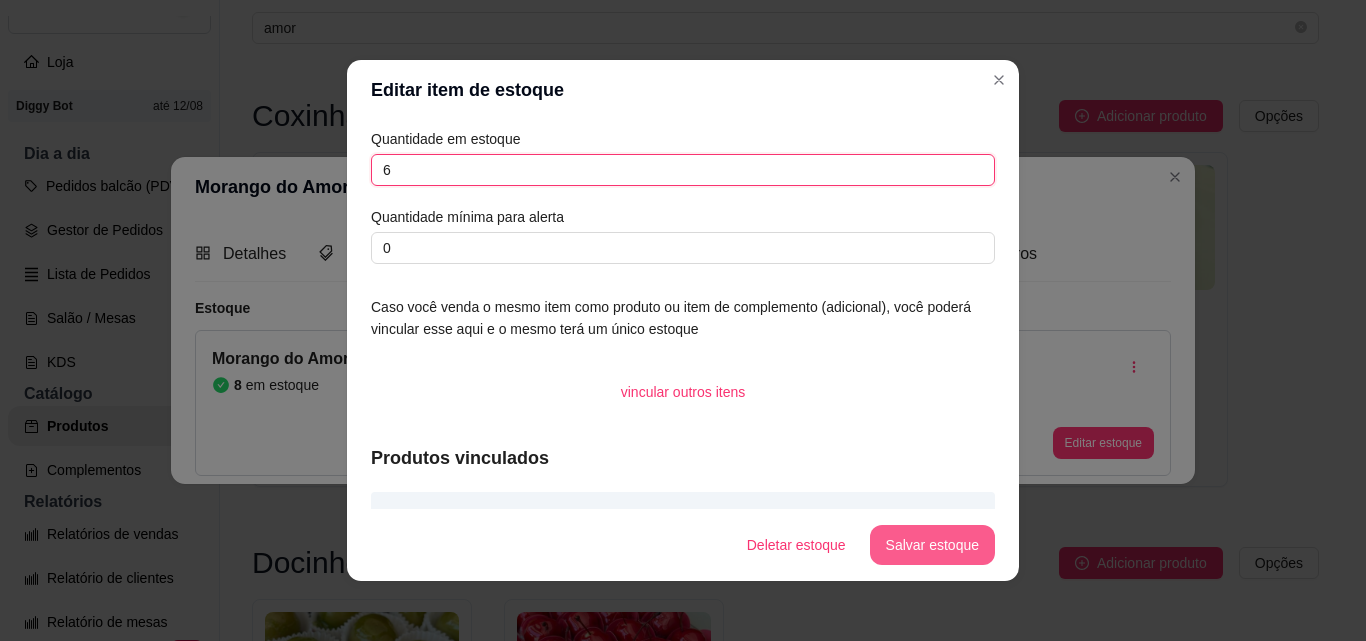 type on "6" 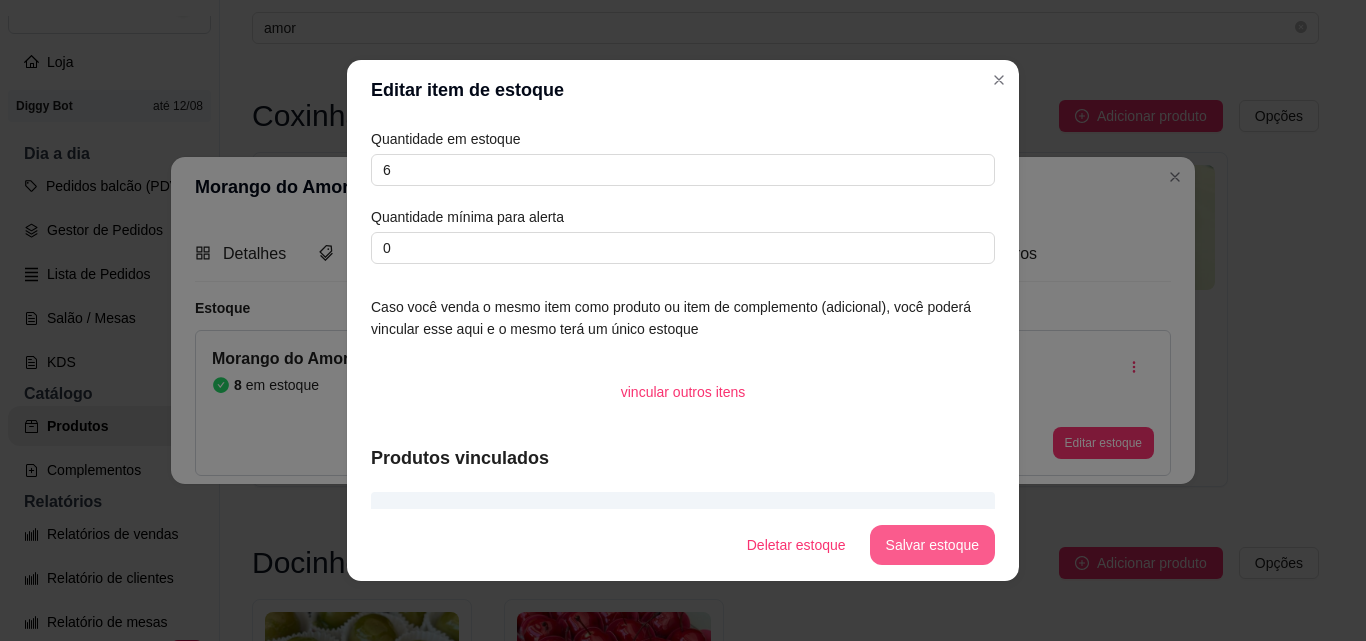 click on "Salvar estoque" at bounding box center (932, 545) 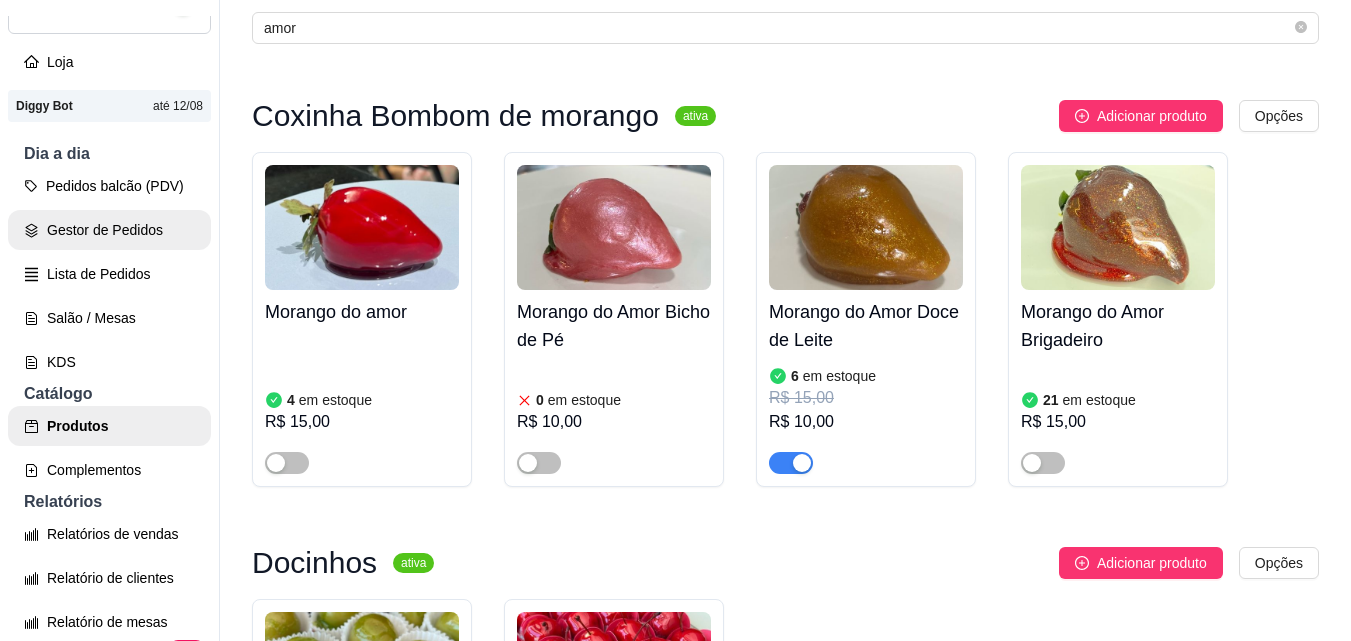 click on "Gestor de Pedidos" at bounding box center (109, 230) 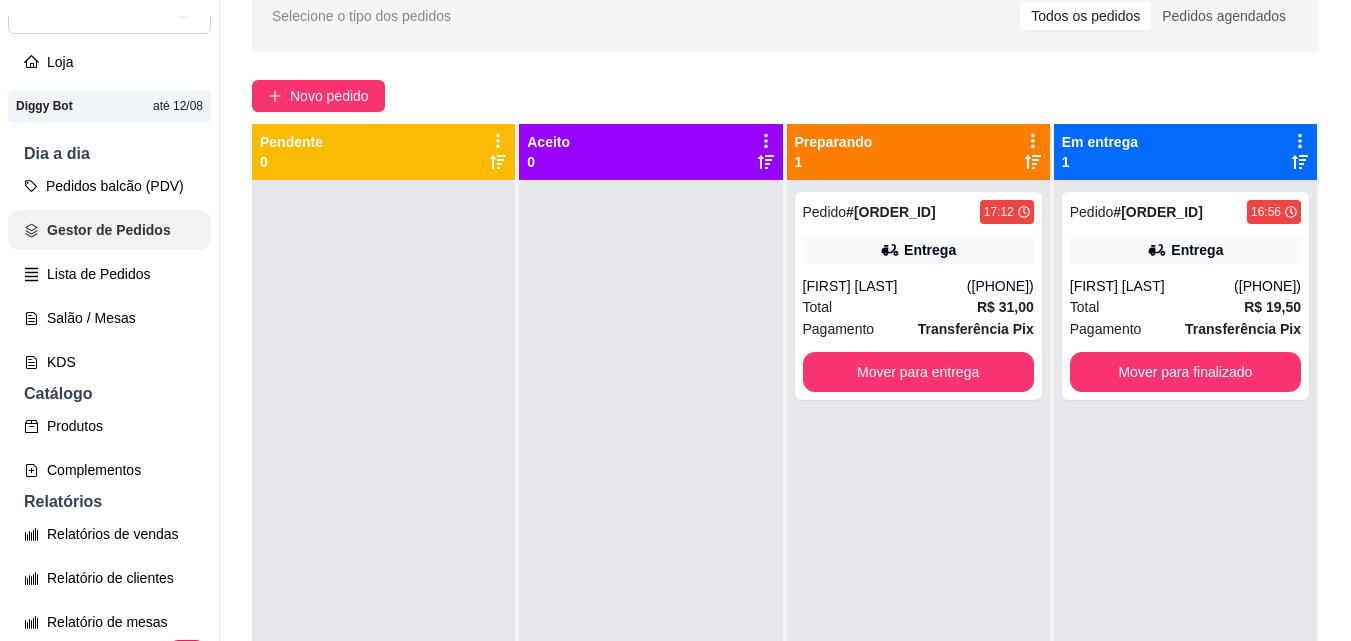 scroll, scrollTop: 0, scrollLeft: 0, axis: both 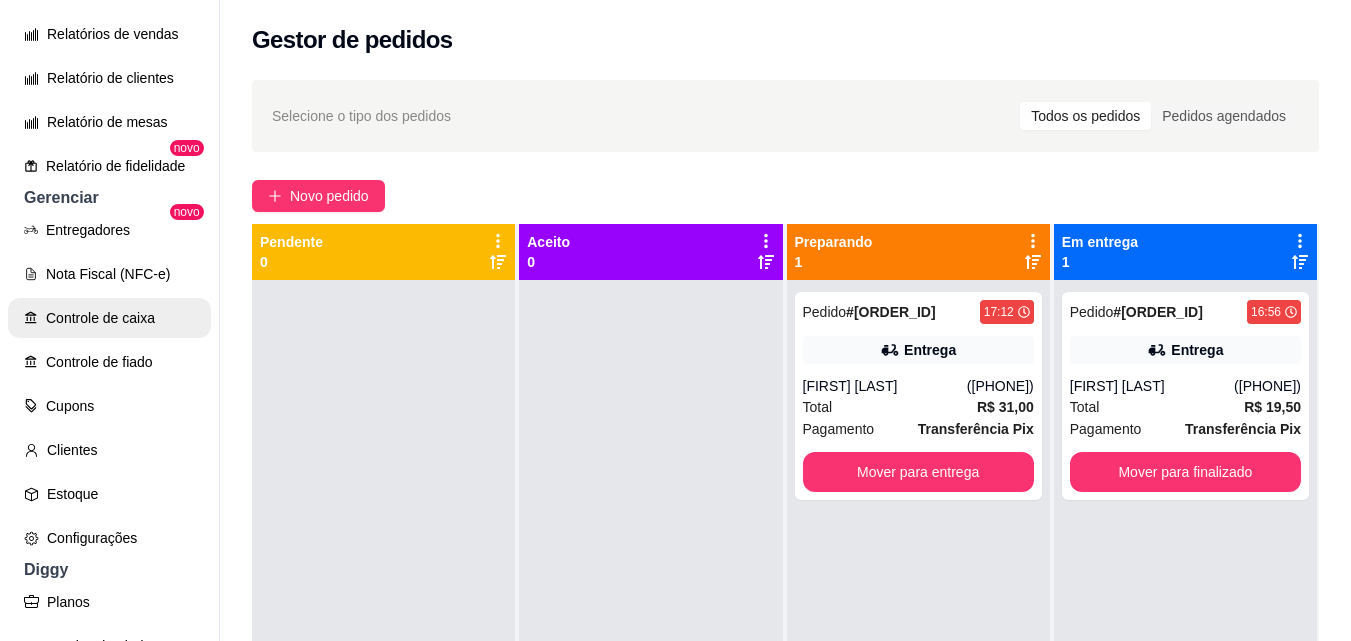 click on "Controle de caixa" at bounding box center [109, 318] 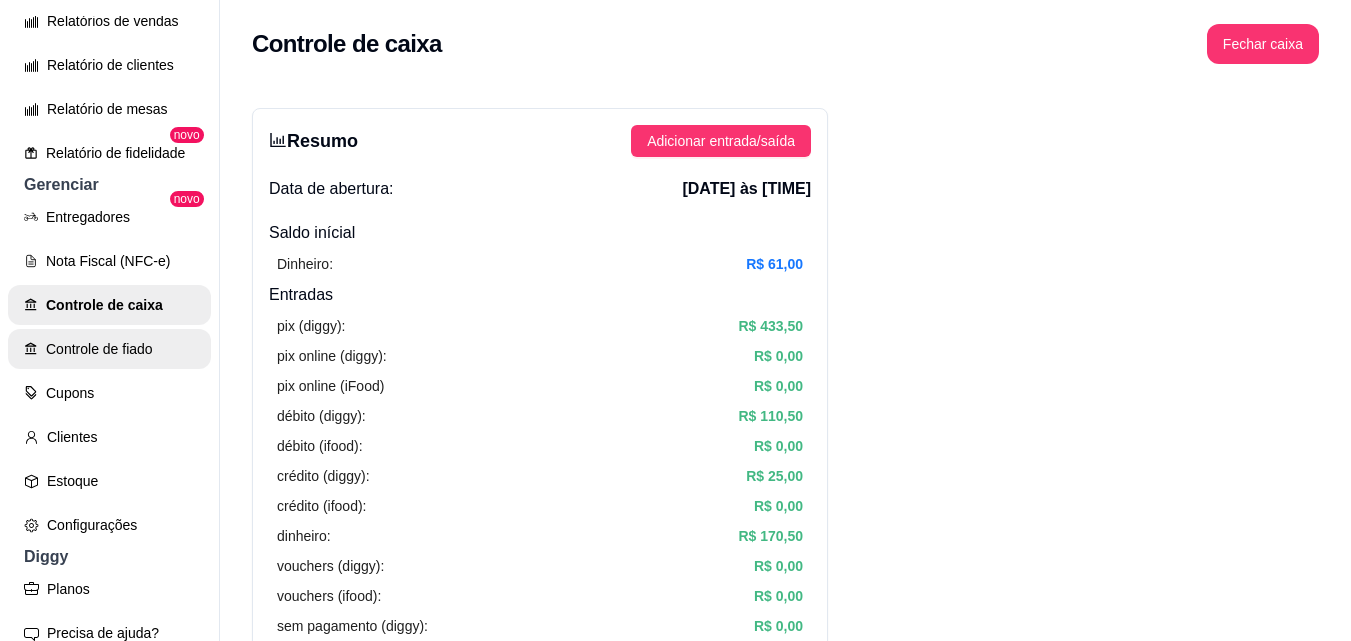 scroll, scrollTop: 729, scrollLeft: 0, axis: vertical 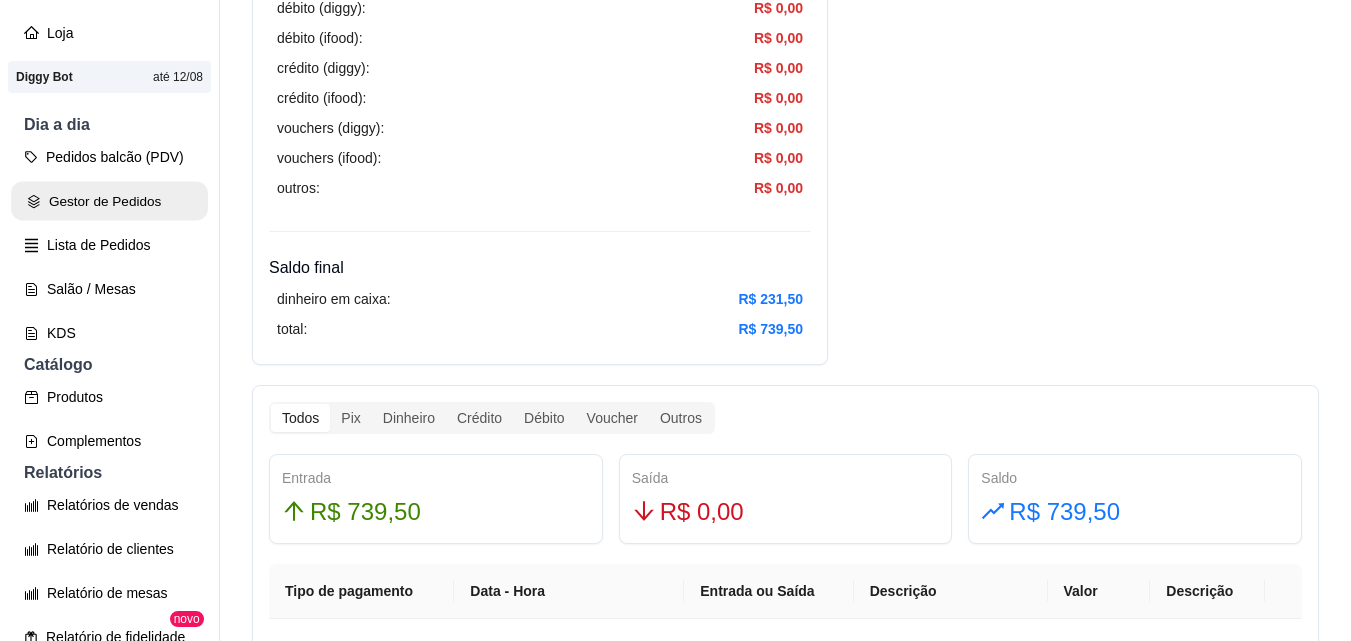 click on "Gestor de Pedidos" at bounding box center (109, 201) 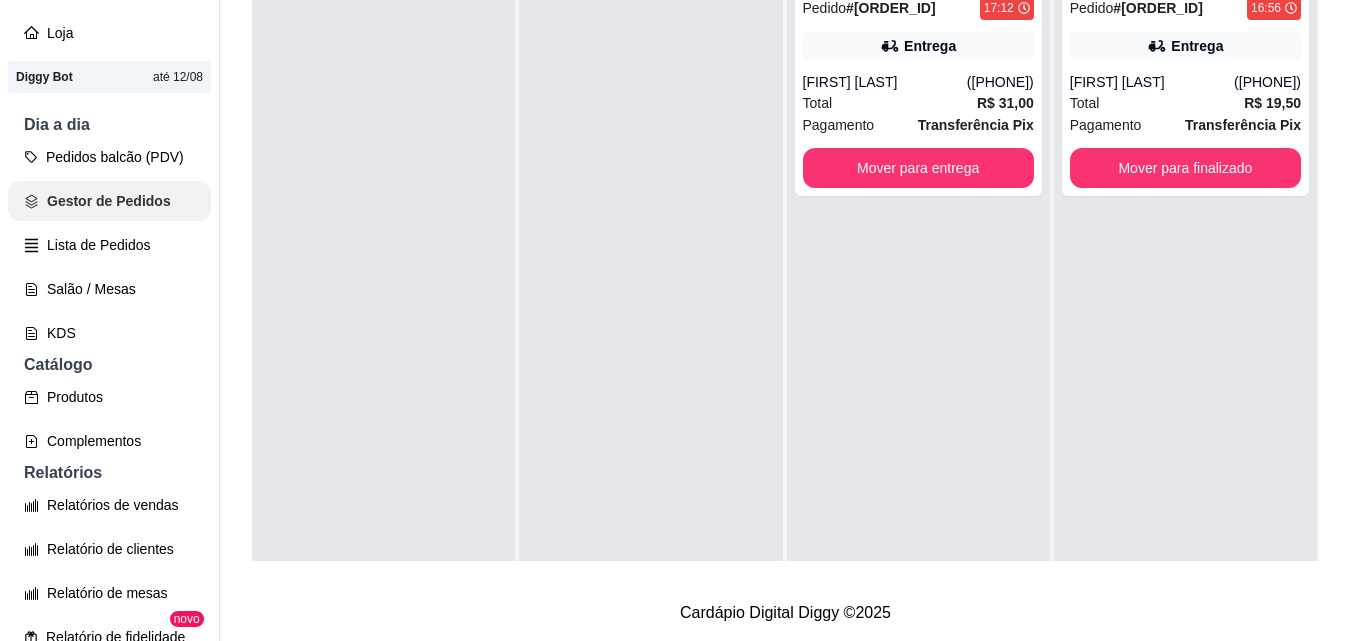 scroll, scrollTop: 0, scrollLeft: 0, axis: both 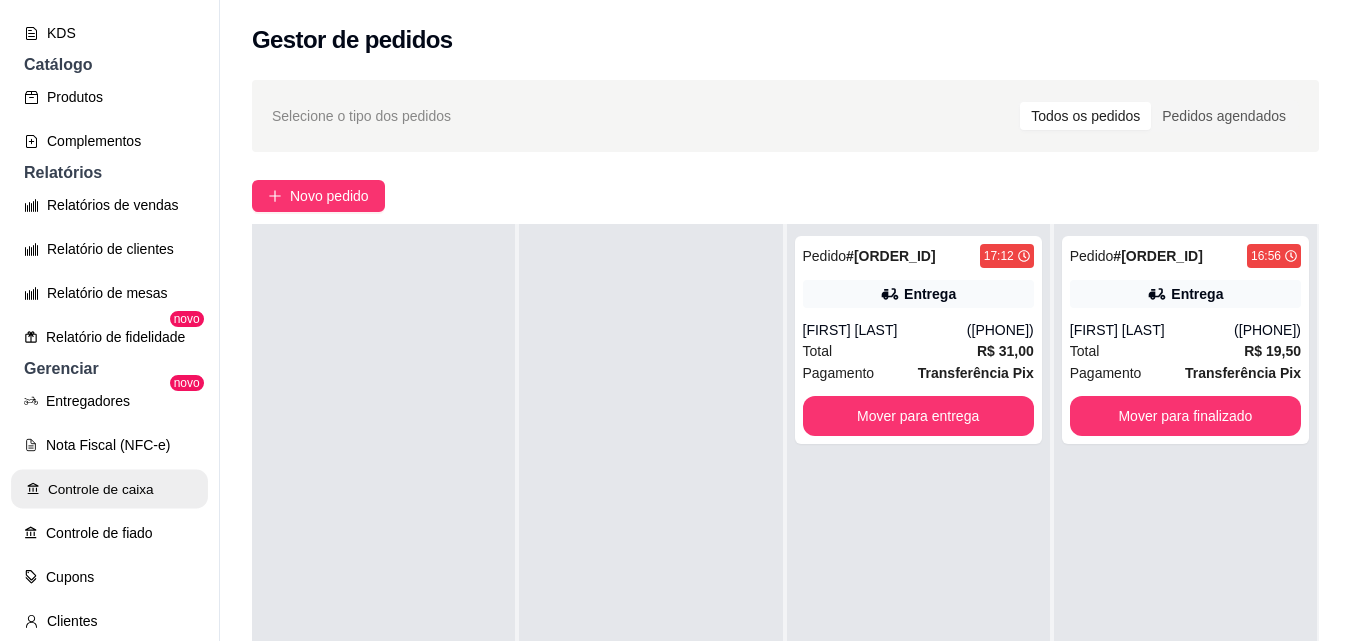 click on "Controle de caixa" at bounding box center (109, 489) 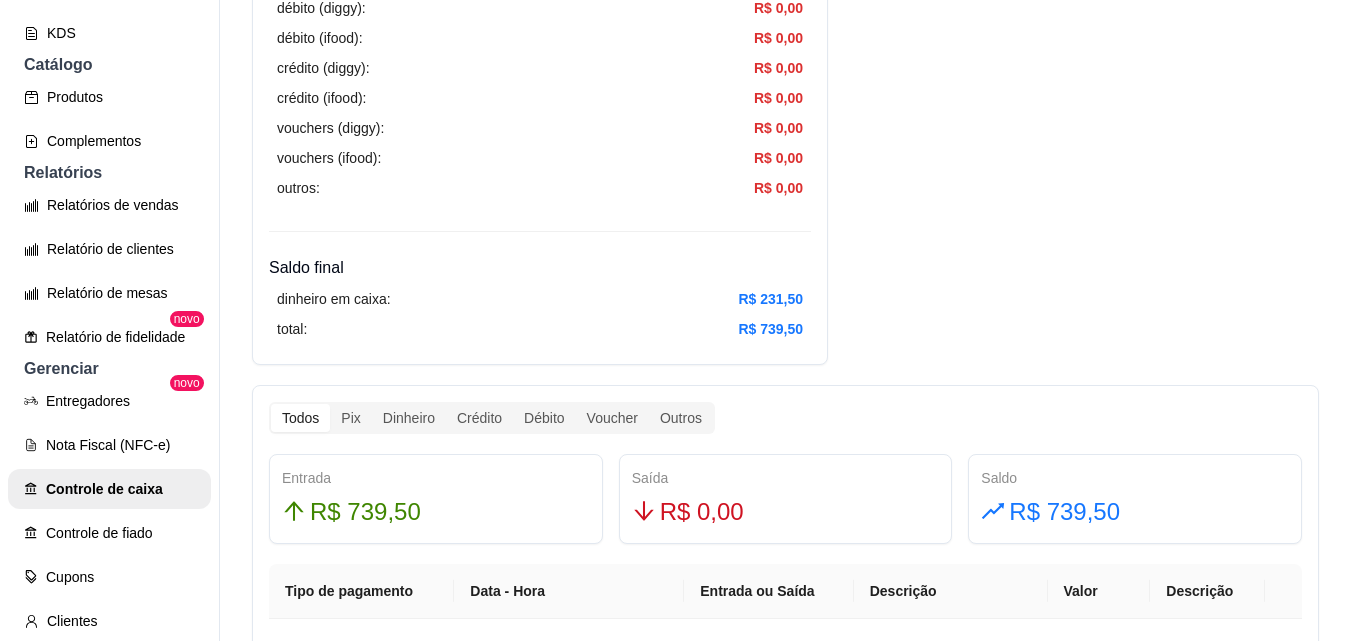 scroll, scrollTop: 500, scrollLeft: 0, axis: vertical 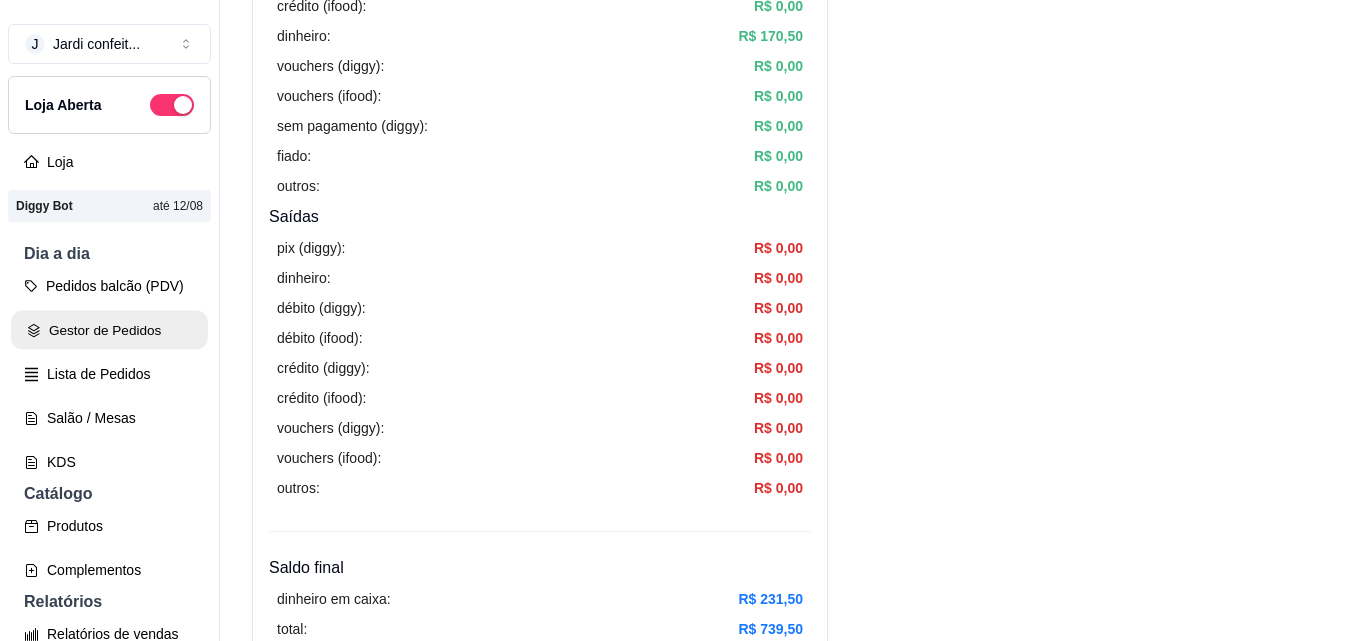 click on "Gestor de Pedidos" at bounding box center (109, 330) 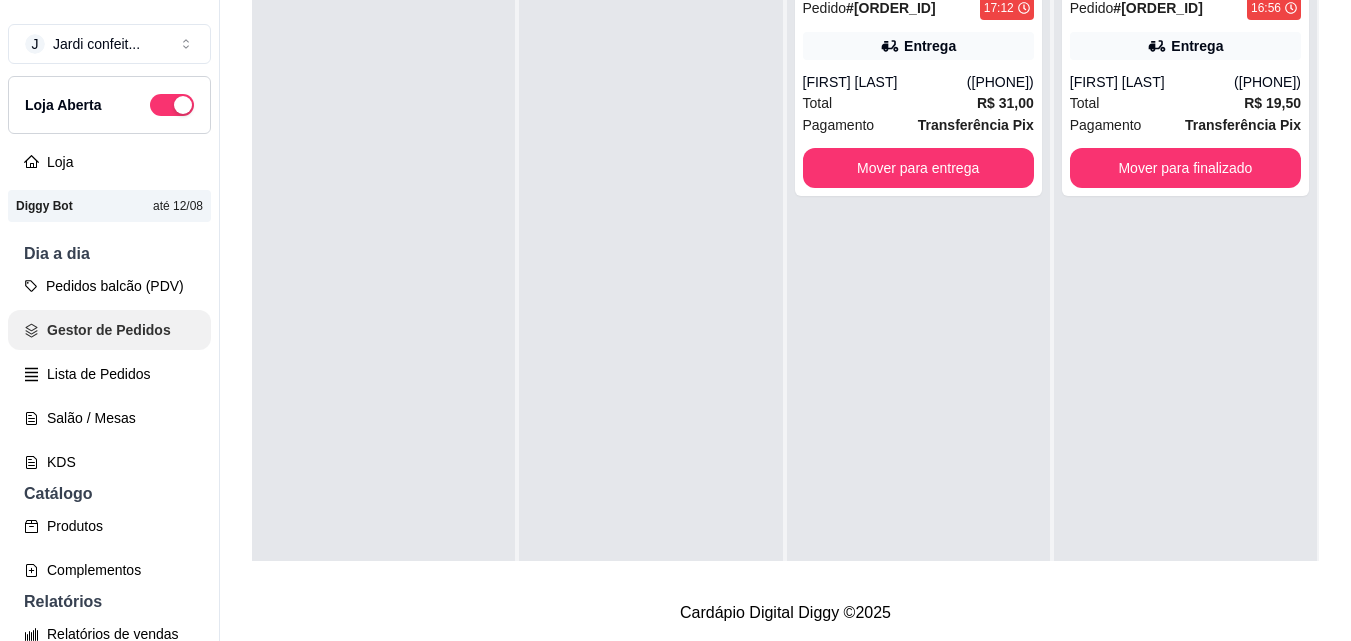 scroll, scrollTop: 0, scrollLeft: 0, axis: both 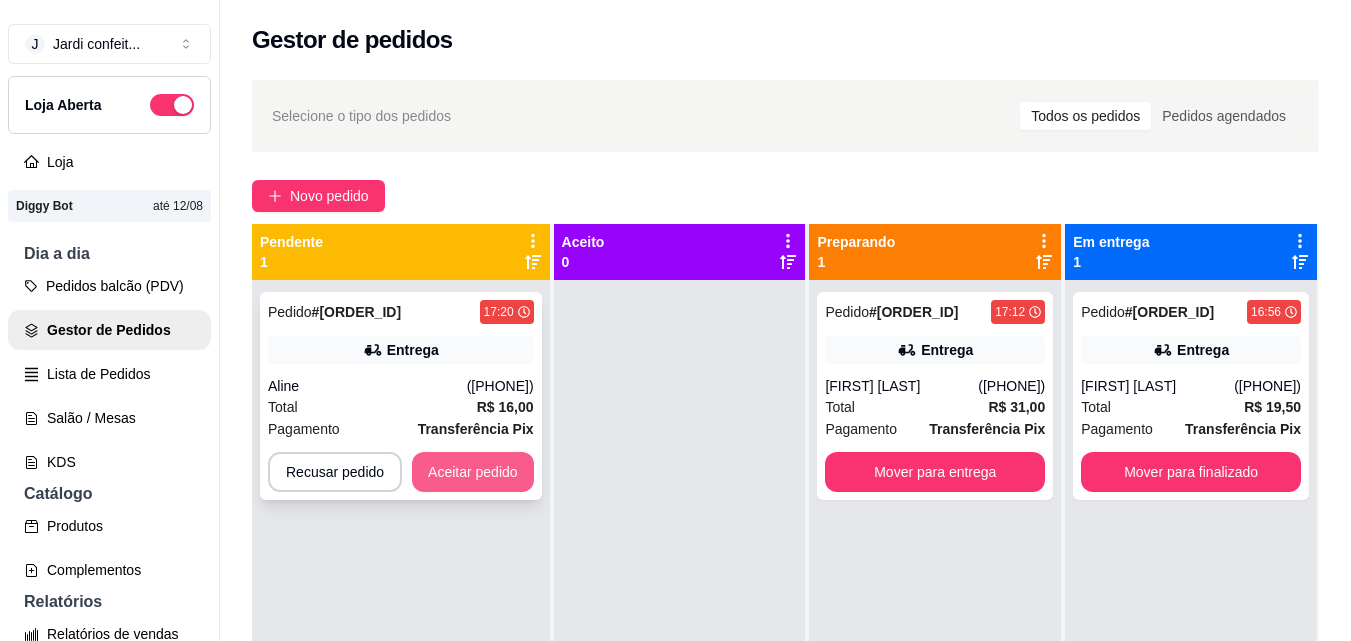 click on "Aceitar pedido" at bounding box center [473, 472] 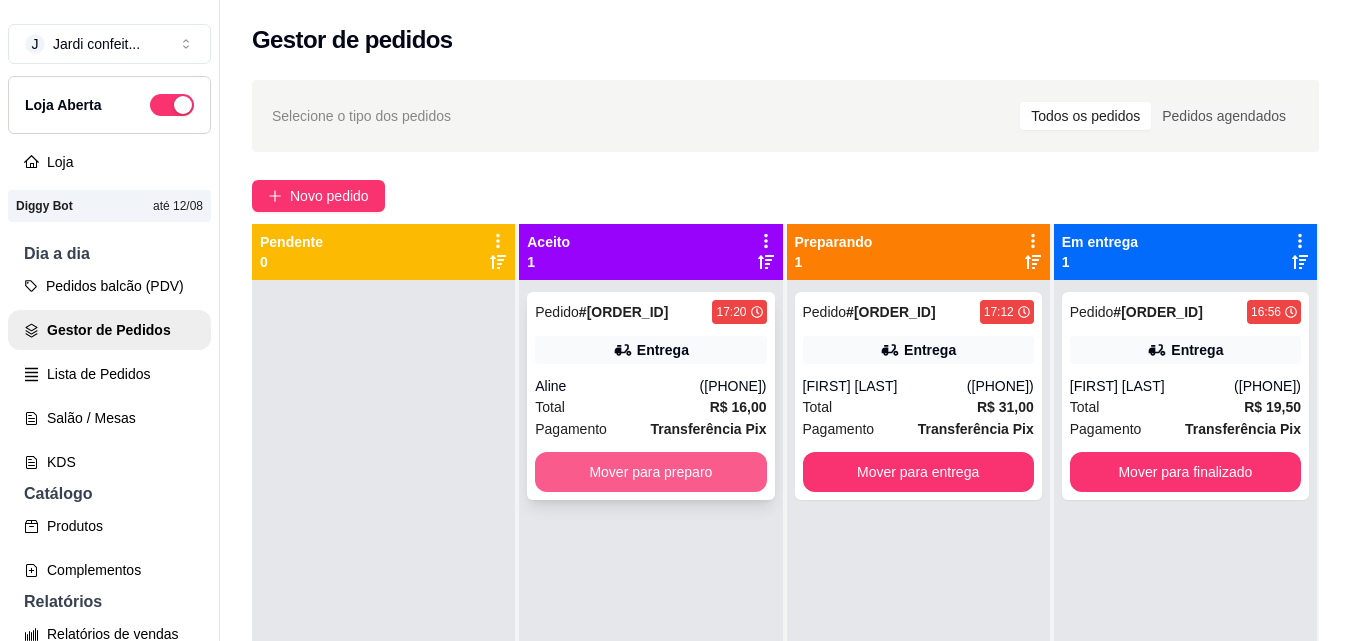 click on "Mover para preparo" at bounding box center (650, 472) 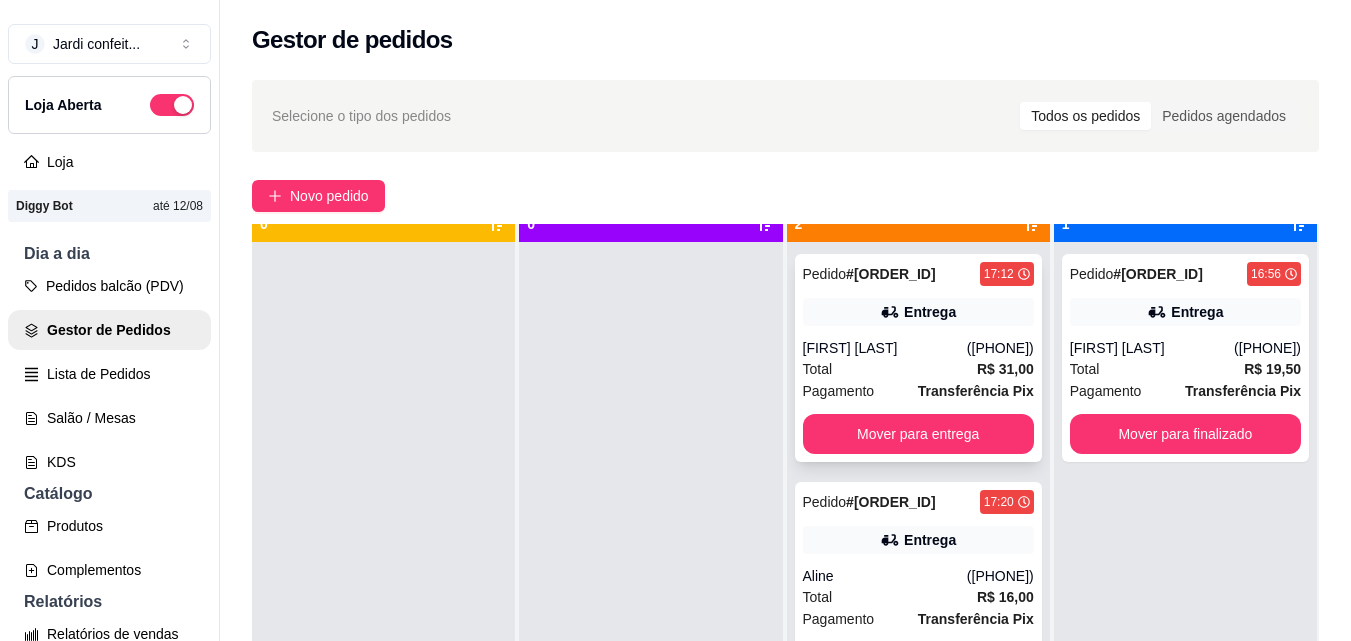 scroll, scrollTop: 56, scrollLeft: 0, axis: vertical 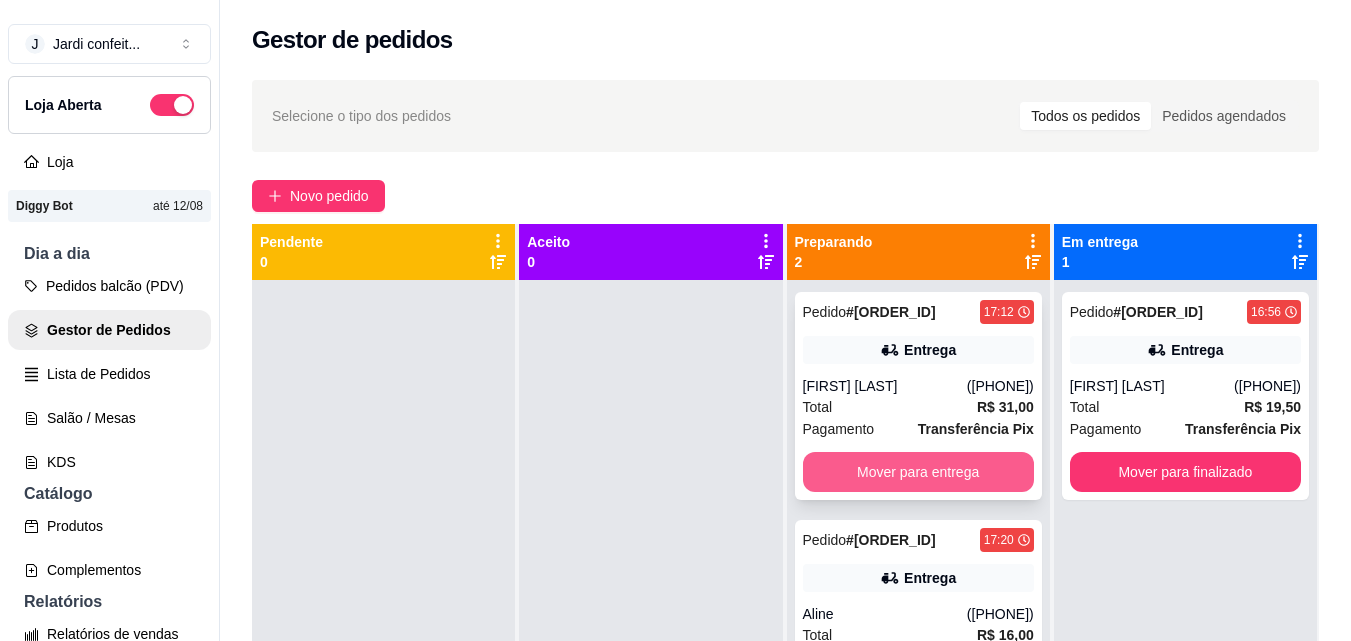 click on "Mover para entrega" at bounding box center [918, 472] 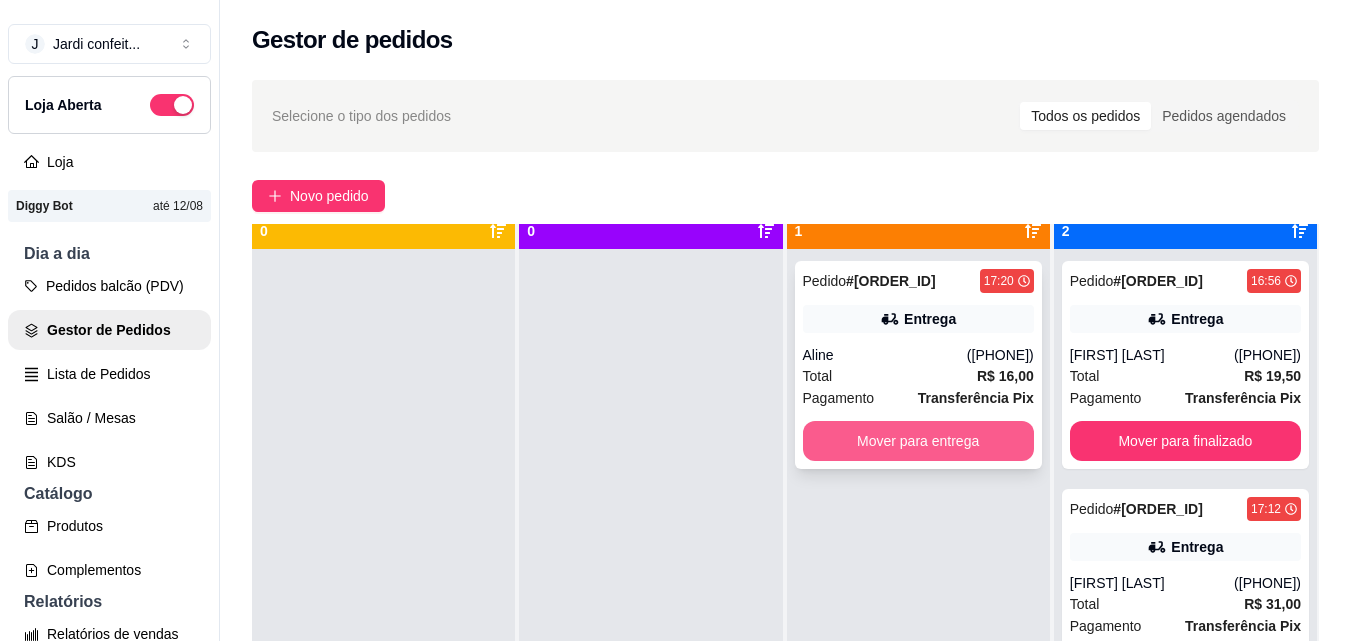 scroll, scrollTop: 56, scrollLeft: 0, axis: vertical 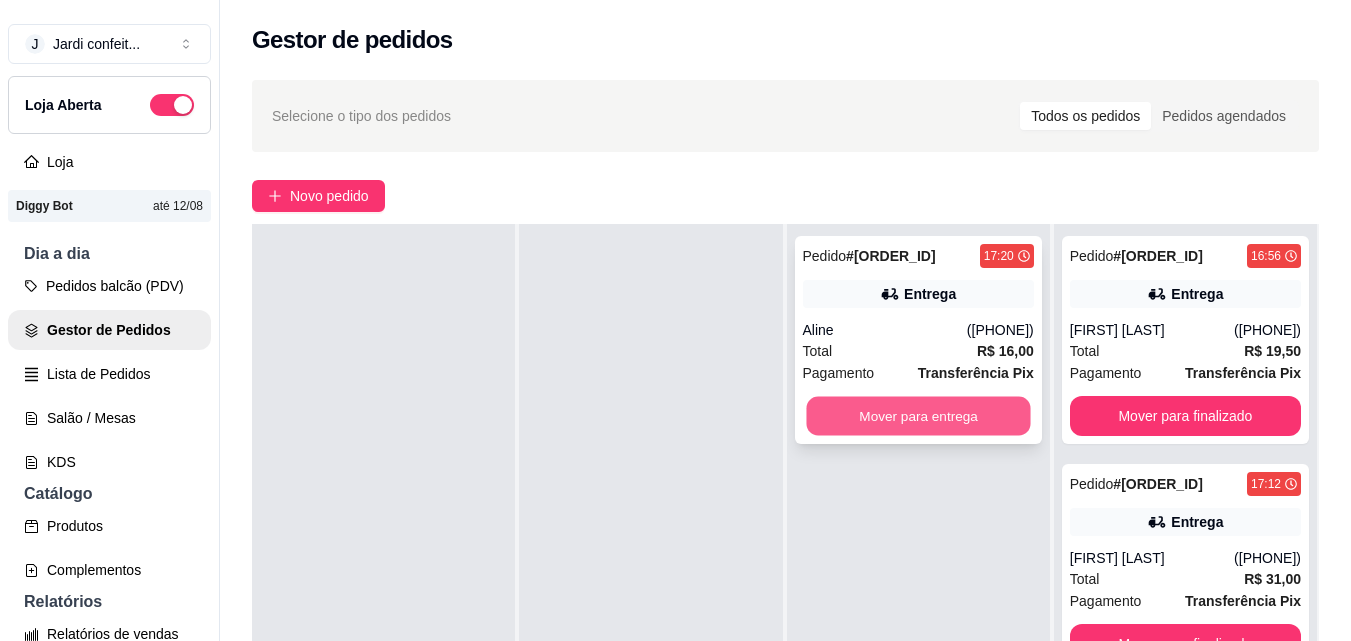 click on "Mover para entrega" at bounding box center [918, 416] 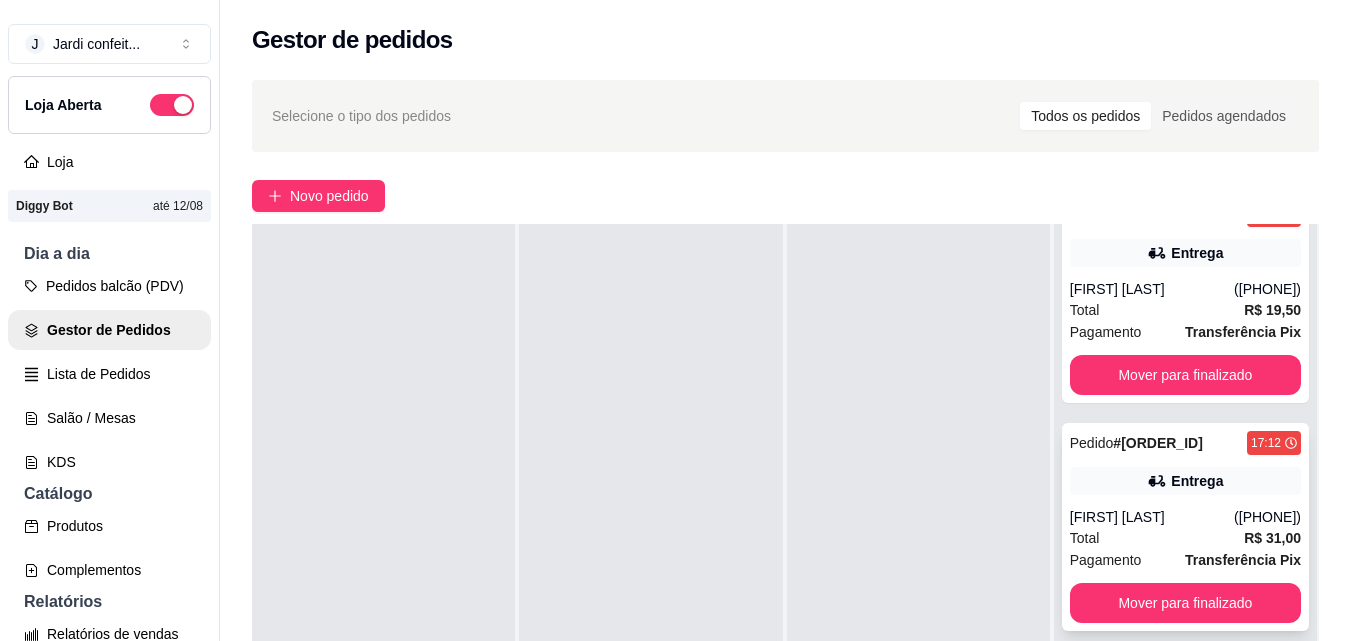 scroll, scrollTop: 63, scrollLeft: 0, axis: vertical 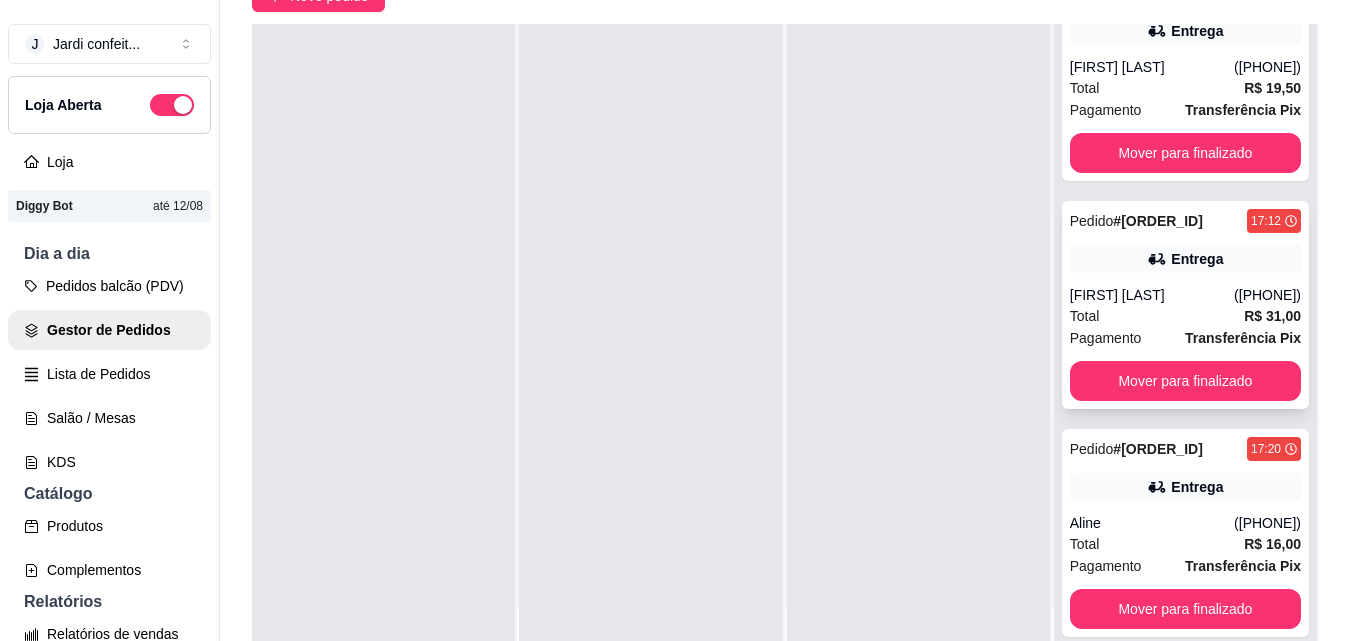 click on "Mover para finalizado" at bounding box center [1185, 381] 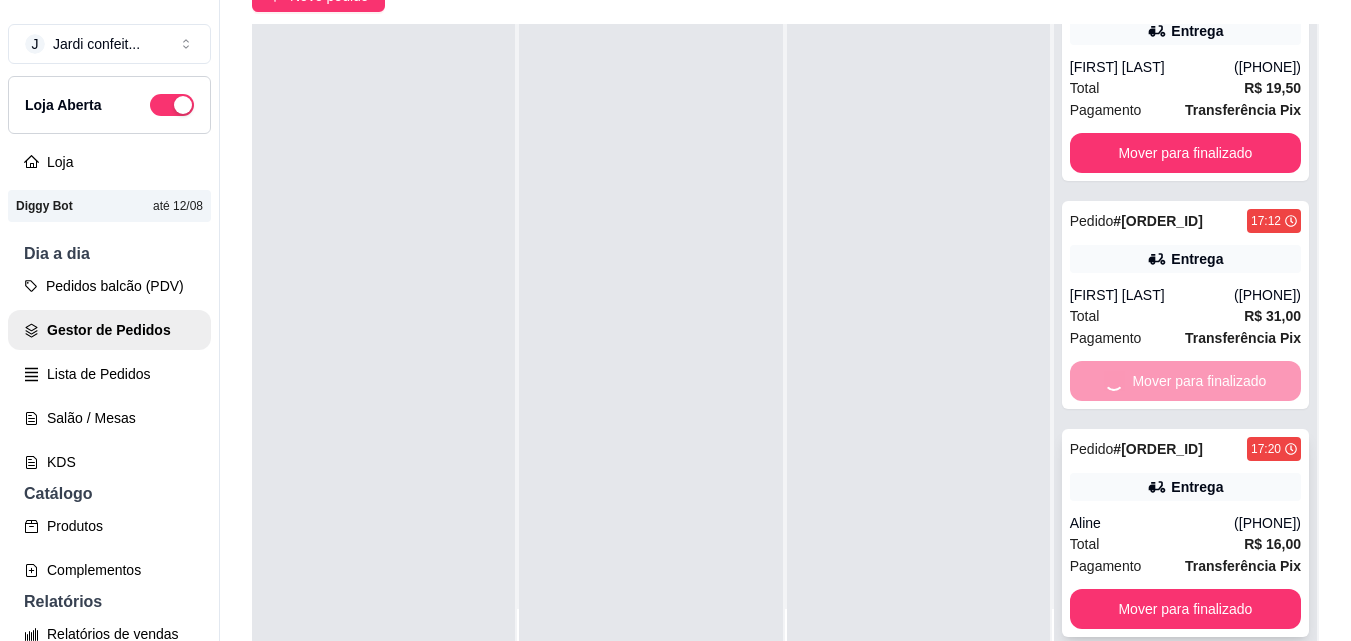 scroll, scrollTop: 0, scrollLeft: 0, axis: both 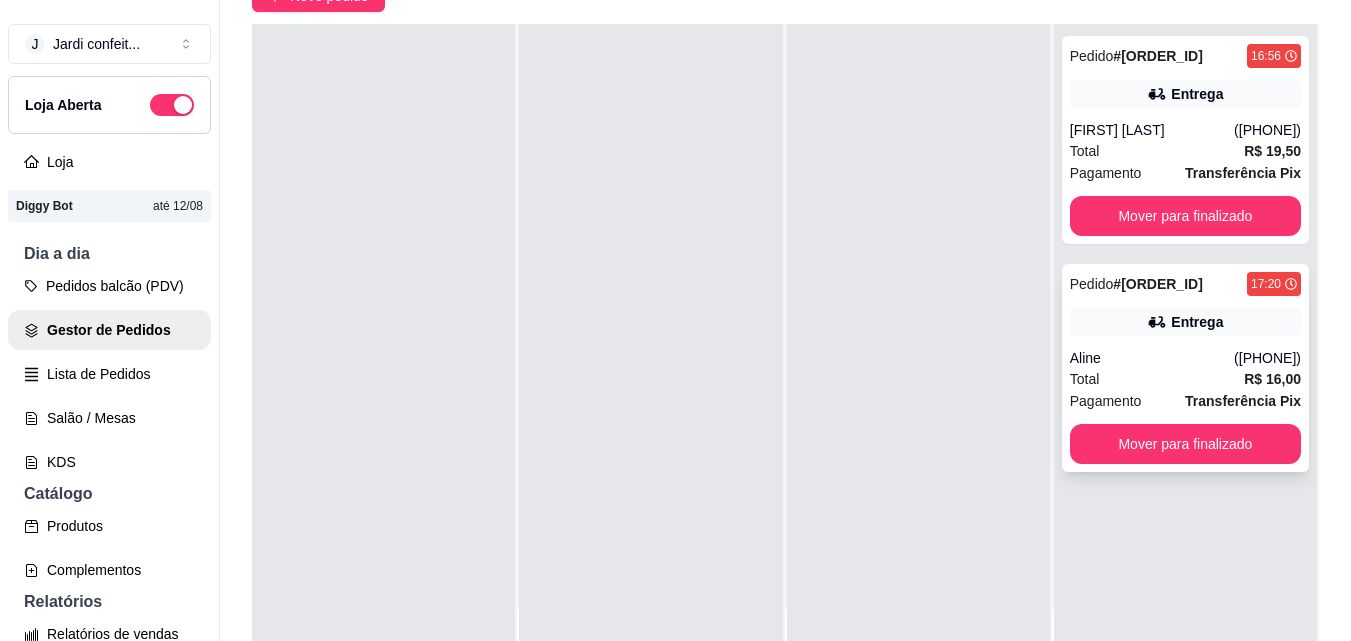 click on "Transferência Pix" at bounding box center (1243, 401) 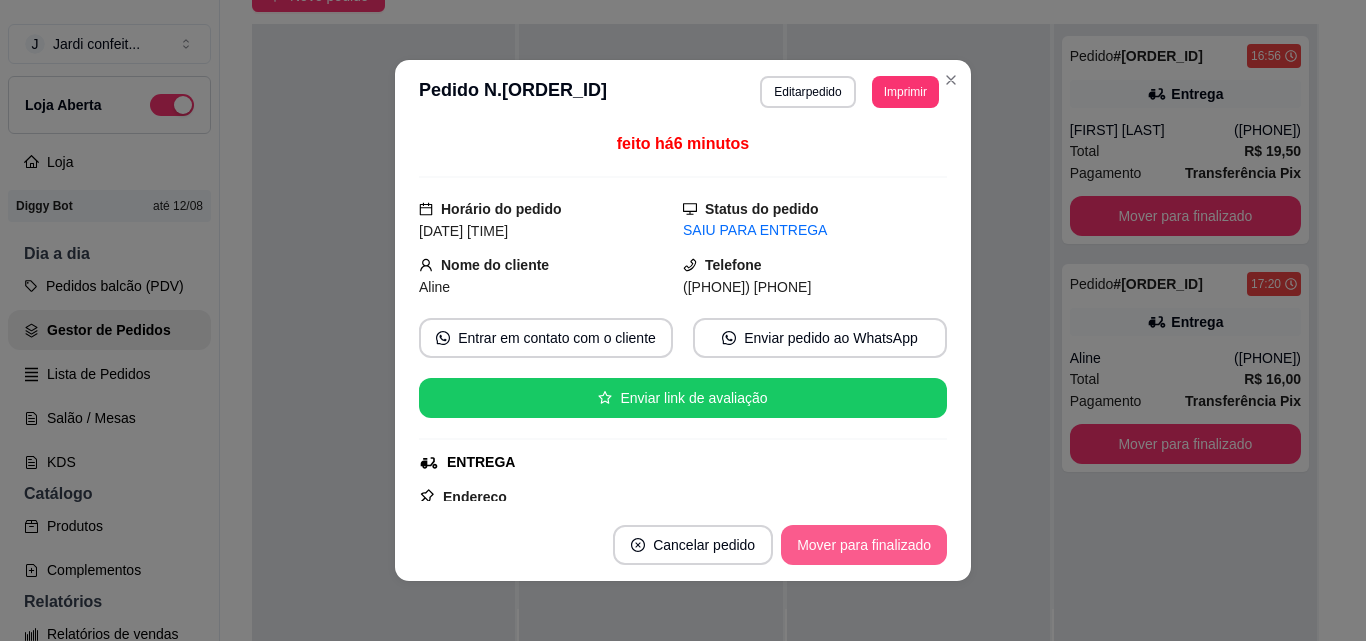click on "Mover para finalizado" at bounding box center [864, 545] 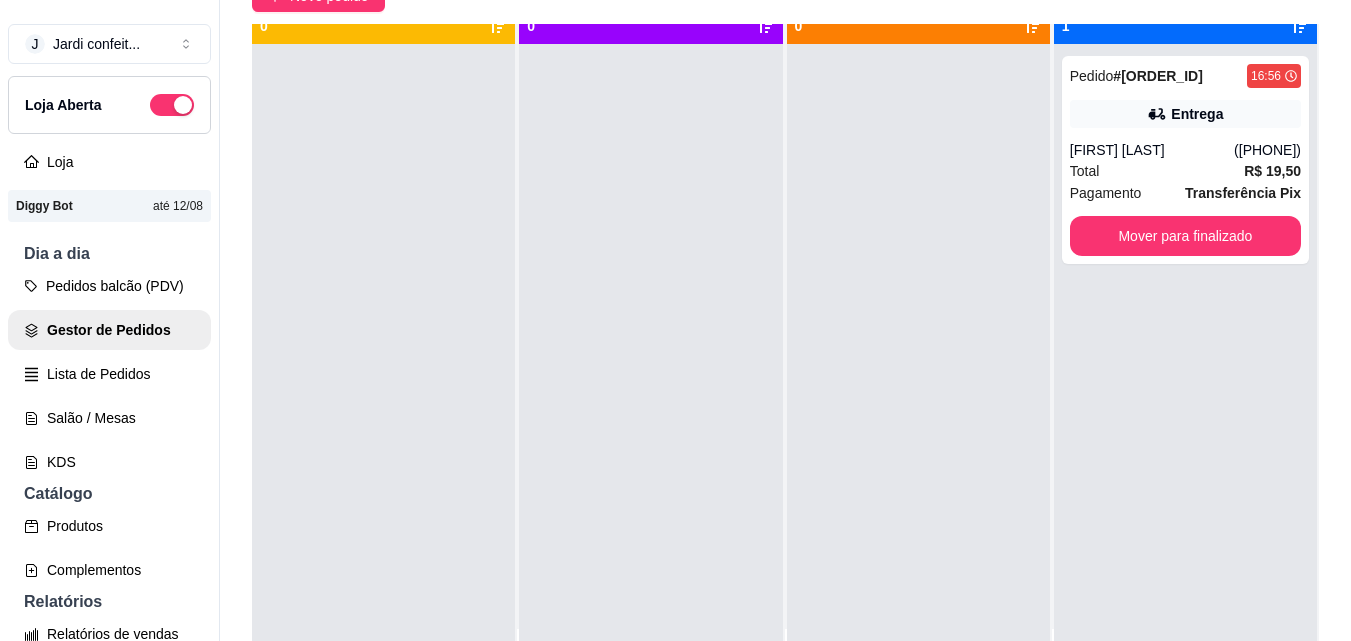 scroll, scrollTop: 0, scrollLeft: 0, axis: both 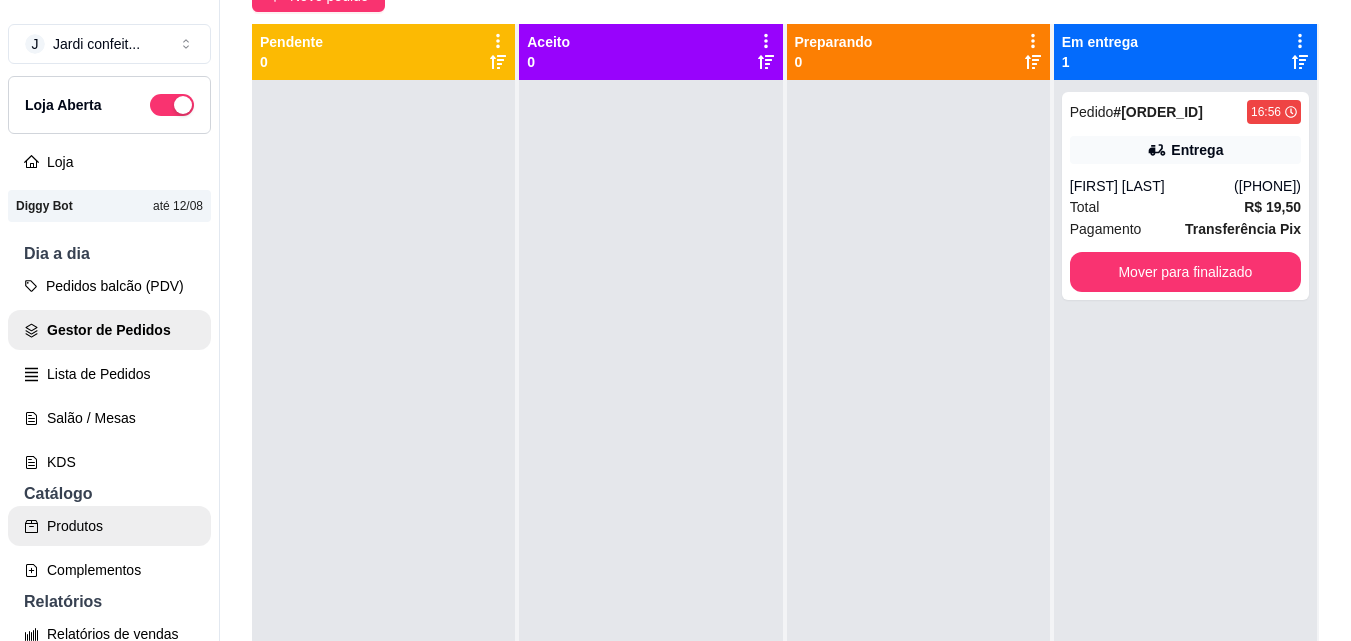click on "Produtos" at bounding box center (109, 526) 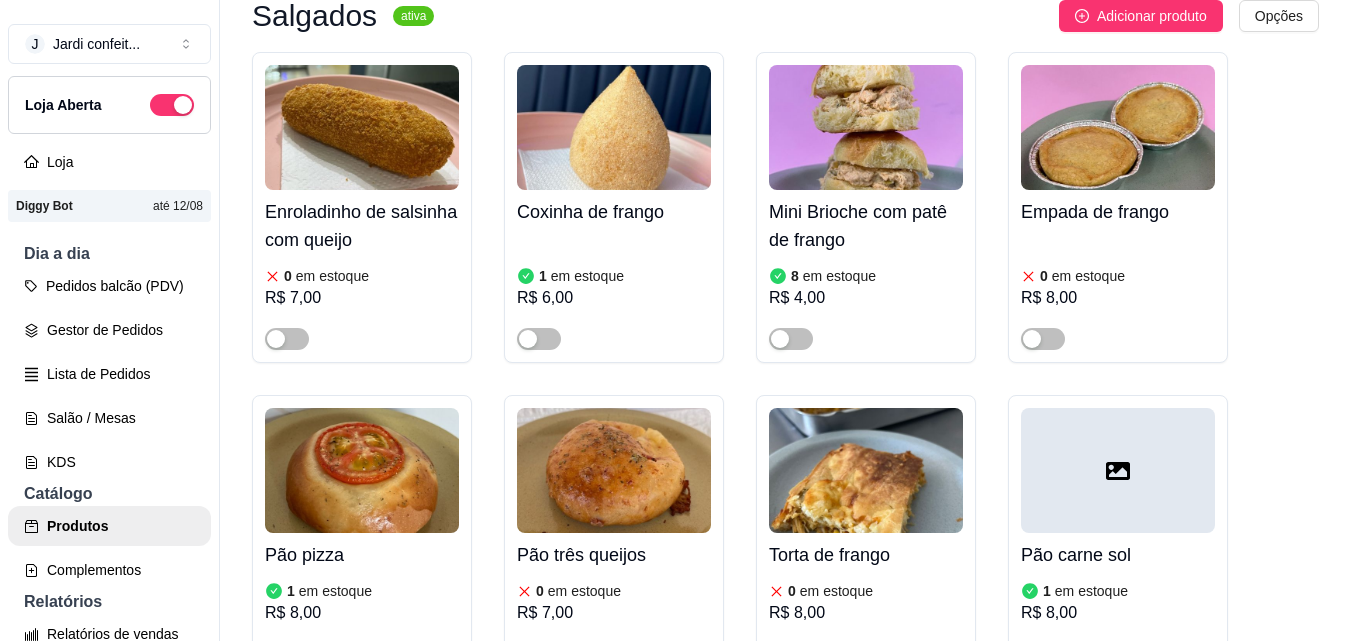 scroll, scrollTop: 0, scrollLeft: 0, axis: both 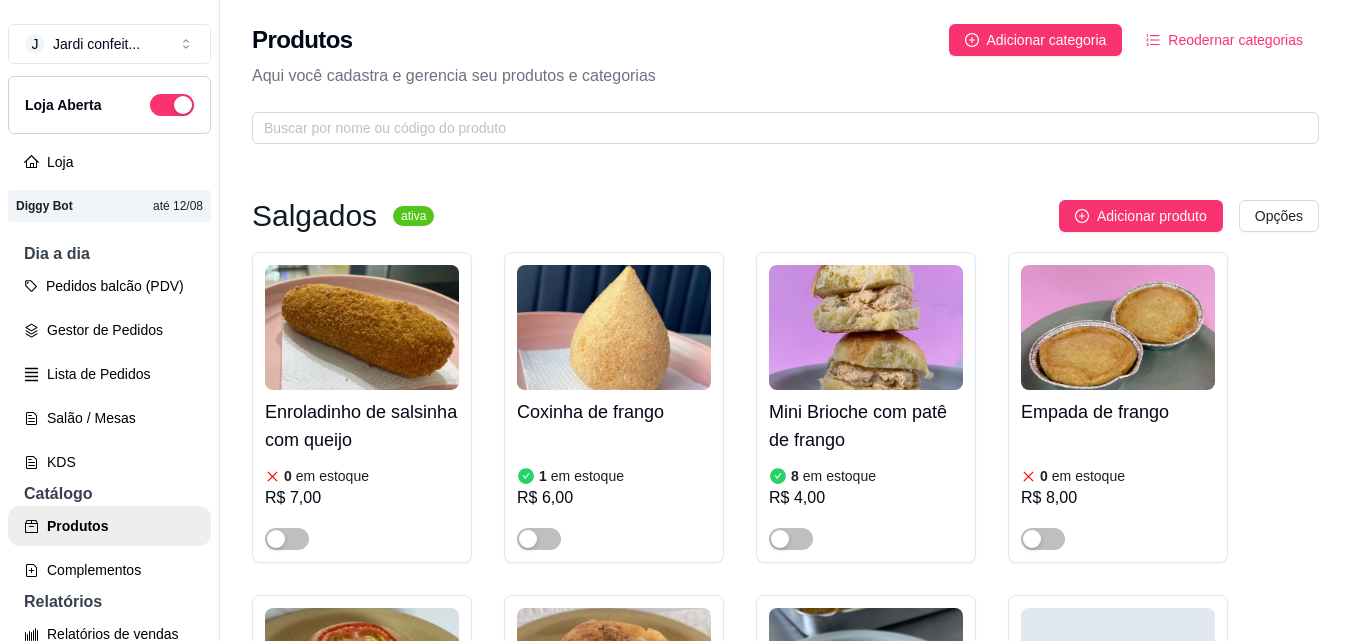 click at bounding box center (362, 327) 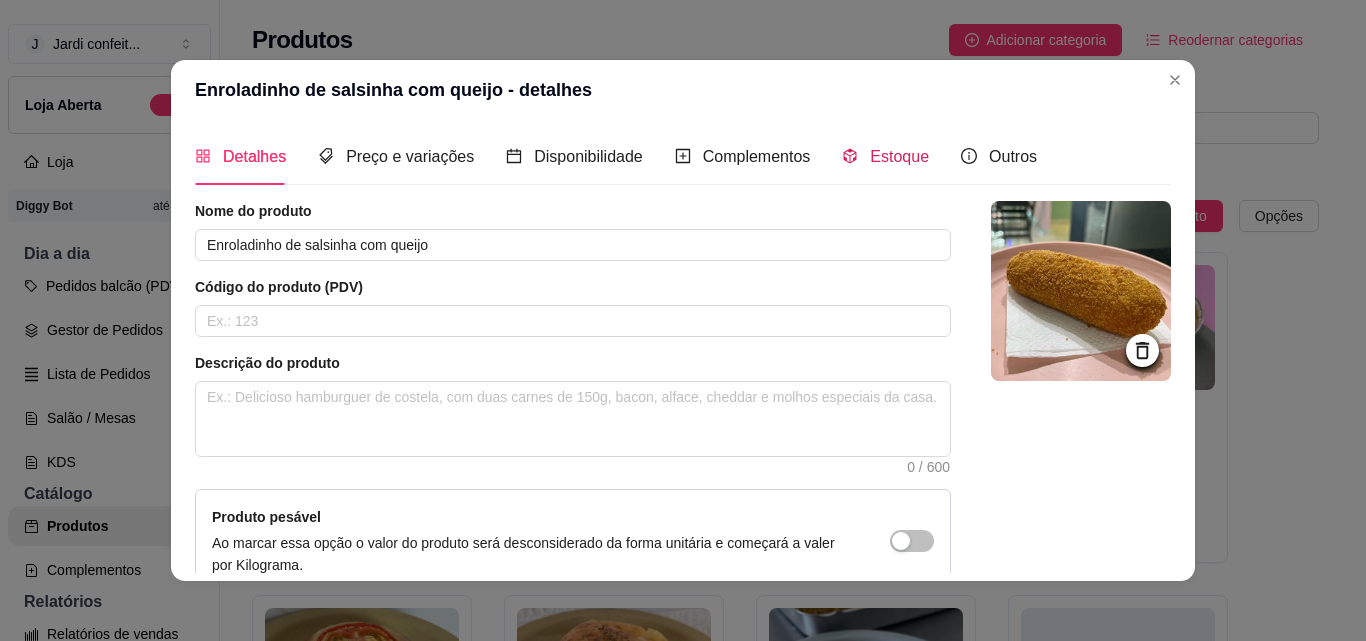 click on "Estoque" at bounding box center (885, 156) 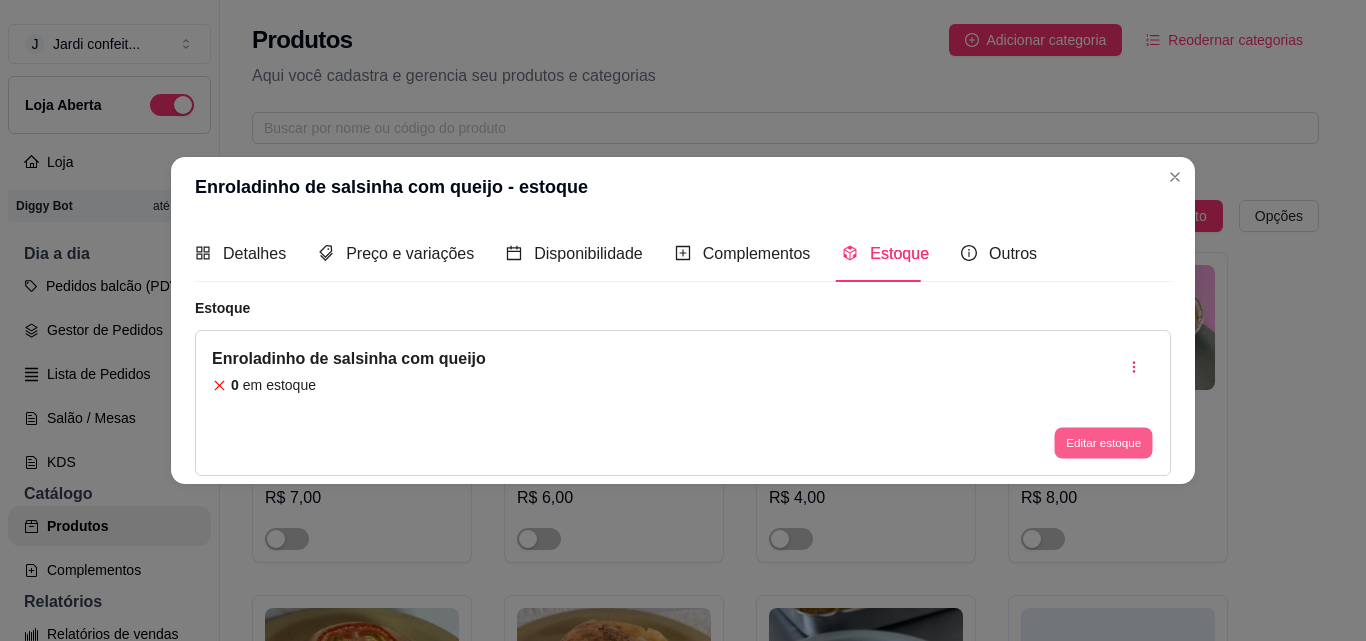 click on "Editar estoque" at bounding box center [1103, 443] 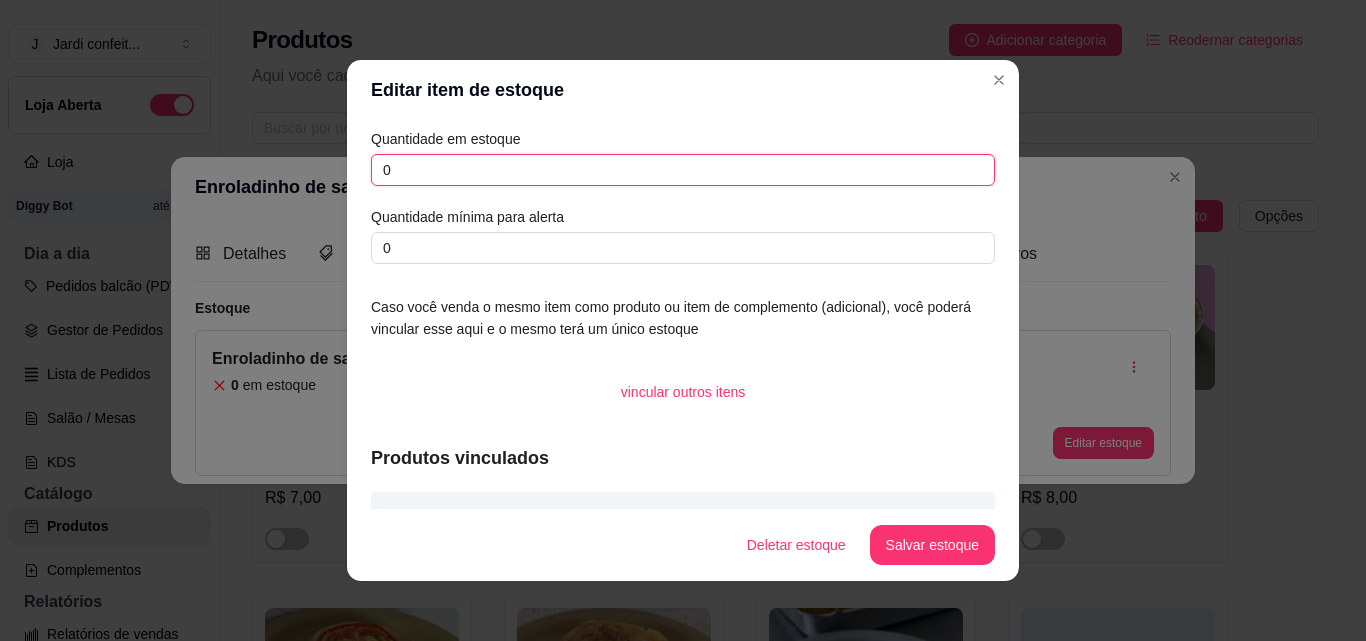 click on "0" at bounding box center (683, 170) 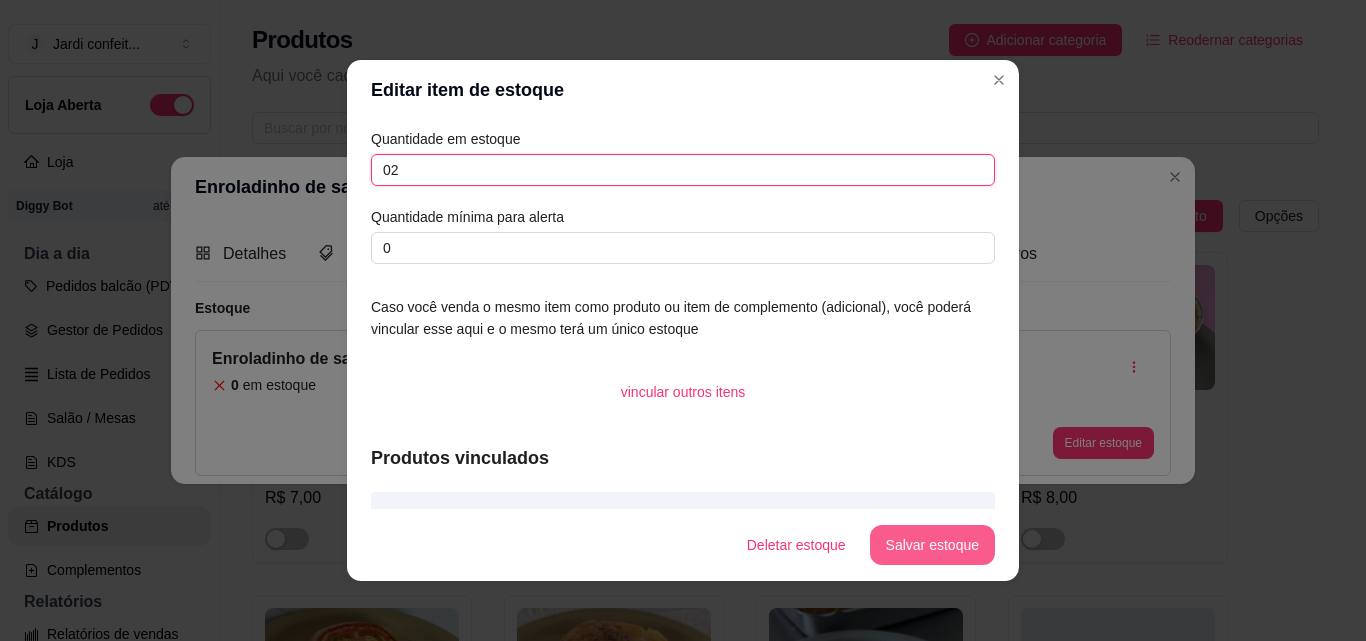 type on "02" 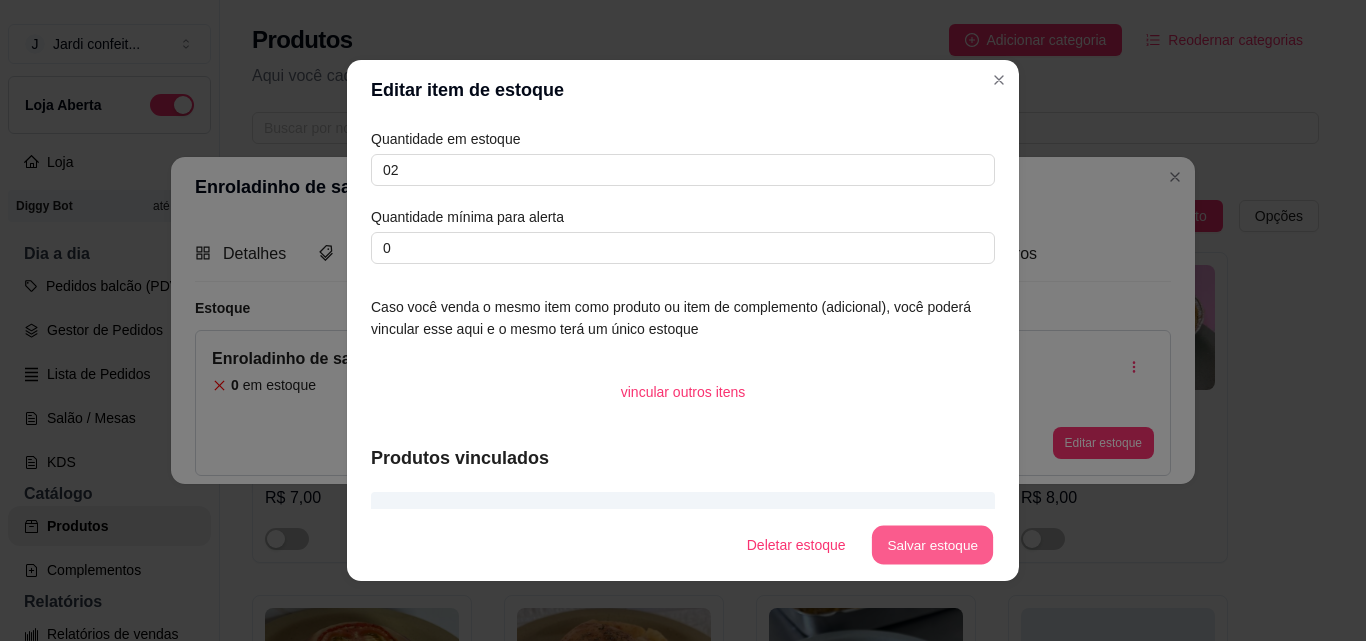 click on "Salvar estoque" at bounding box center [932, 545] 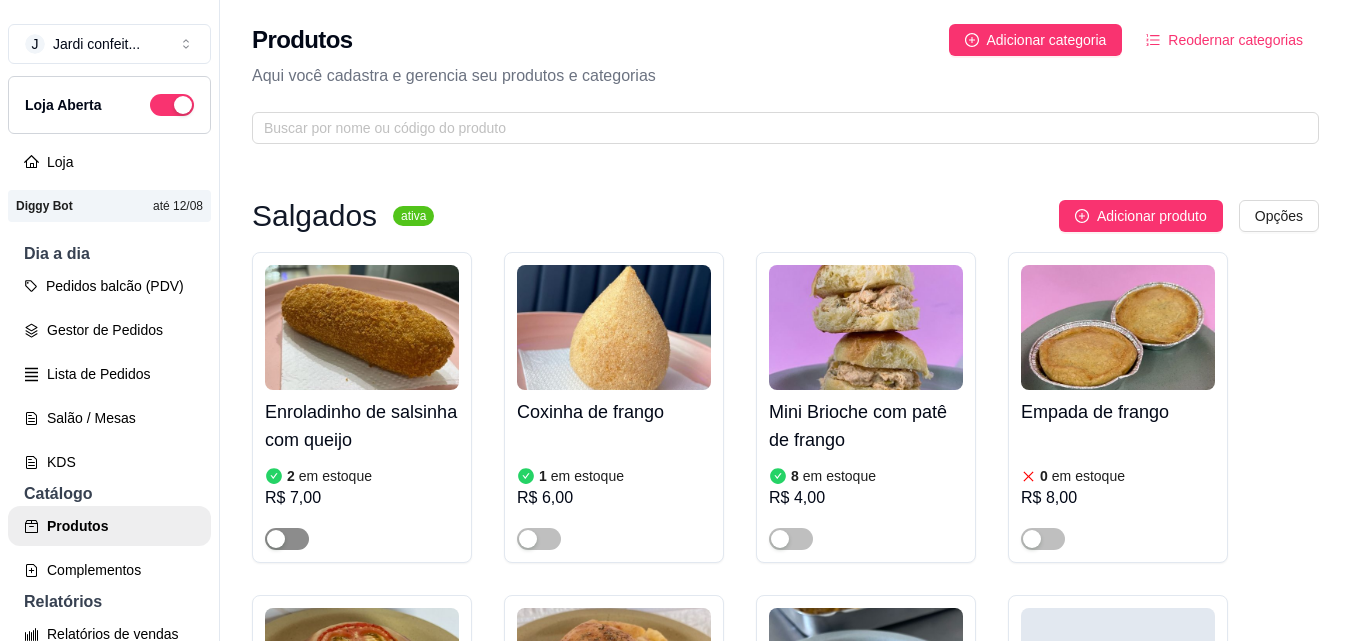 click at bounding box center [276, 539] 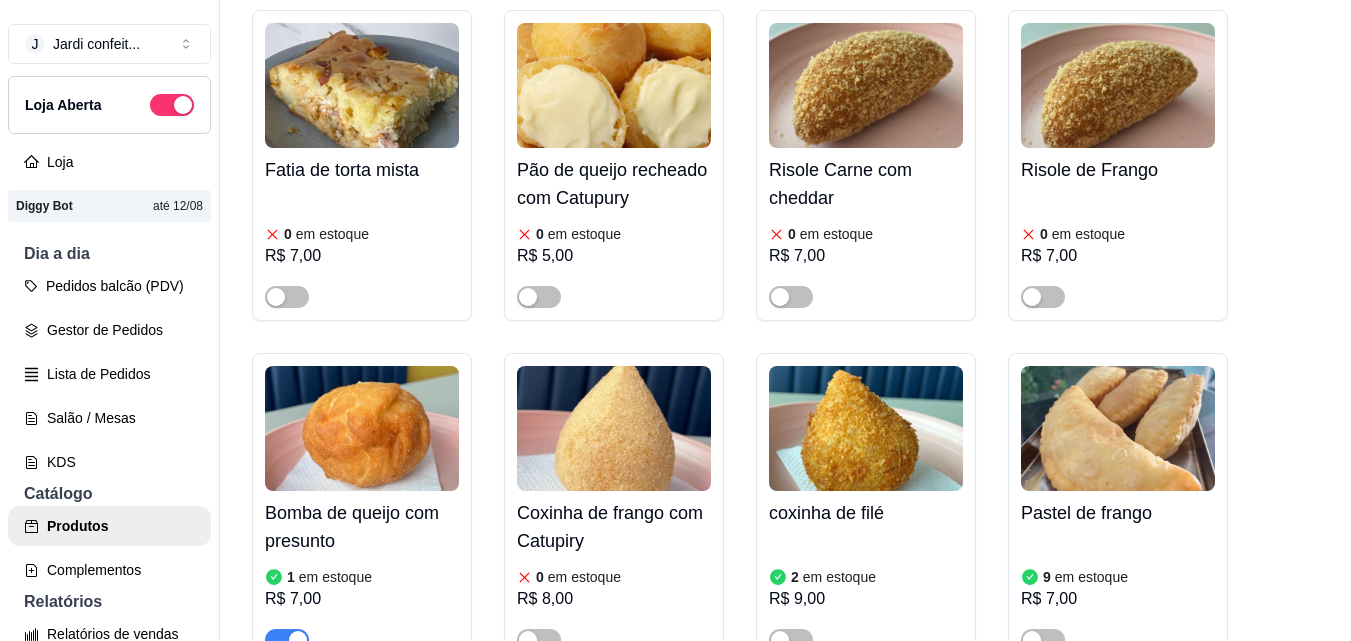 scroll, scrollTop: 1100, scrollLeft: 0, axis: vertical 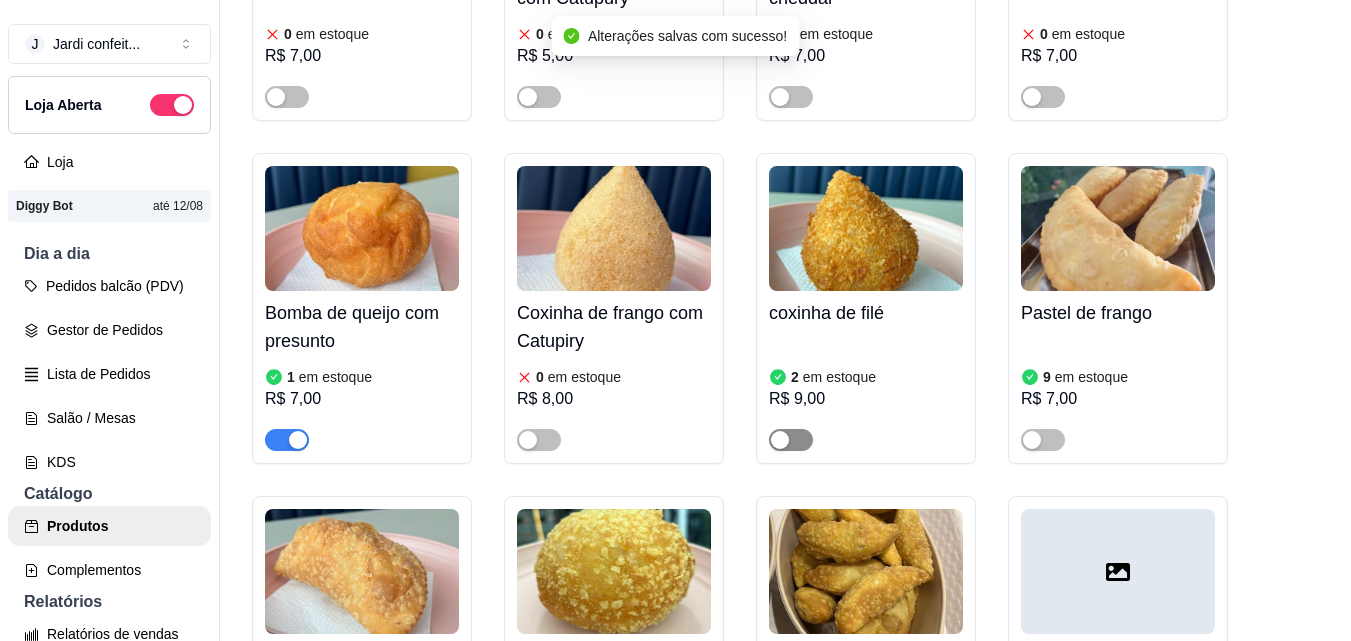 click at bounding box center [791, 440] 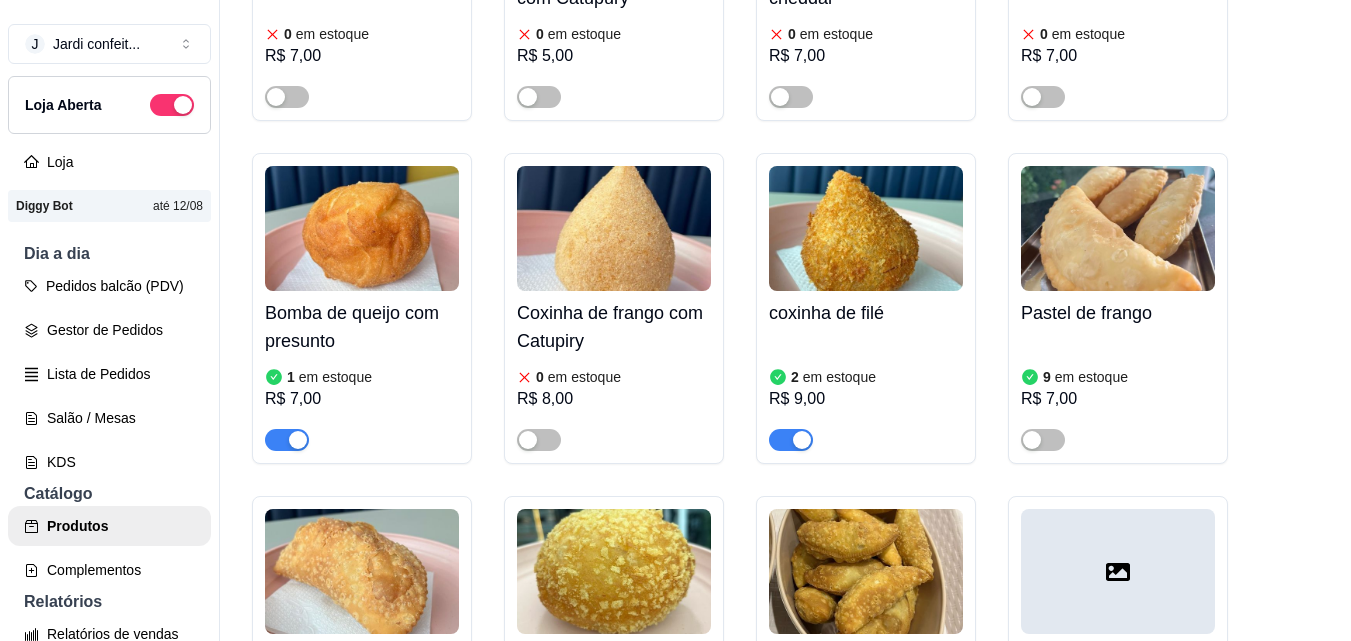 click on "Gestor de Pedidos" at bounding box center [109, 330] 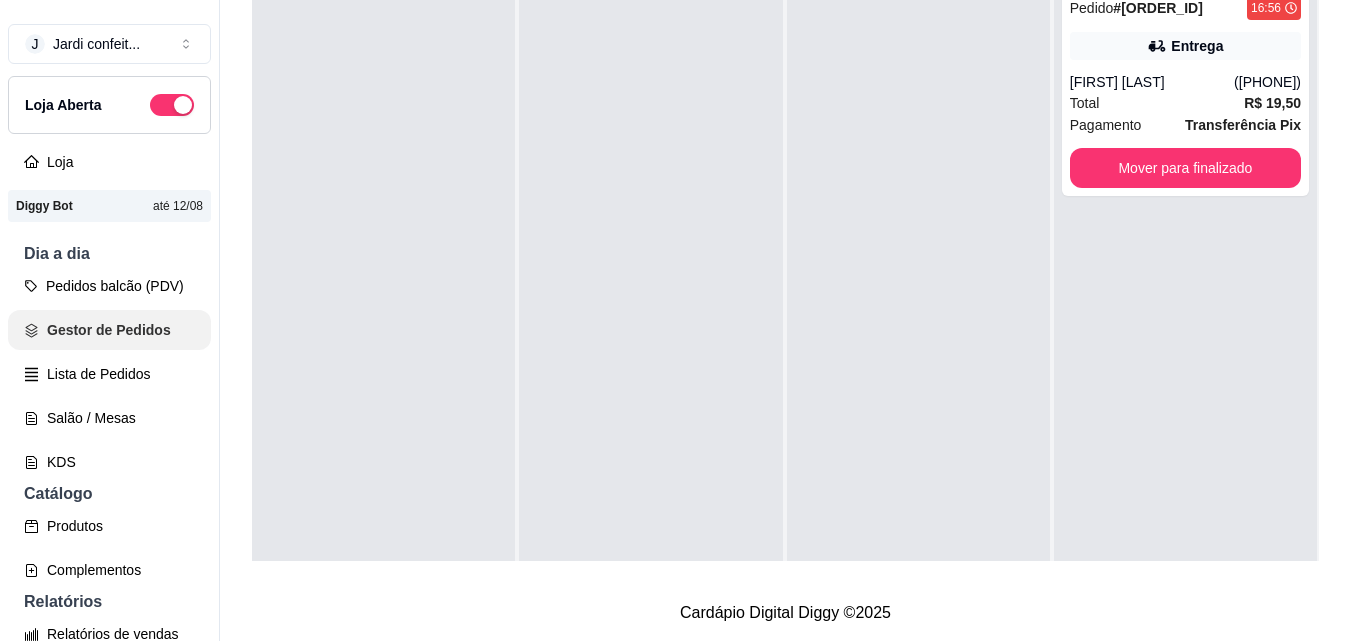 scroll, scrollTop: 0, scrollLeft: 0, axis: both 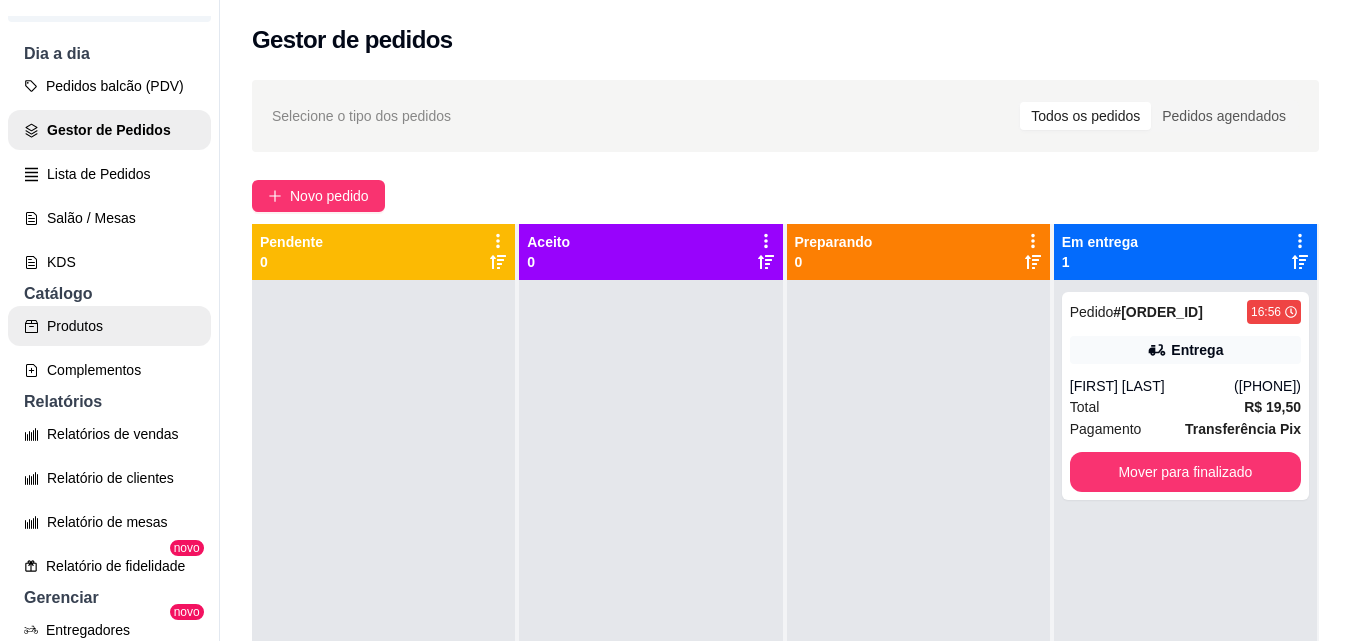 click on "Produtos" at bounding box center (109, 326) 